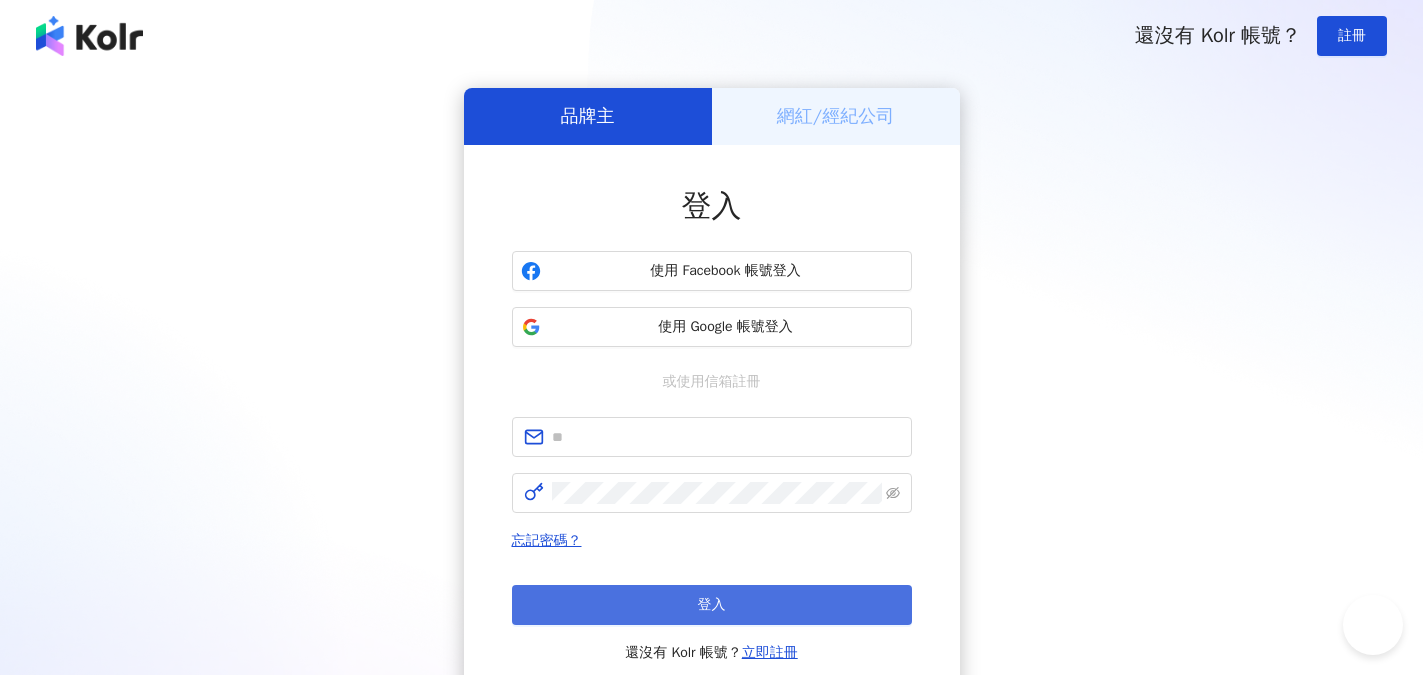 scroll, scrollTop: 0, scrollLeft: 0, axis: both 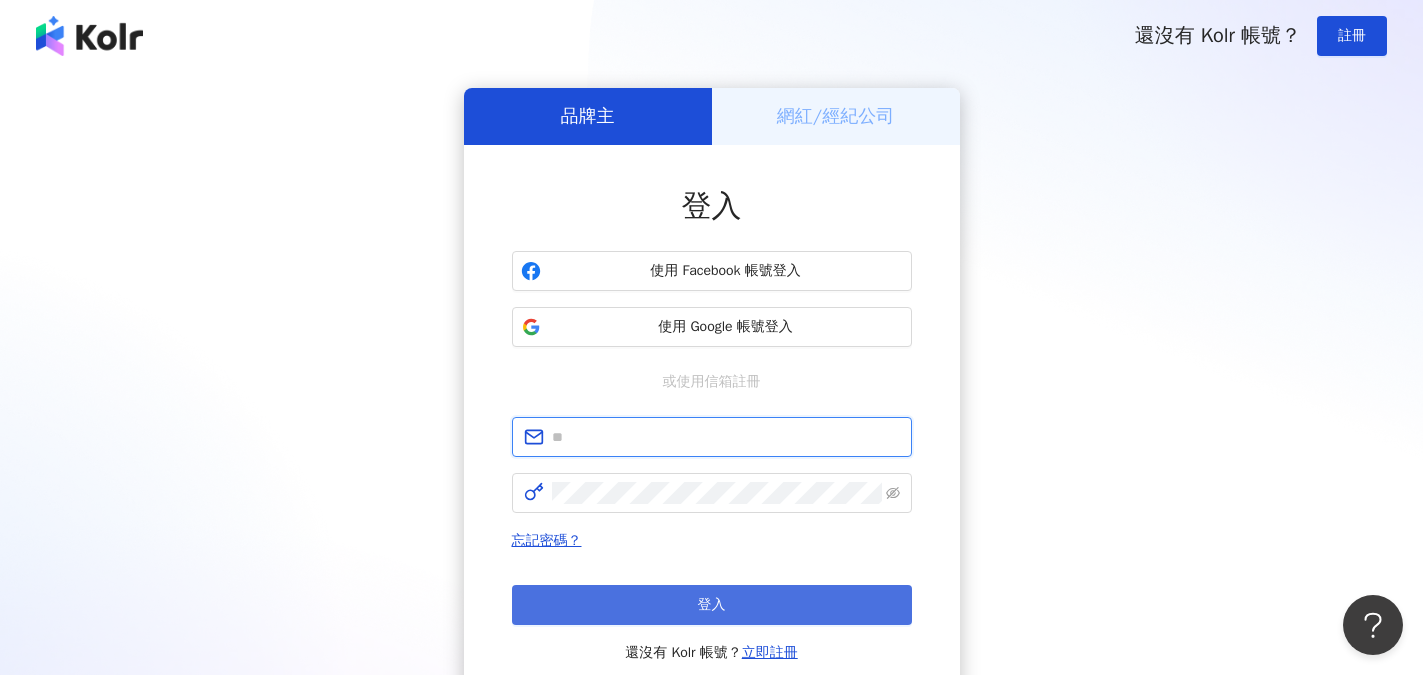 type on "**********" 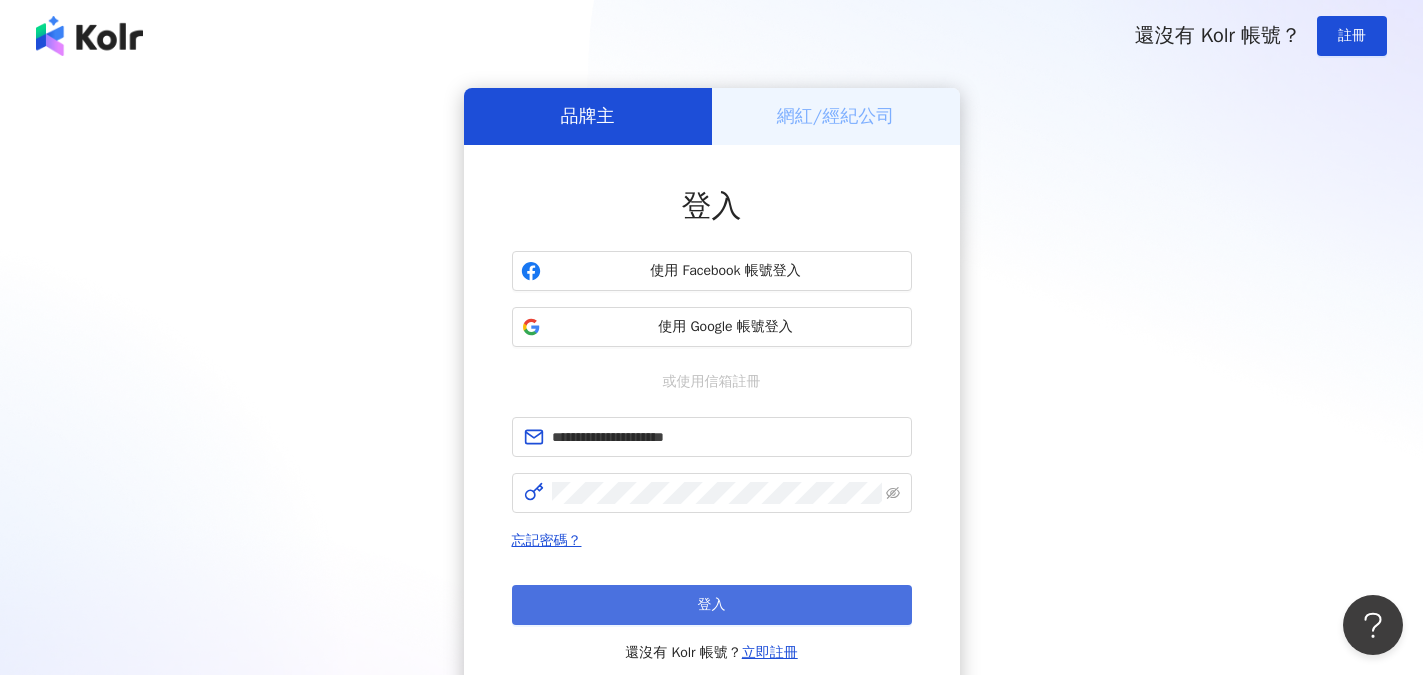 click on "登入" at bounding box center (712, 605) 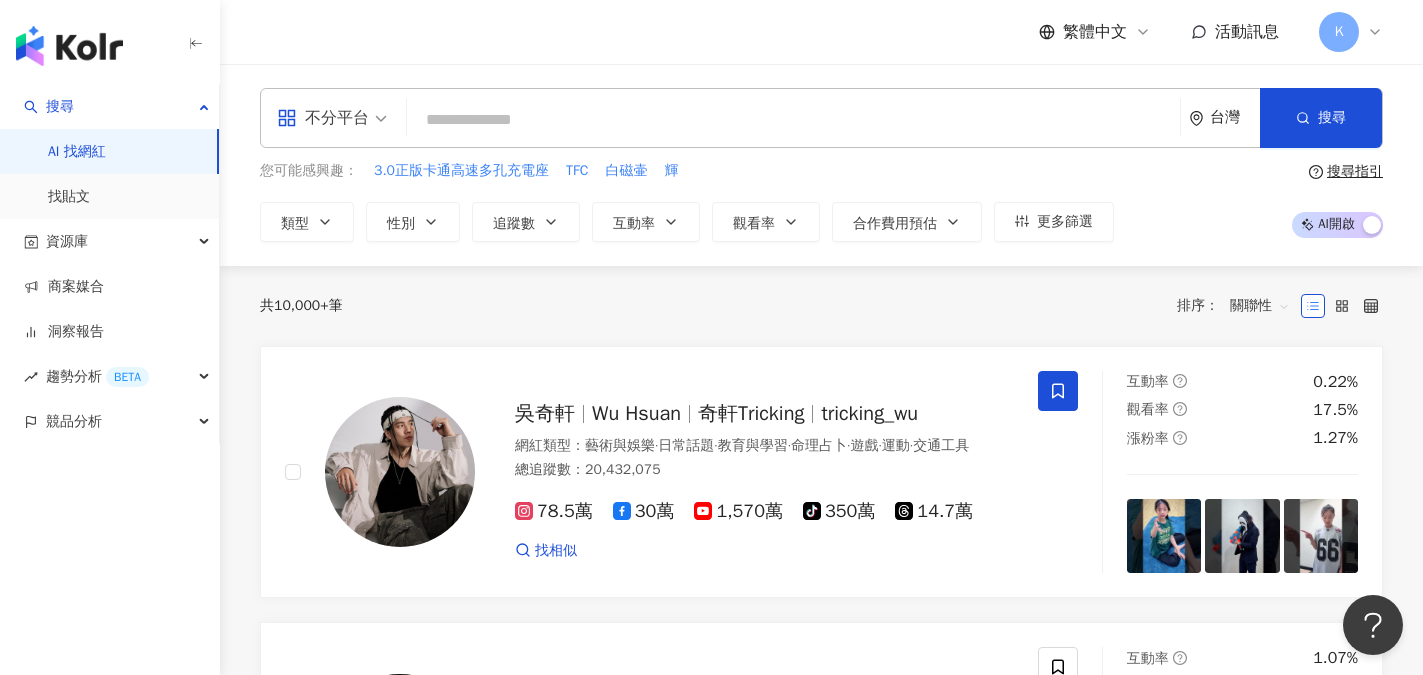 click at bounding box center [793, 120] 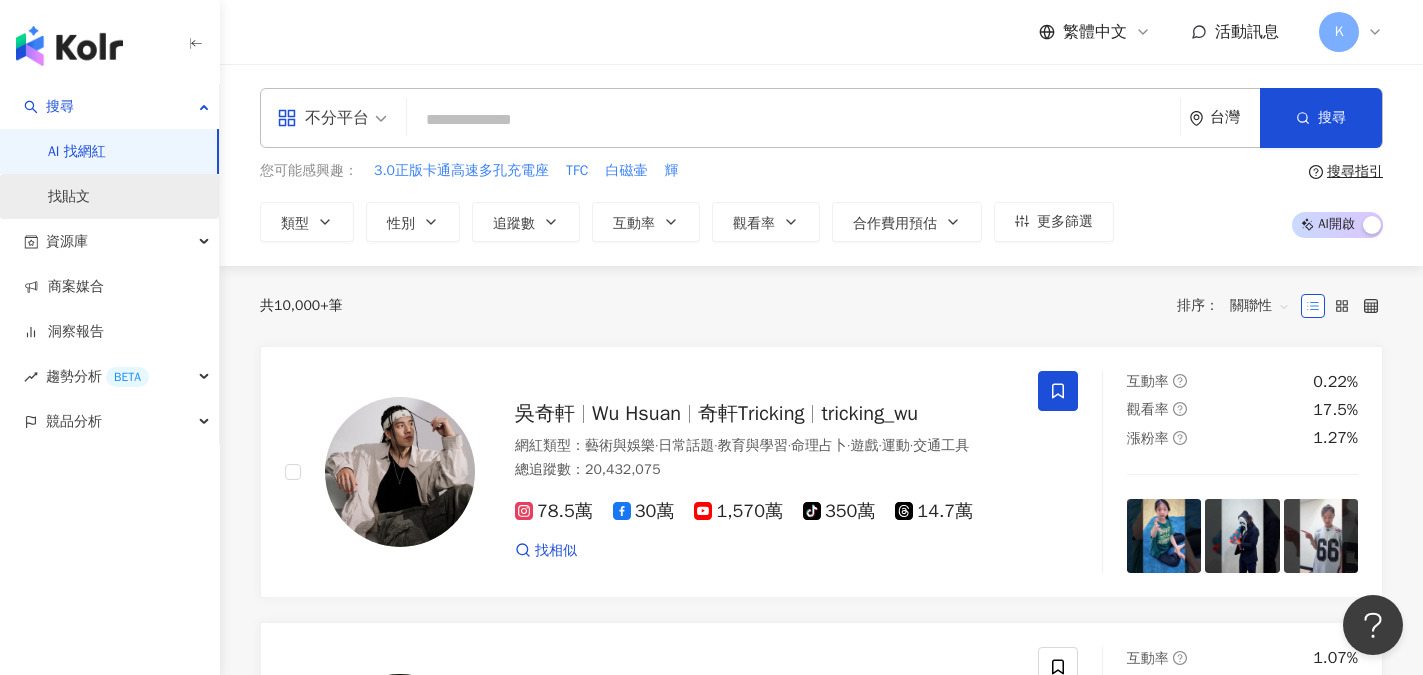 click on "找貼文" at bounding box center [69, 197] 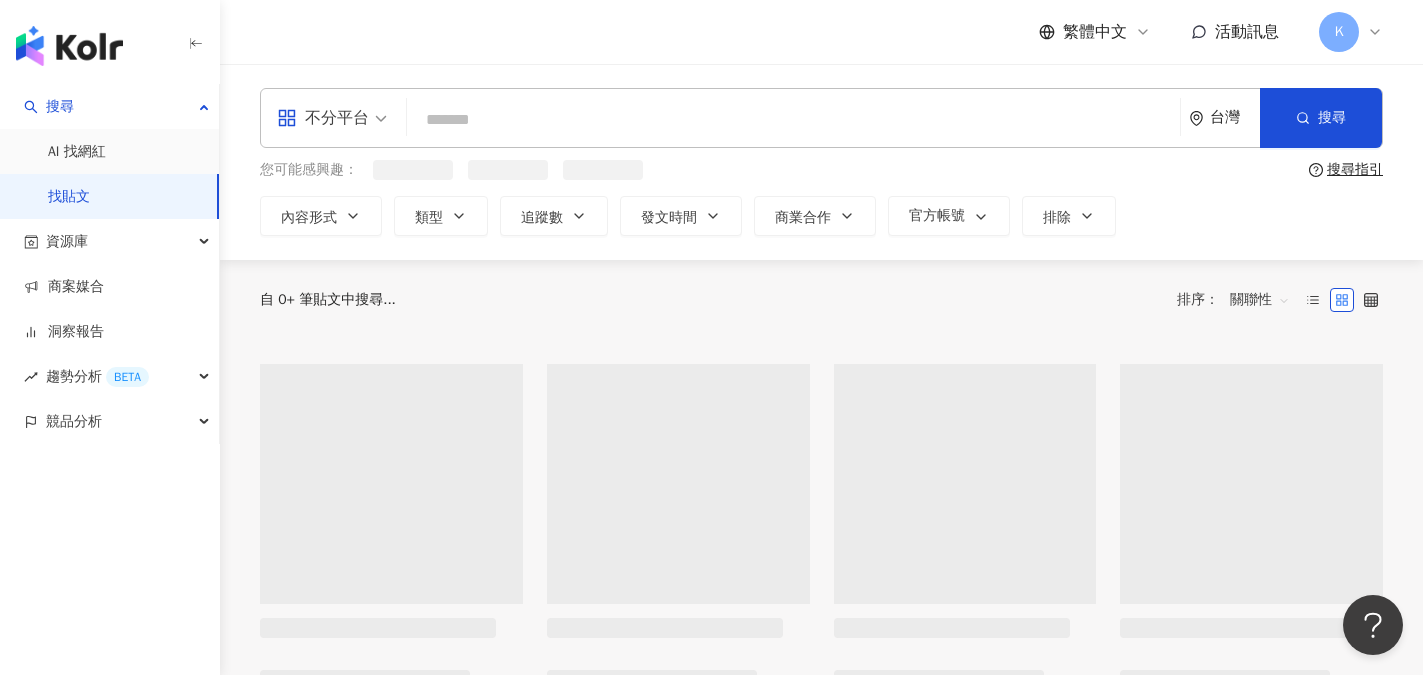 click at bounding box center (793, 119) 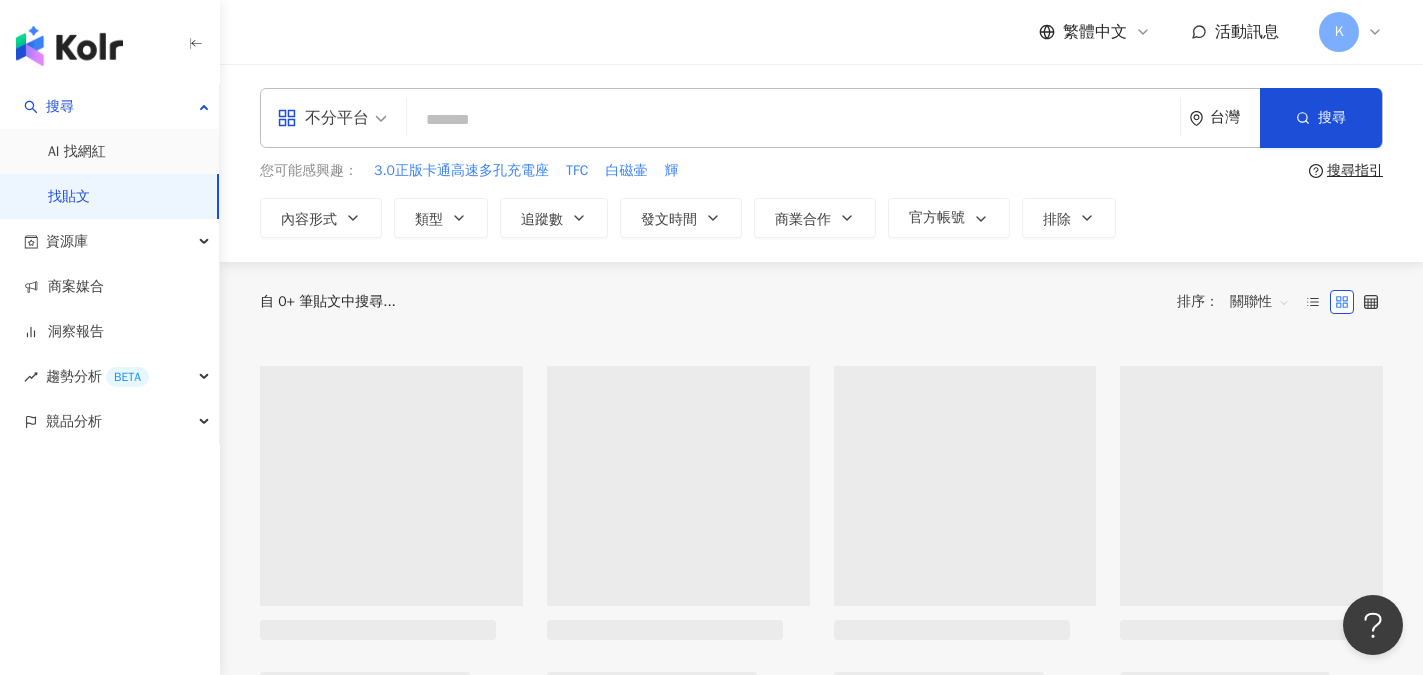 type on "*" 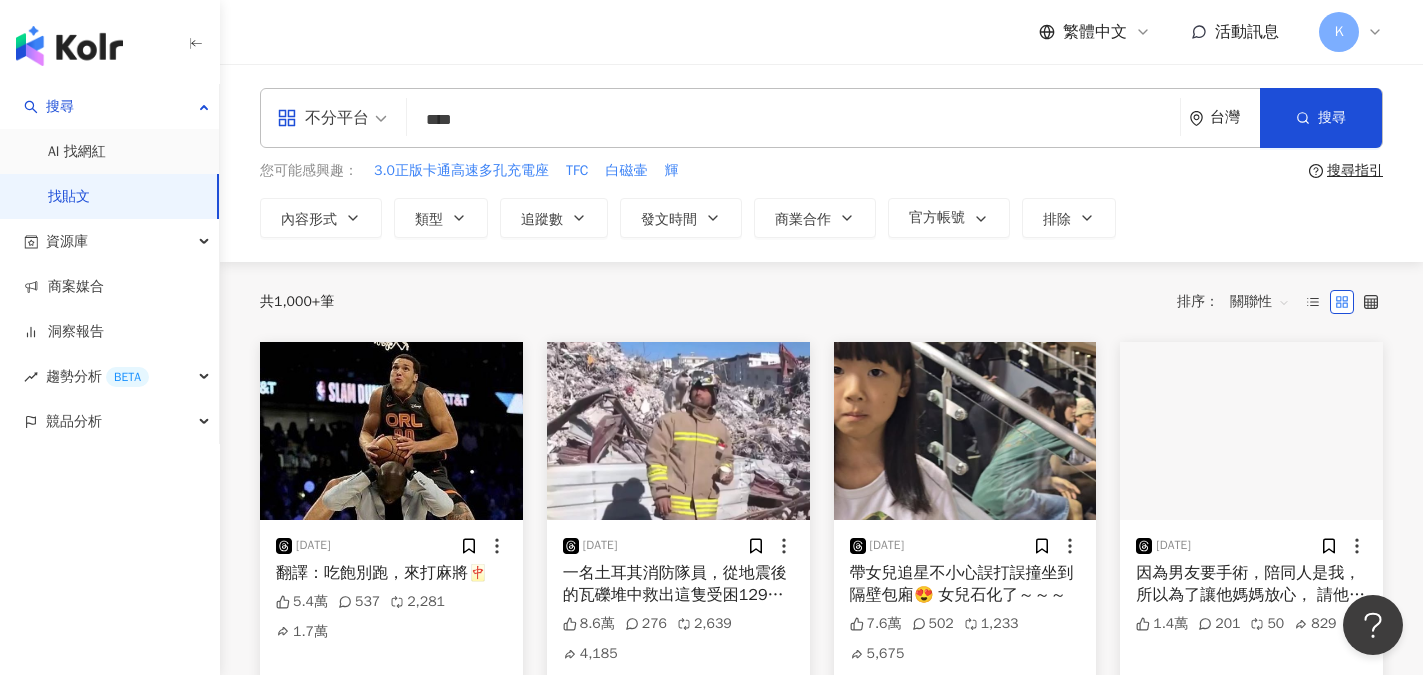 type on "****" 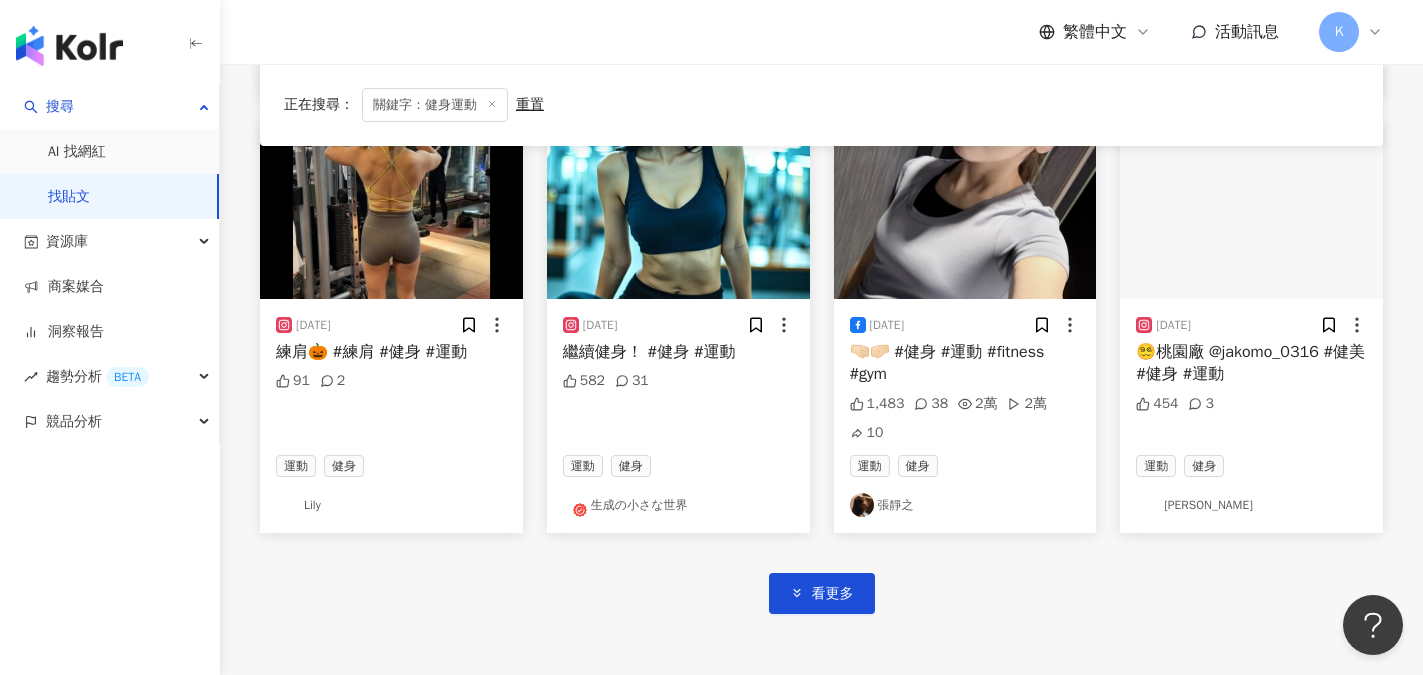 scroll, scrollTop: 1046, scrollLeft: 0, axis: vertical 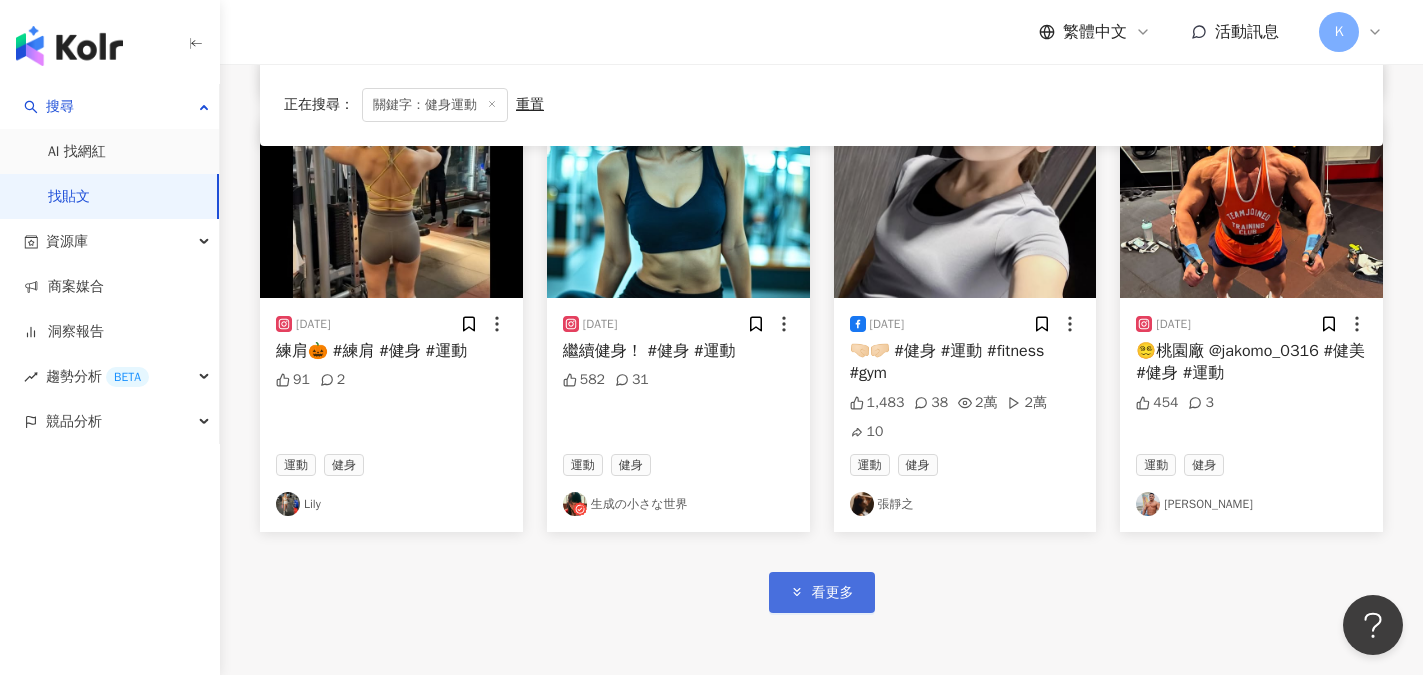 click on "看更多" at bounding box center [833, 593] 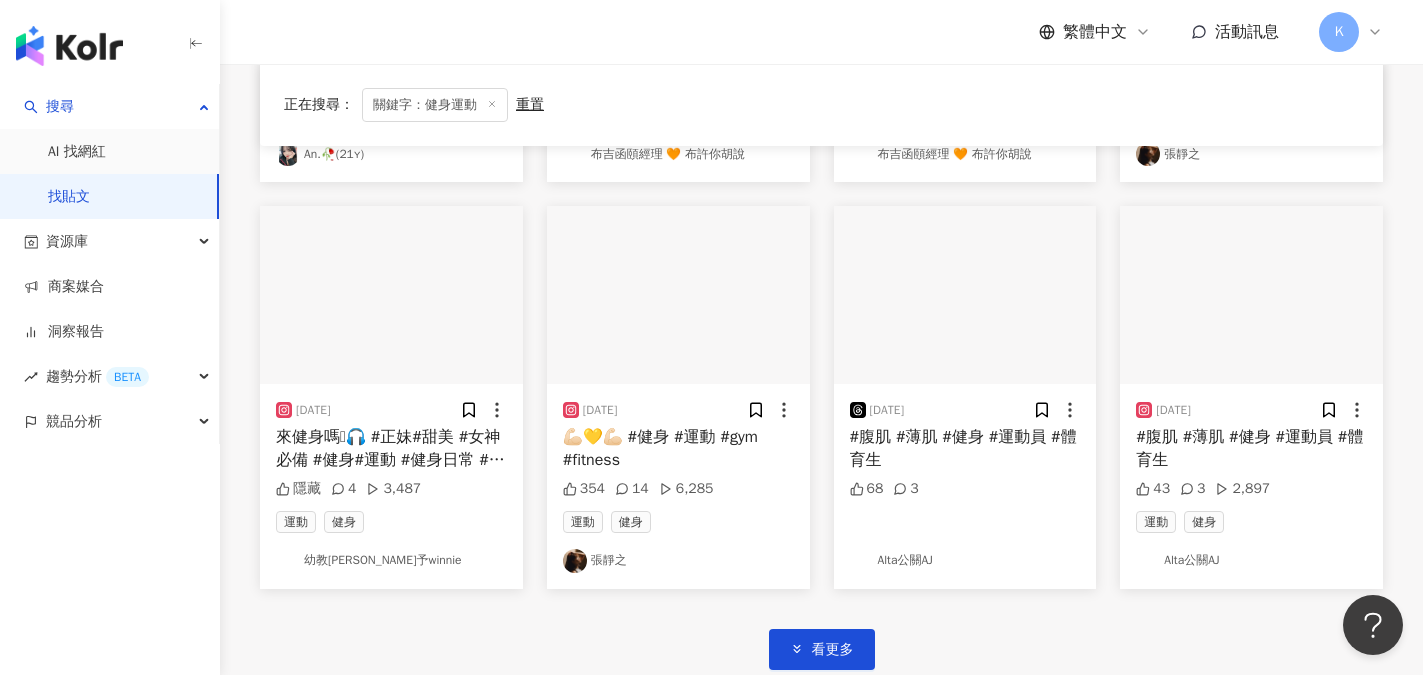 scroll, scrollTop: 2246, scrollLeft: 0, axis: vertical 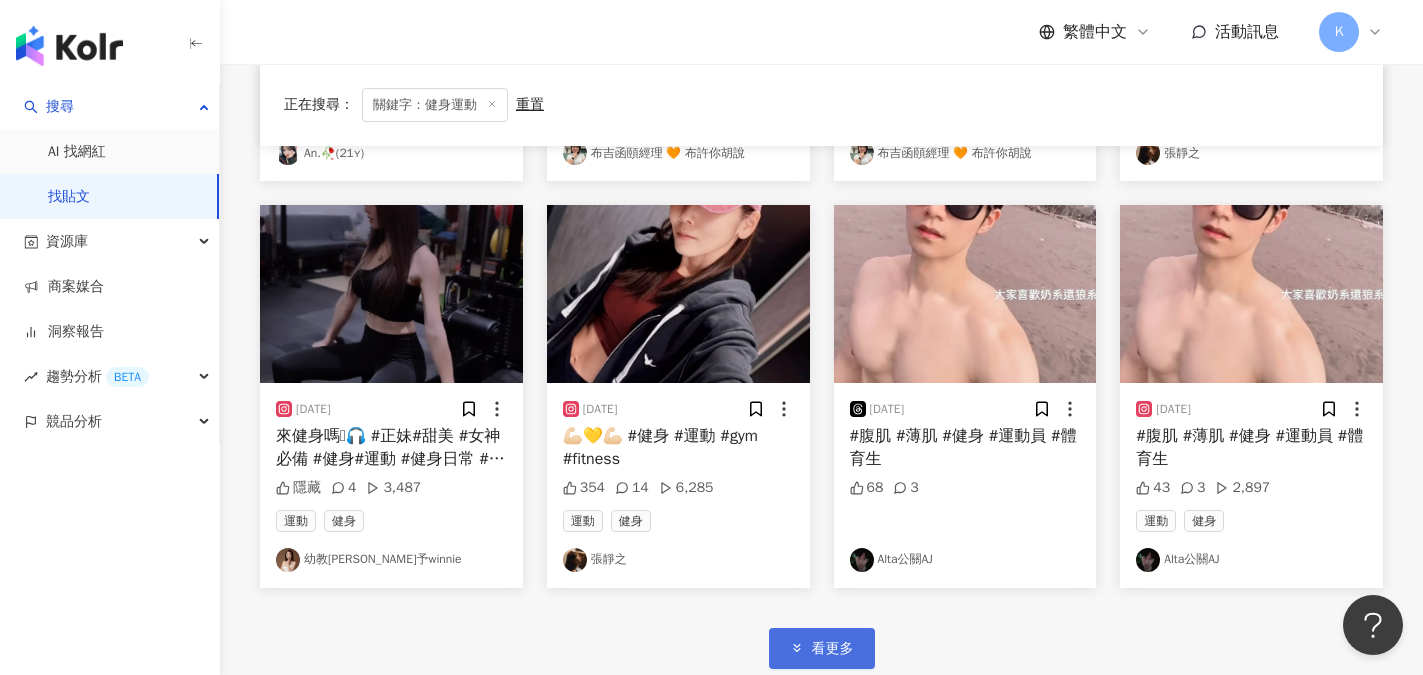 click on "看更多" at bounding box center (833, 649) 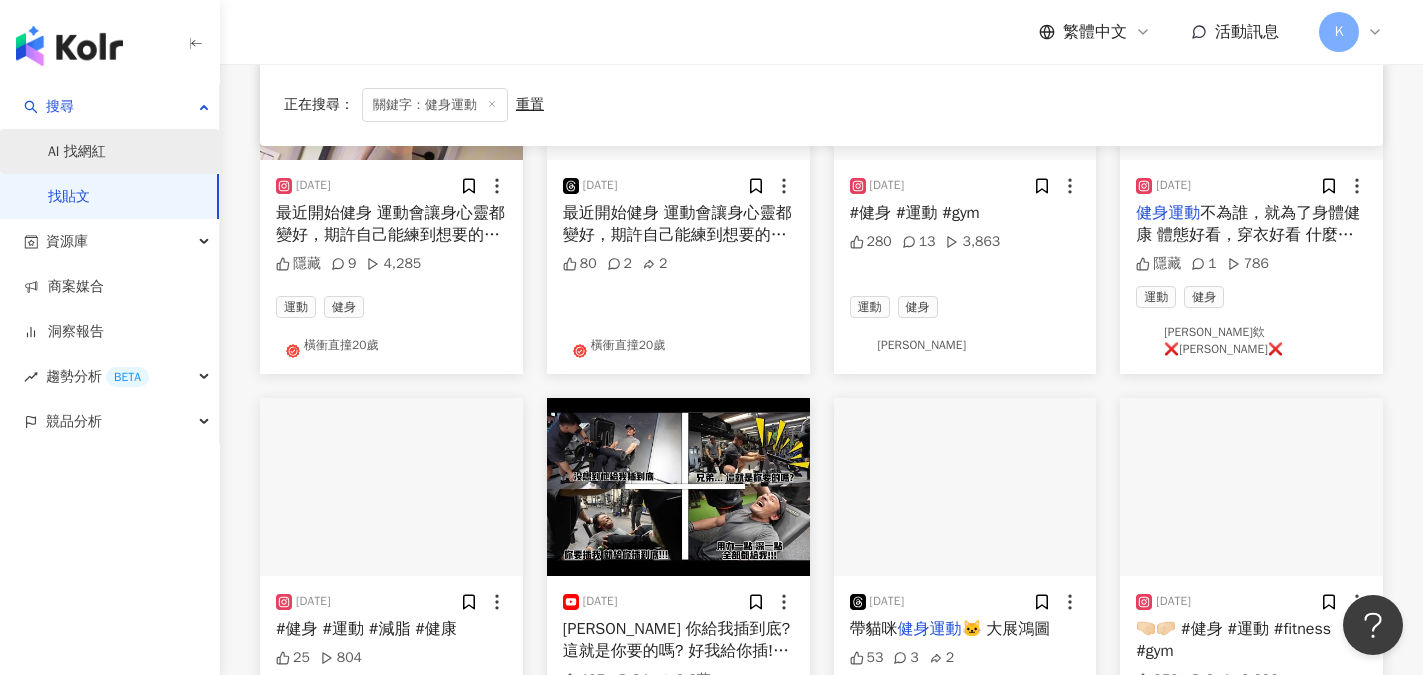 scroll, scrollTop: 346, scrollLeft: 0, axis: vertical 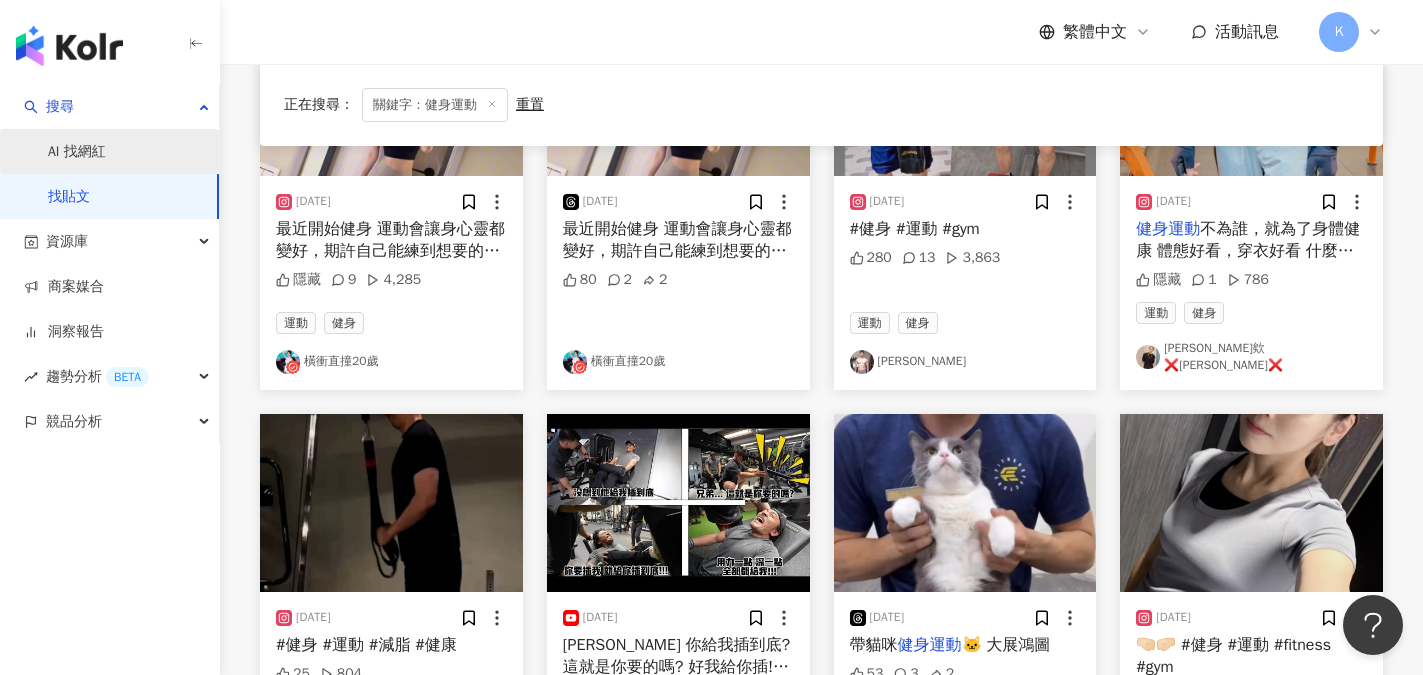 click on "AI 找網紅" at bounding box center (77, 152) 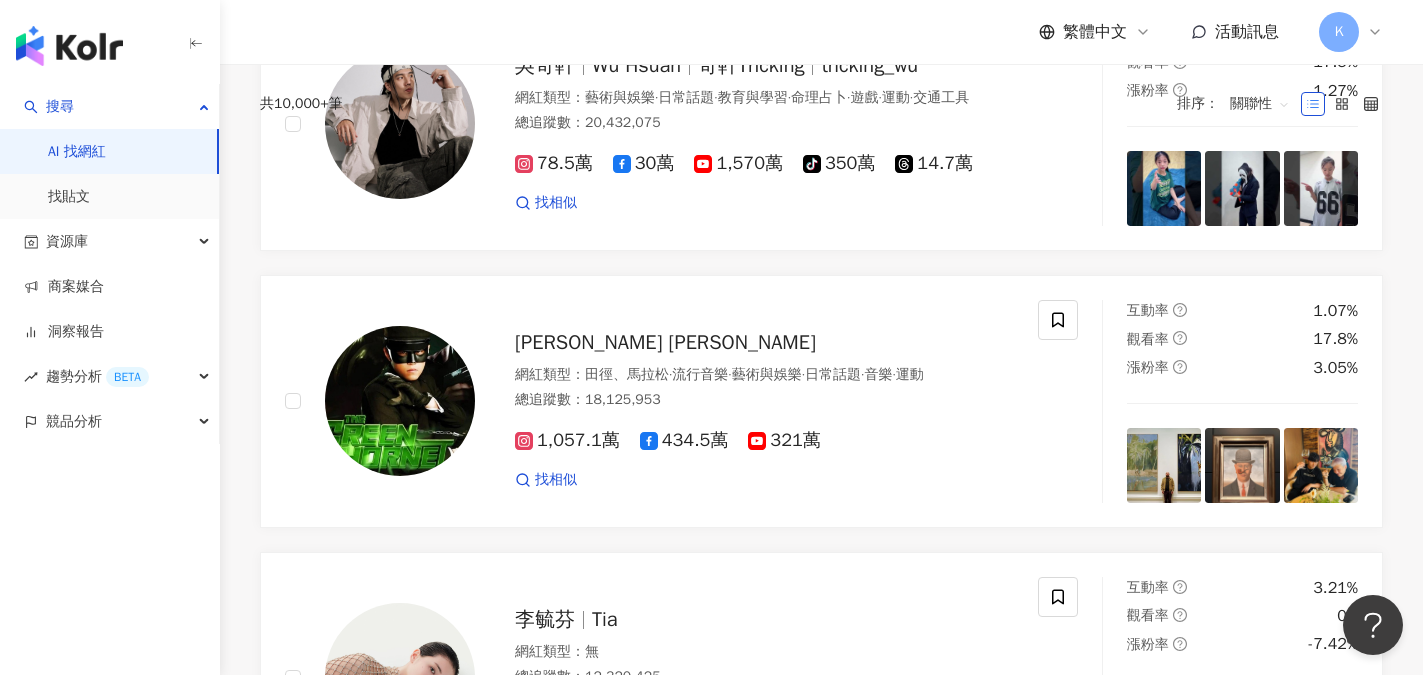 scroll, scrollTop: 0, scrollLeft: 0, axis: both 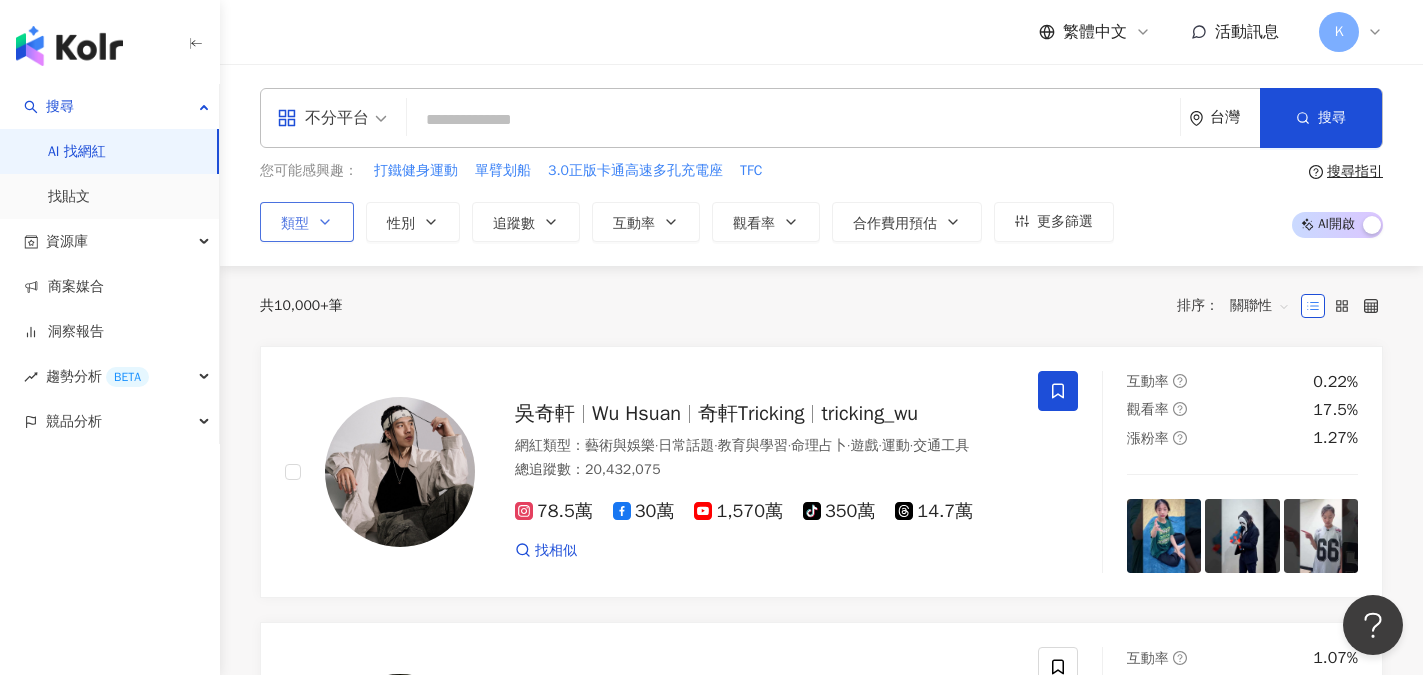 click on "類型" at bounding box center [307, 222] 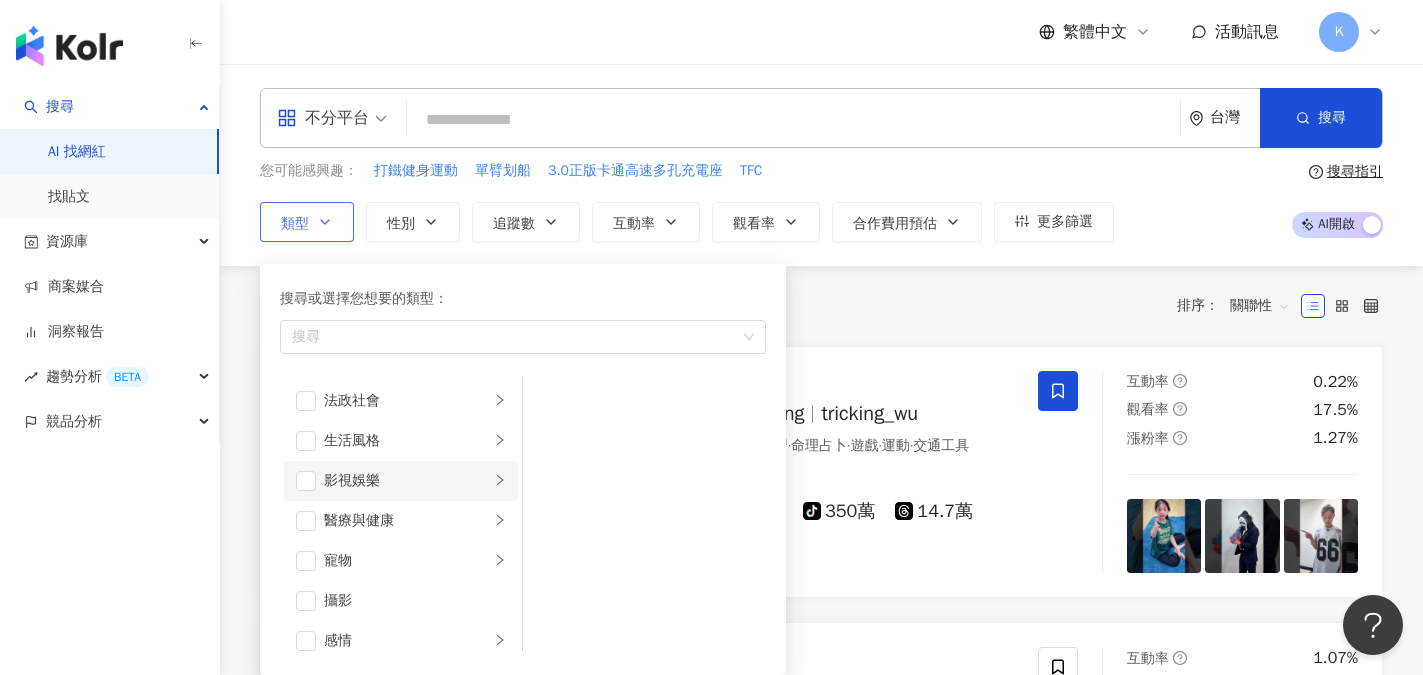 scroll, scrollTop: 400, scrollLeft: 0, axis: vertical 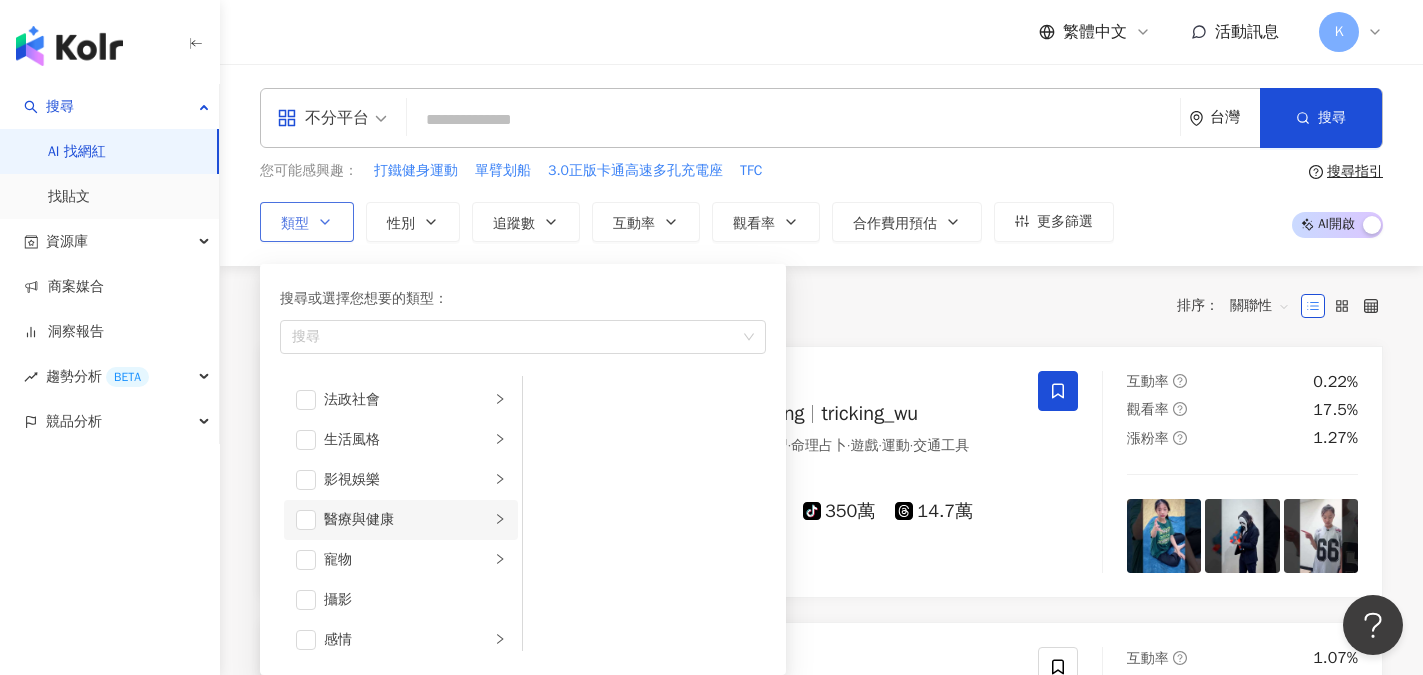 click on "醫療與健康" at bounding box center (407, 520) 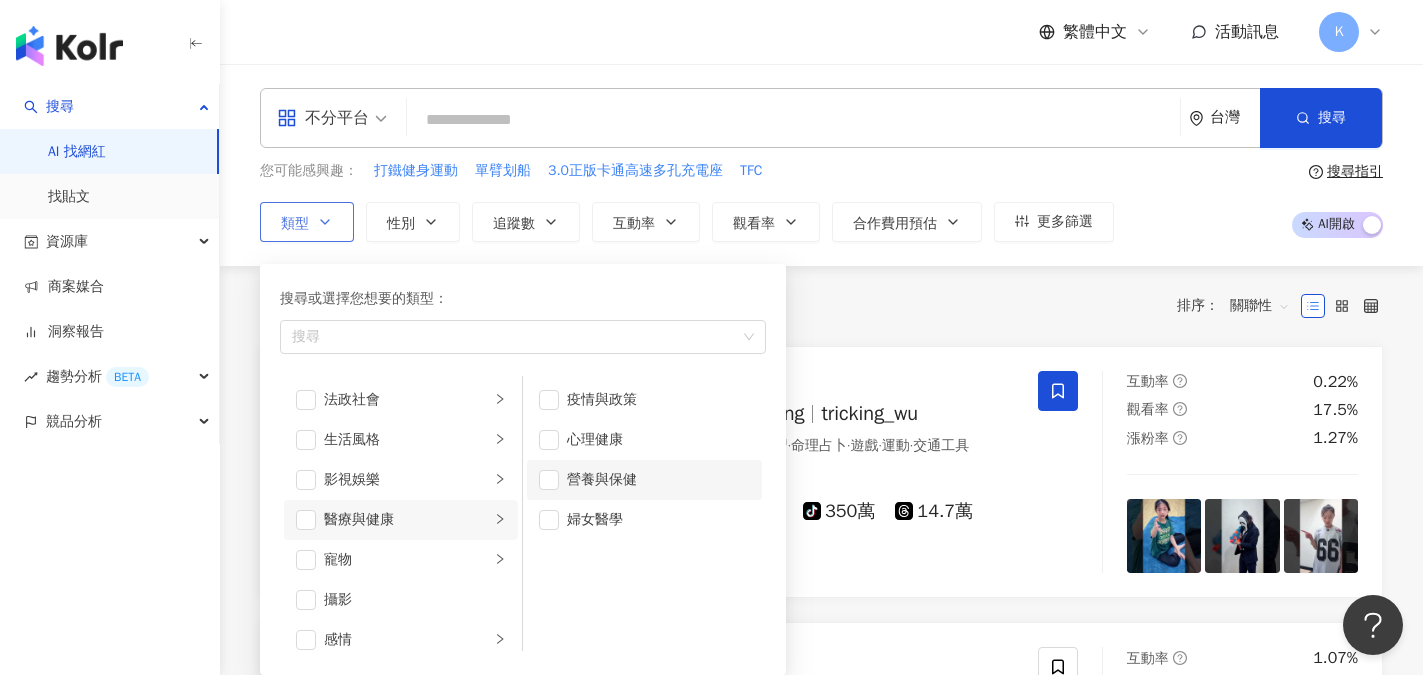click on "營養與保健" at bounding box center (658, 480) 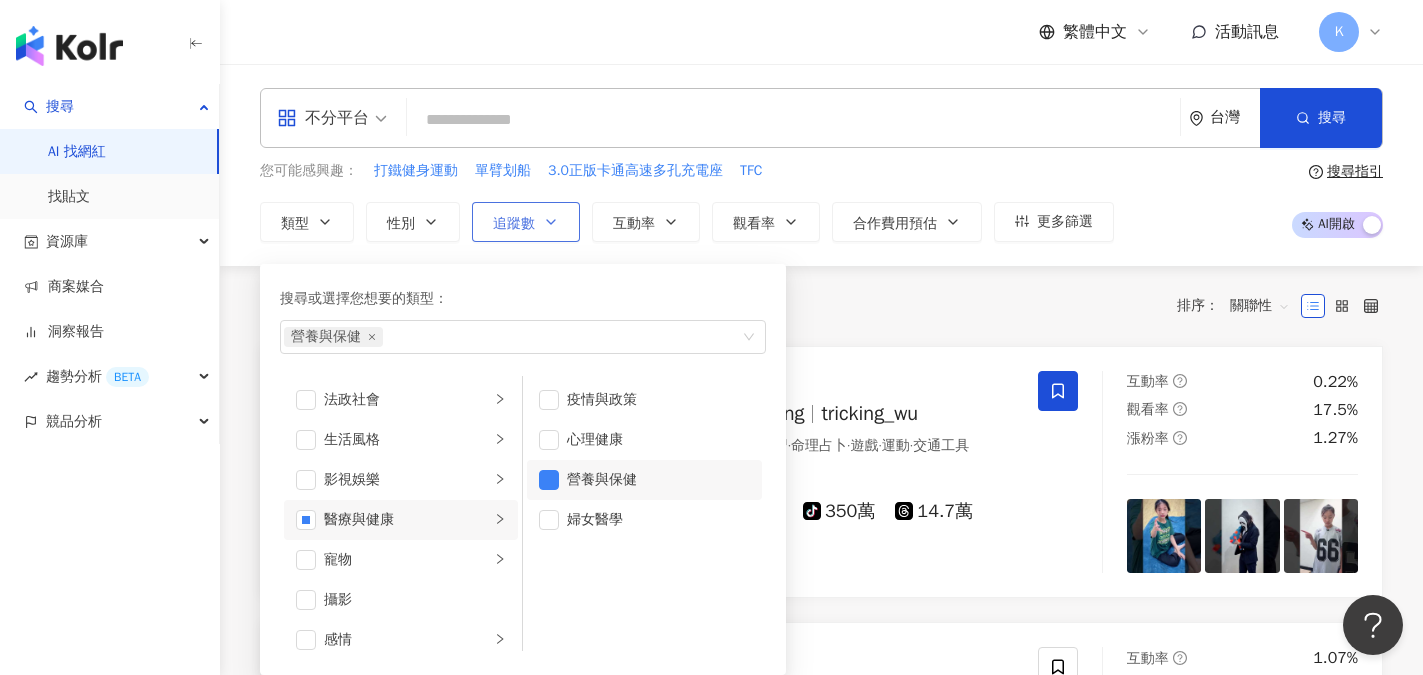 click on "追蹤數" at bounding box center [514, 224] 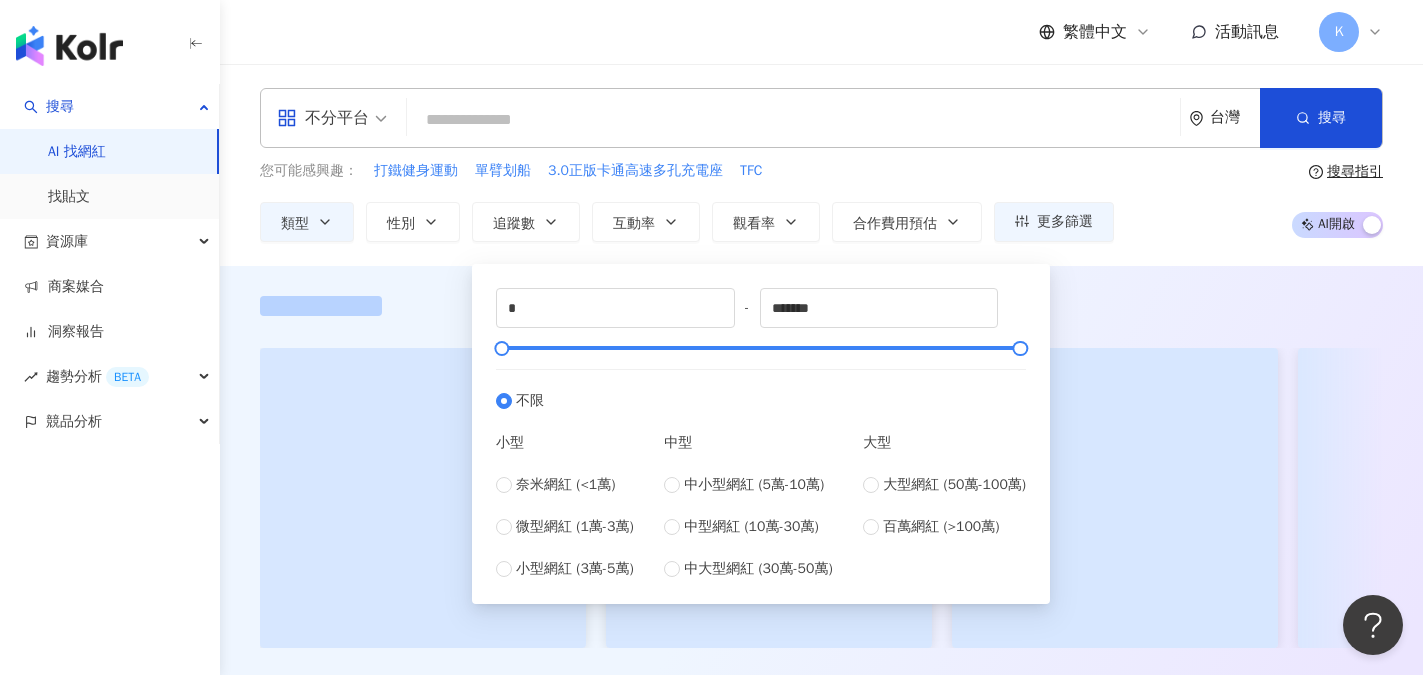type on "****" 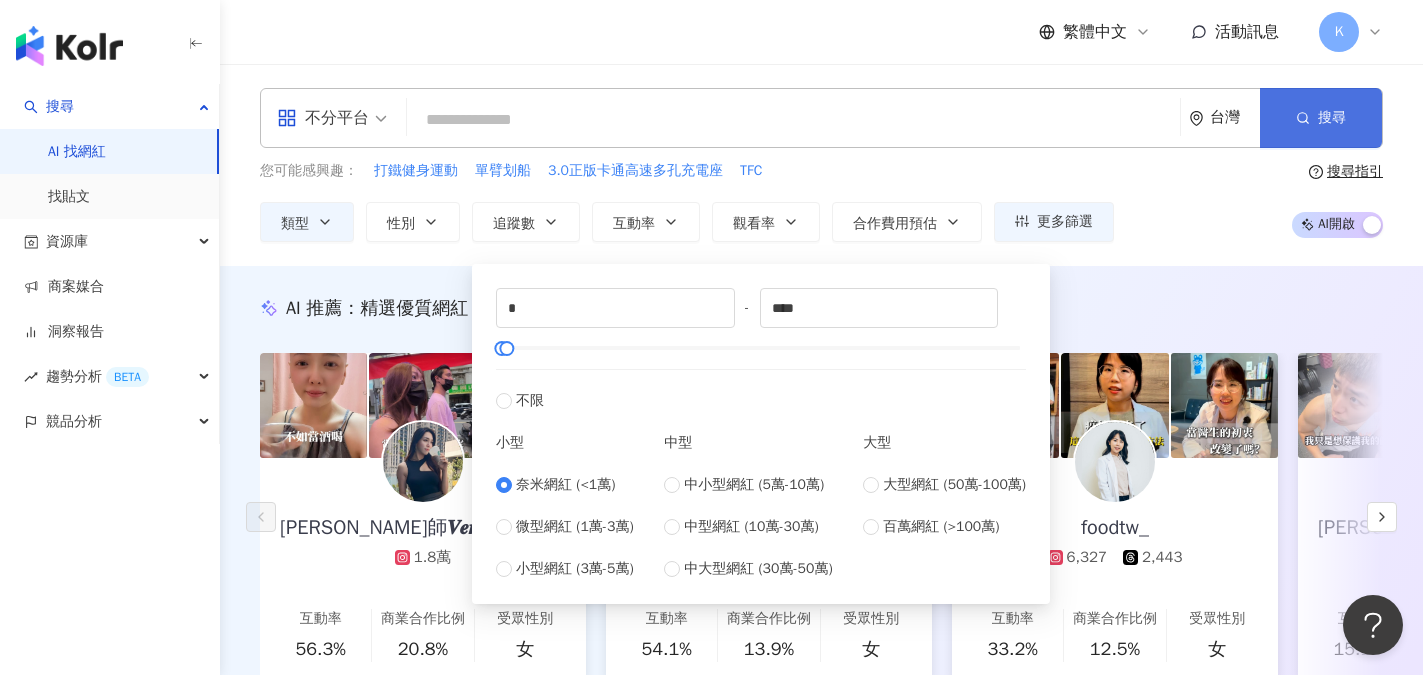 click on "搜尋" at bounding box center [1332, 118] 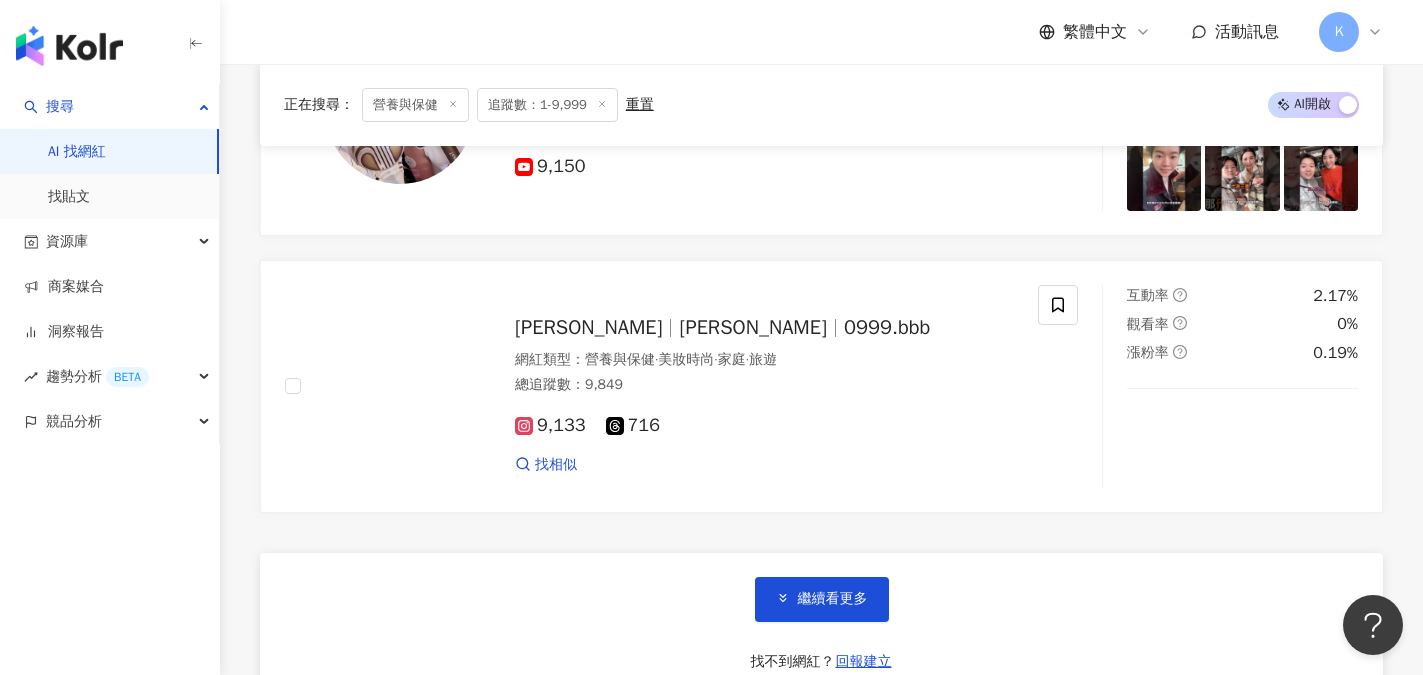 scroll, scrollTop: 3600, scrollLeft: 0, axis: vertical 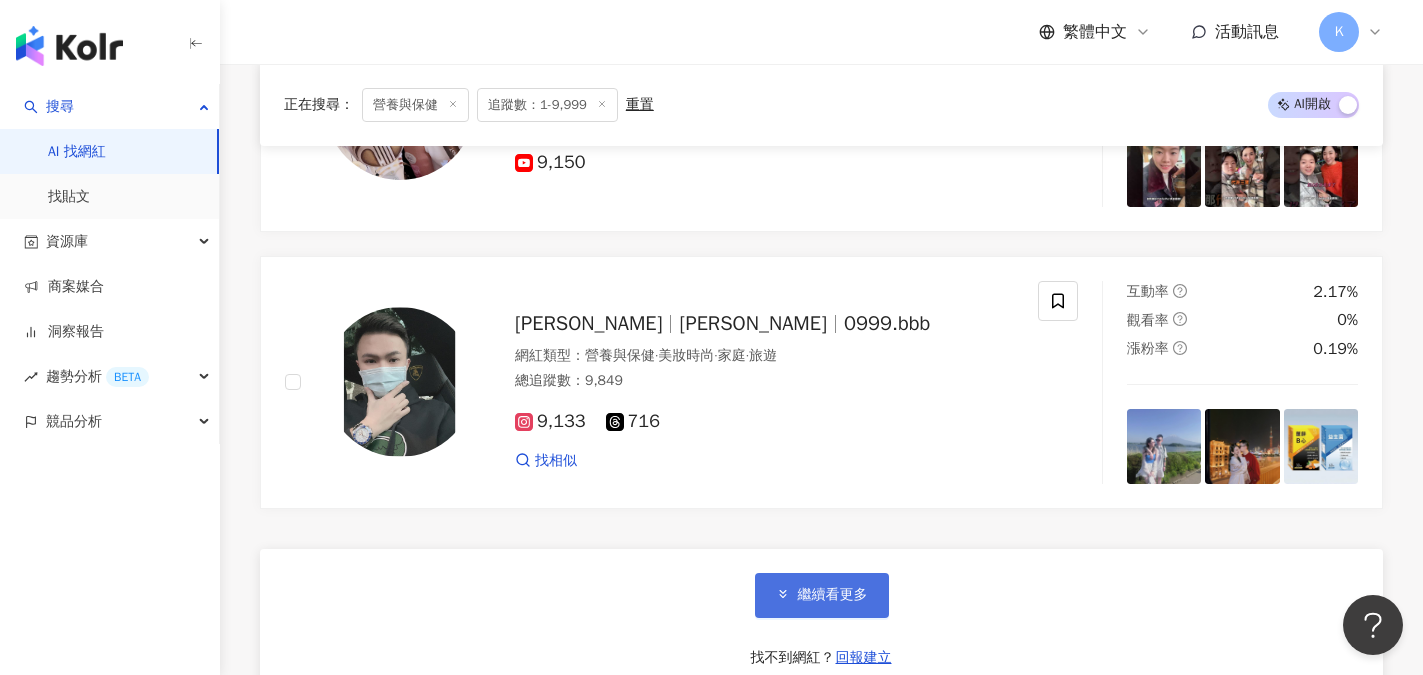 click on "繼續看更多" at bounding box center [833, 595] 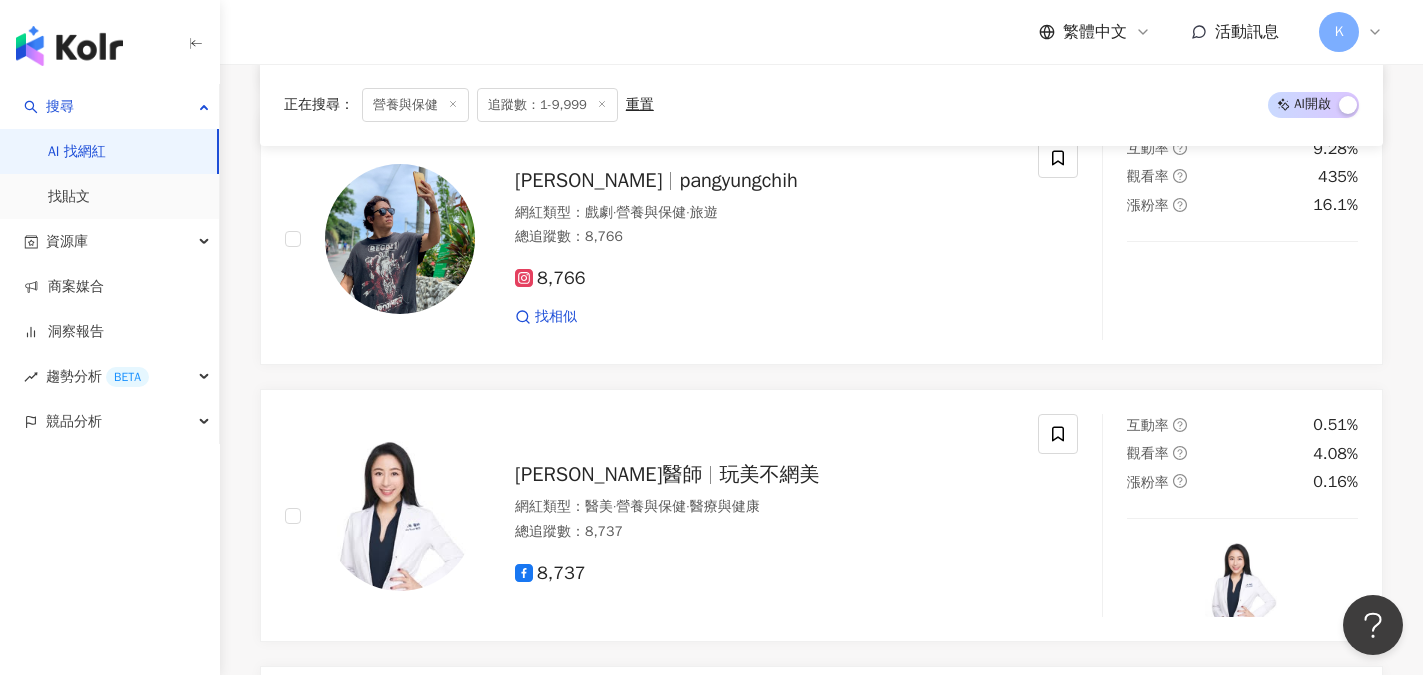 scroll, scrollTop: 5400, scrollLeft: 0, axis: vertical 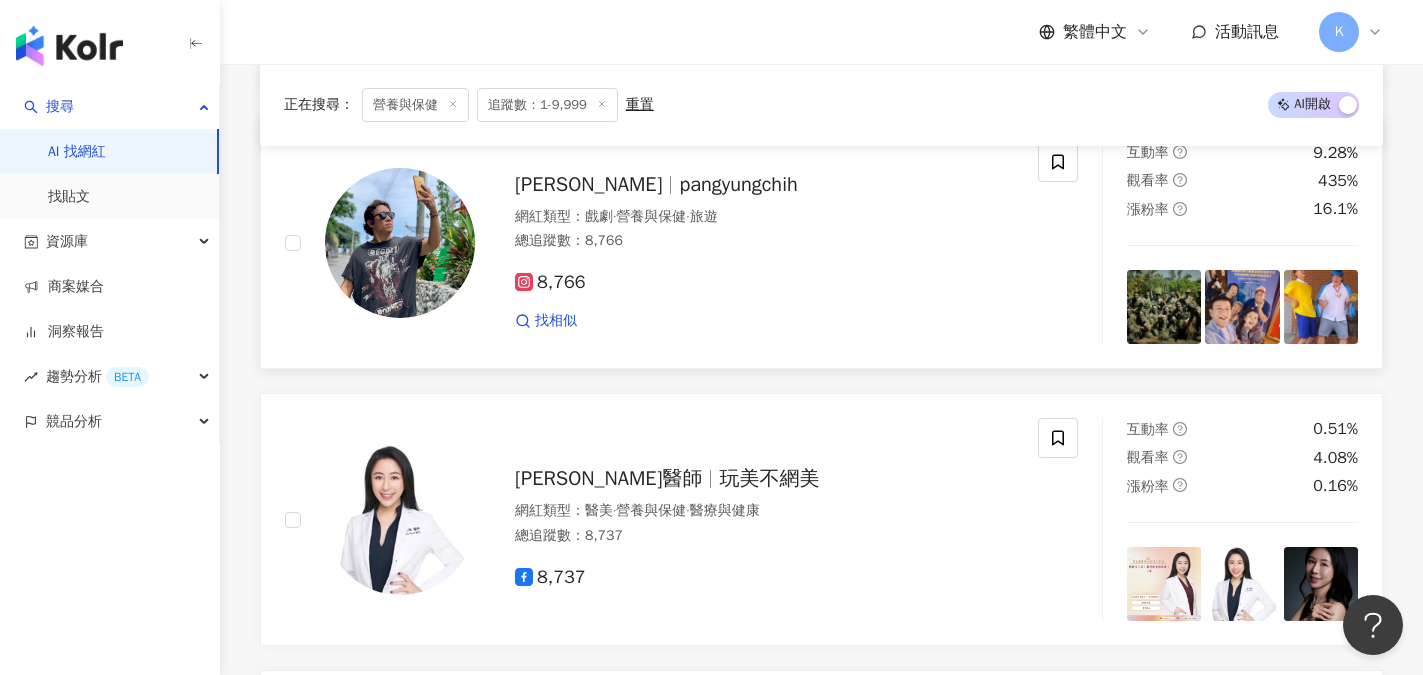 click at bounding box center [400, 243] 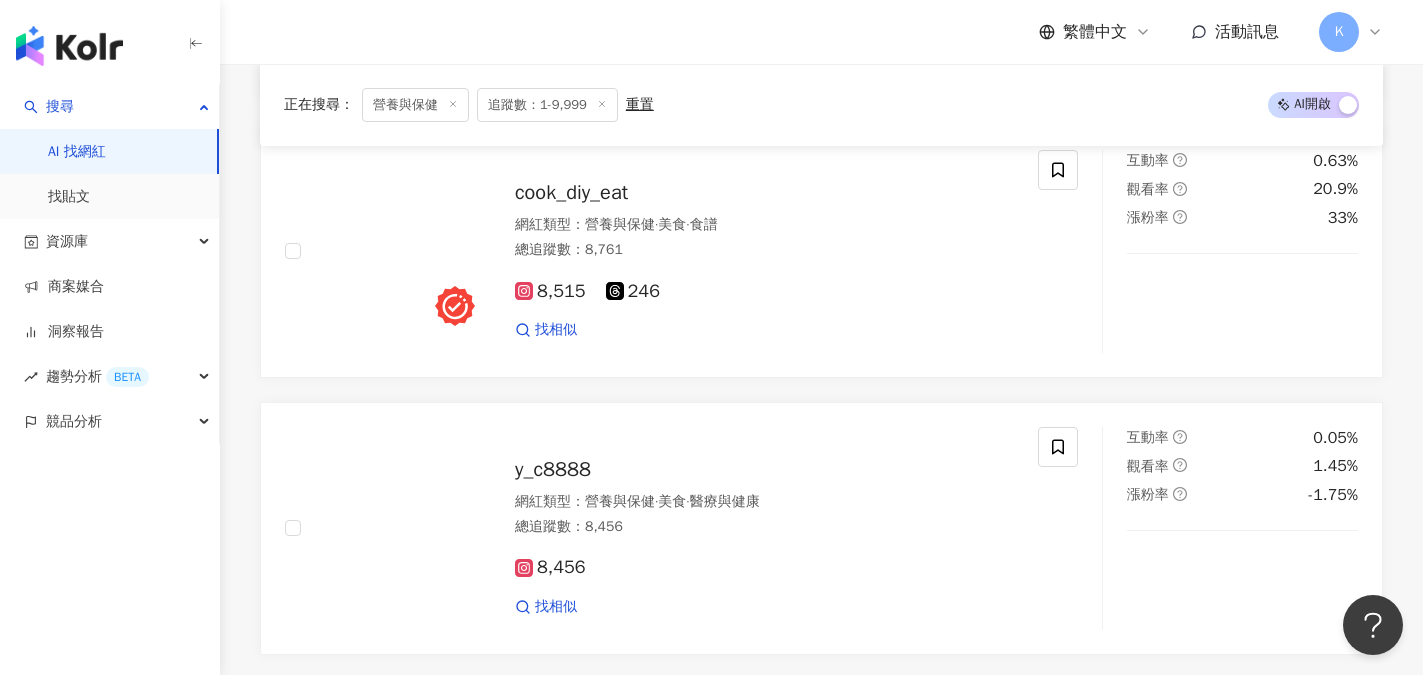 scroll, scrollTop: 7100, scrollLeft: 0, axis: vertical 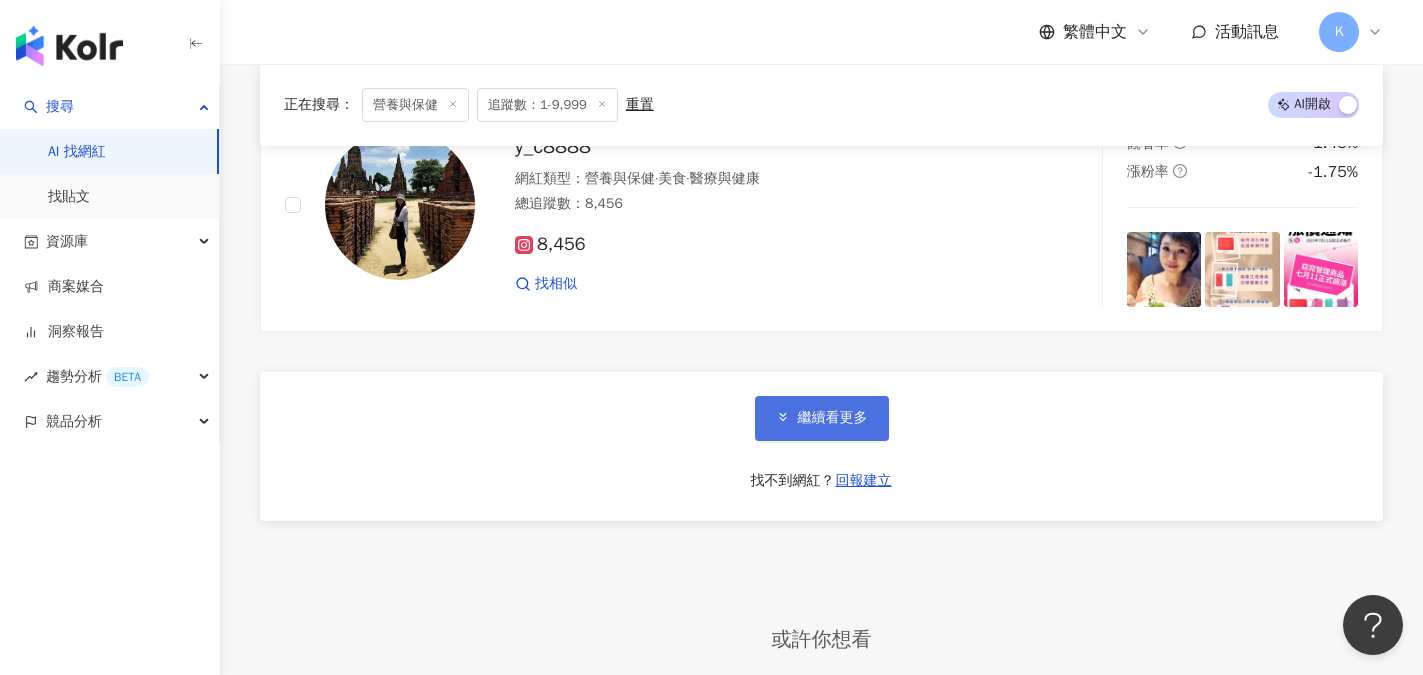 click on "繼續看更多" at bounding box center (833, 418) 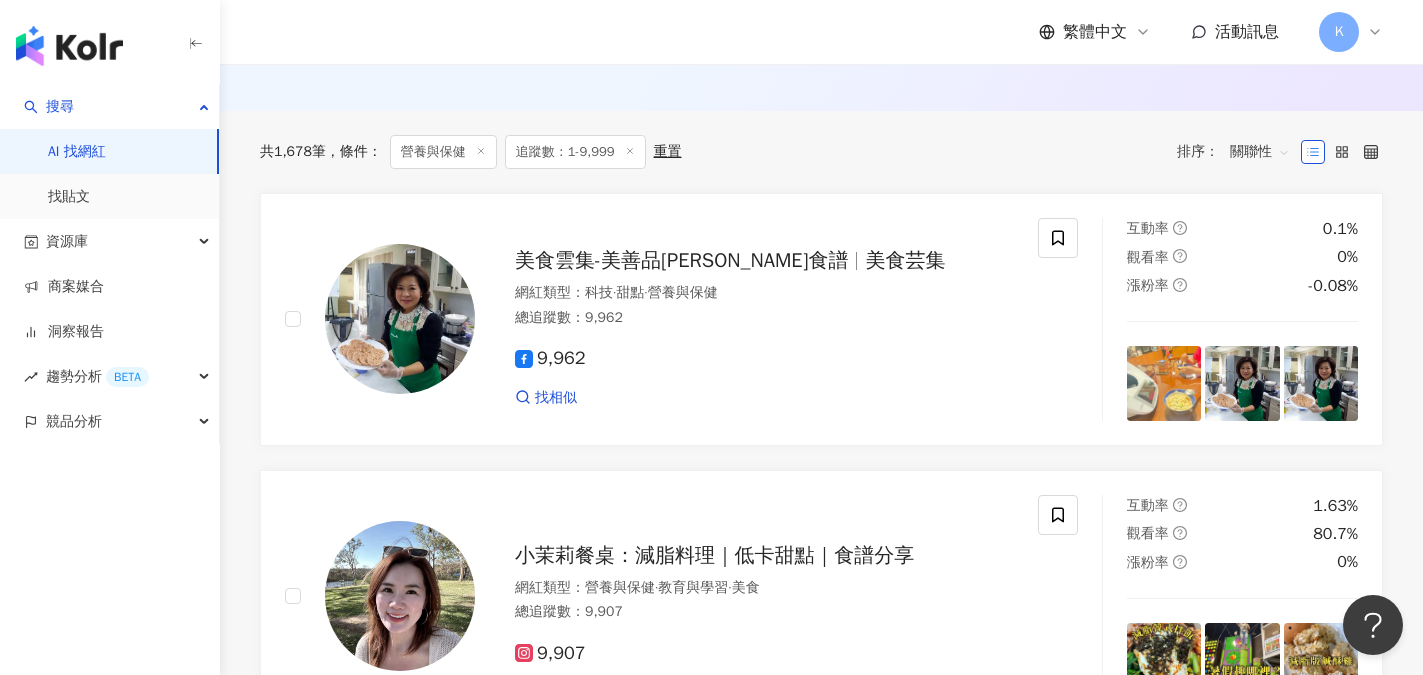 scroll, scrollTop: 200, scrollLeft: 0, axis: vertical 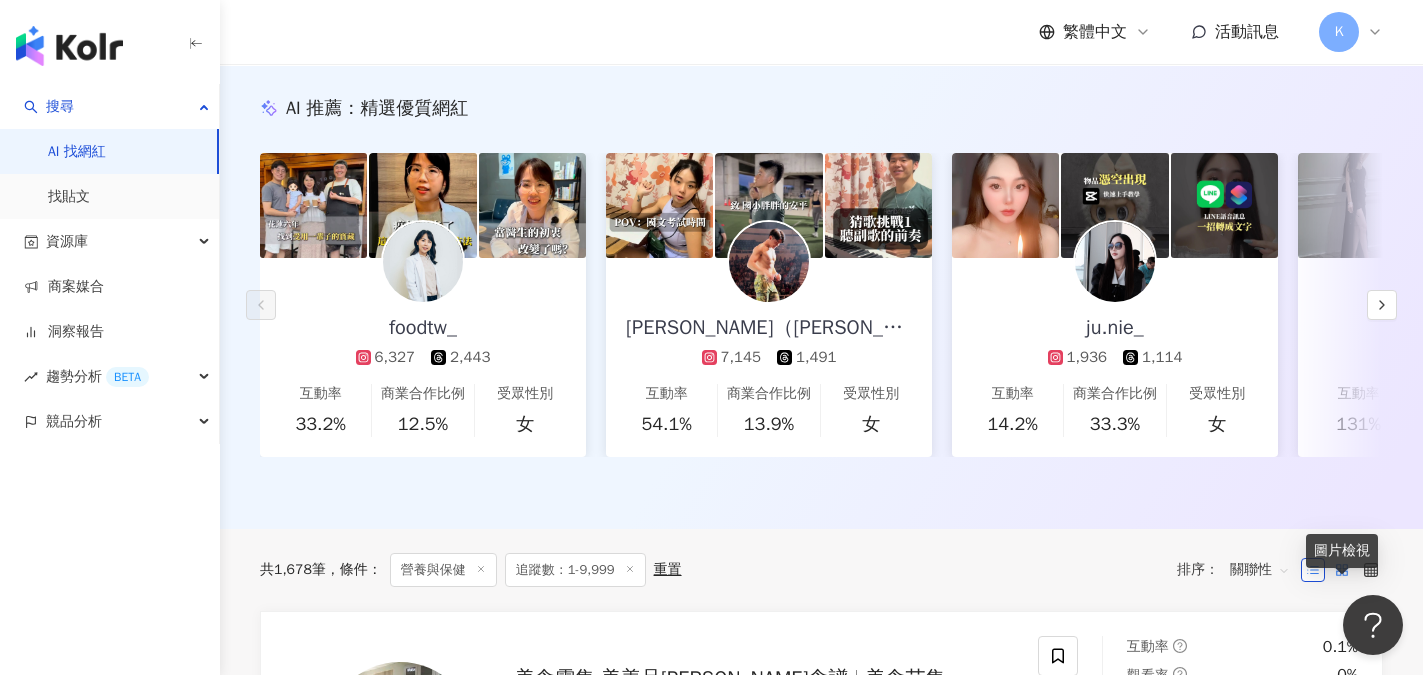 click 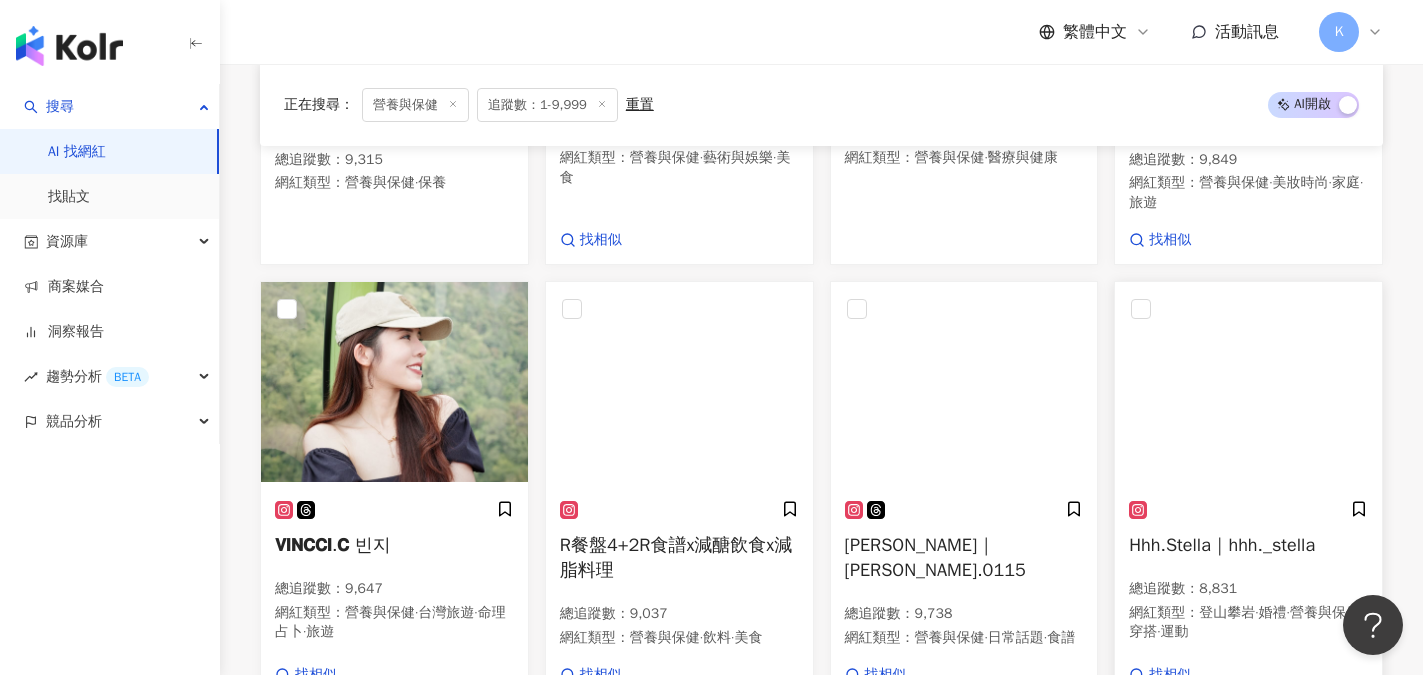 scroll, scrollTop: 1900, scrollLeft: 0, axis: vertical 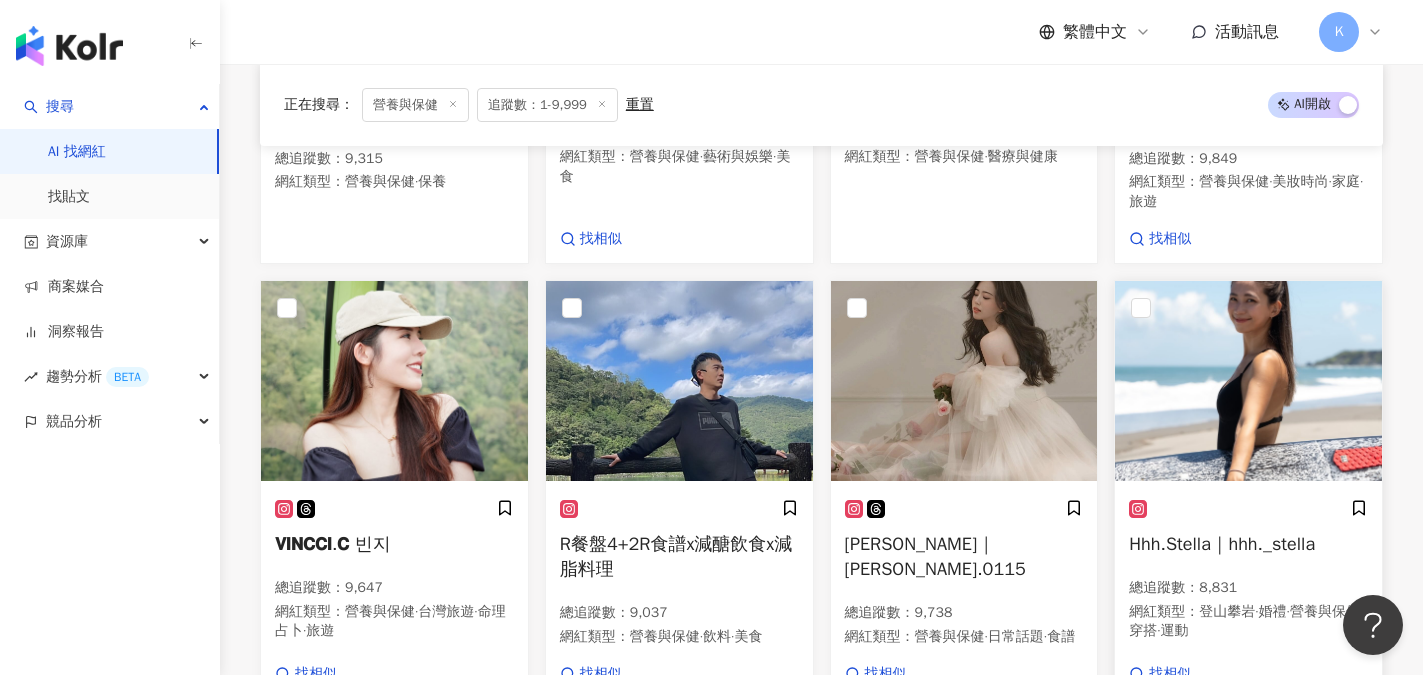 click at bounding box center (1248, 381) 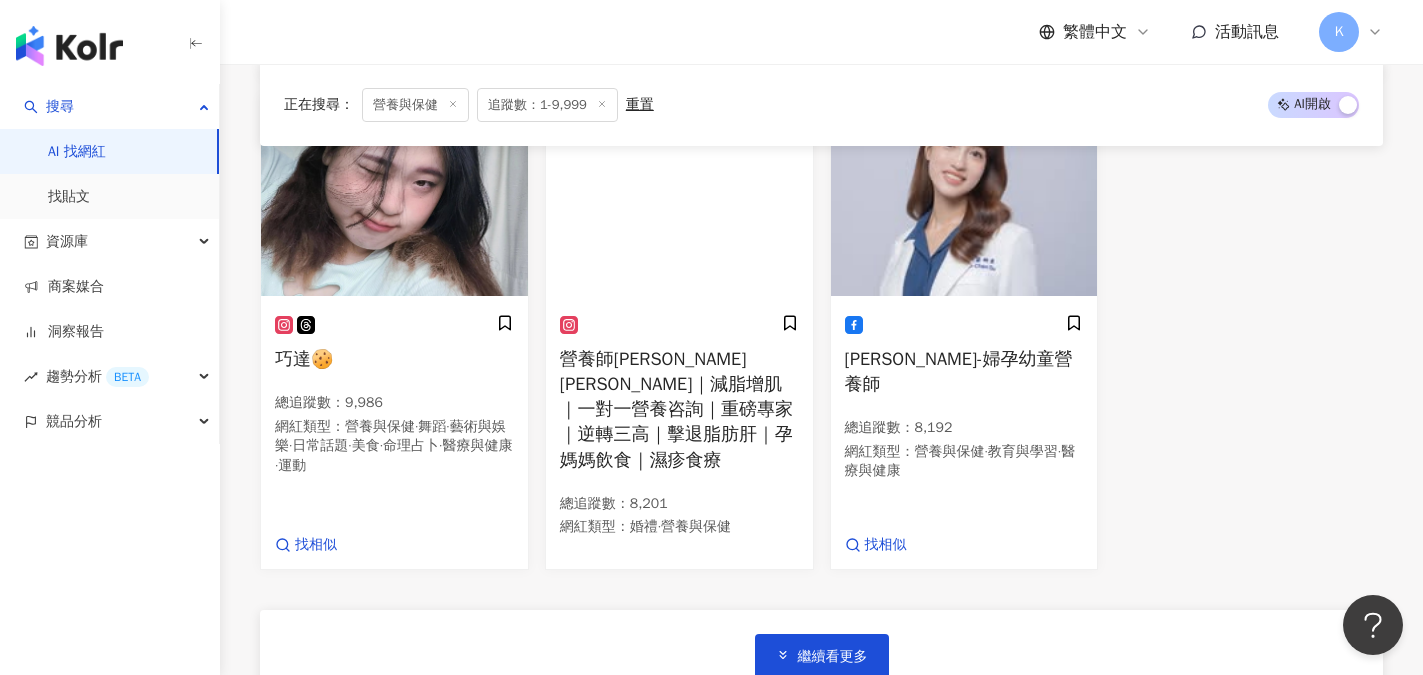 scroll, scrollTop: 4300, scrollLeft: 0, axis: vertical 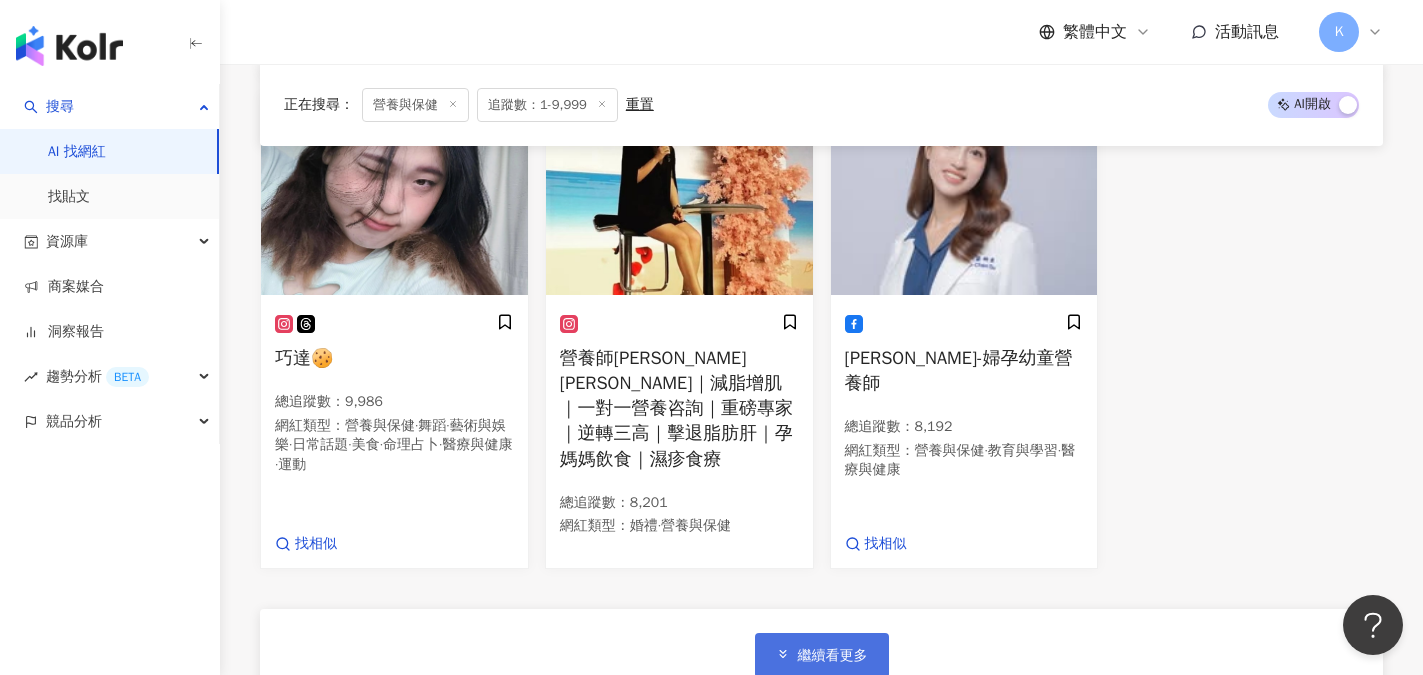 click on "繼續看更多" at bounding box center (833, 656) 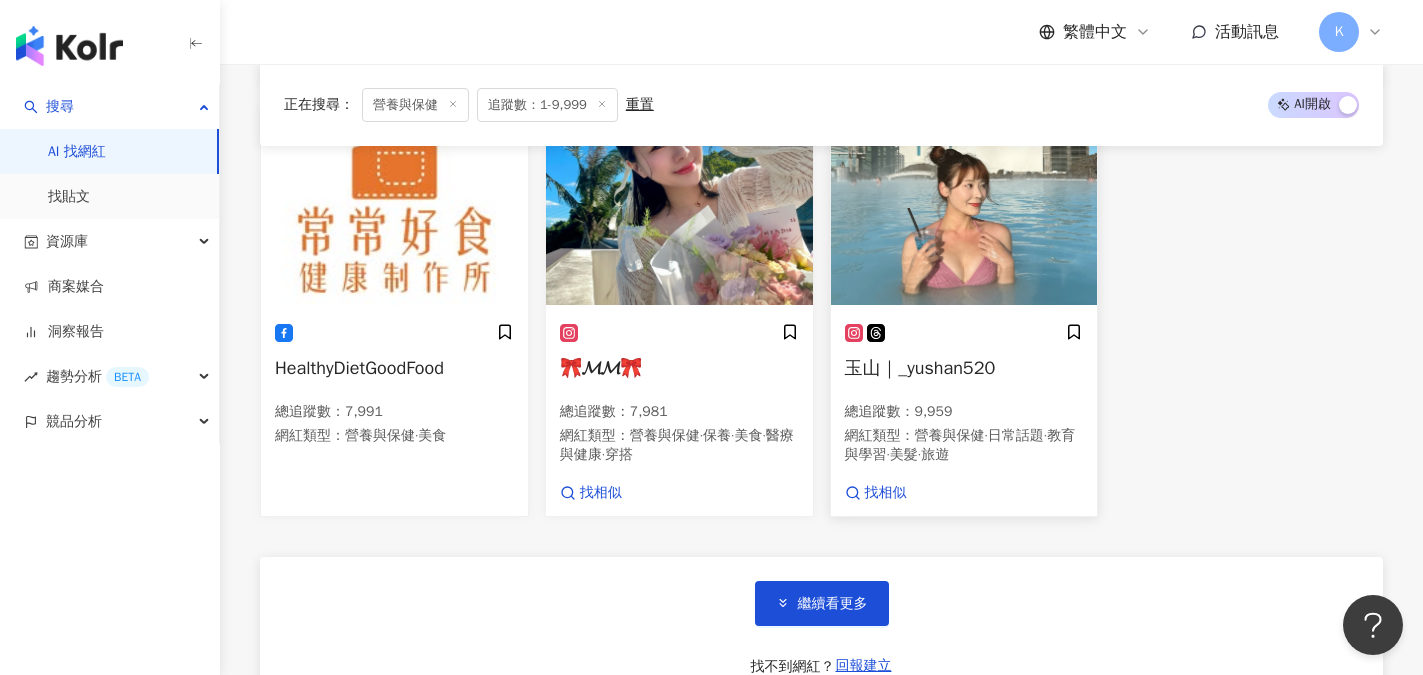 scroll, scrollTop: 5800, scrollLeft: 0, axis: vertical 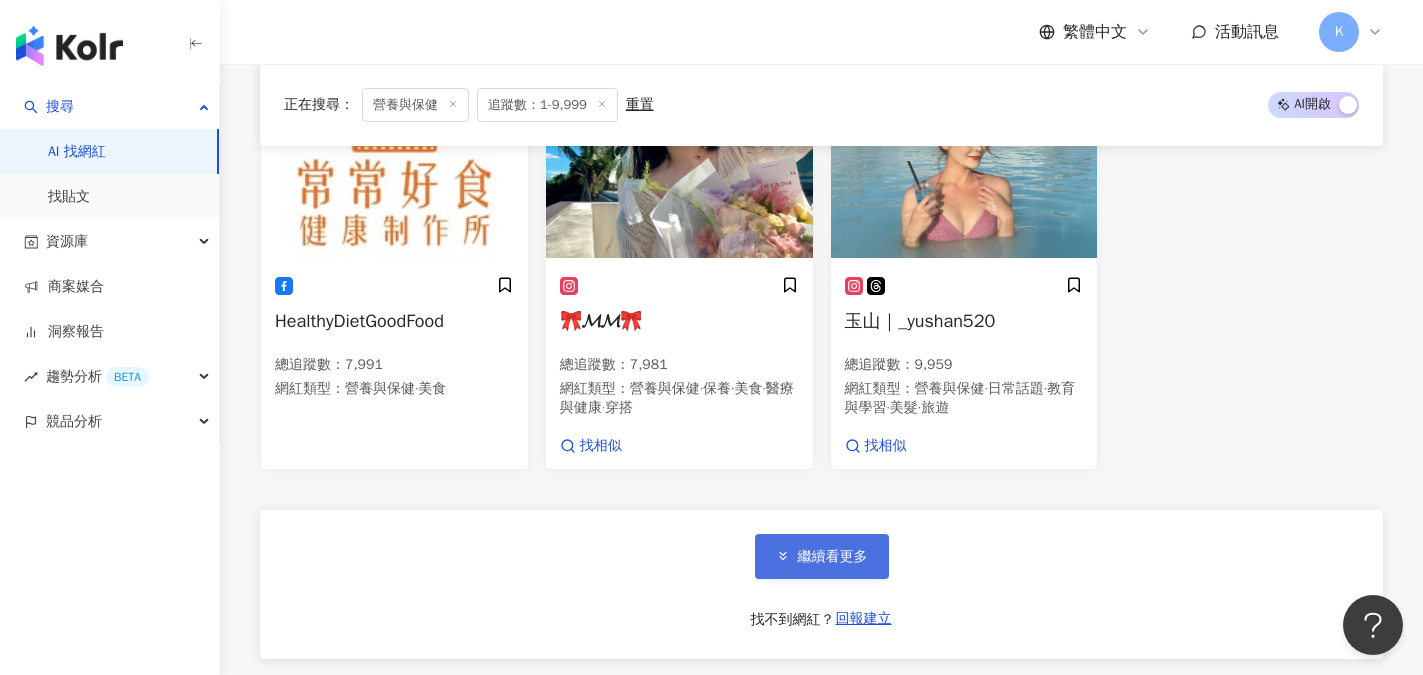 click on "繼續看更多" at bounding box center [833, 557] 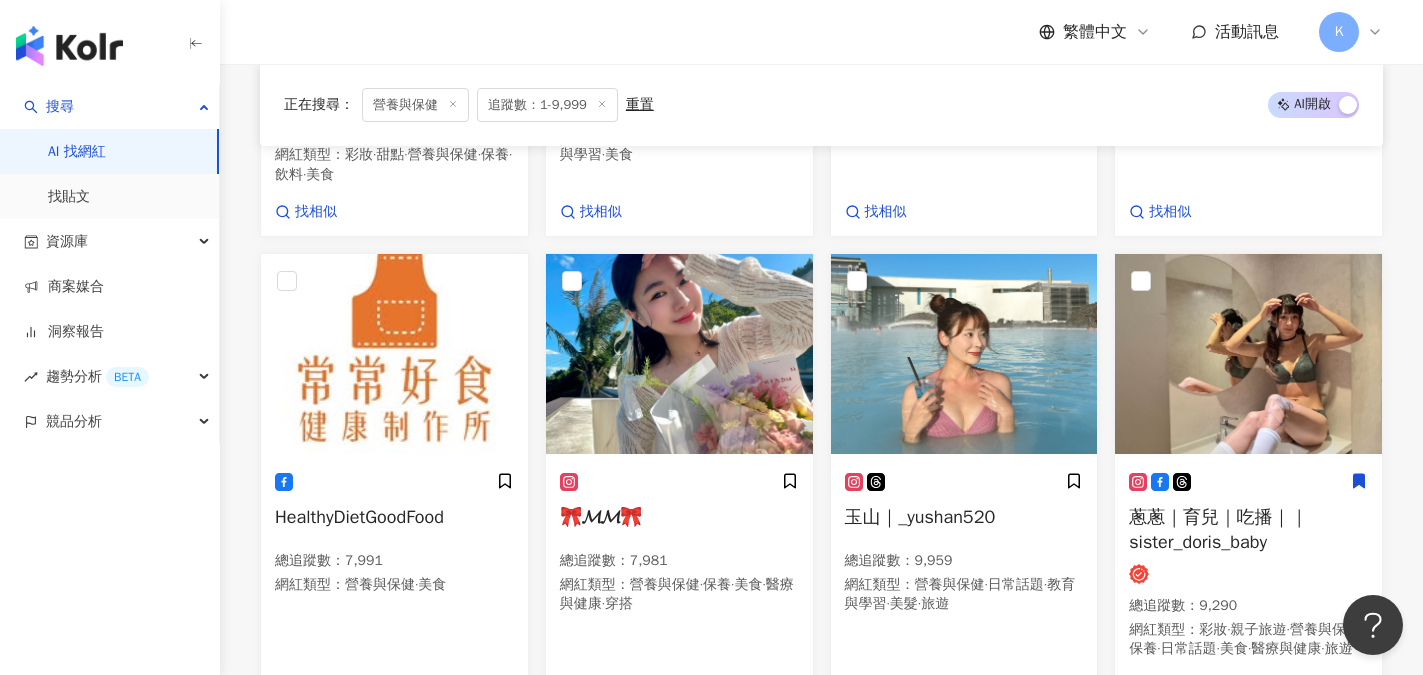 scroll, scrollTop: 5600, scrollLeft: 0, axis: vertical 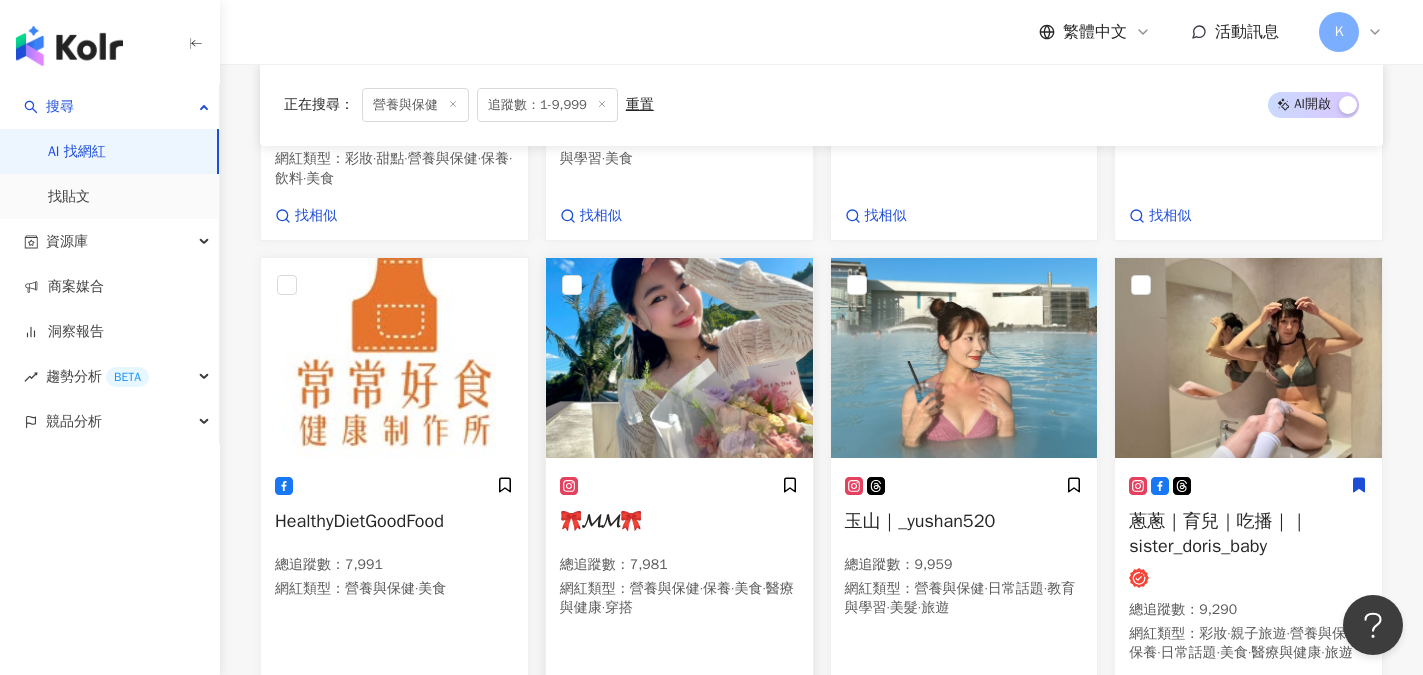 click on "營養與保健" at bounding box center (665, 588) 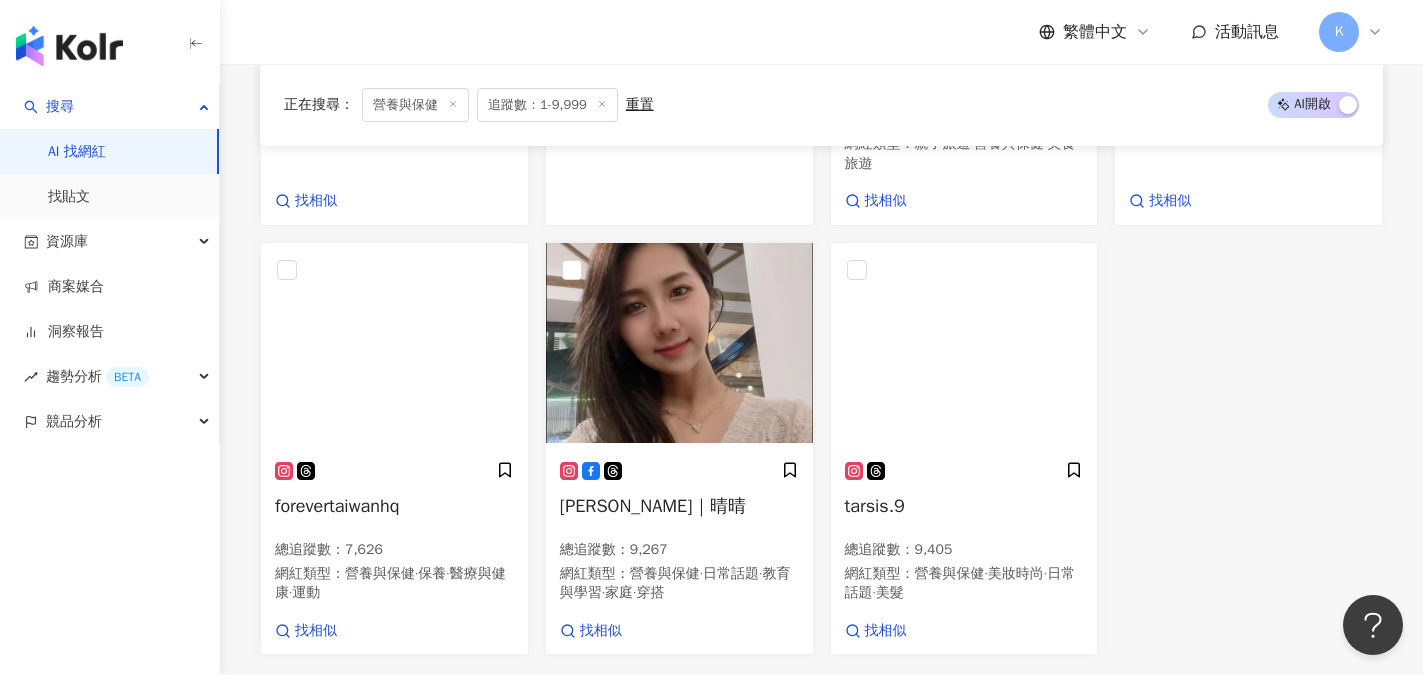 scroll, scrollTop: 7000, scrollLeft: 0, axis: vertical 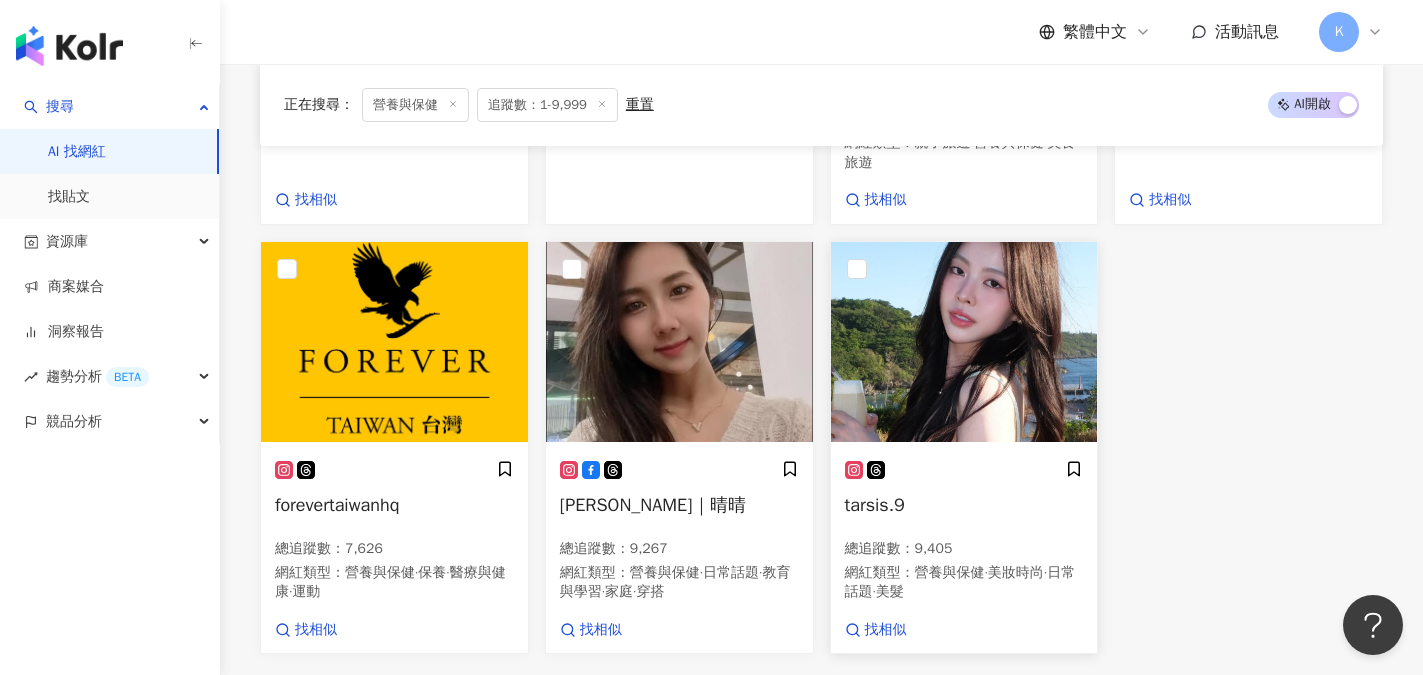 click on "營養與保健" at bounding box center (950, 572) 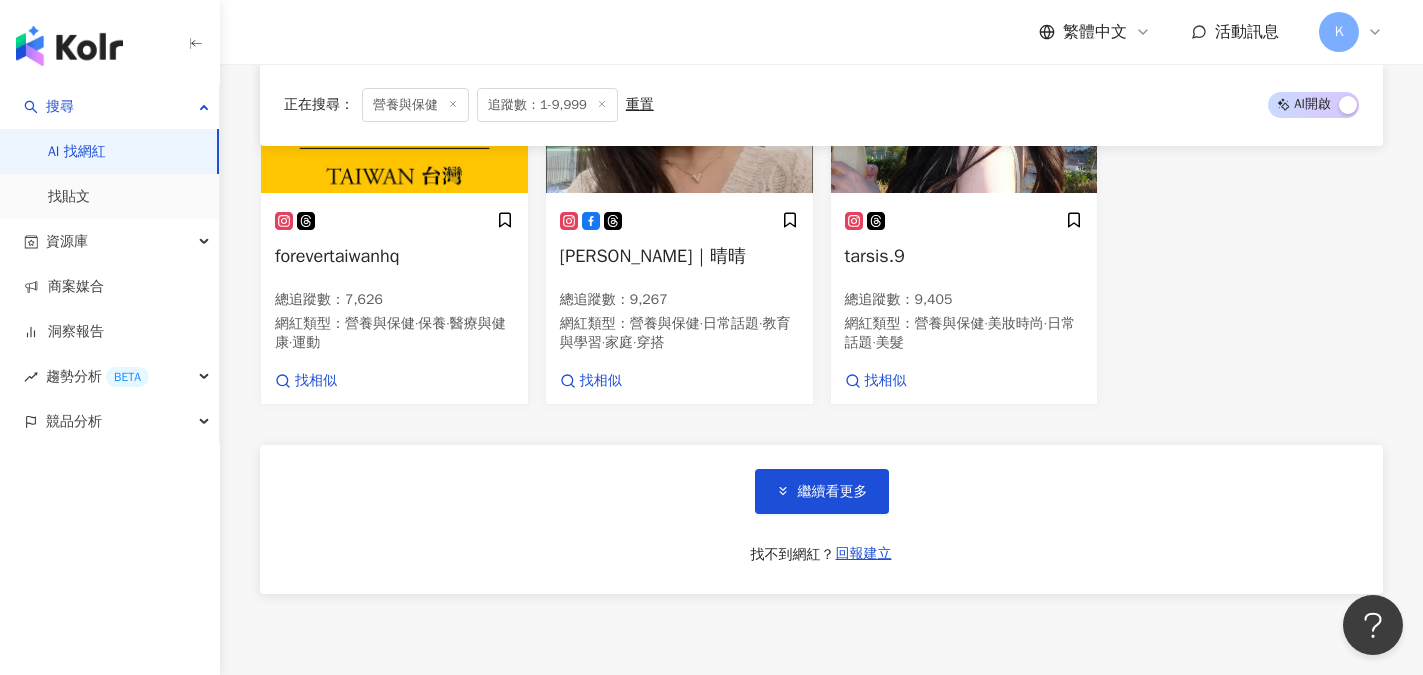 scroll, scrollTop: 7300, scrollLeft: 0, axis: vertical 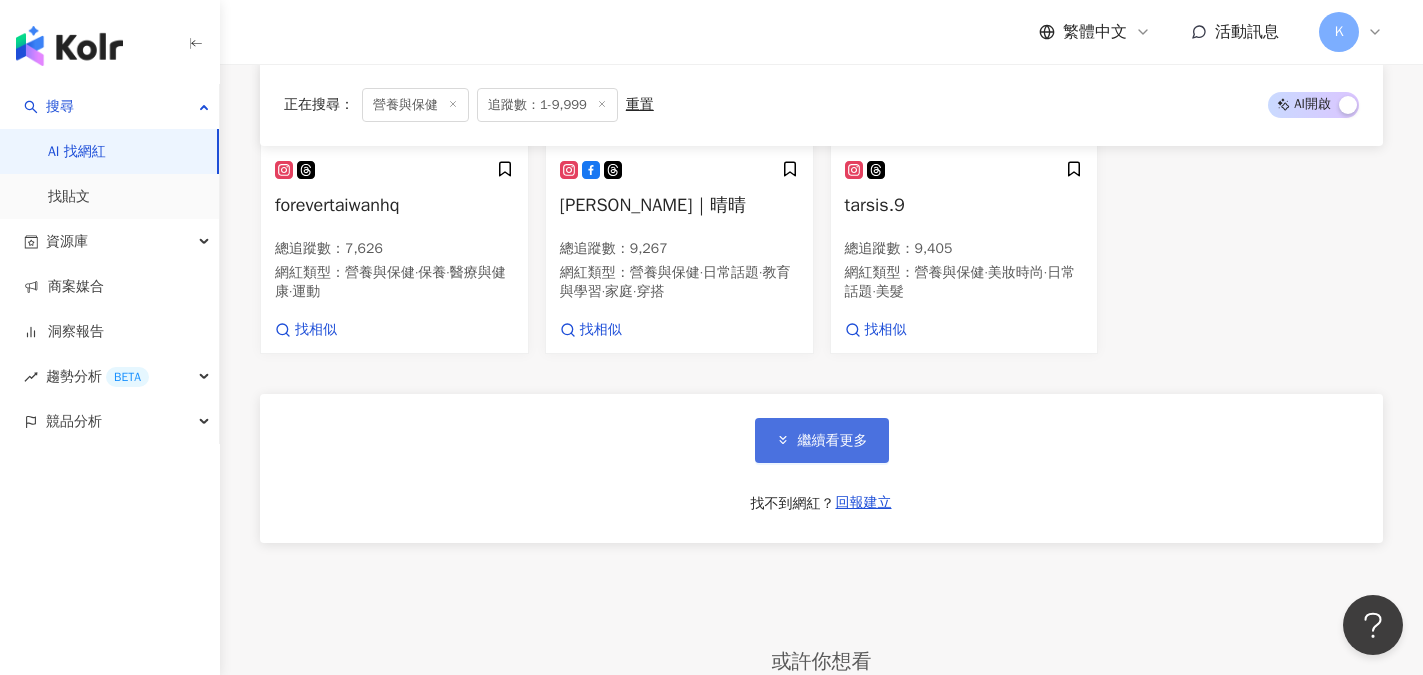 click on "繼續看更多" at bounding box center [833, 441] 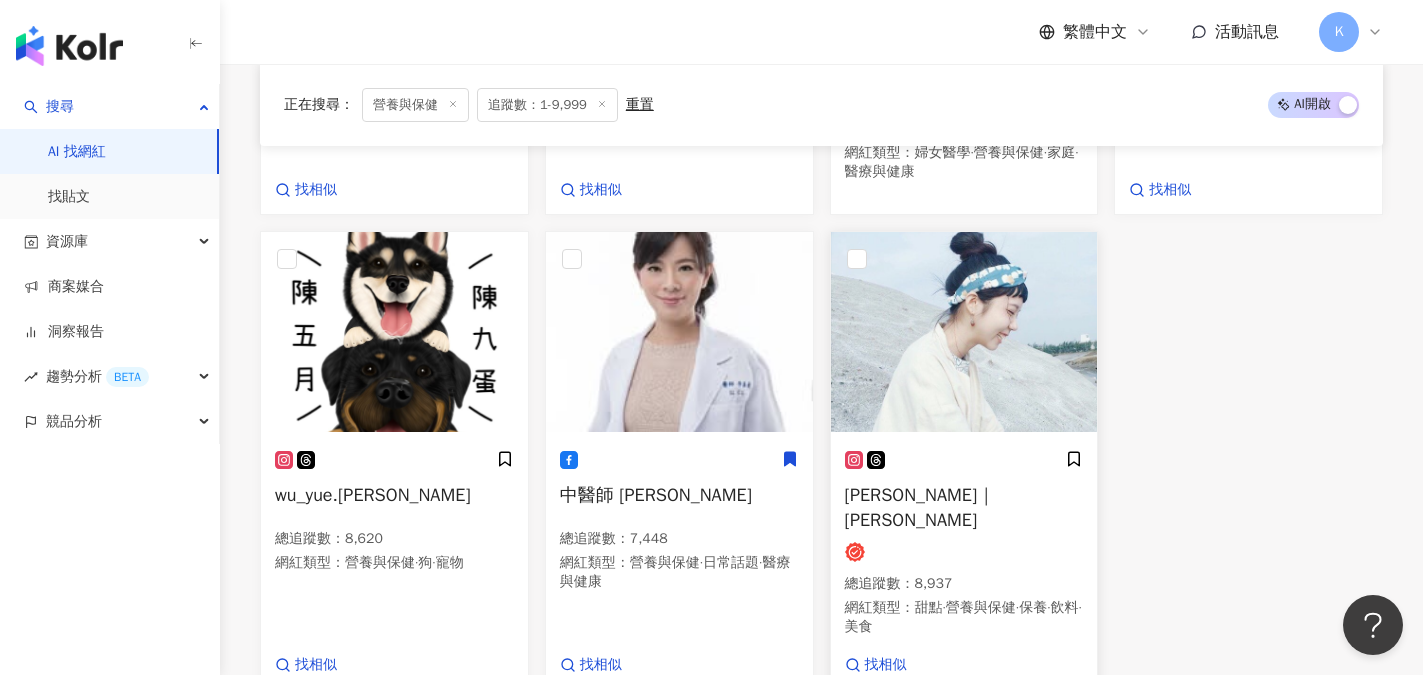 scroll, scrollTop: 8400, scrollLeft: 0, axis: vertical 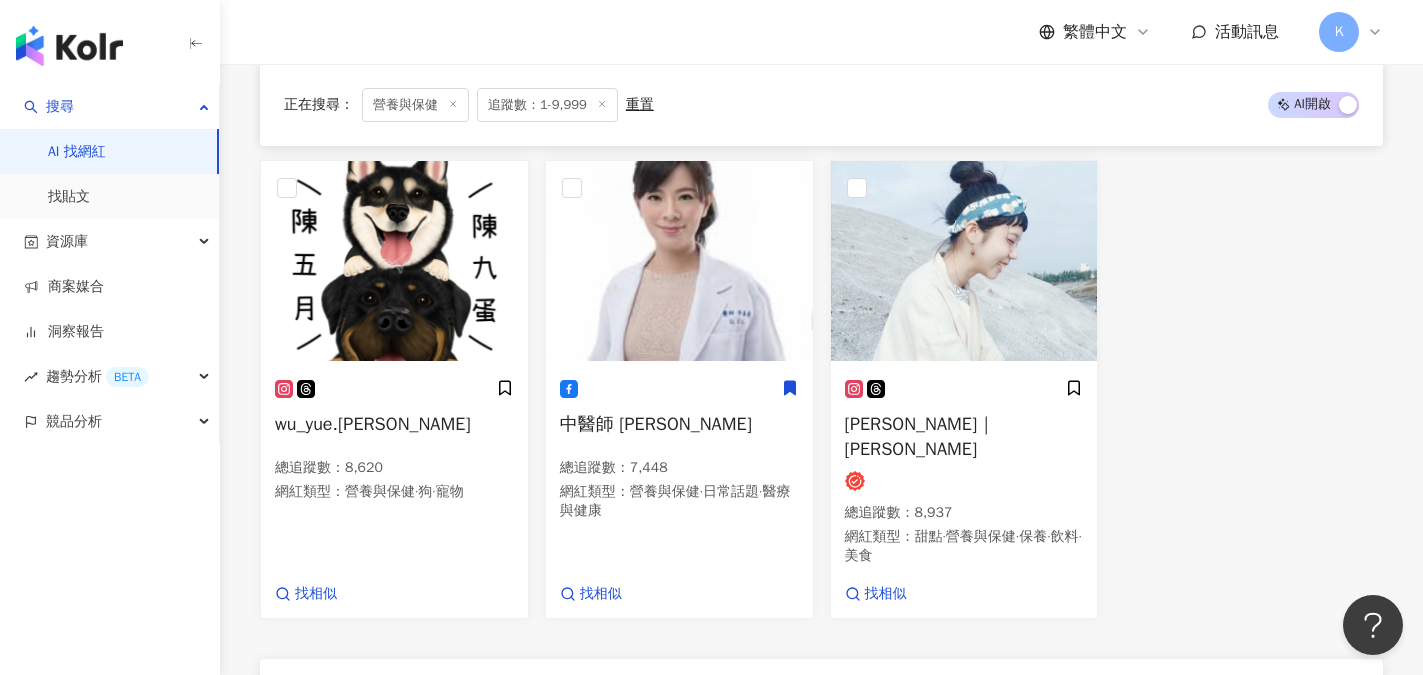 click on "繼續看更多" at bounding box center (833, 705) 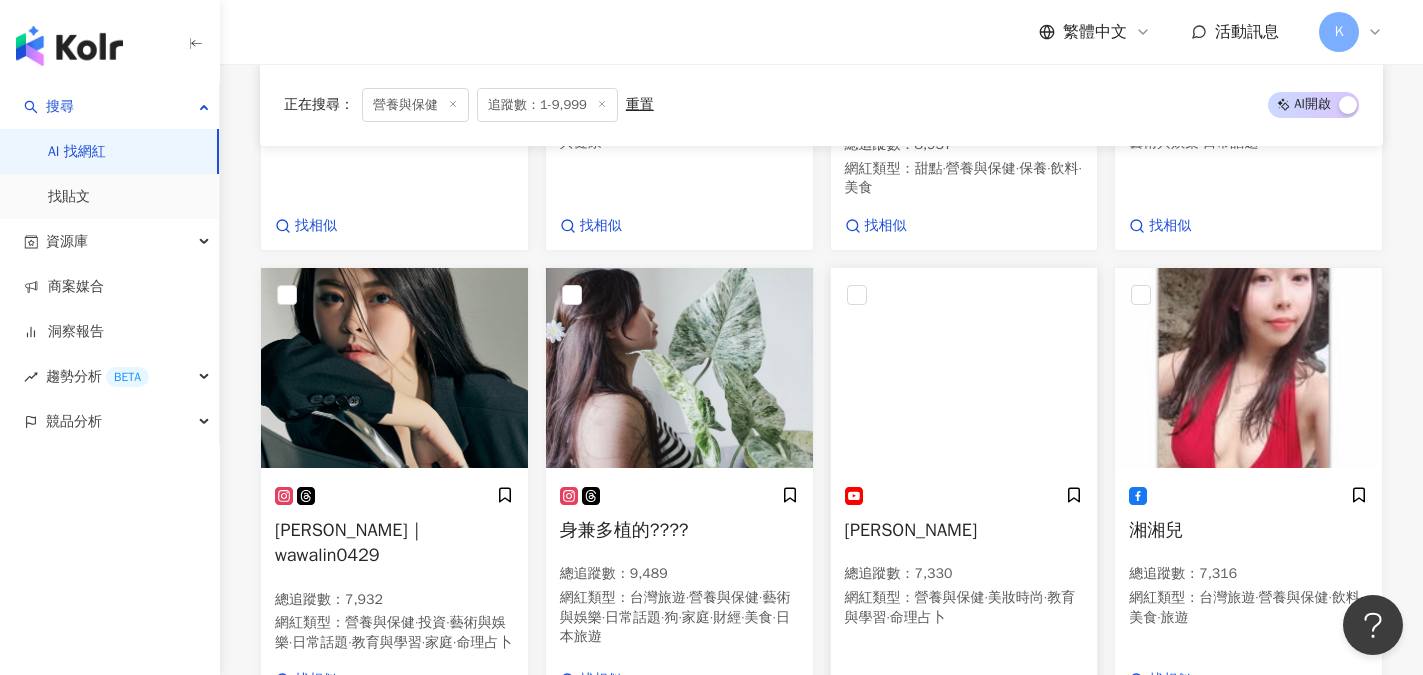 scroll, scrollTop: 8800, scrollLeft: 0, axis: vertical 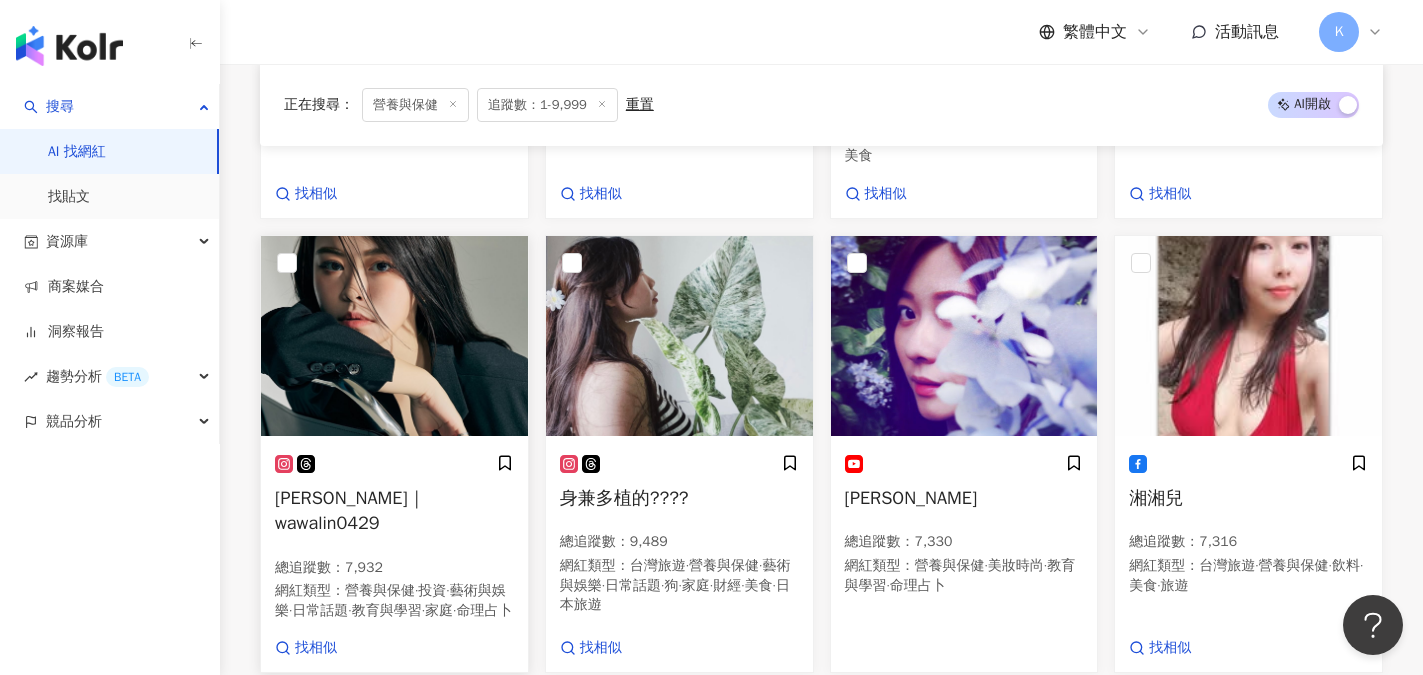 click on "Wawa Lin｜wawalin0429" at bounding box center (350, 510) 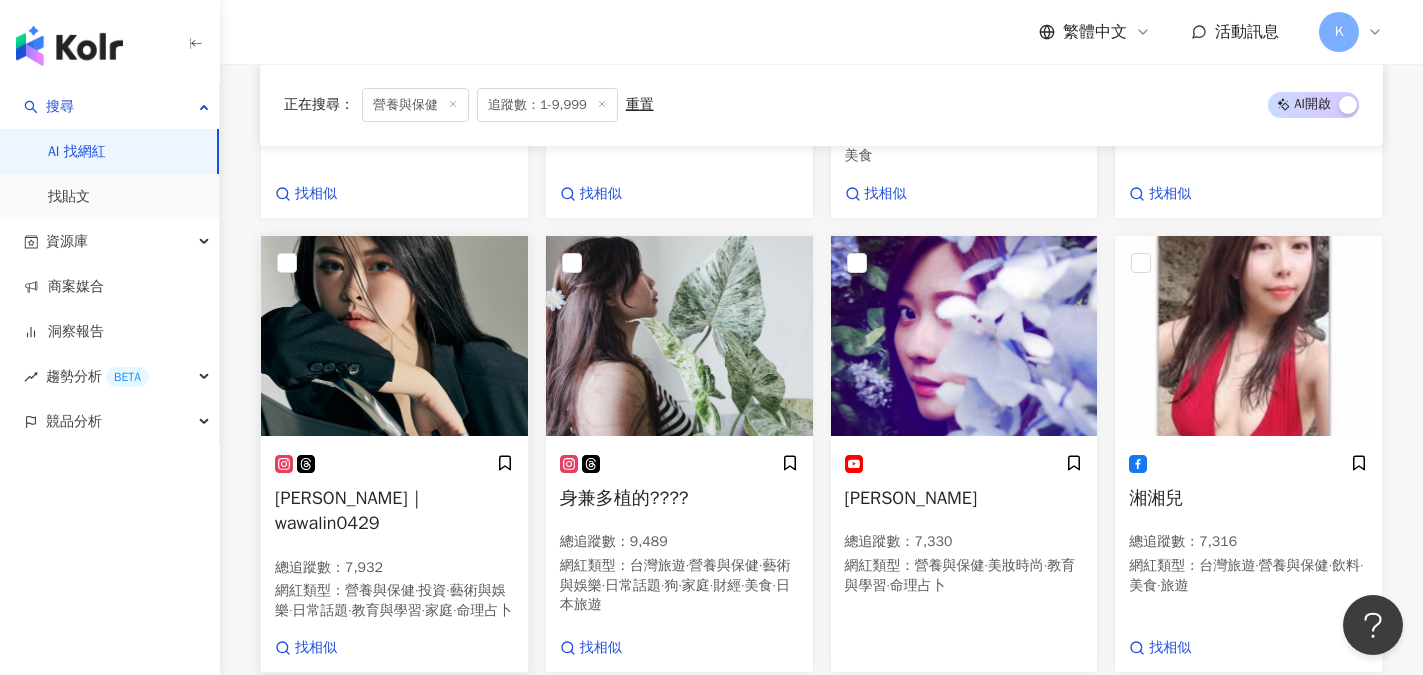 click on "Wawa Lin｜wawalin0429" at bounding box center [350, 510] 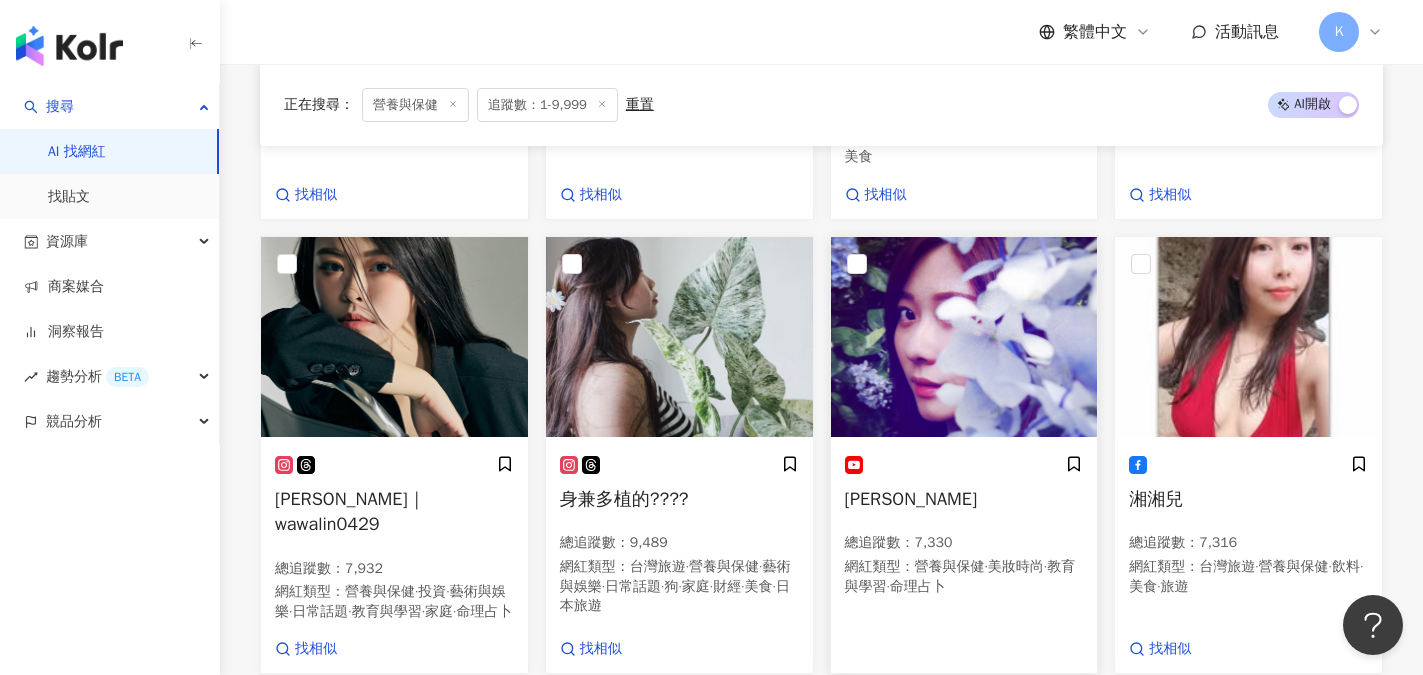scroll, scrollTop: 8800, scrollLeft: 0, axis: vertical 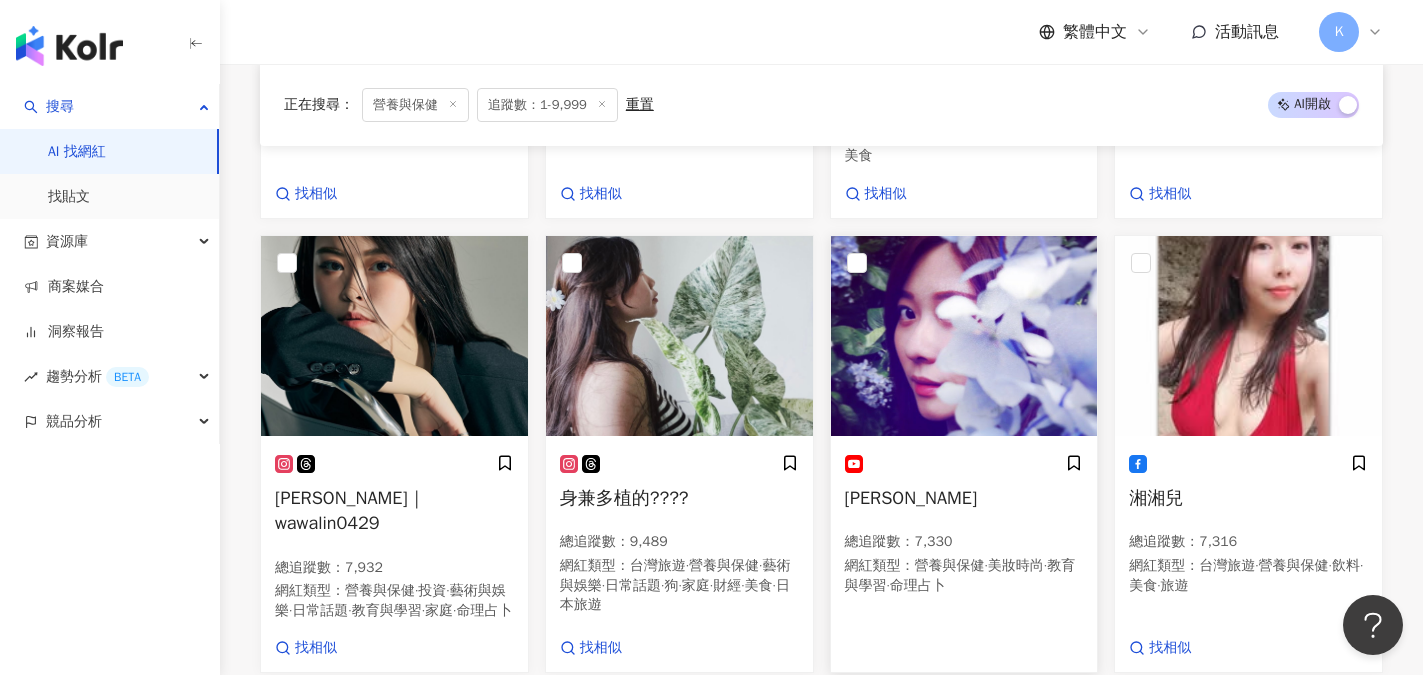 click on "張景嵐 Chang Chin Lan" at bounding box center [911, 498] 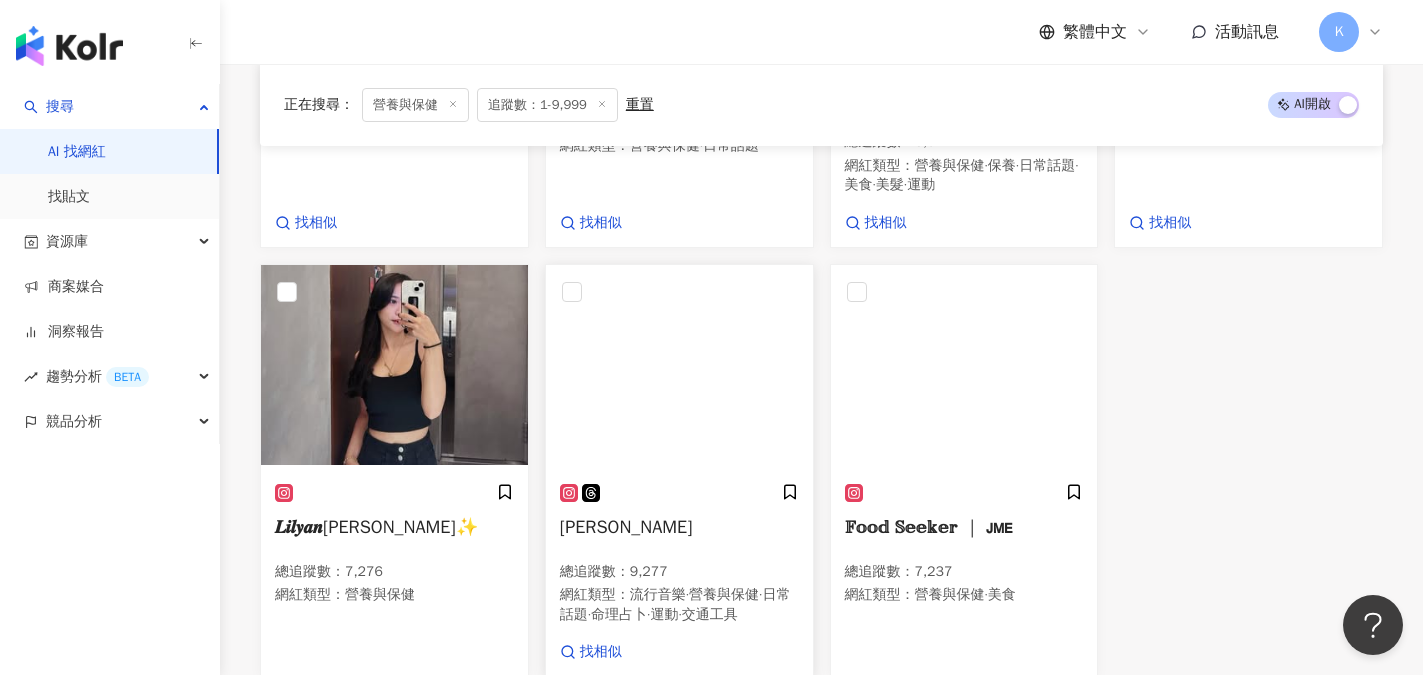 scroll, scrollTop: 9700, scrollLeft: 0, axis: vertical 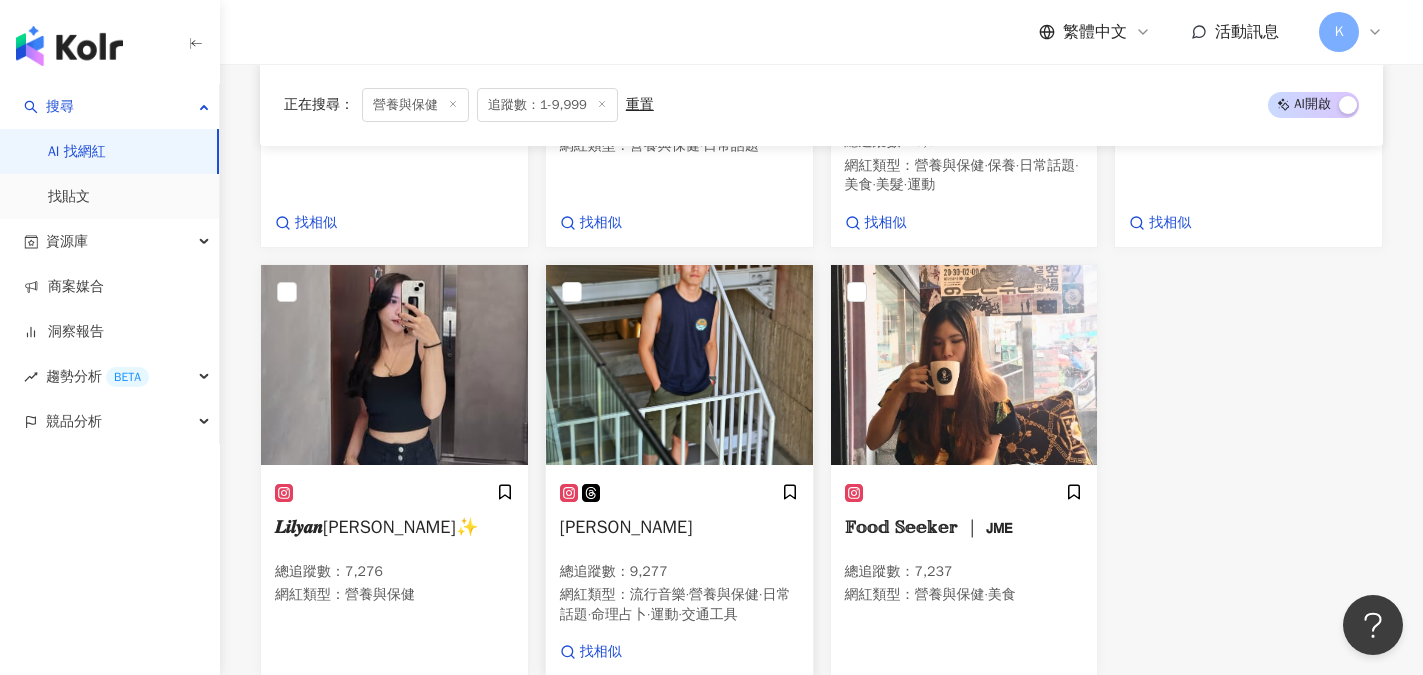 click on "Yuan" at bounding box center [626, 527] 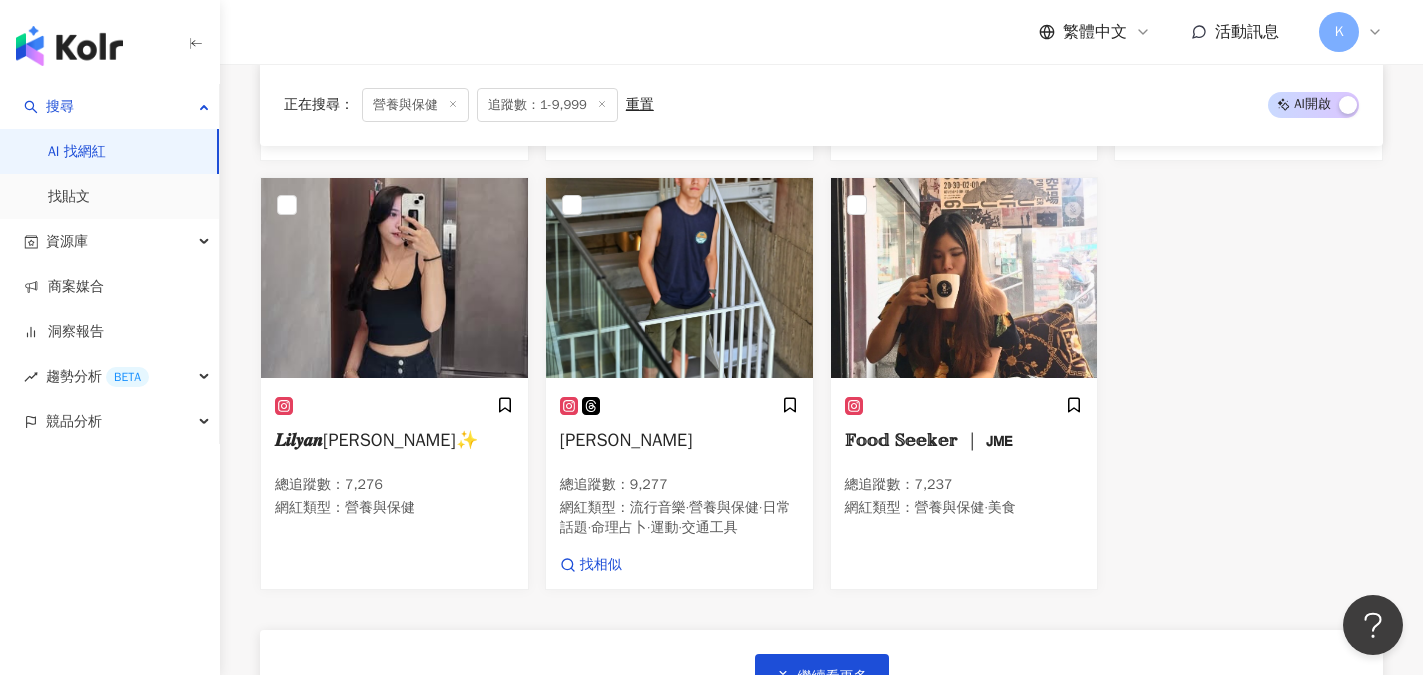 scroll, scrollTop: 10000, scrollLeft: 0, axis: vertical 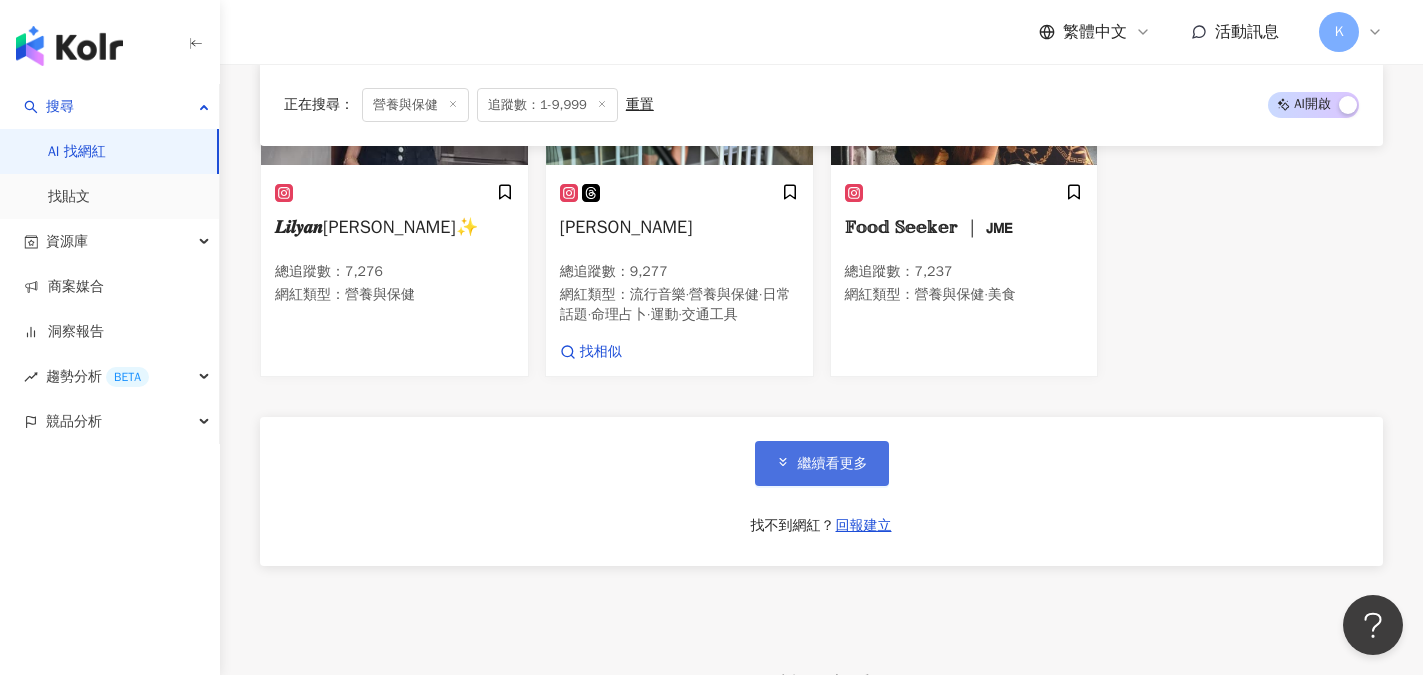 click on "繼續看更多" at bounding box center (833, 464) 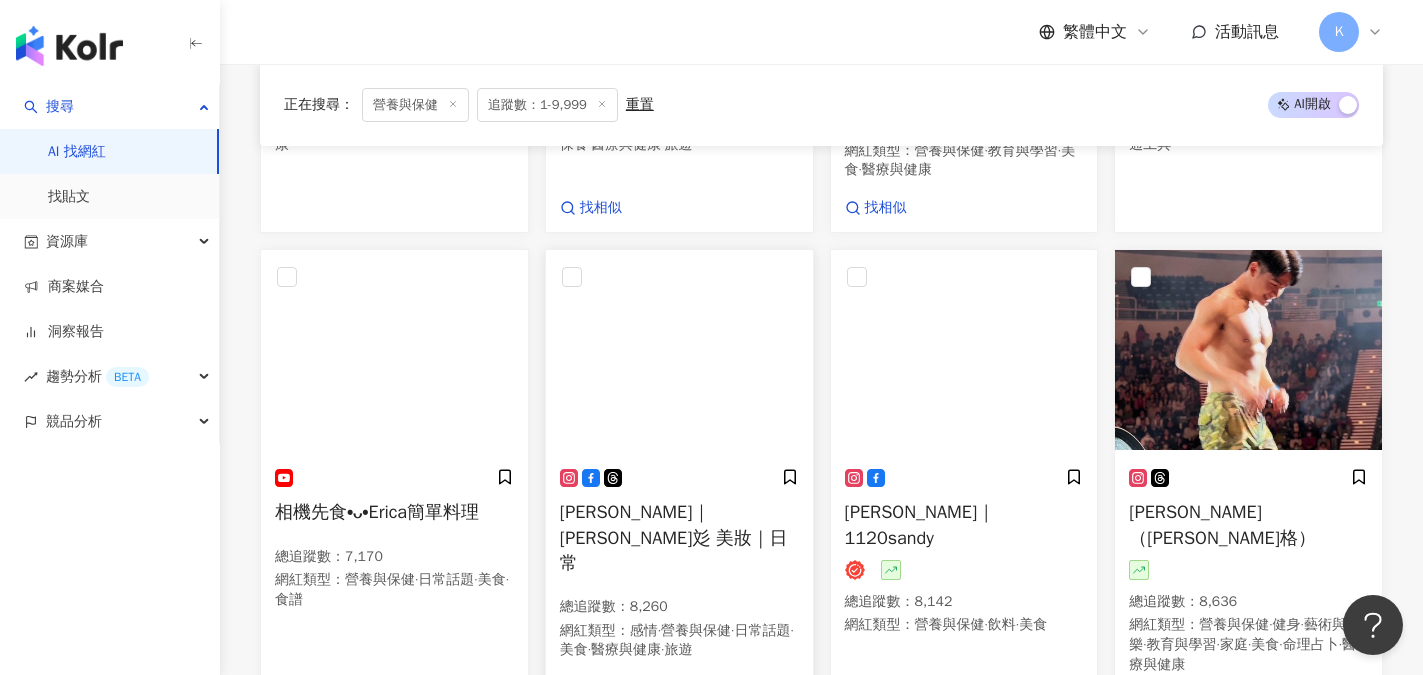 scroll, scrollTop: 10600, scrollLeft: 0, axis: vertical 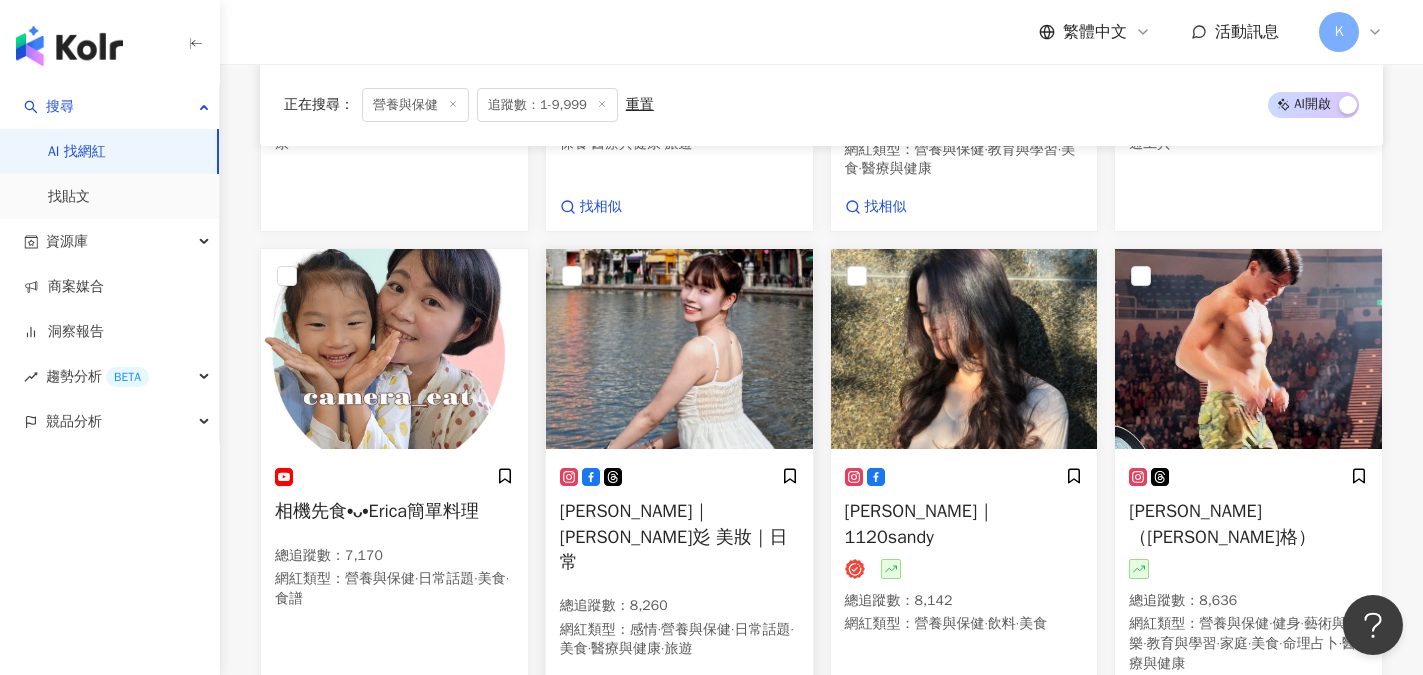 click at bounding box center [679, 349] 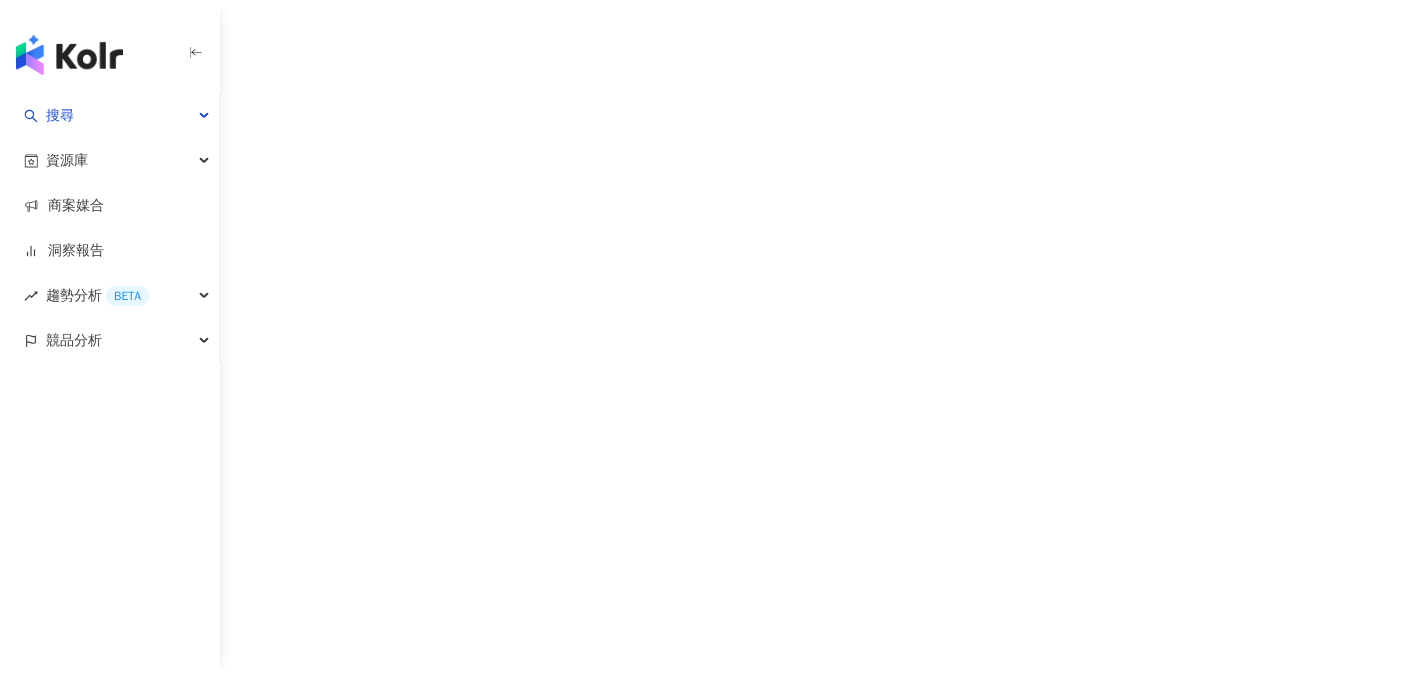 scroll, scrollTop: 0, scrollLeft: 0, axis: both 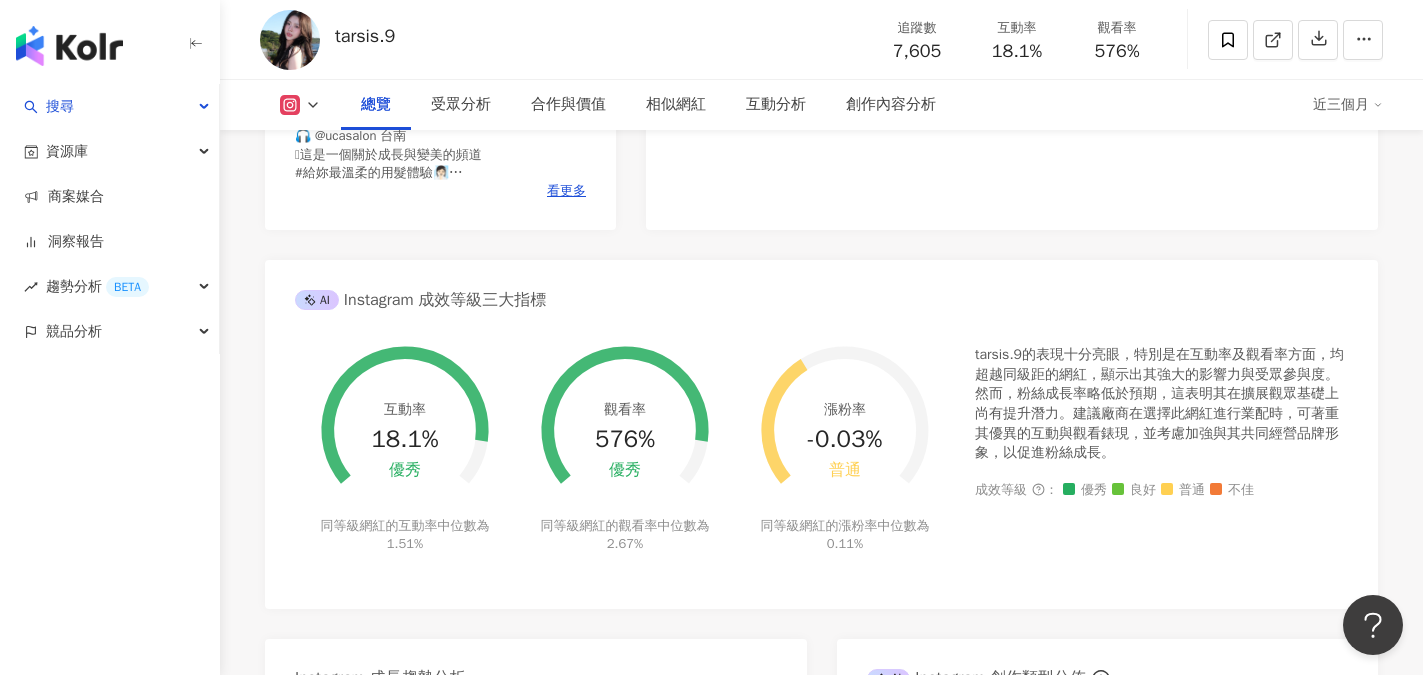 click on "AI Instagram 成效等級三大指標" at bounding box center [821, 292] 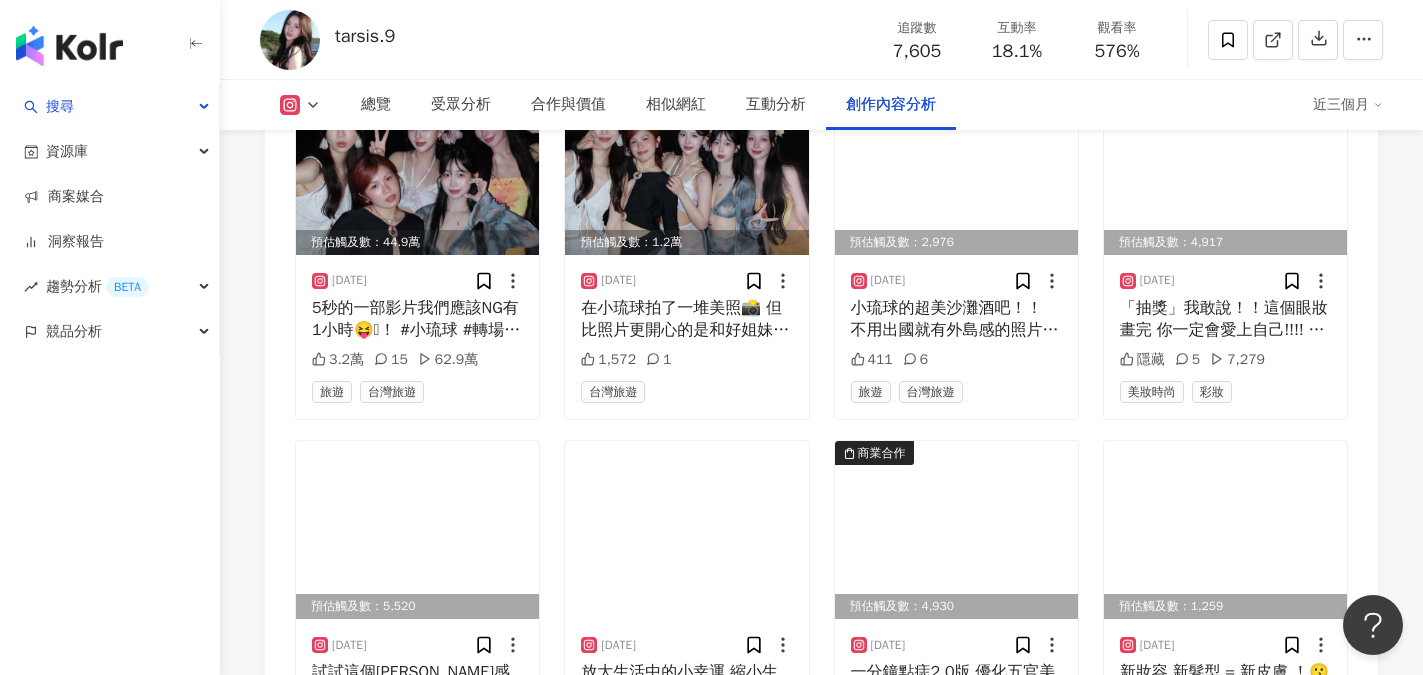 scroll, scrollTop: 6600, scrollLeft: 0, axis: vertical 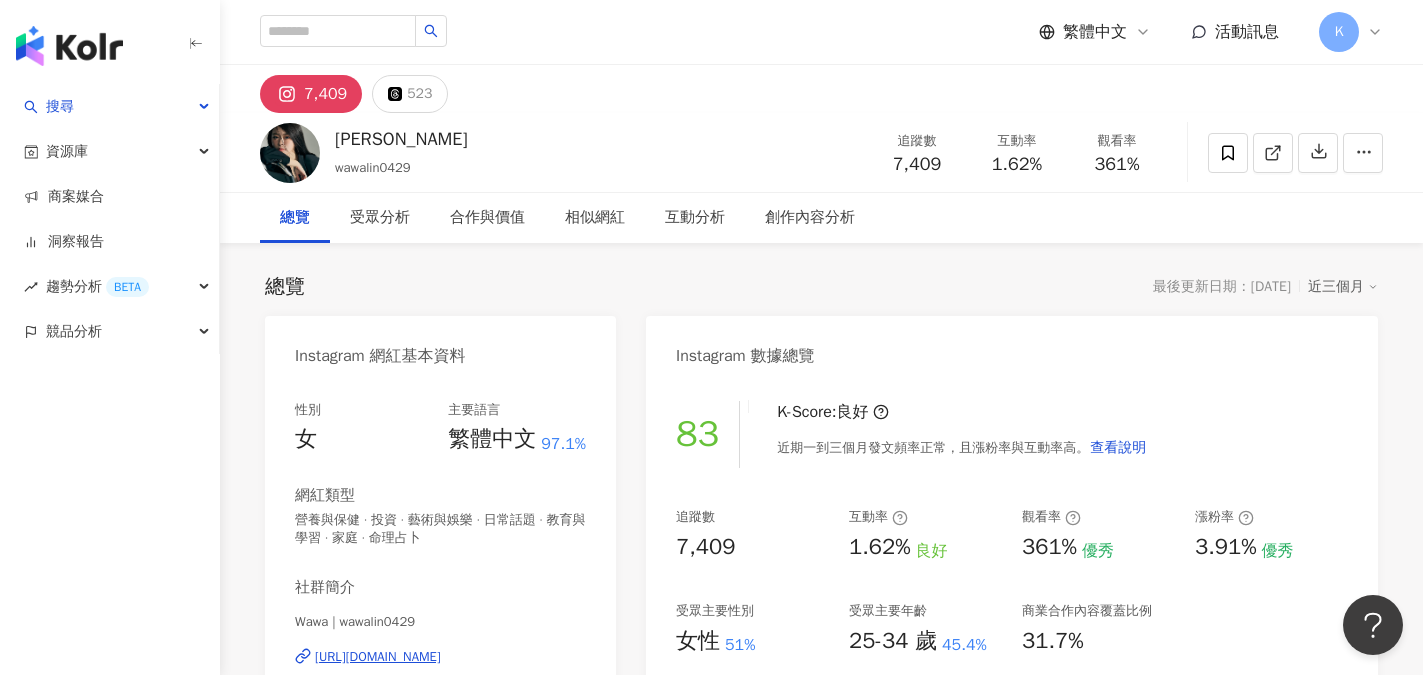 click on "Wawa Lin wawalin0429 追蹤數 7,409 互動率 1.62% 觀看率 361%" at bounding box center (821, 152) 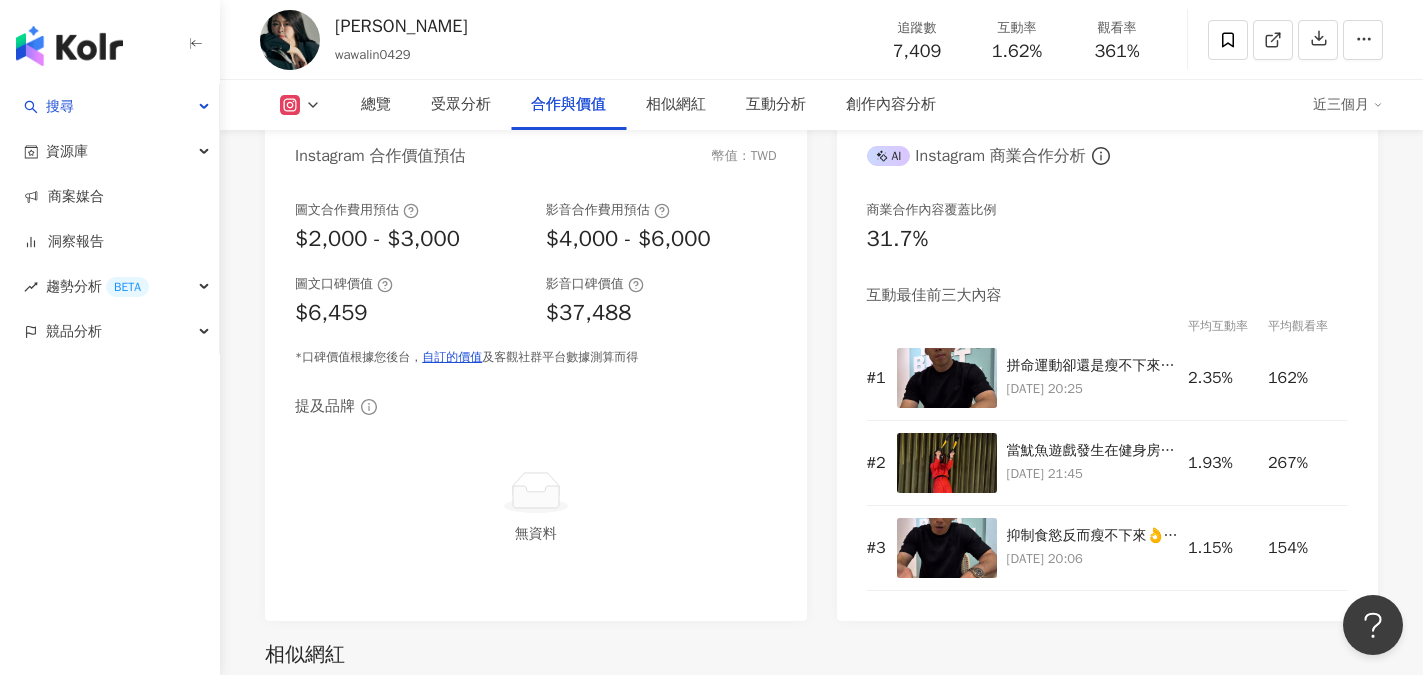 scroll, scrollTop: 2800, scrollLeft: 0, axis: vertical 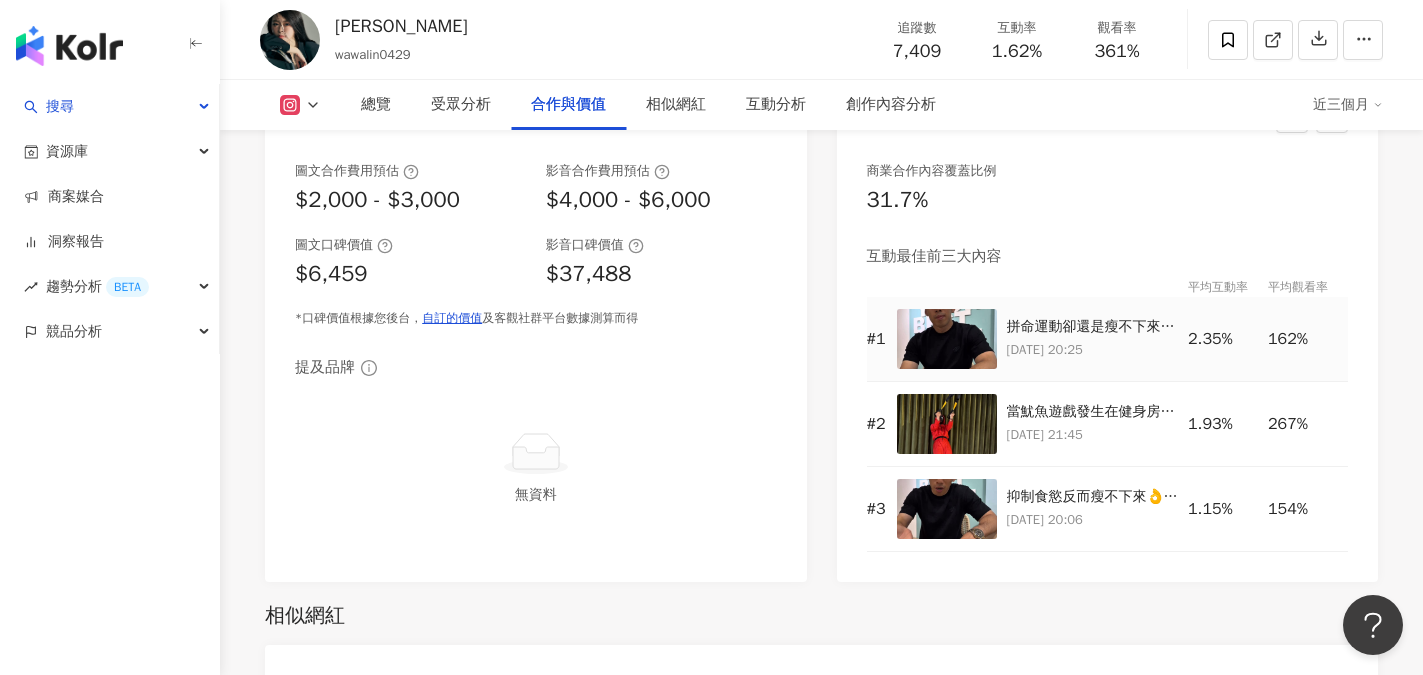 click at bounding box center (947, 339) 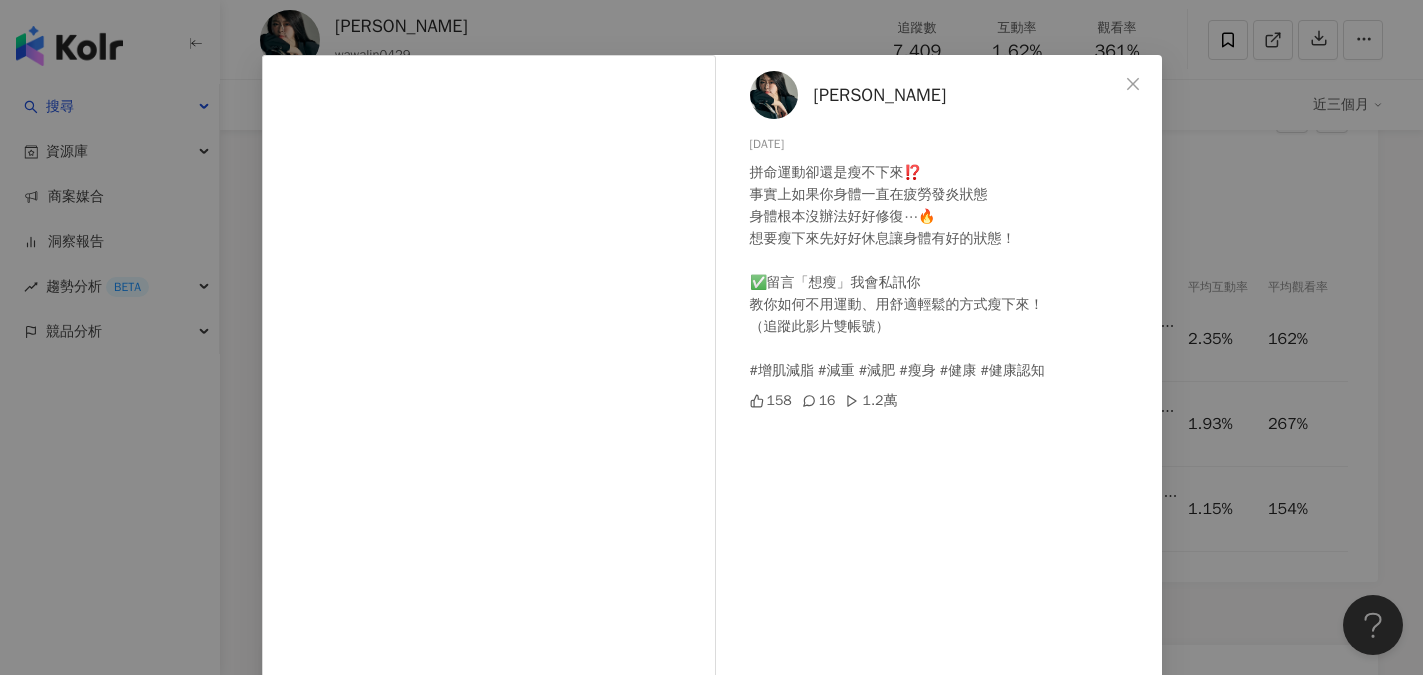 scroll, scrollTop: 100, scrollLeft: 0, axis: vertical 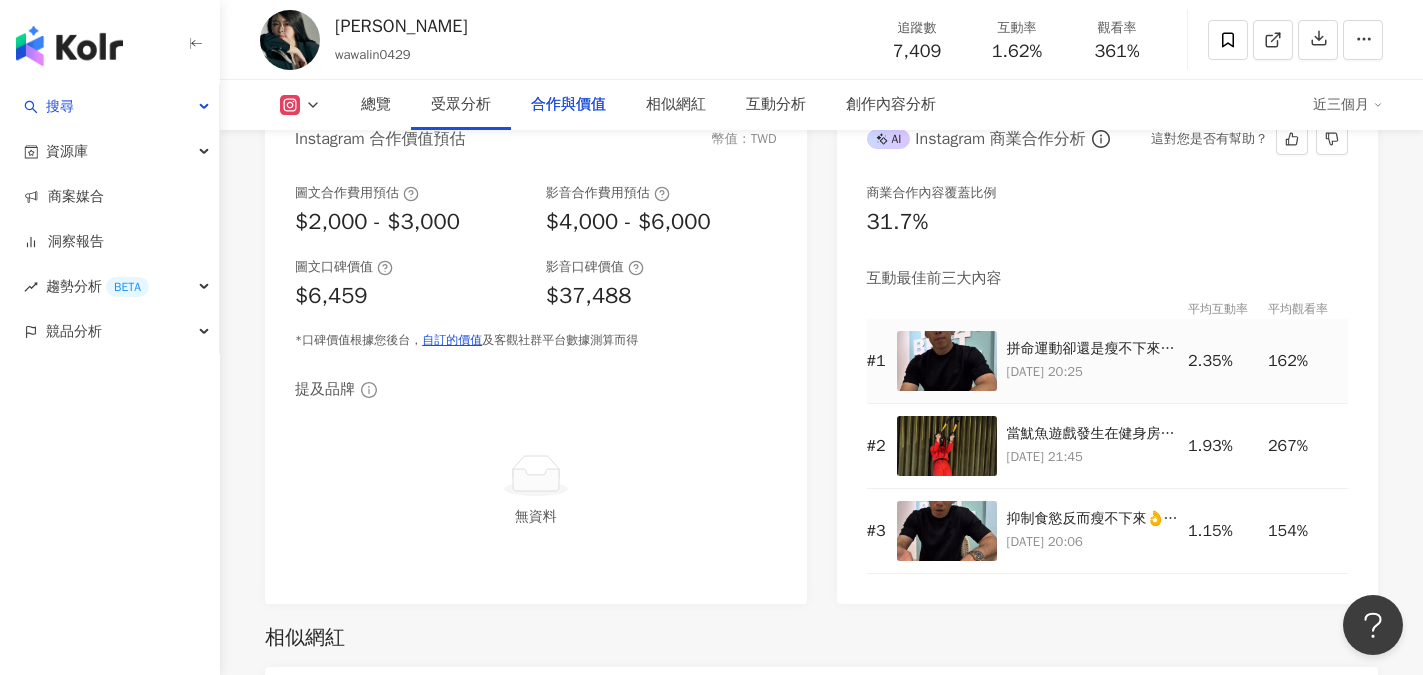 click at bounding box center [947, 361] 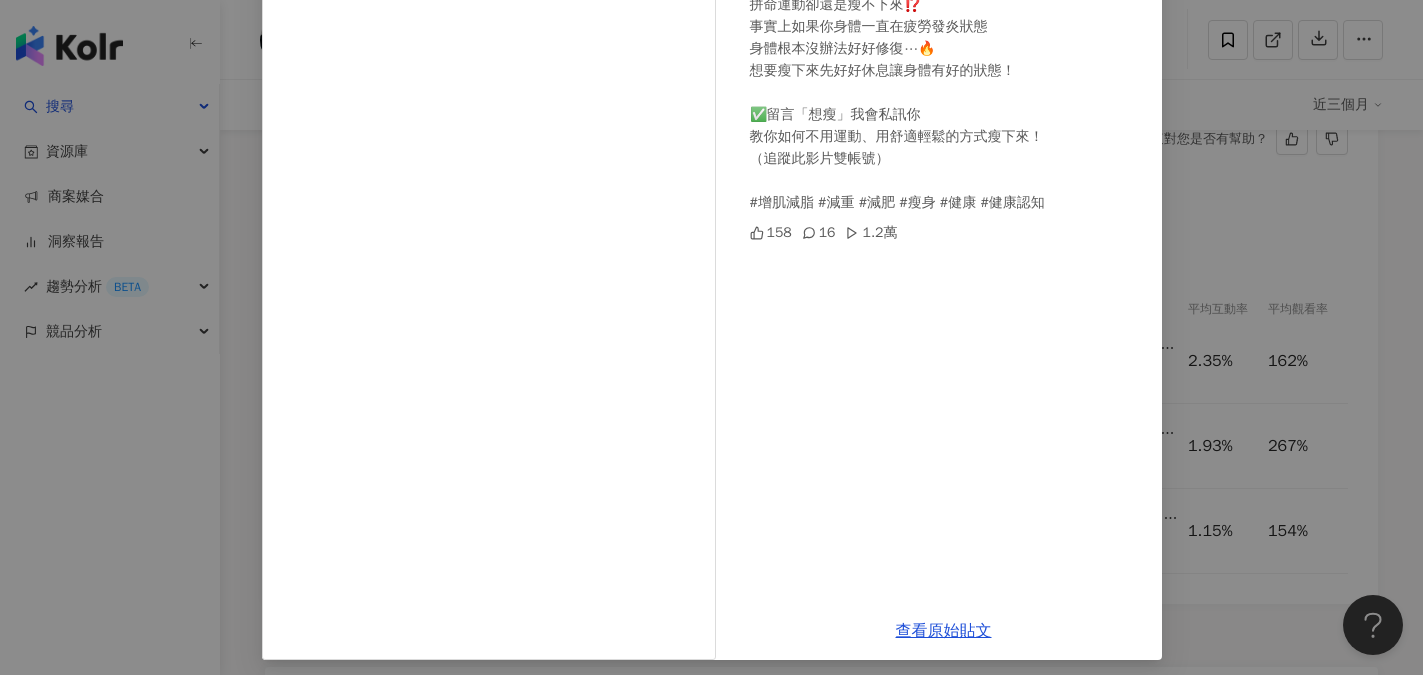 scroll, scrollTop: 222, scrollLeft: 0, axis: vertical 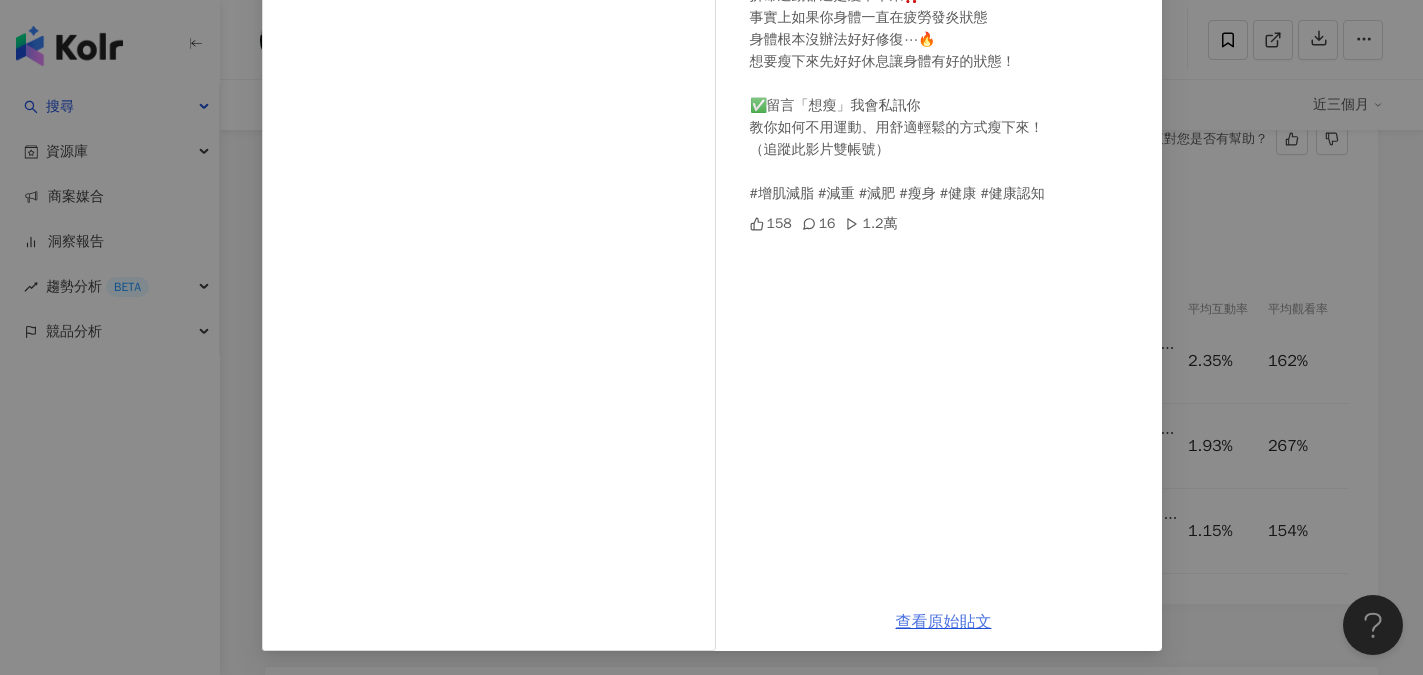 click on "查看原始貼文" at bounding box center (944, 622) 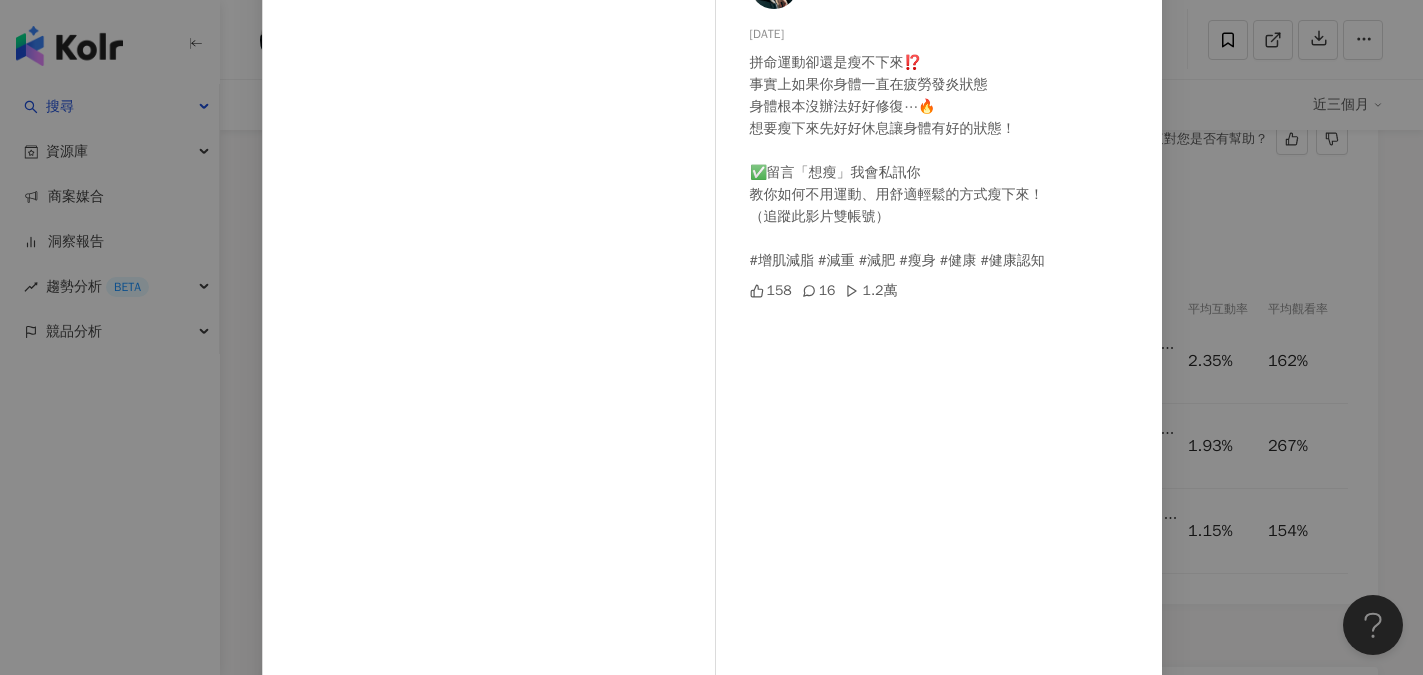 scroll, scrollTop: 22, scrollLeft: 0, axis: vertical 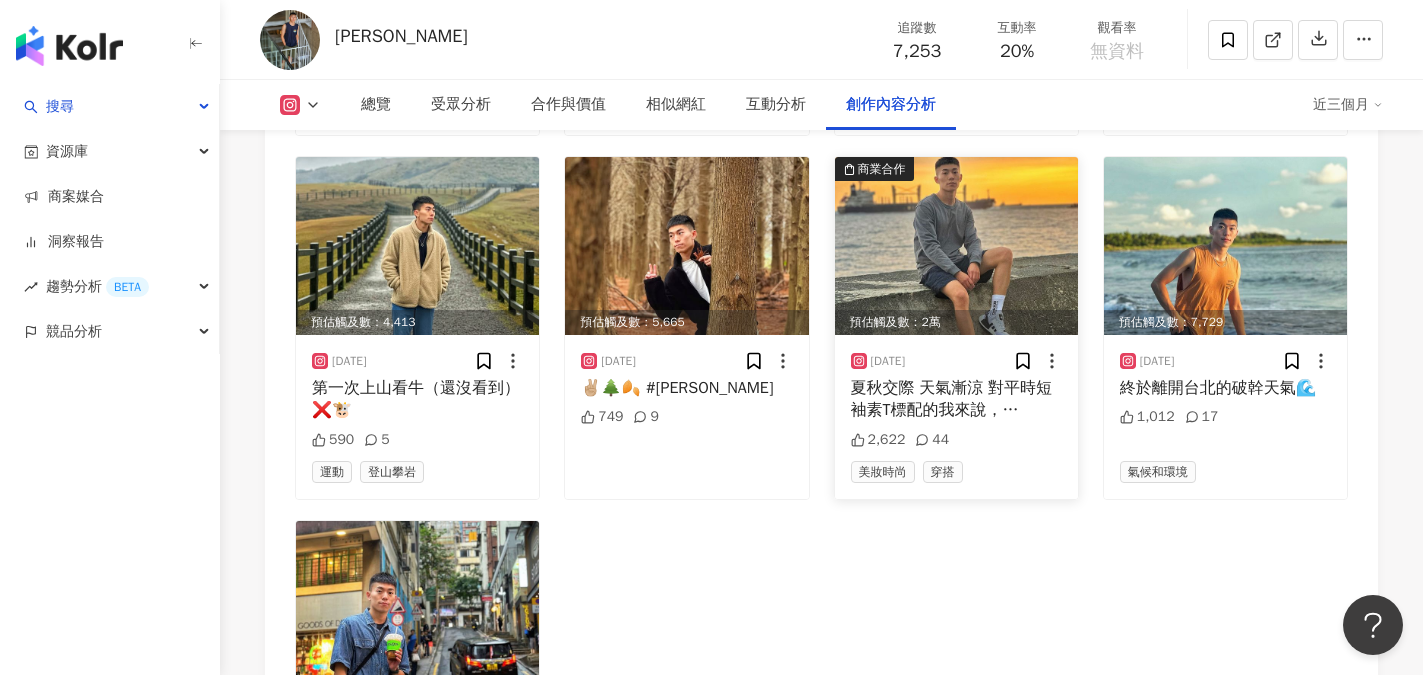 click at bounding box center [956, 246] 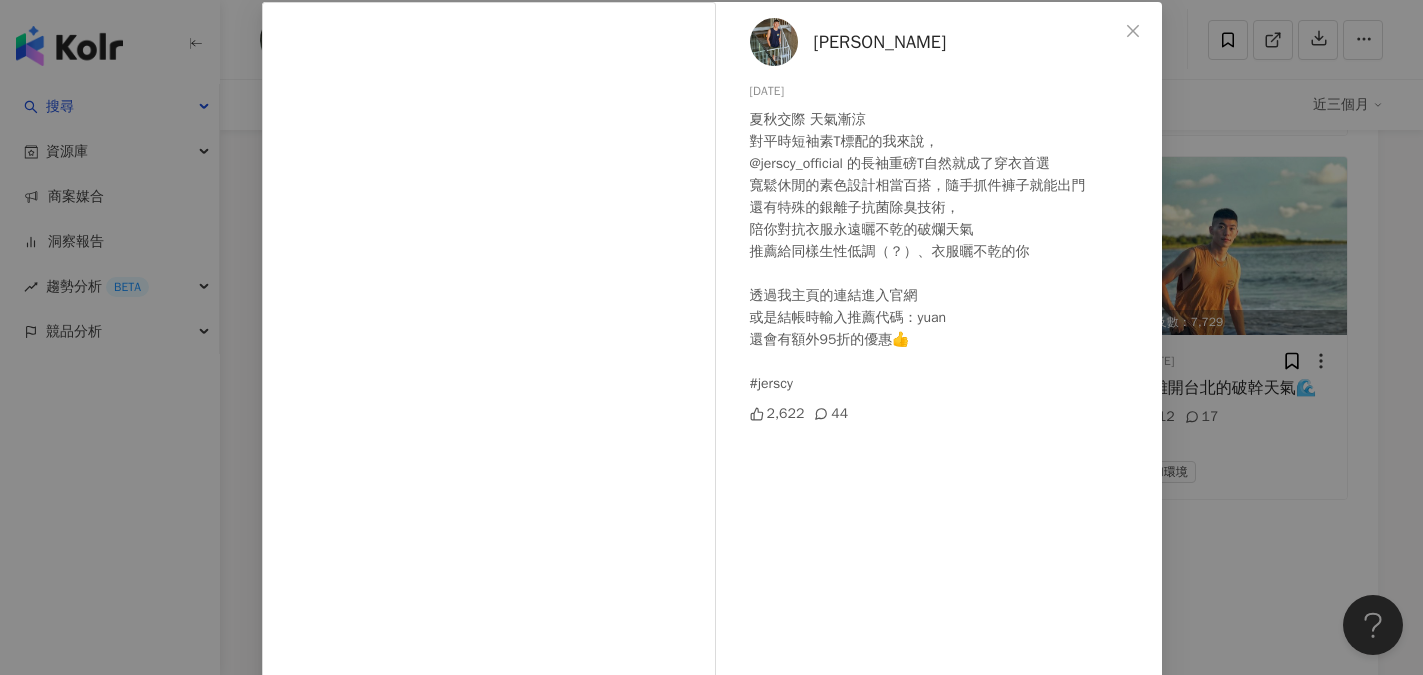scroll, scrollTop: 100, scrollLeft: 0, axis: vertical 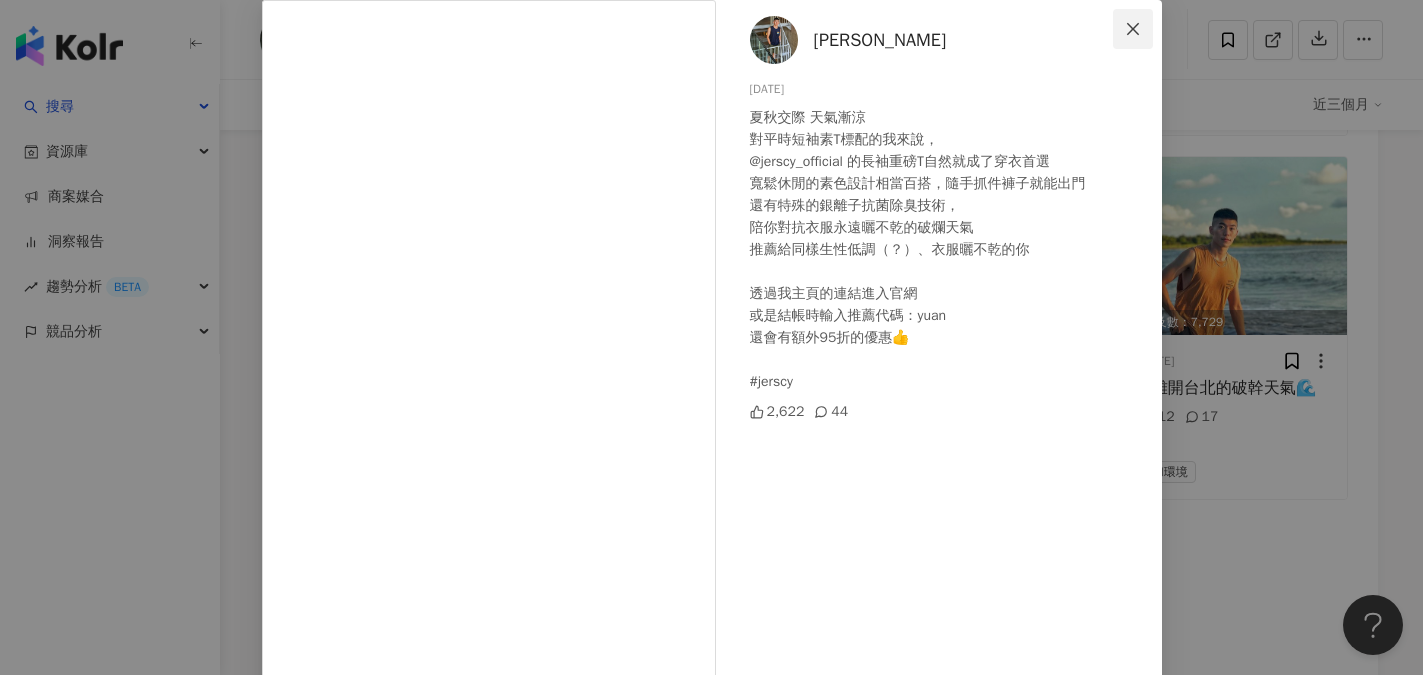 click 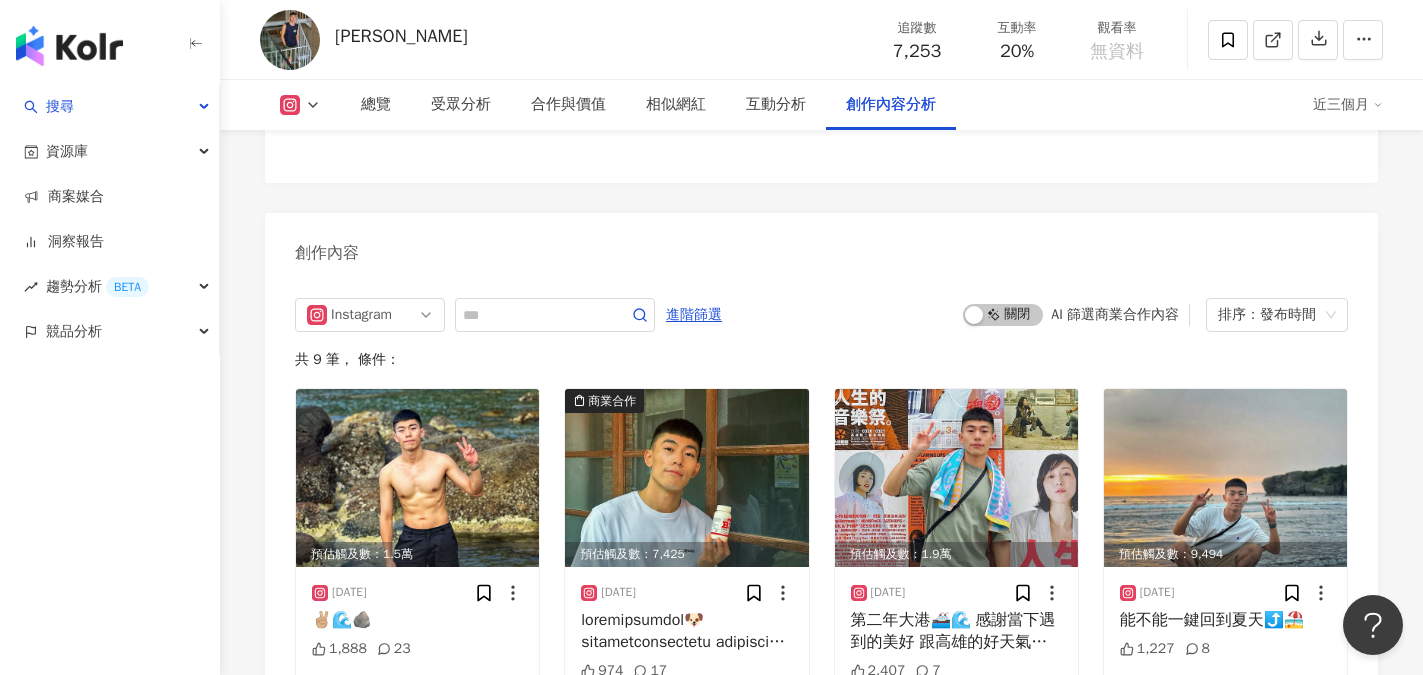 scroll, scrollTop: 5800, scrollLeft: 0, axis: vertical 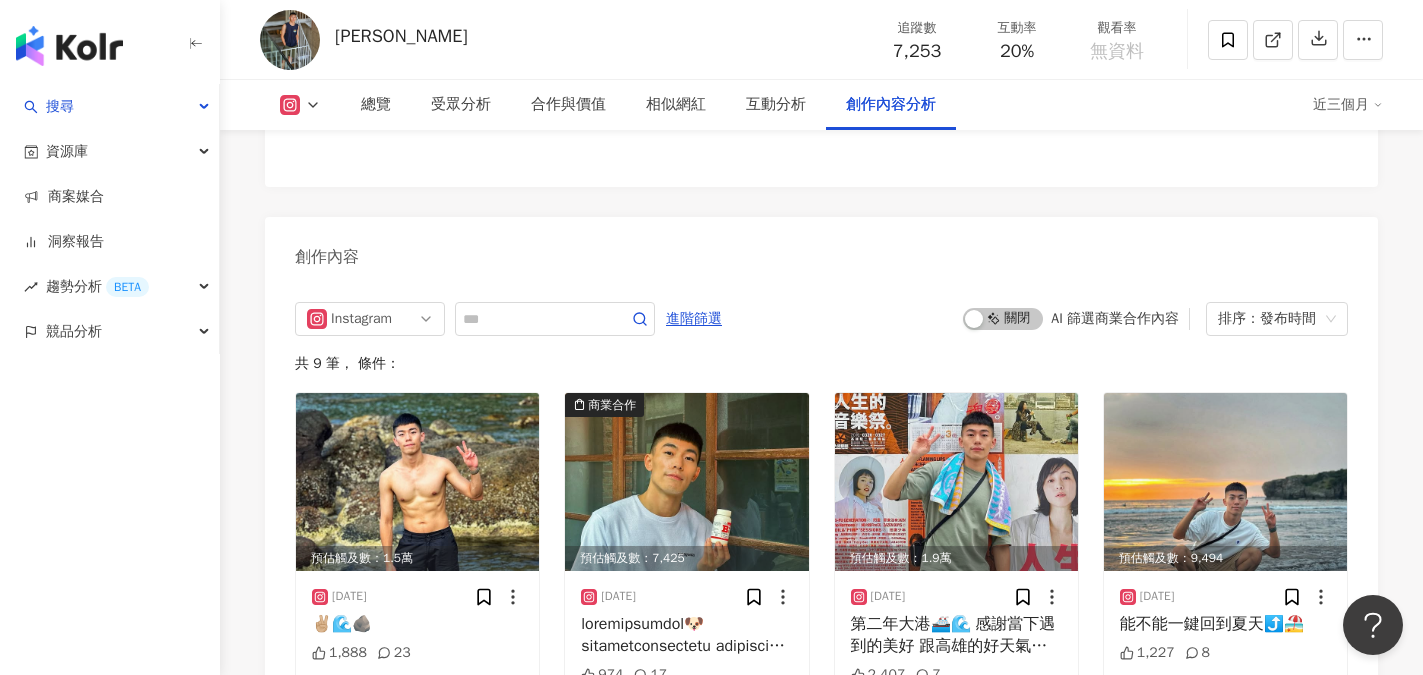 click at bounding box center (290, 40) 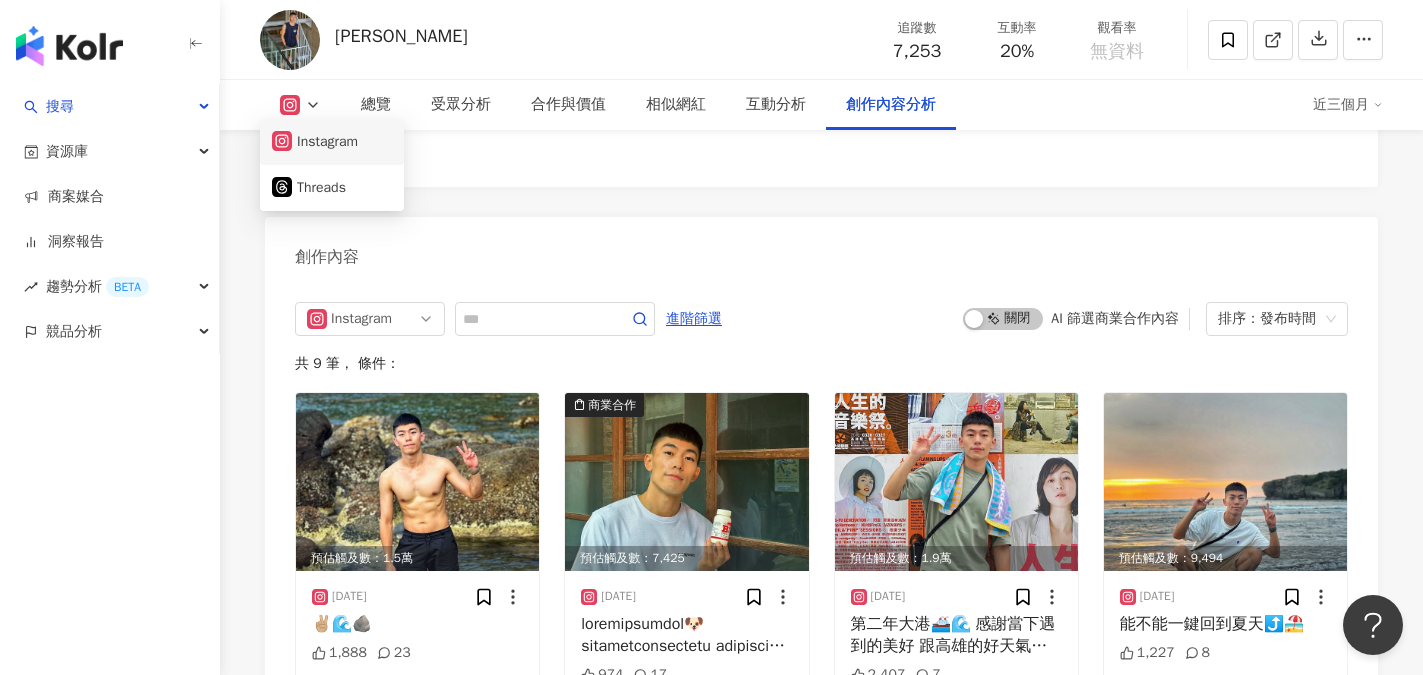 click on "Instagram" at bounding box center (332, 142) 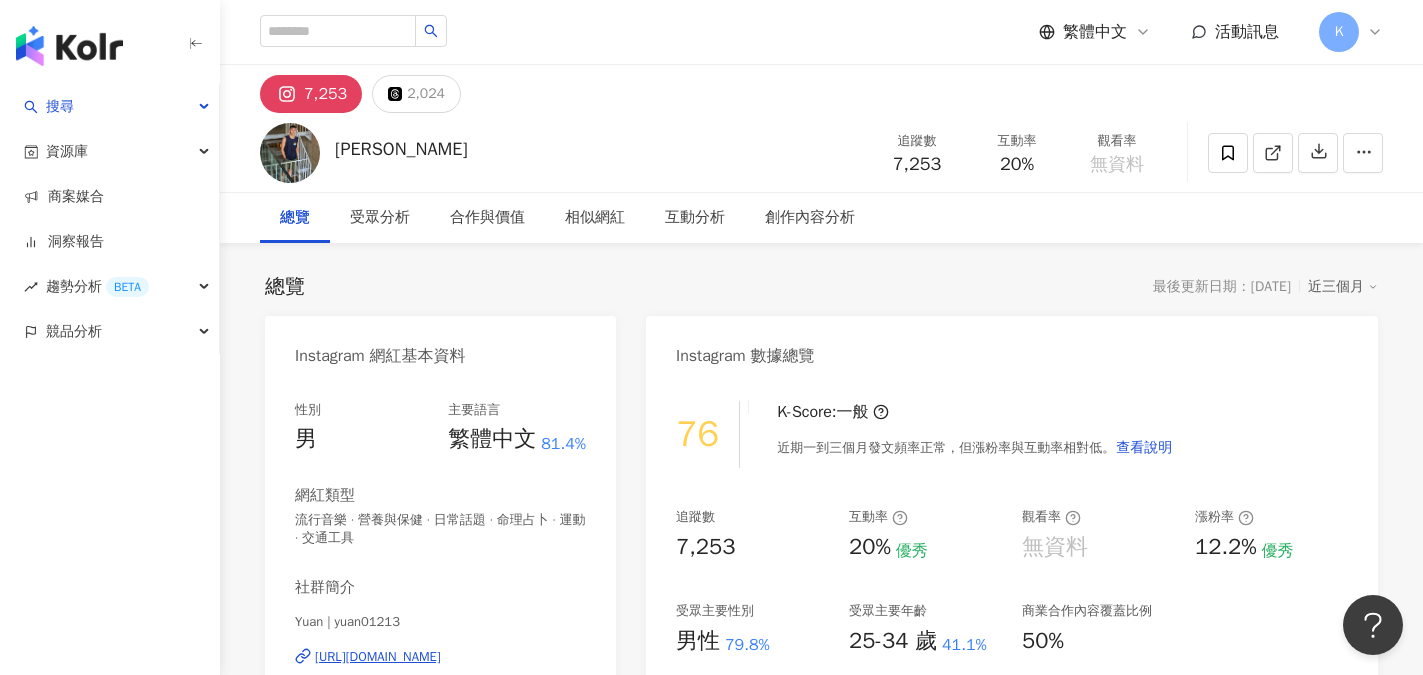 scroll, scrollTop: 300, scrollLeft: 0, axis: vertical 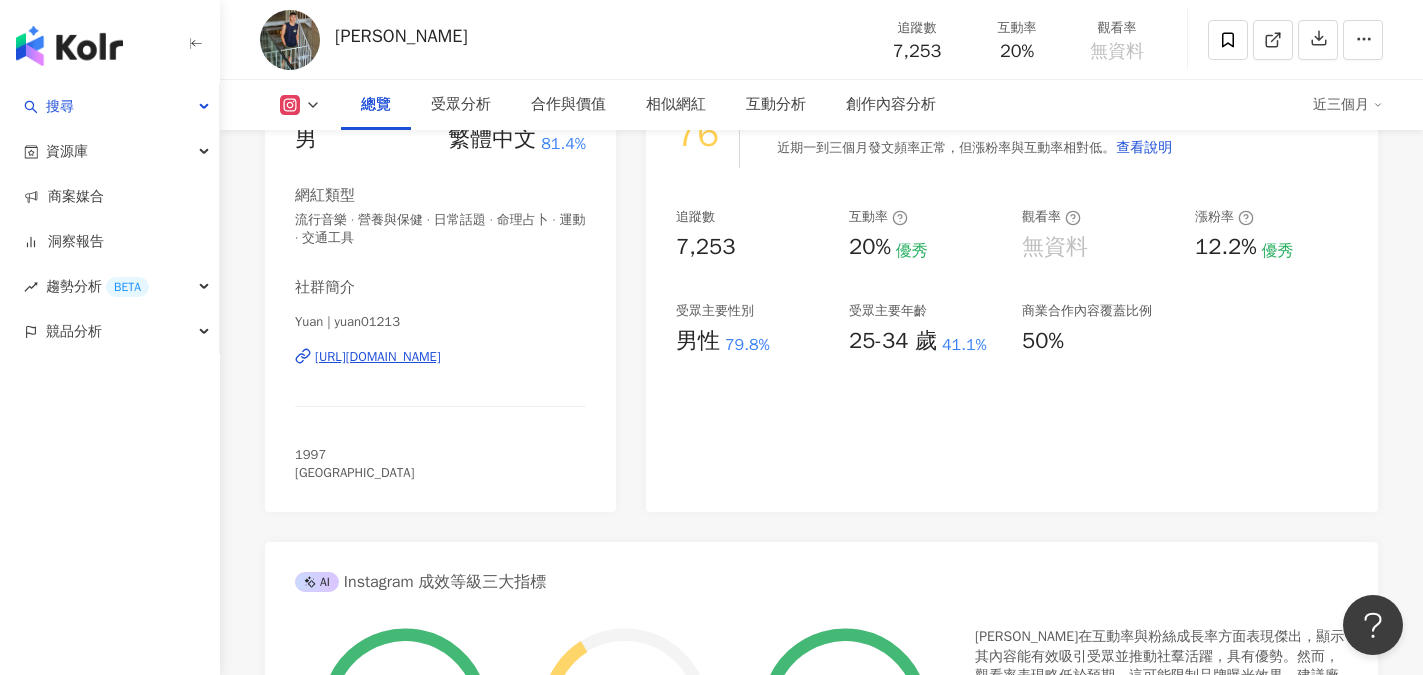 click on "https://www.instagram.com/yuan01213/" at bounding box center [378, 357] 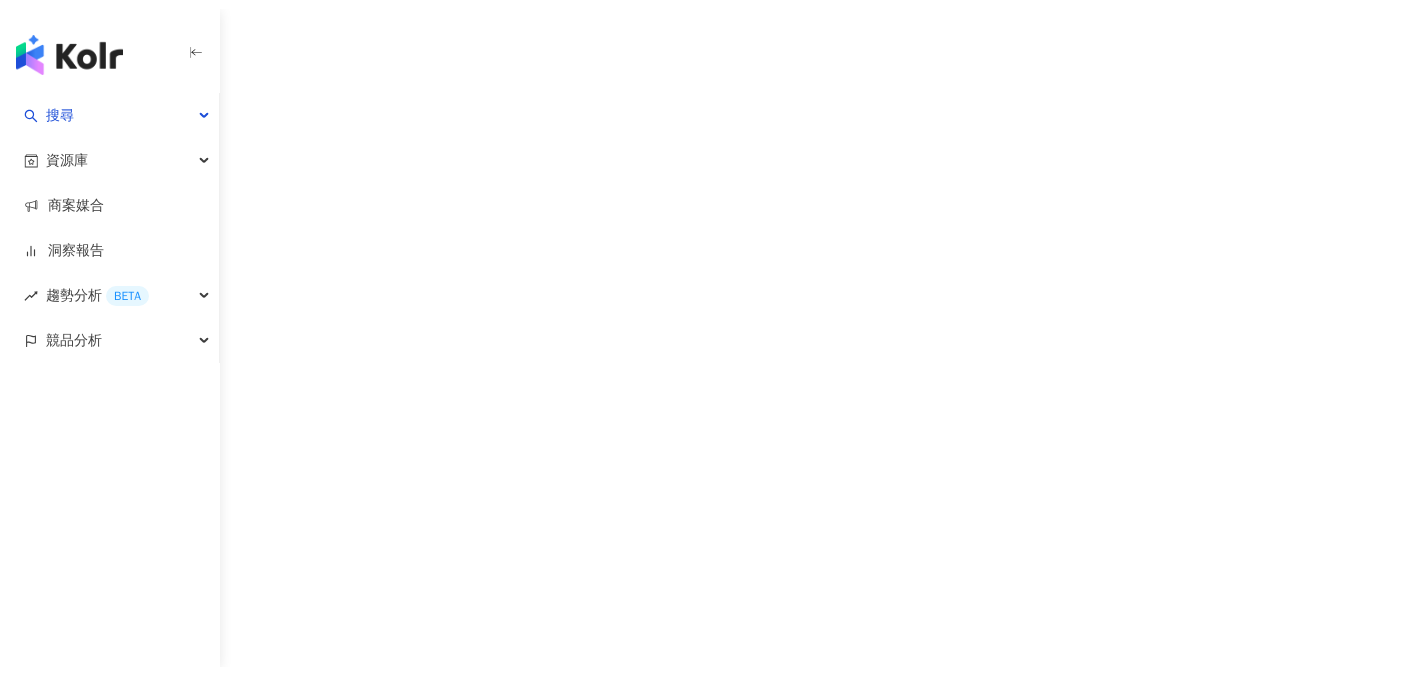 scroll, scrollTop: 0, scrollLeft: 0, axis: both 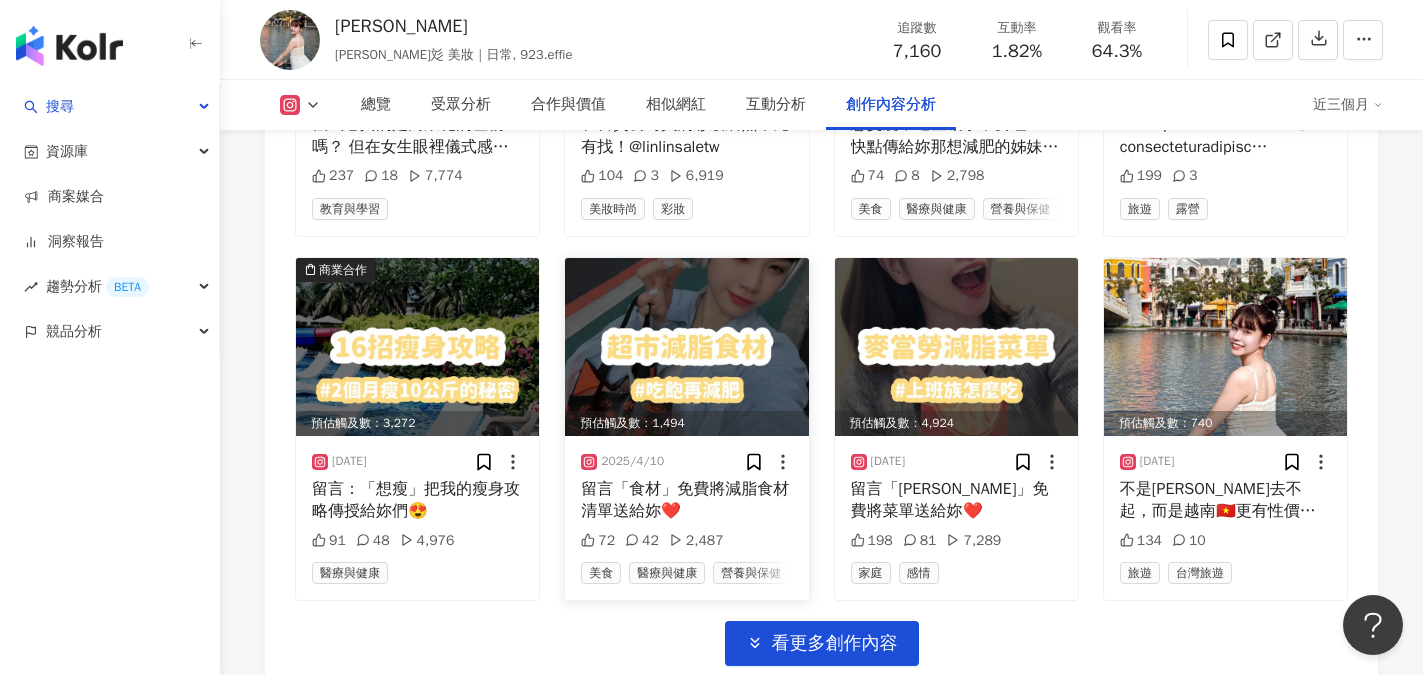click at bounding box center (686, 347) 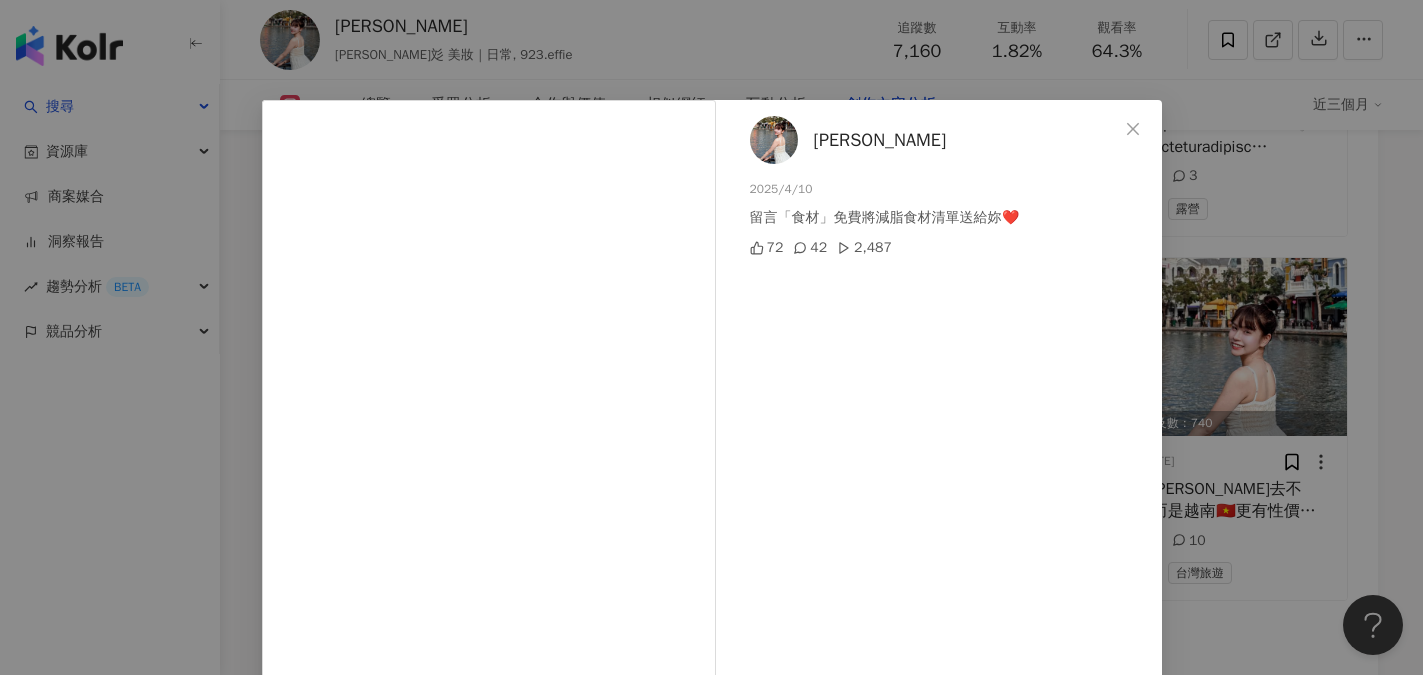 scroll, scrollTop: 100, scrollLeft: 0, axis: vertical 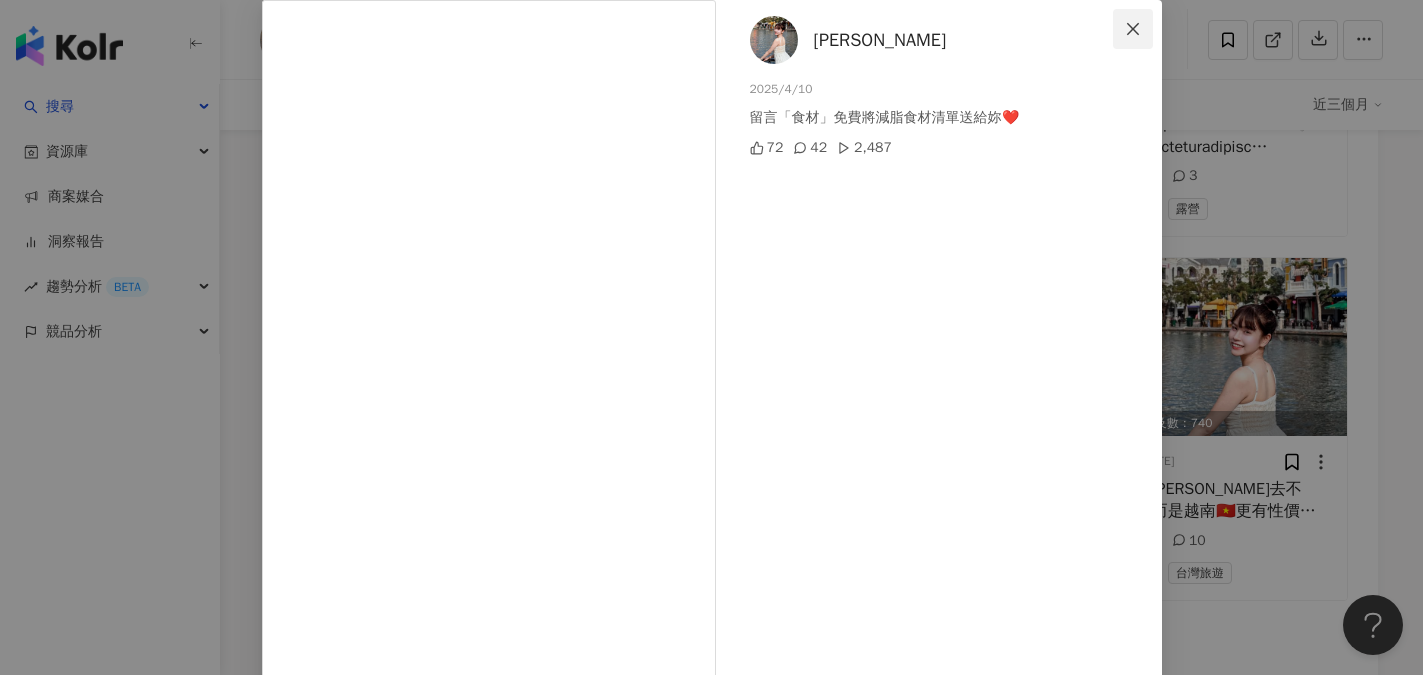click 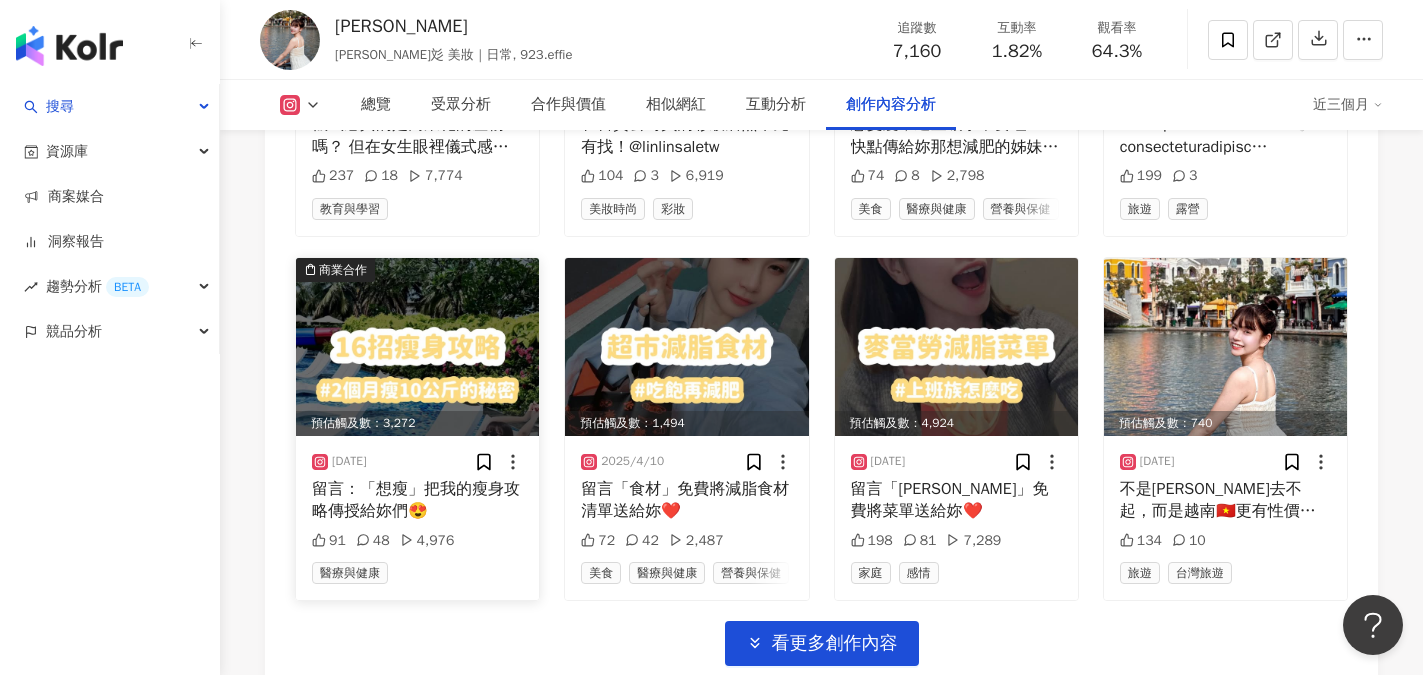 click at bounding box center [417, 347] 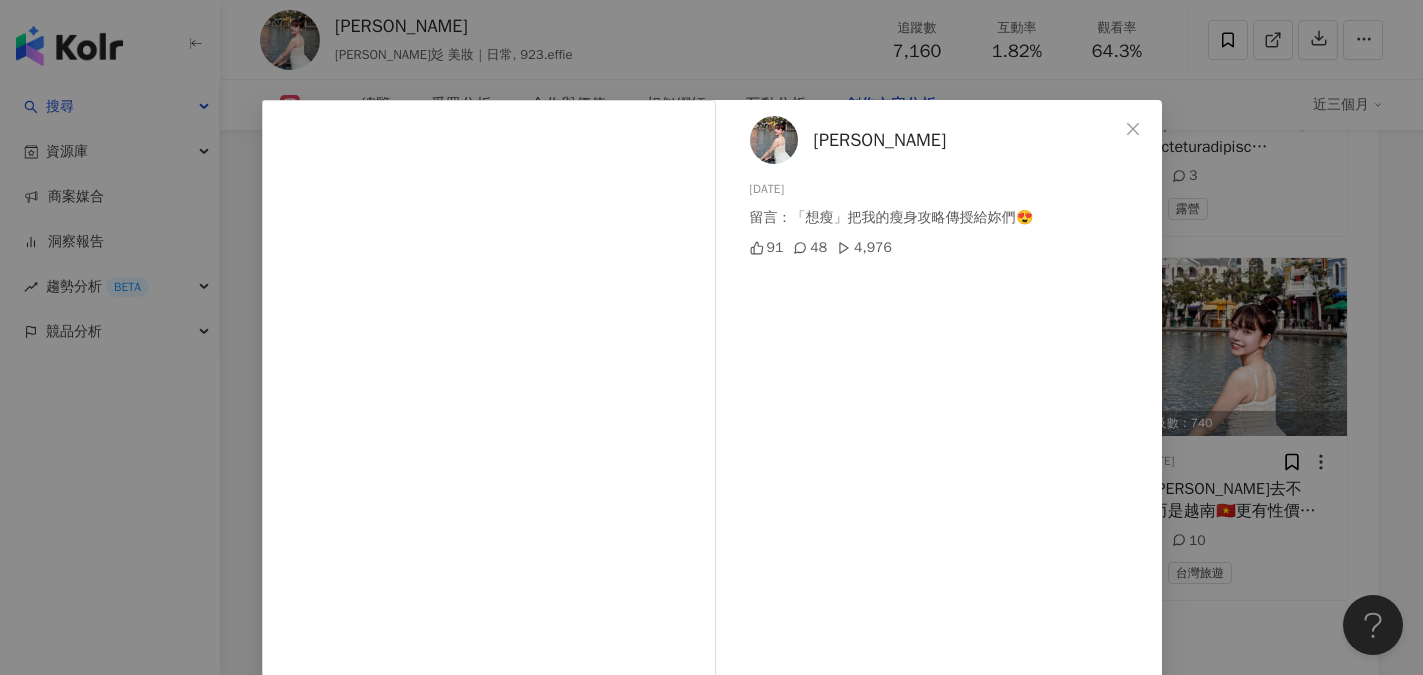 click on "劉彧彣" at bounding box center (880, 140) 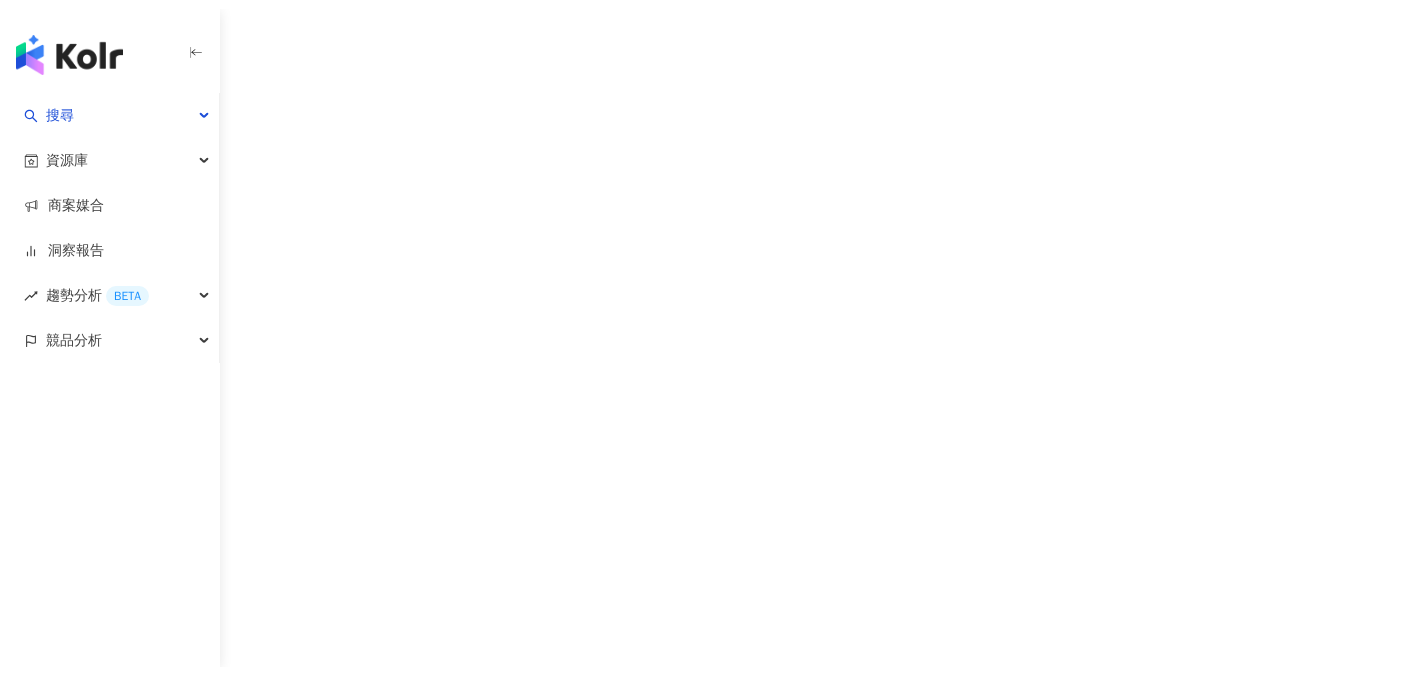scroll, scrollTop: 0, scrollLeft: 0, axis: both 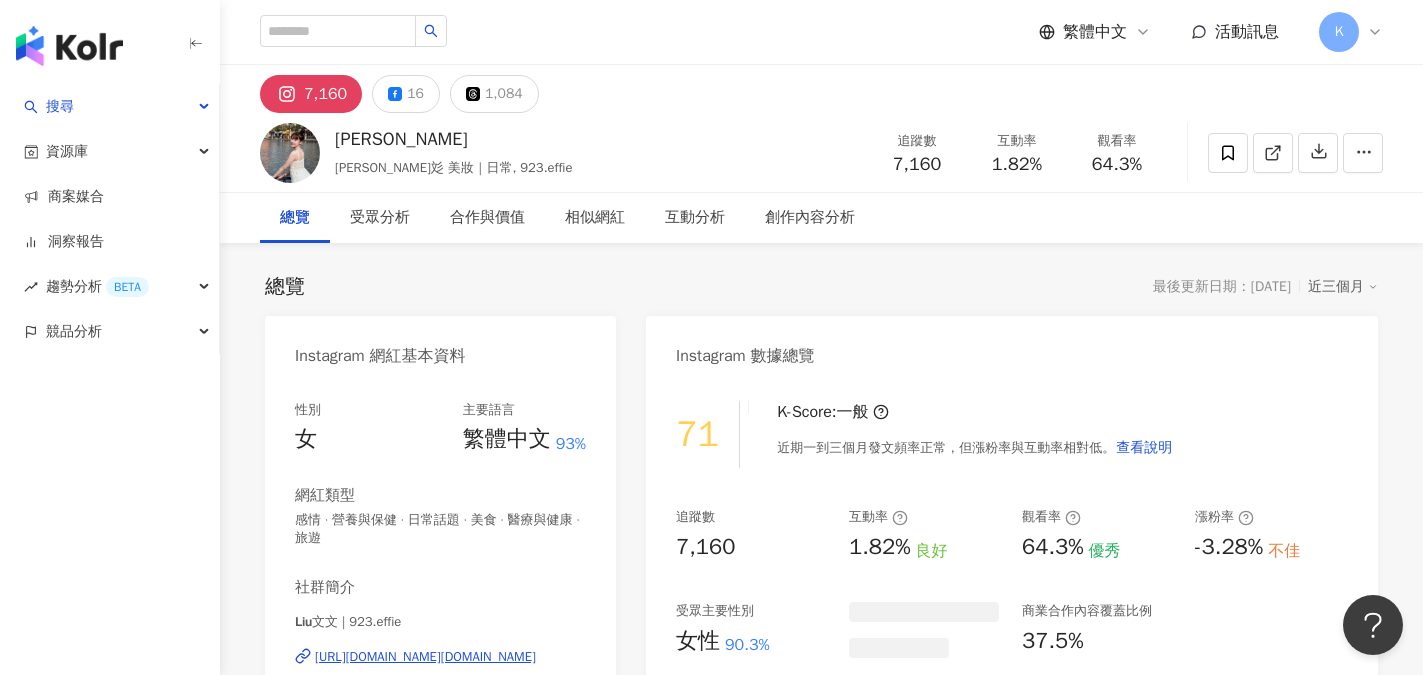 click on "[URL][DOMAIN_NAME][DOMAIN_NAME]" at bounding box center (425, 657) 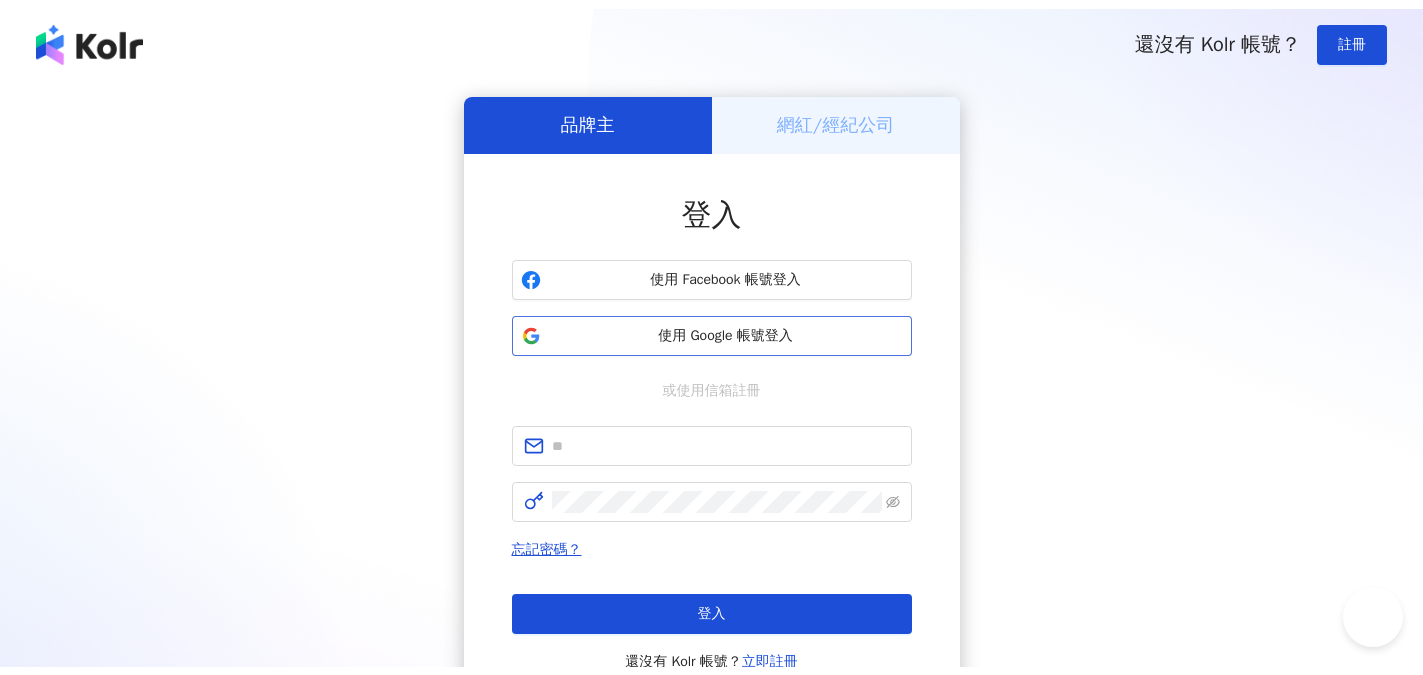 scroll, scrollTop: 0, scrollLeft: 0, axis: both 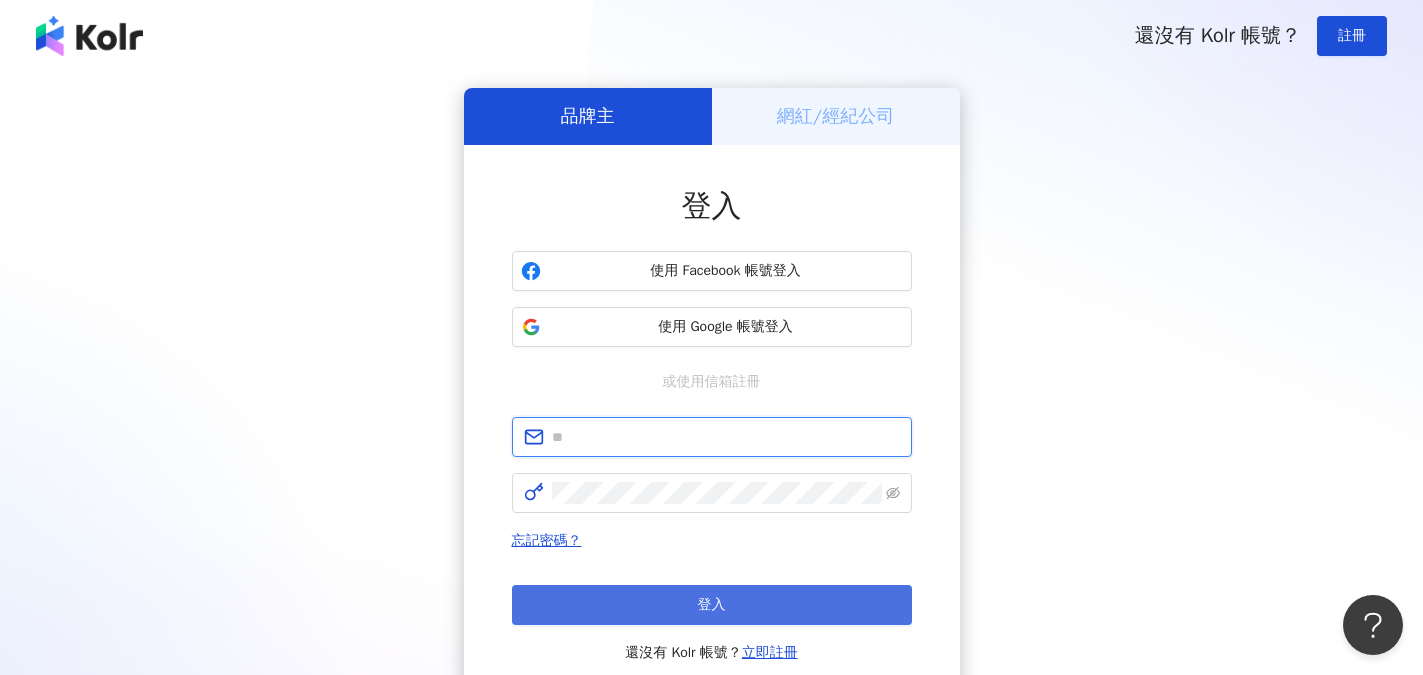 type on "**********" 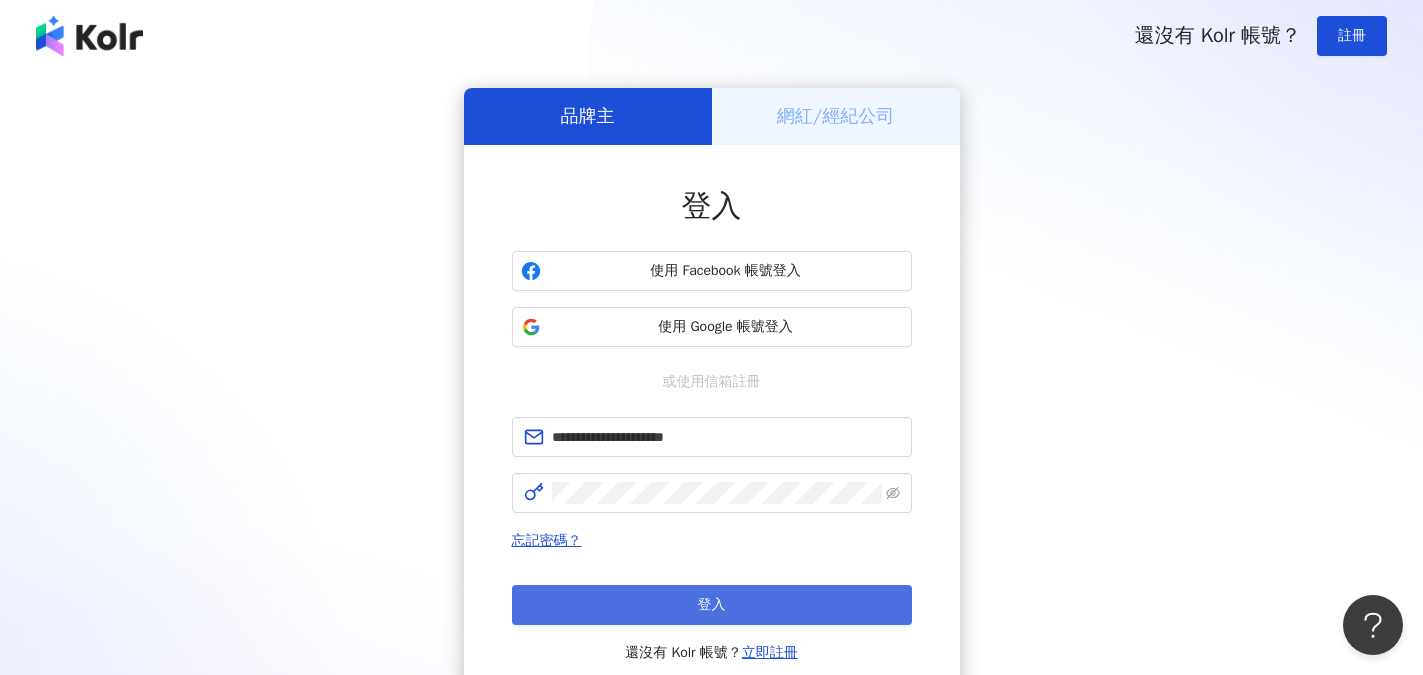 click on "登入" at bounding box center [712, 605] 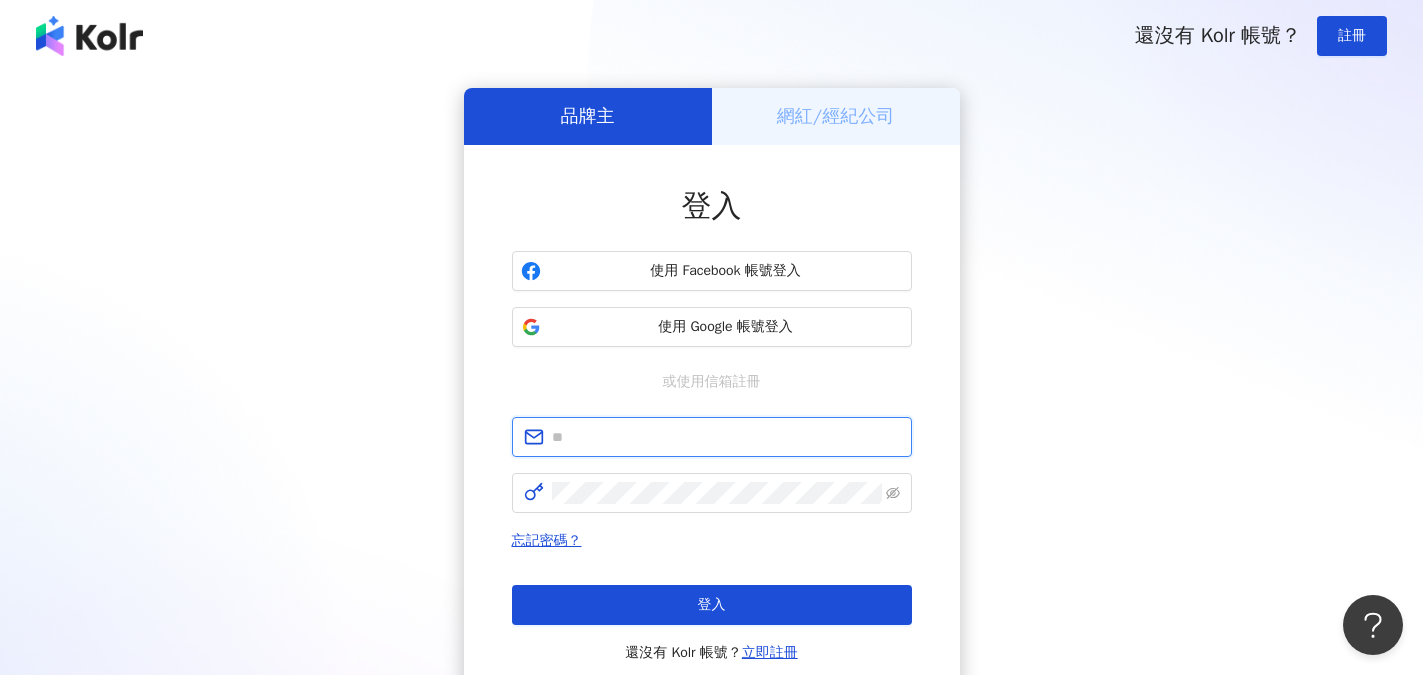 type on "**********" 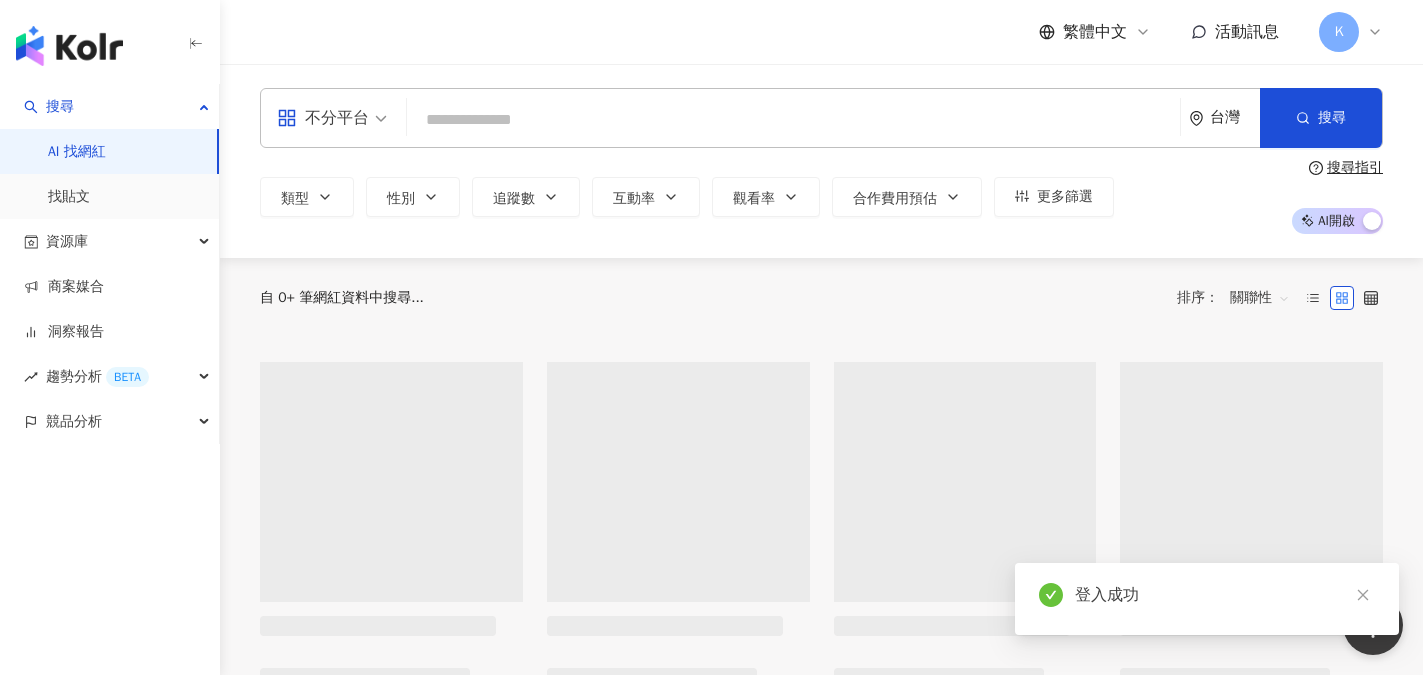 click at bounding box center [793, 120] 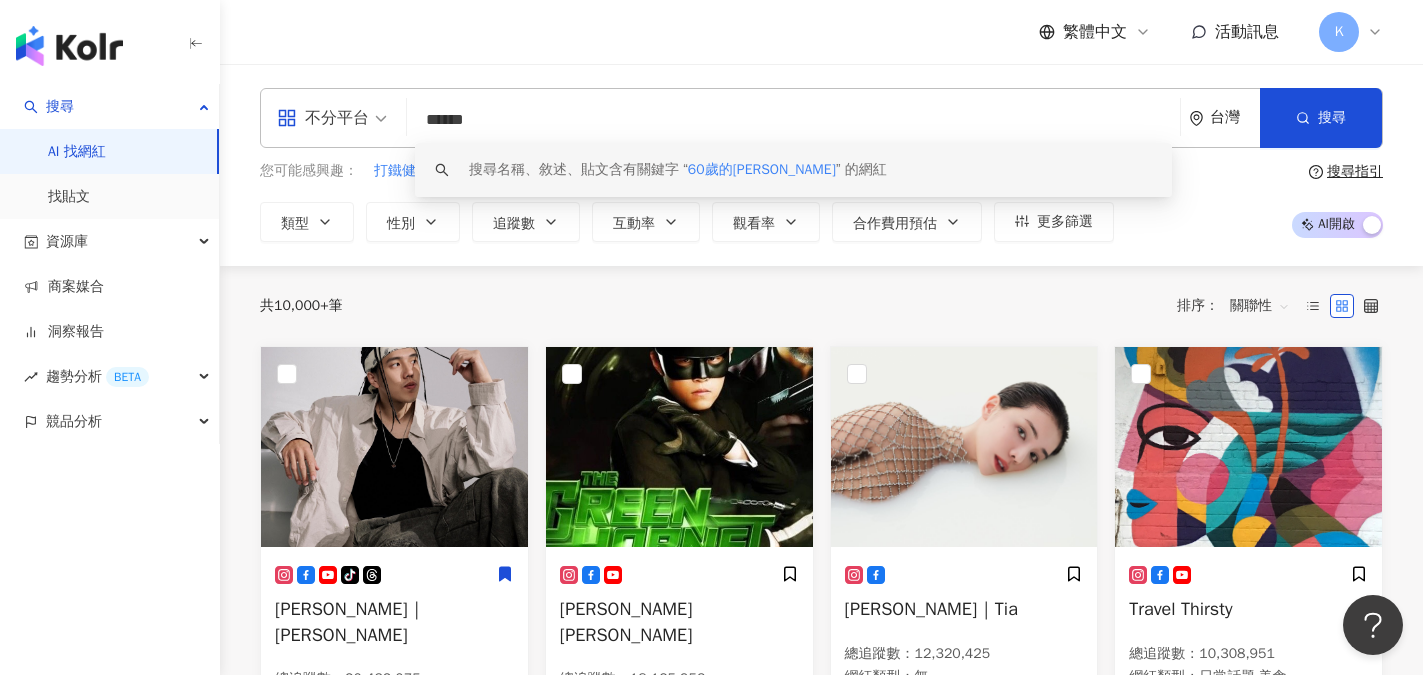 click on "******" at bounding box center [793, 120] 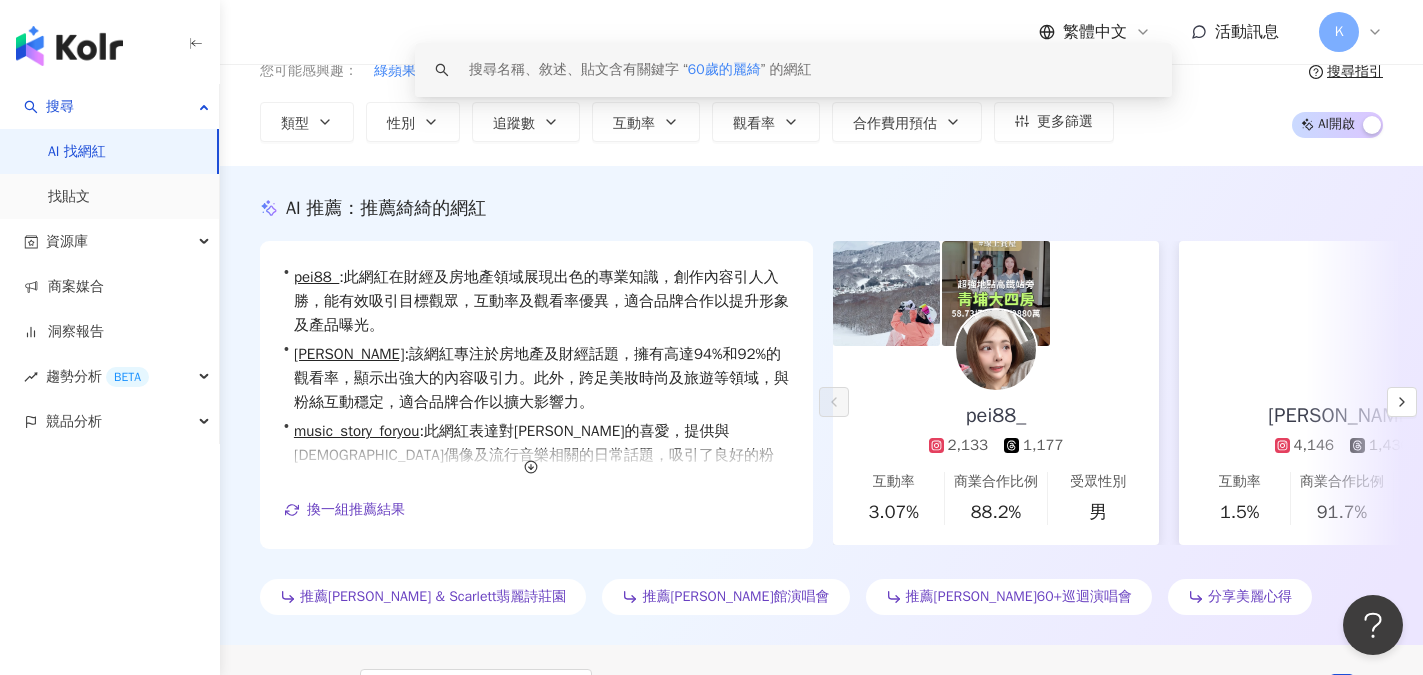 scroll, scrollTop: 0, scrollLeft: 0, axis: both 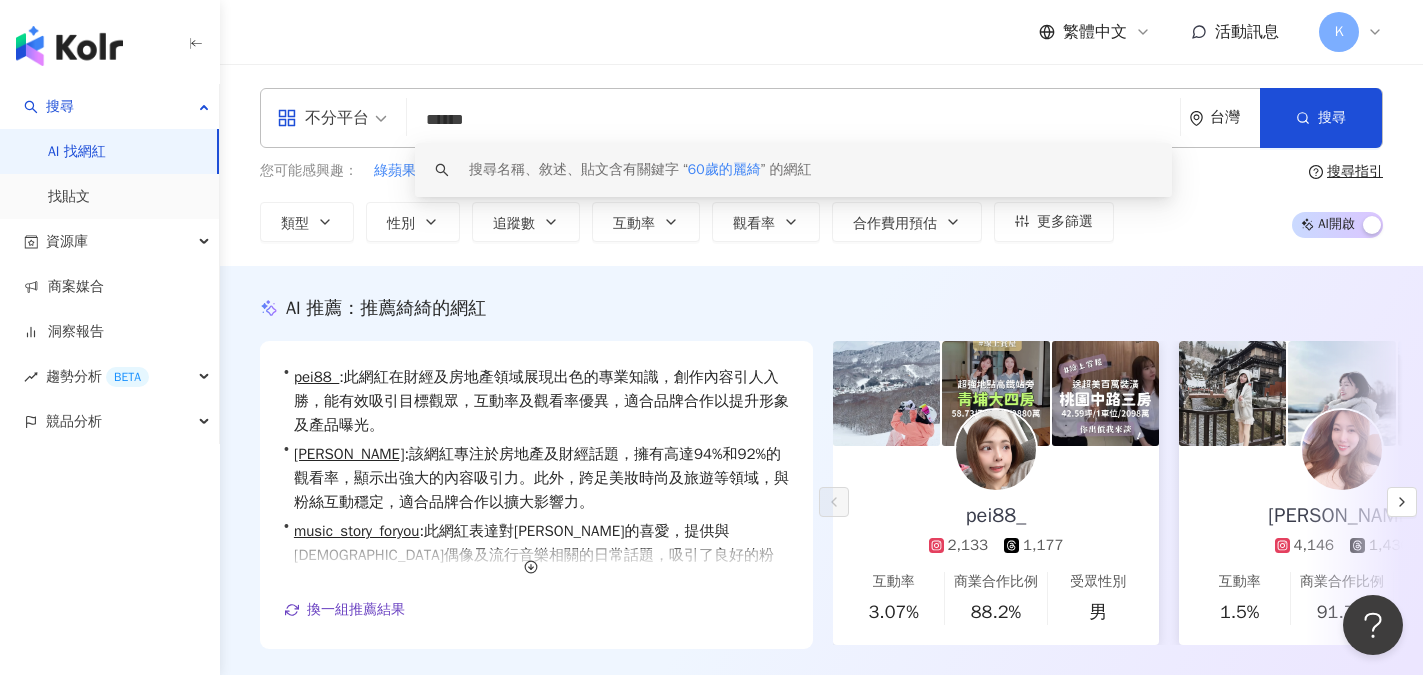 drag, startPoint x: 472, startPoint y: 117, endPoint x: 490, endPoint y: 119, distance: 18.110771 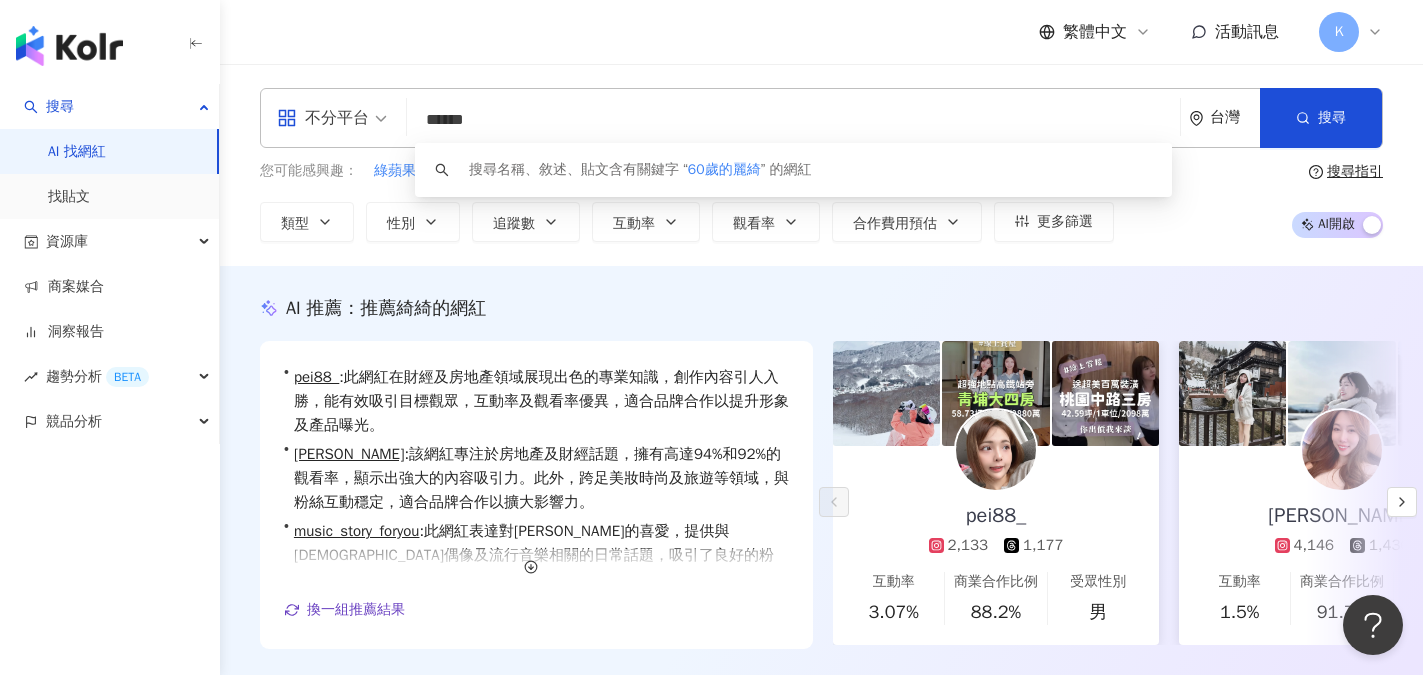 drag, startPoint x: 511, startPoint y: 123, endPoint x: 409, endPoint y: 109, distance: 102.9563 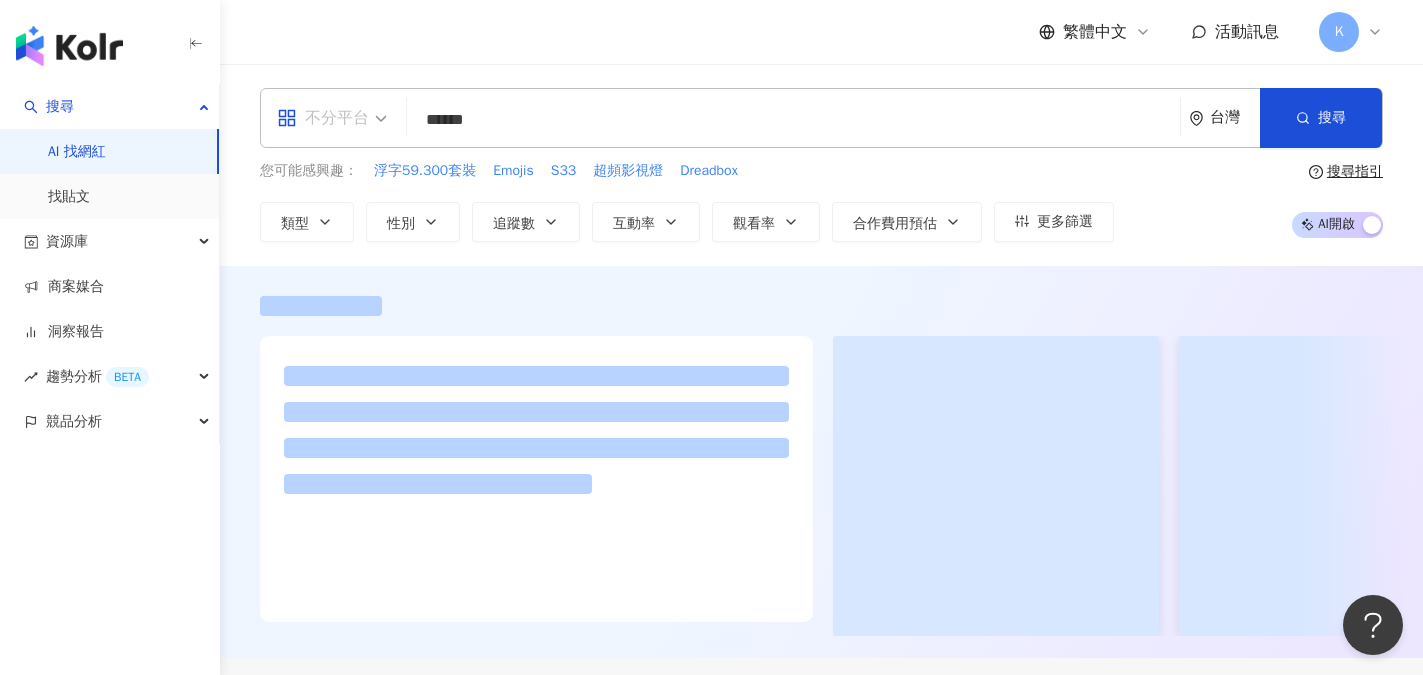 click on "不分平台" at bounding box center (332, 118) 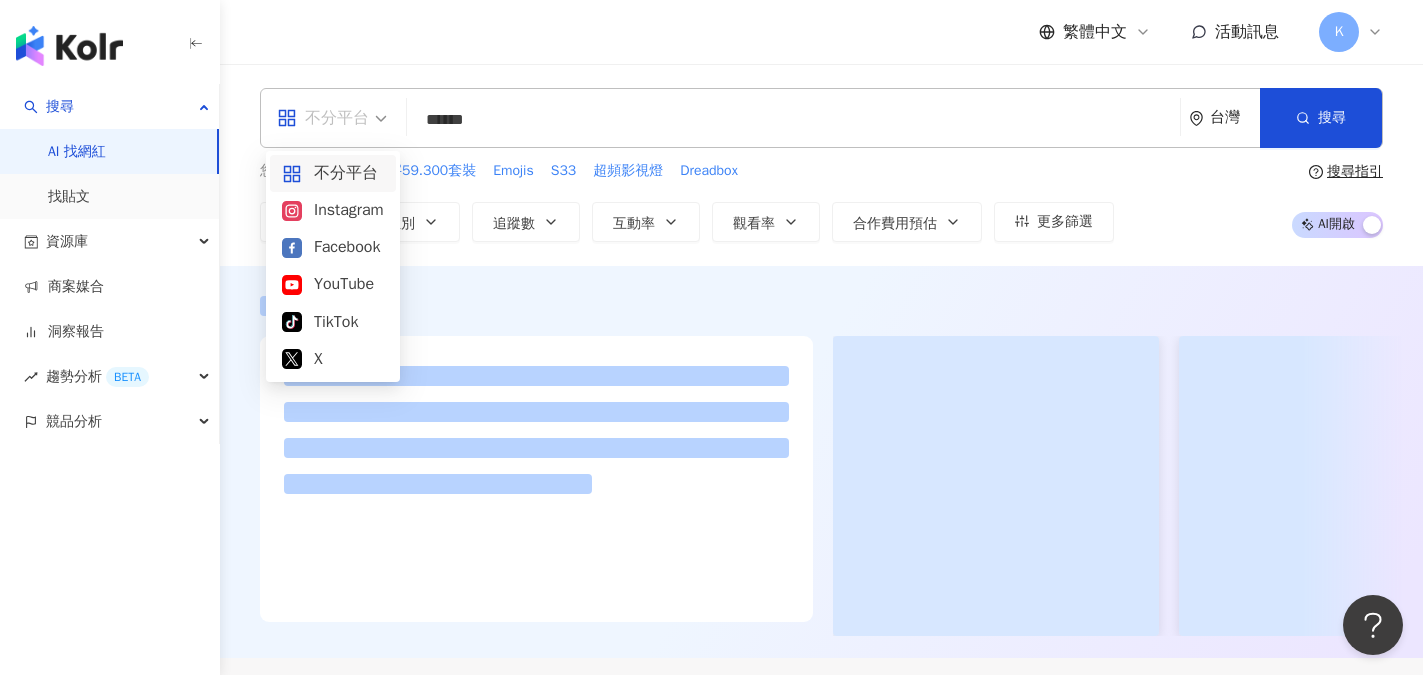 click on "不分平台" at bounding box center (332, 118) 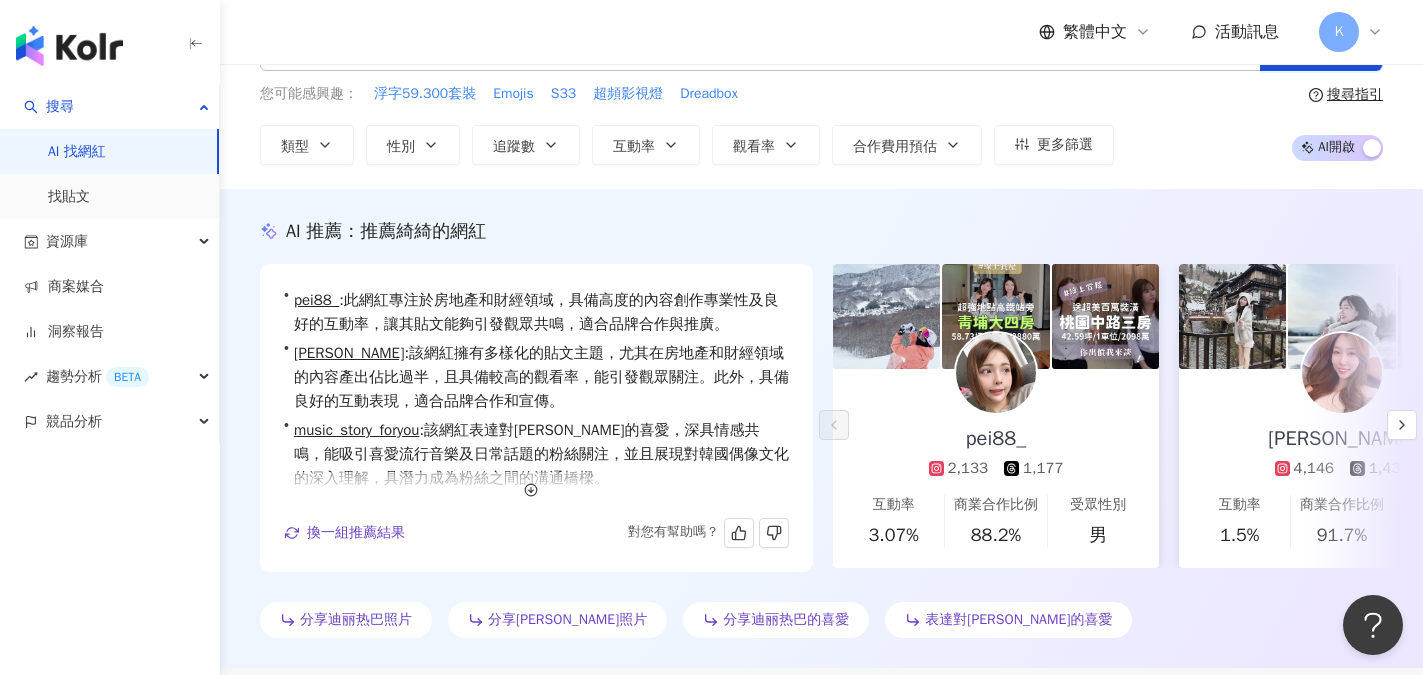 scroll, scrollTop: 200, scrollLeft: 0, axis: vertical 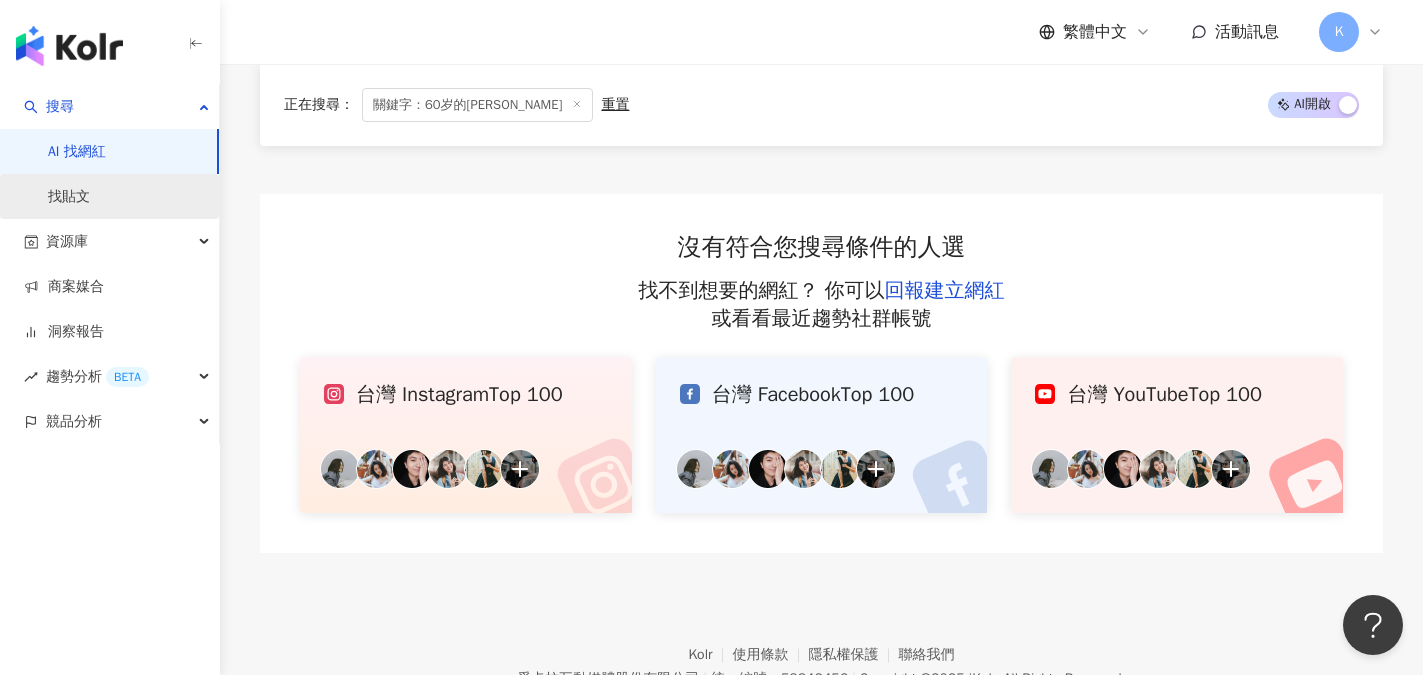 click on "找貼文" at bounding box center [69, 197] 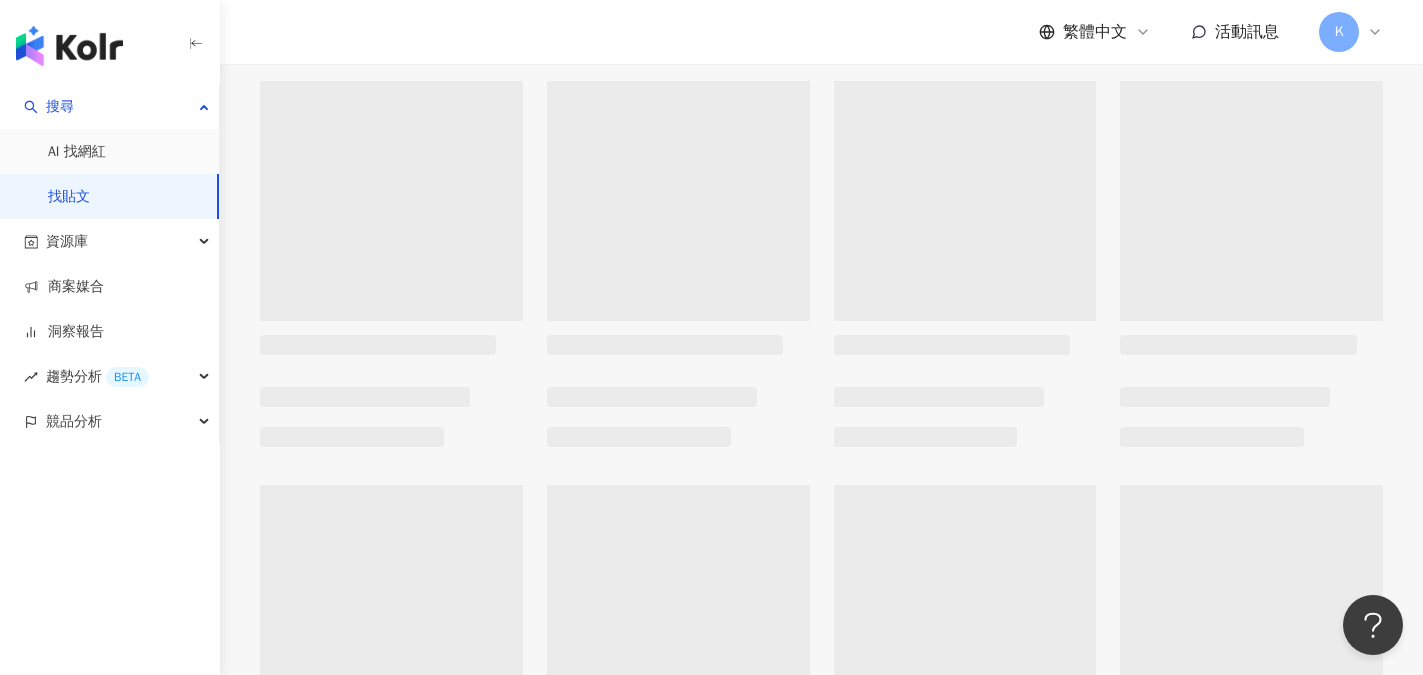 scroll, scrollTop: 0, scrollLeft: 0, axis: both 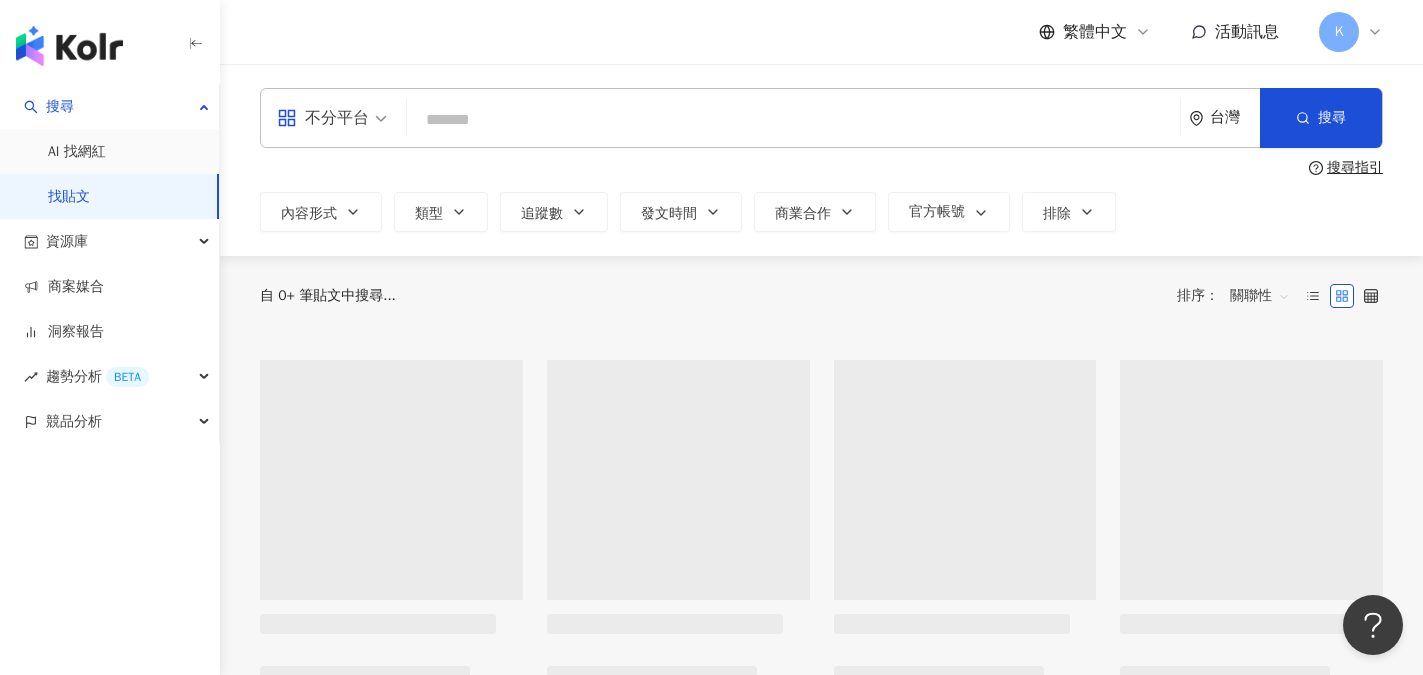 click at bounding box center (793, 119) 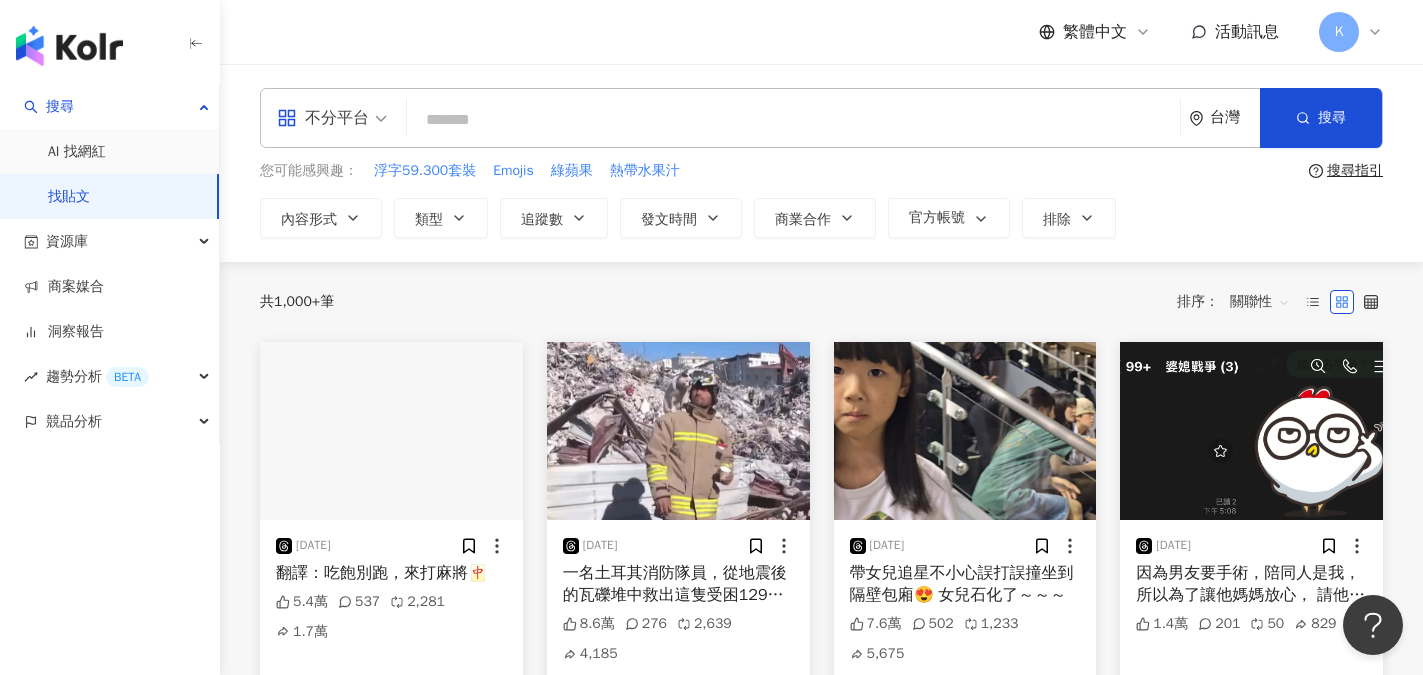 paste on "******" 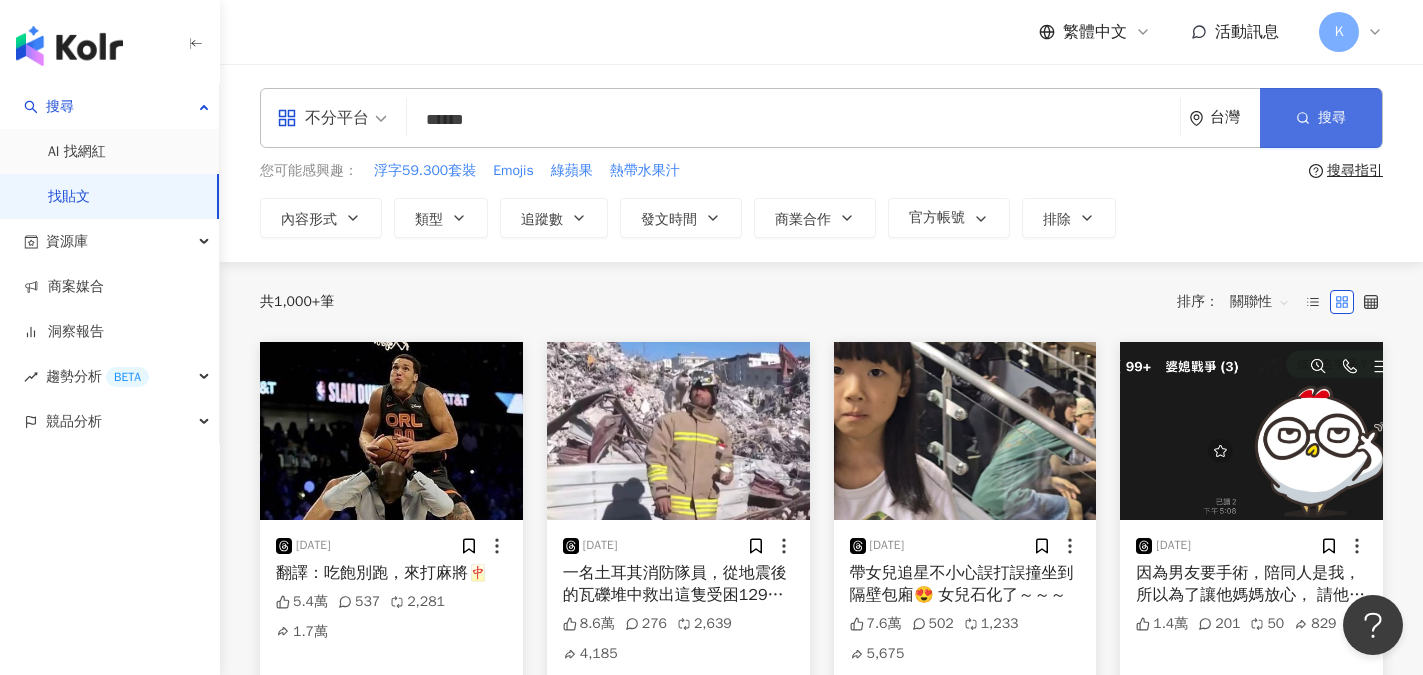 click on "搜尋" at bounding box center (1321, 118) 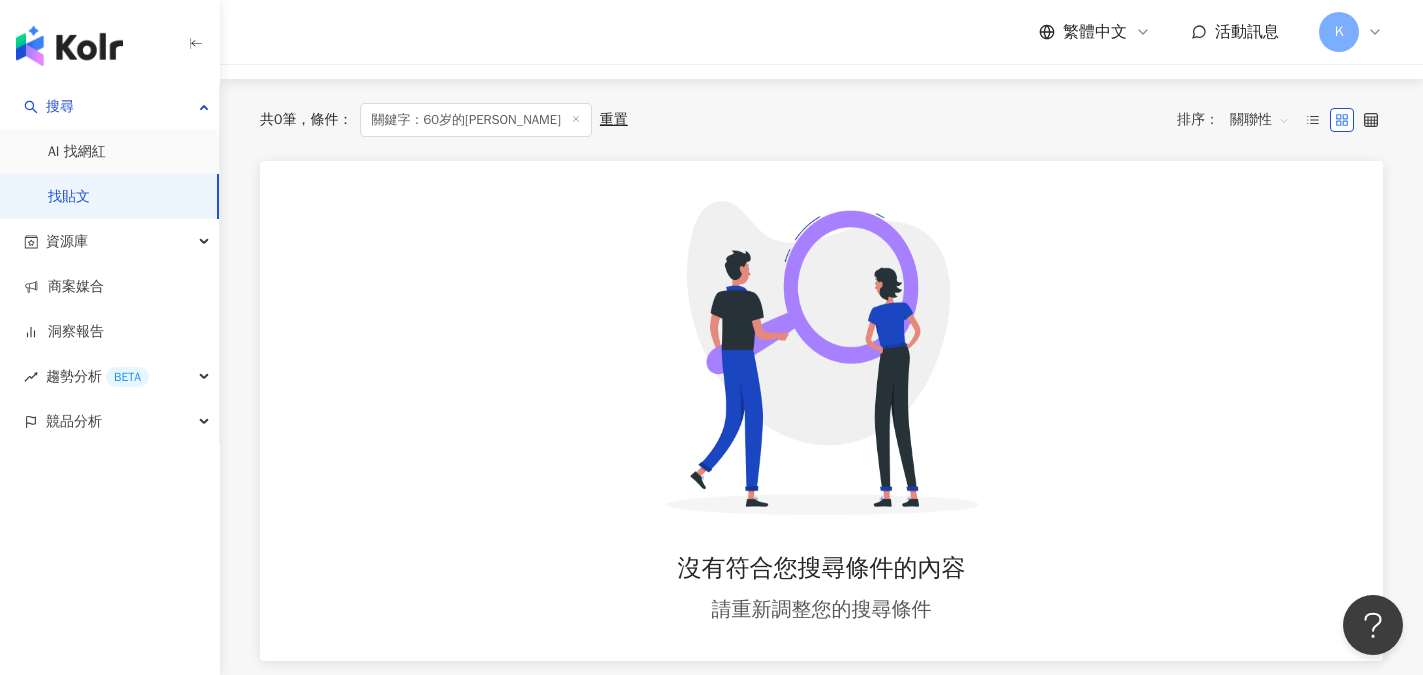 scroll, scrollTop: 141, scrollLeft: 0, axis: vertical 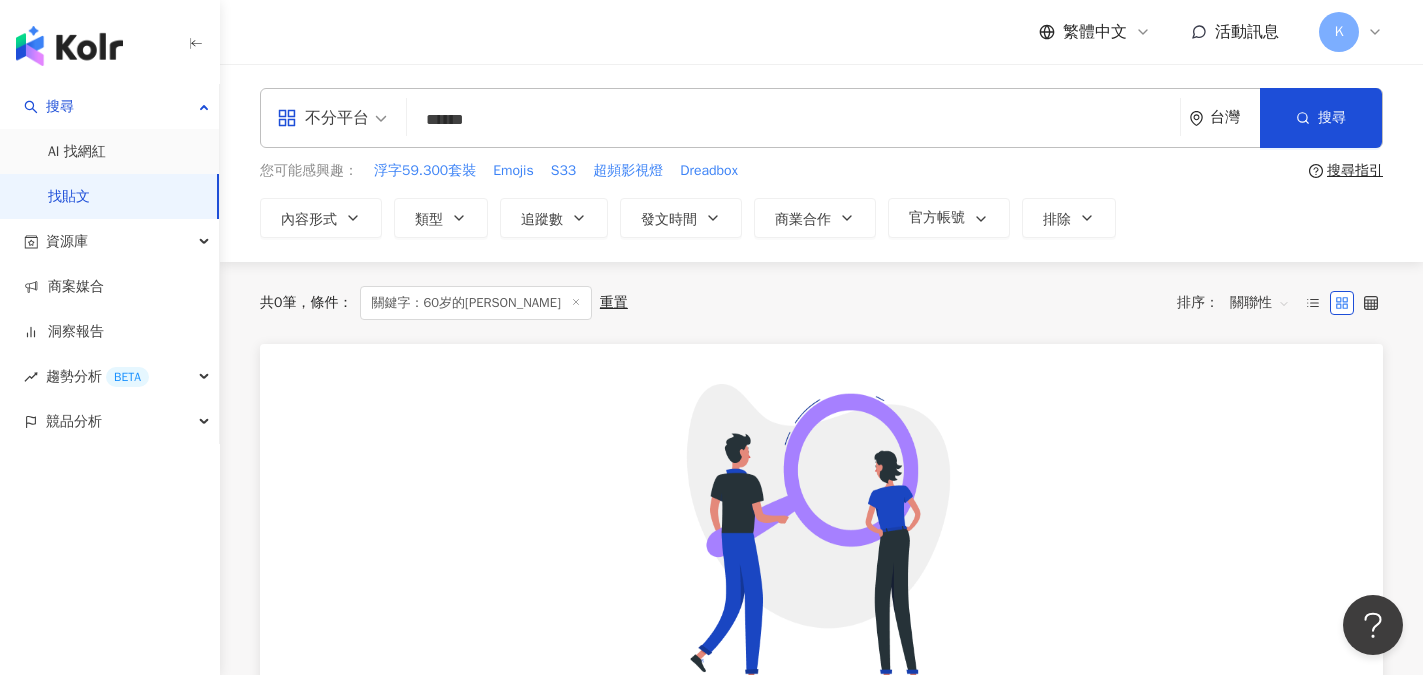 click on "******" at bounding box center (793, 119) 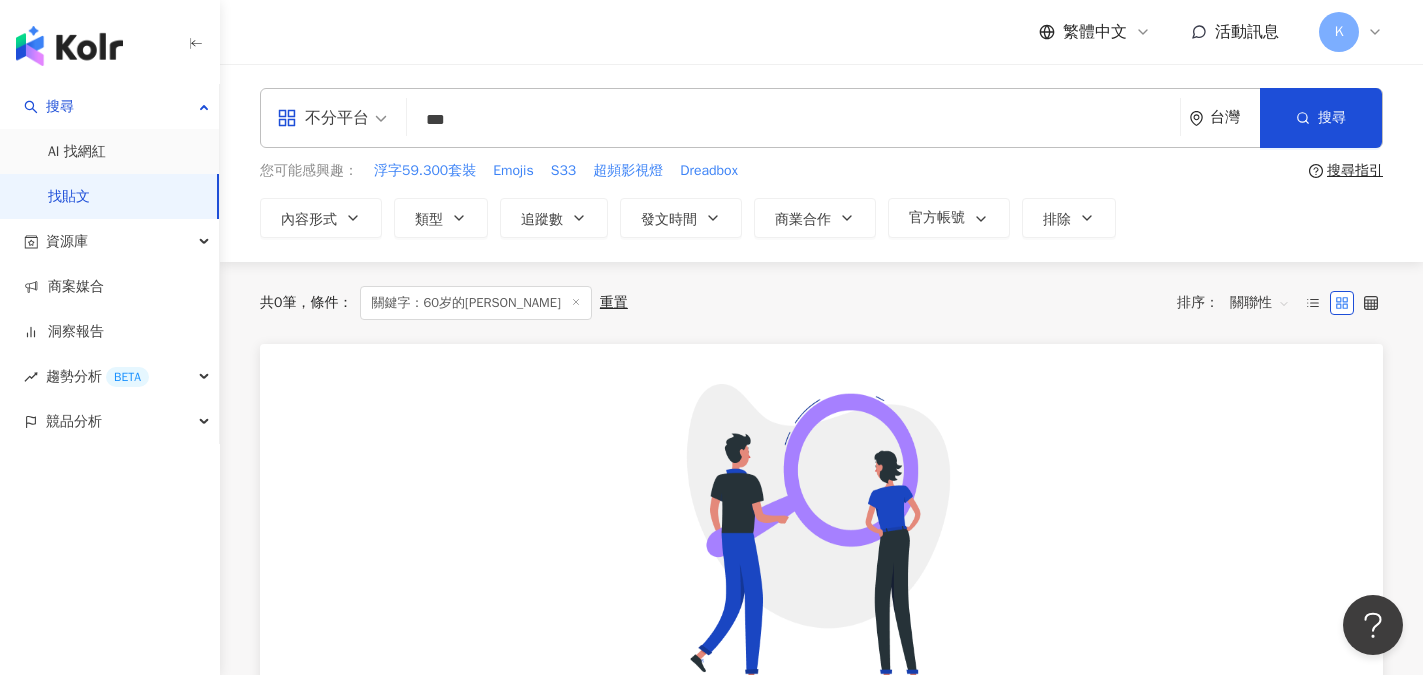 type on "***" 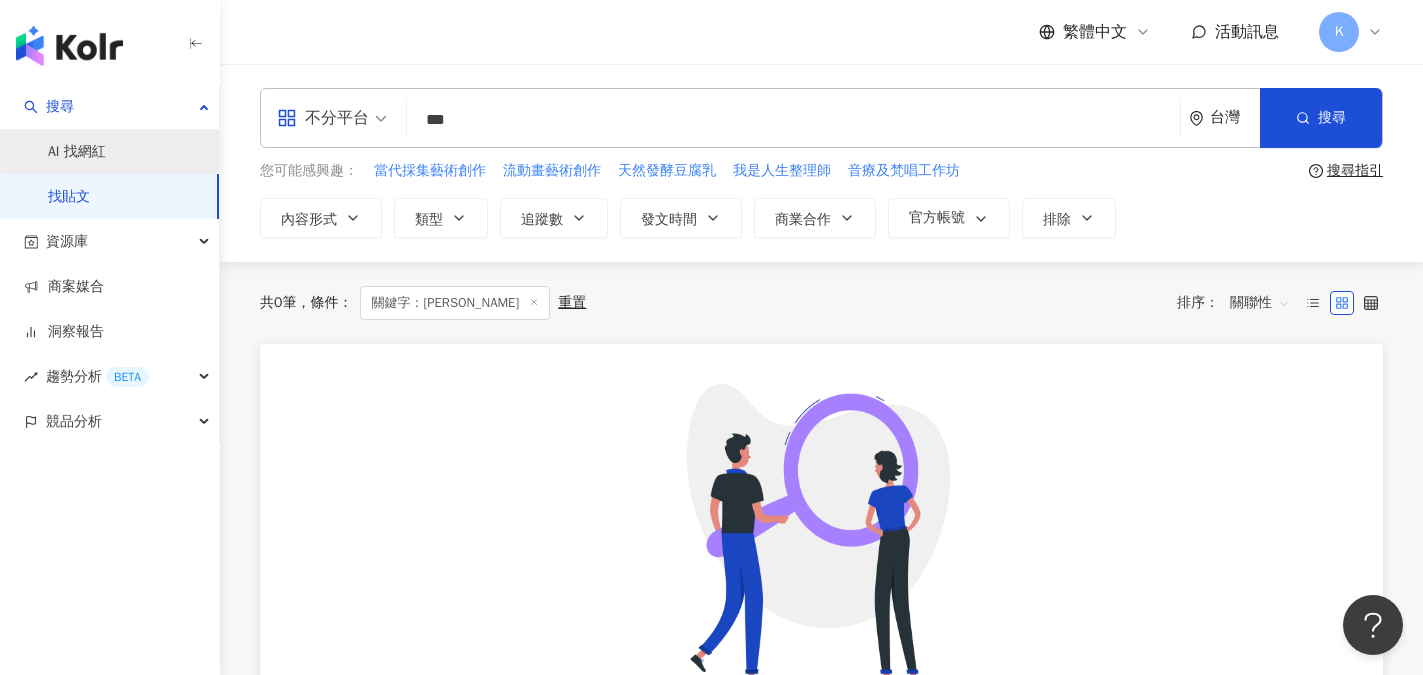 click on "AI 找網紅" at bounding box center [77, 152] 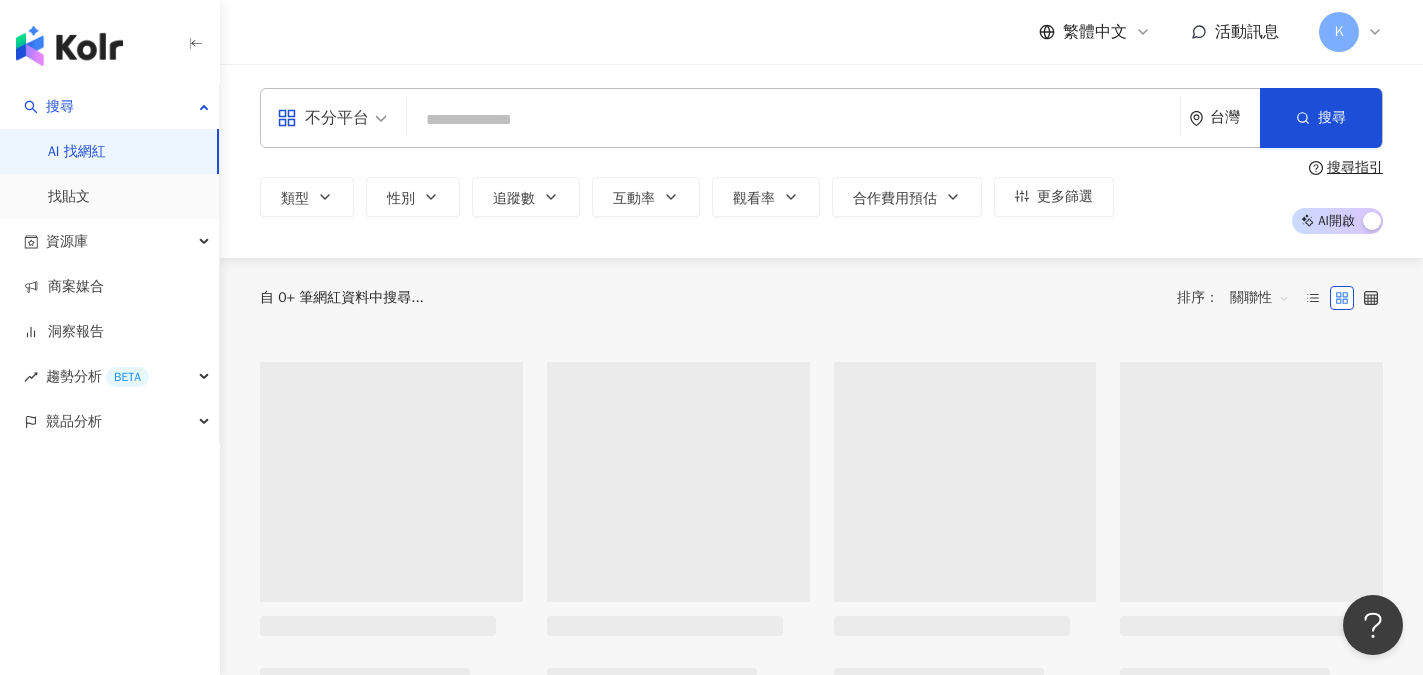 click at bounding box center (793, 120) 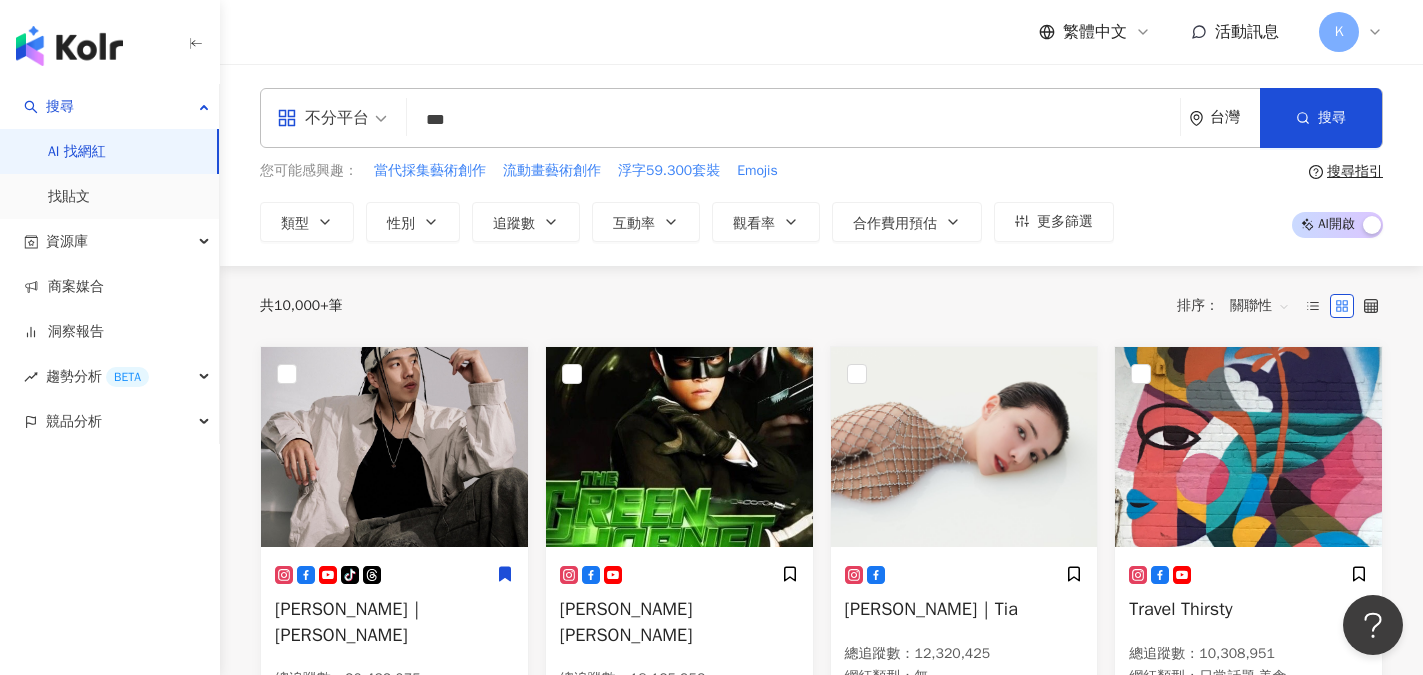 type on "***" 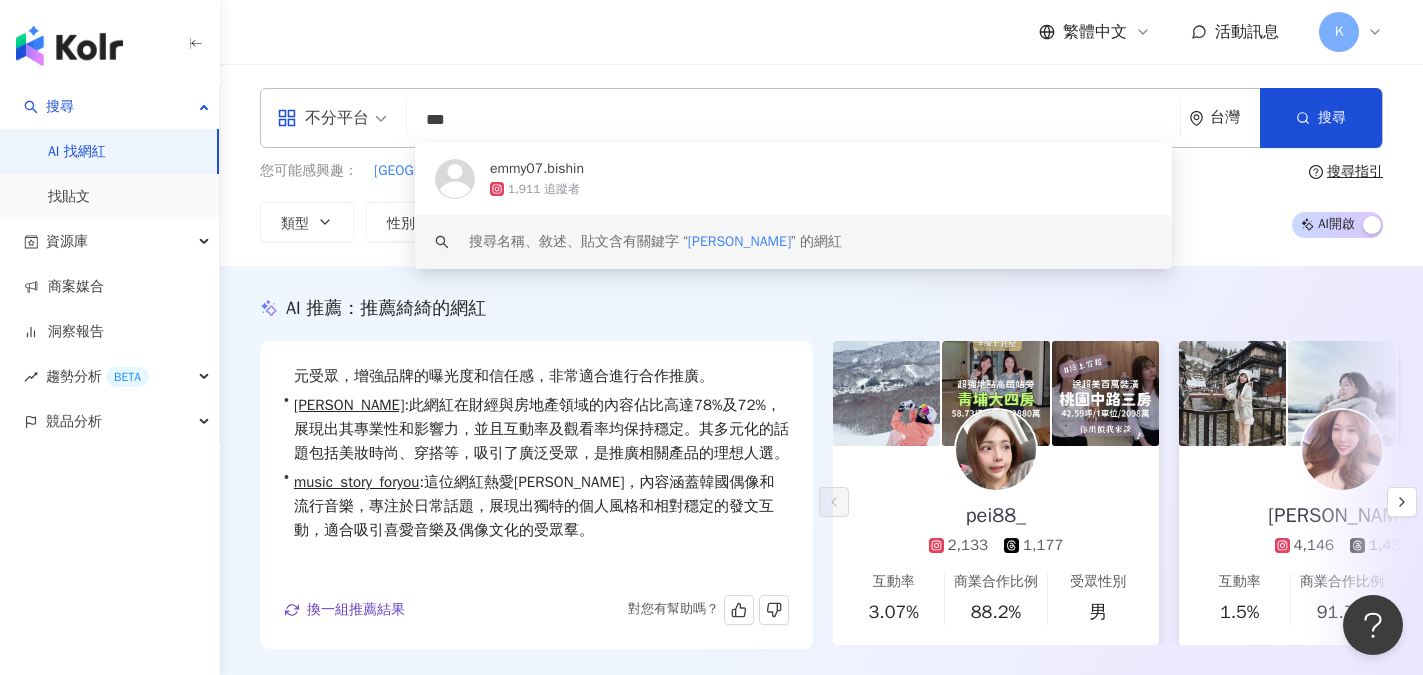 scroll, scrollTop: 97, scrollLeft: 0, axis: vertical 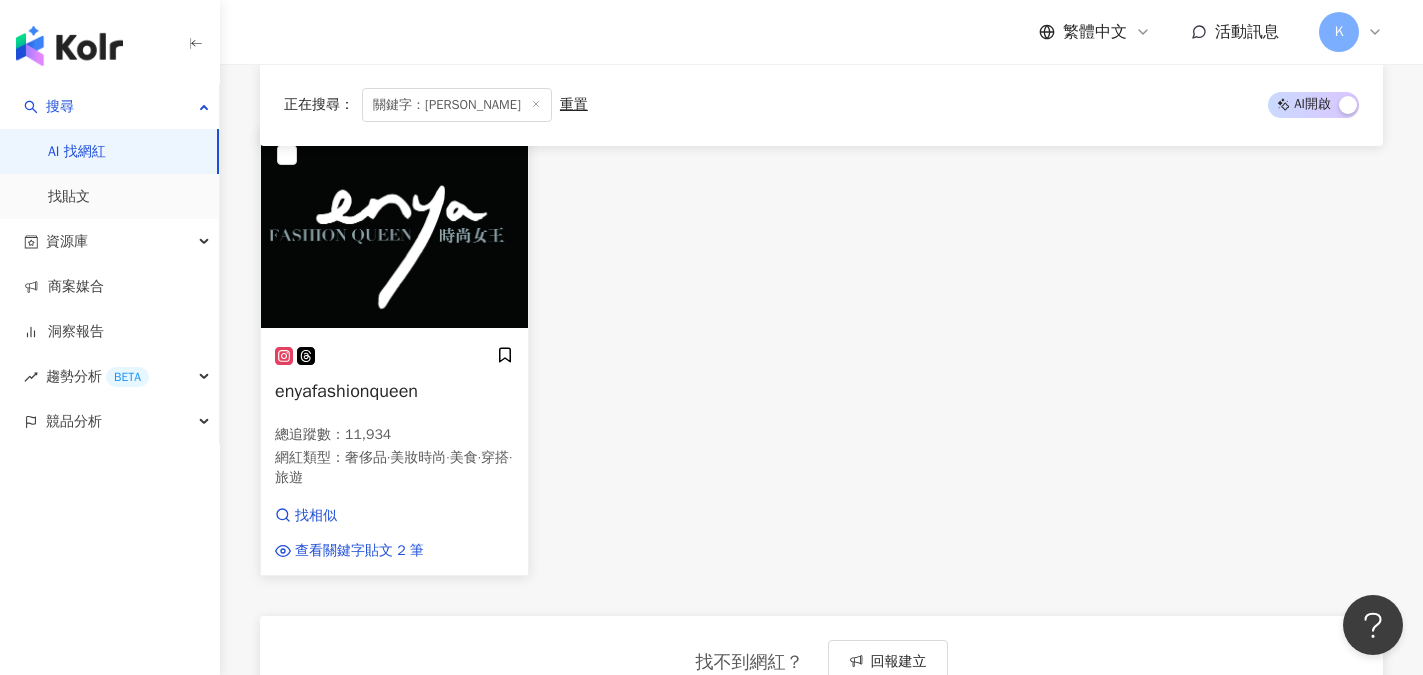 click on "奢侈品" at bounding box center [366, 457] 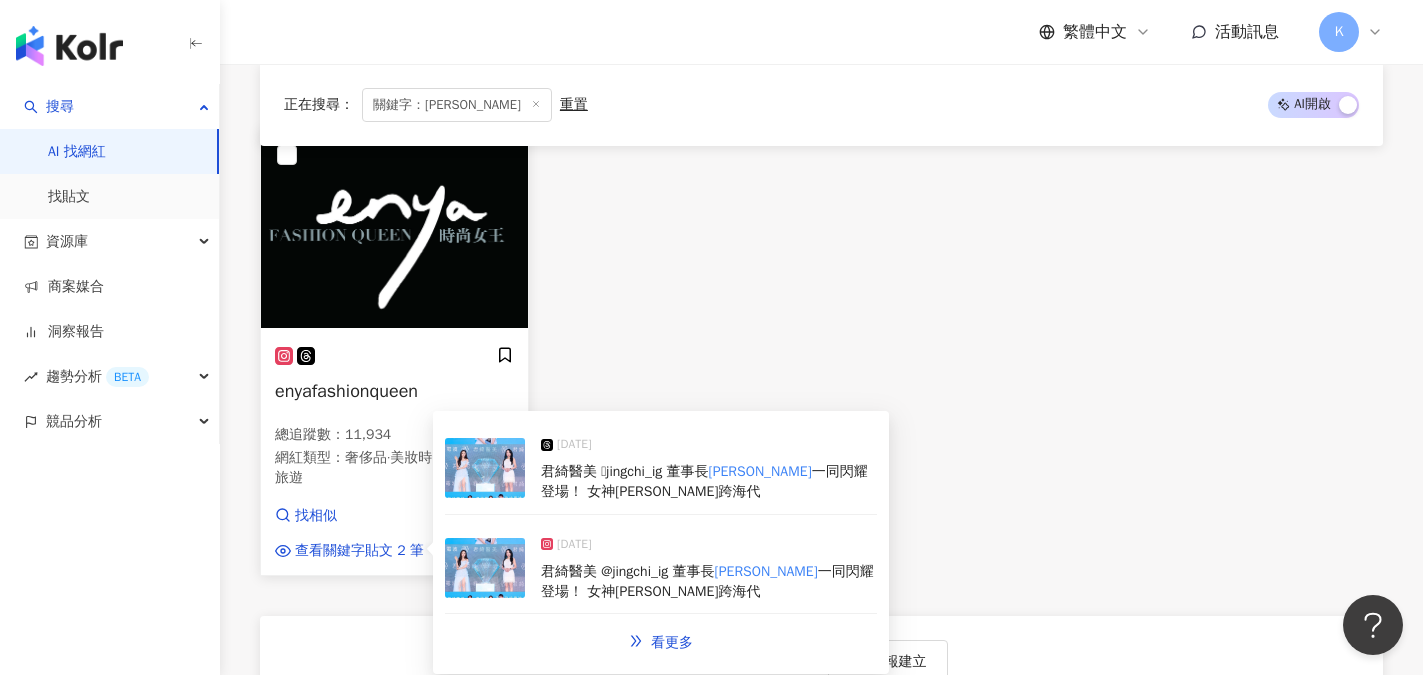 click at bounding box center [485, 468] 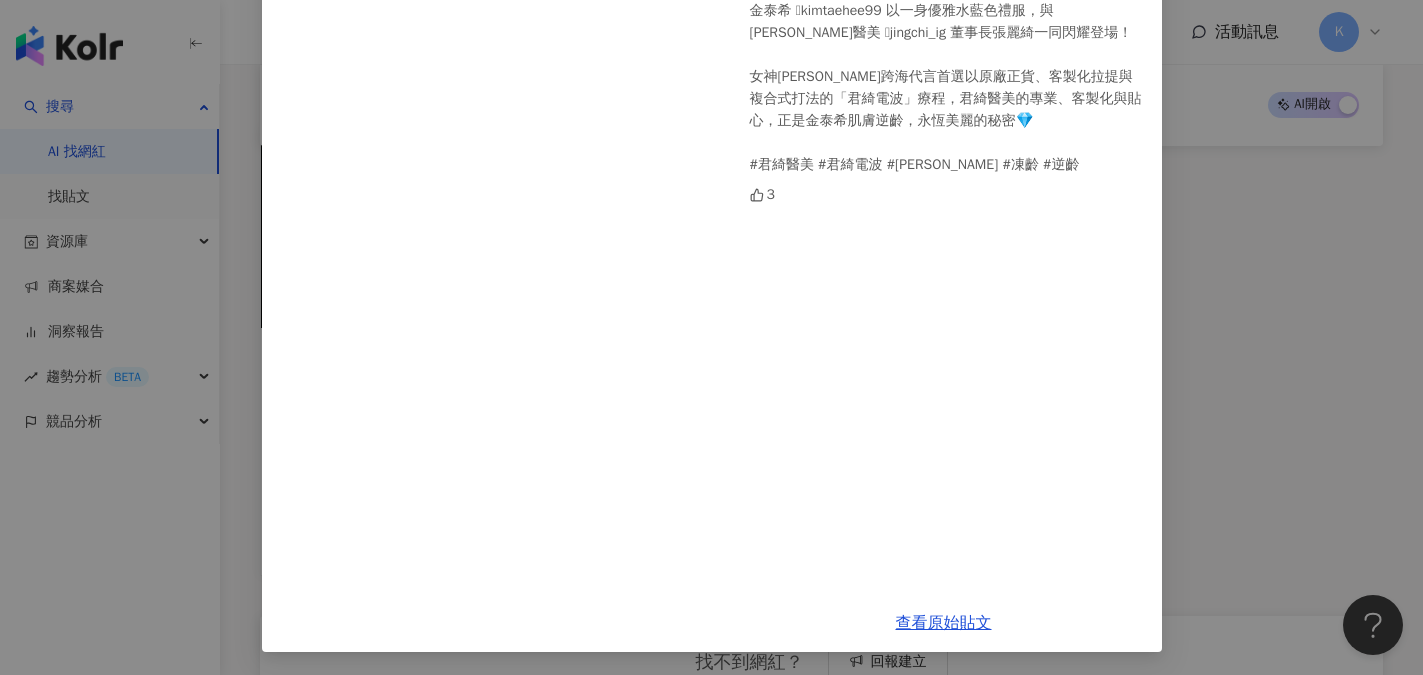 scroll, scrollTop: 274, scrollLeft: 0, axis: vertical 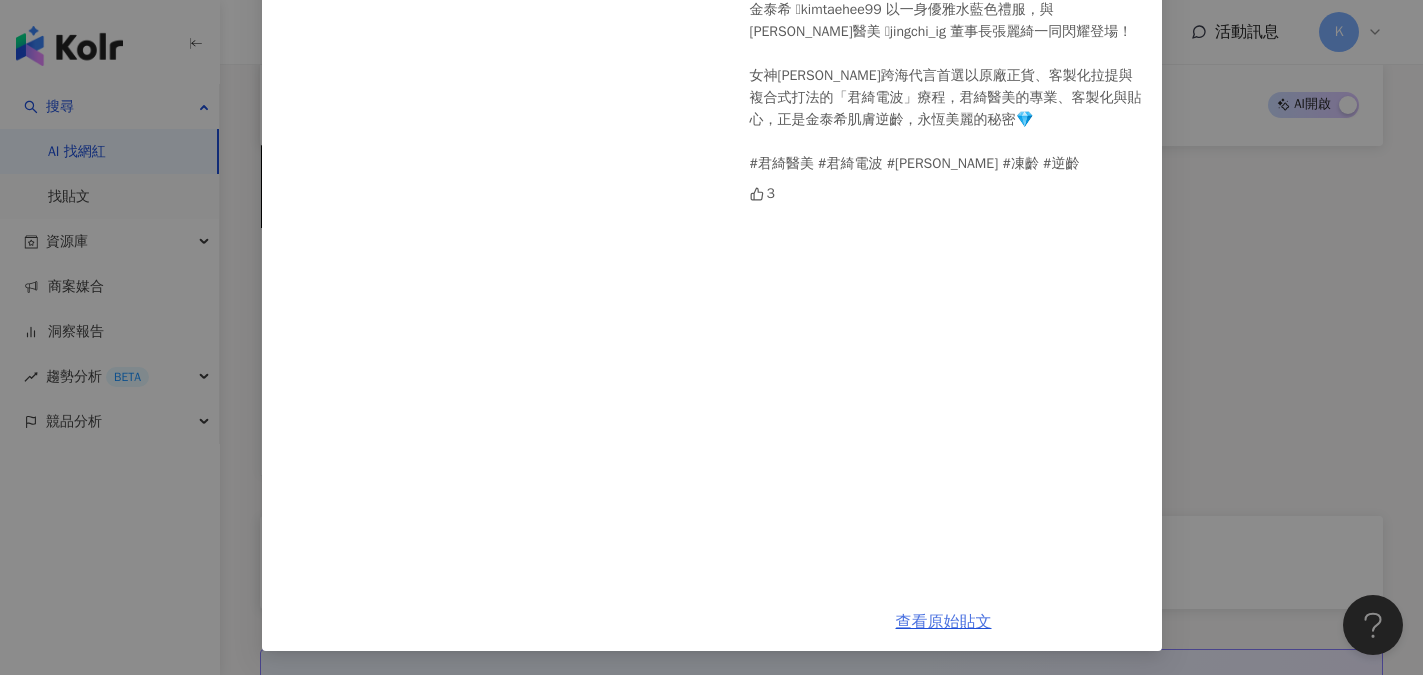 click on "查看原始貼文" at bounding box center [944, 622] 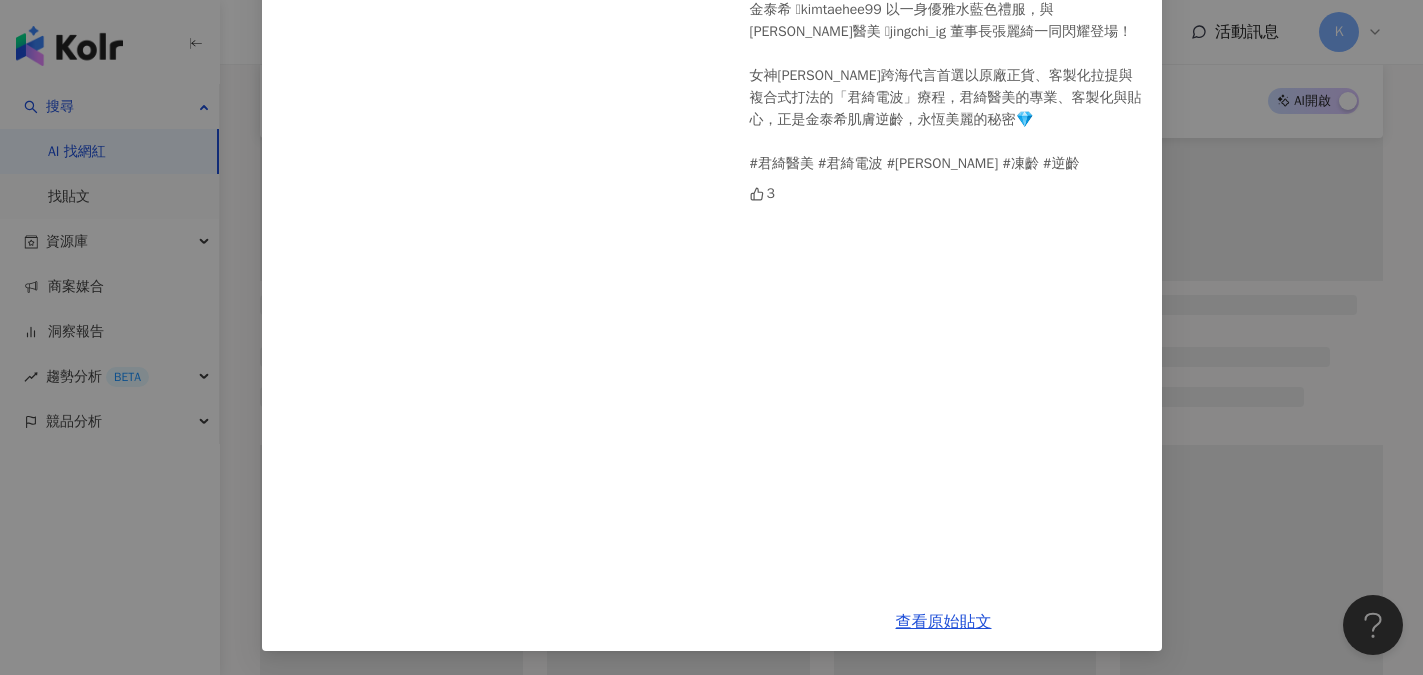 type 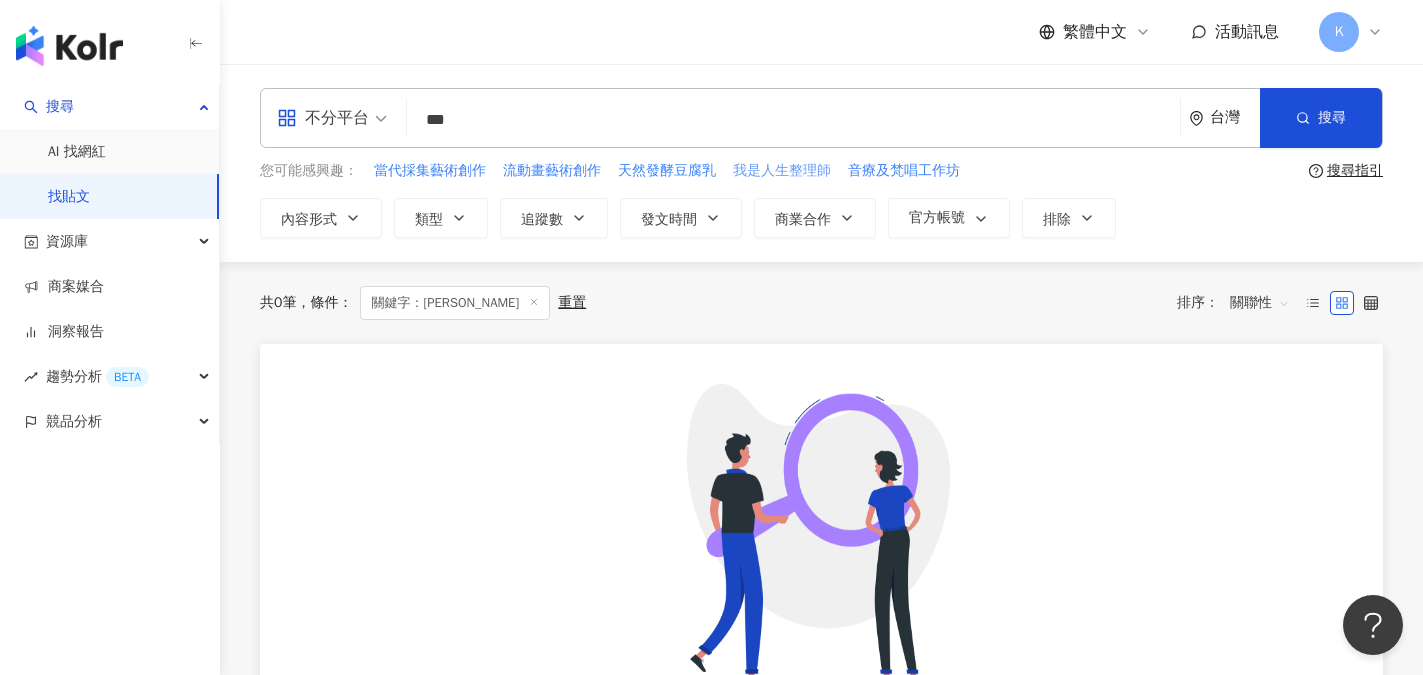 click on "我是人生整理師" at bounding box center [782, 171] 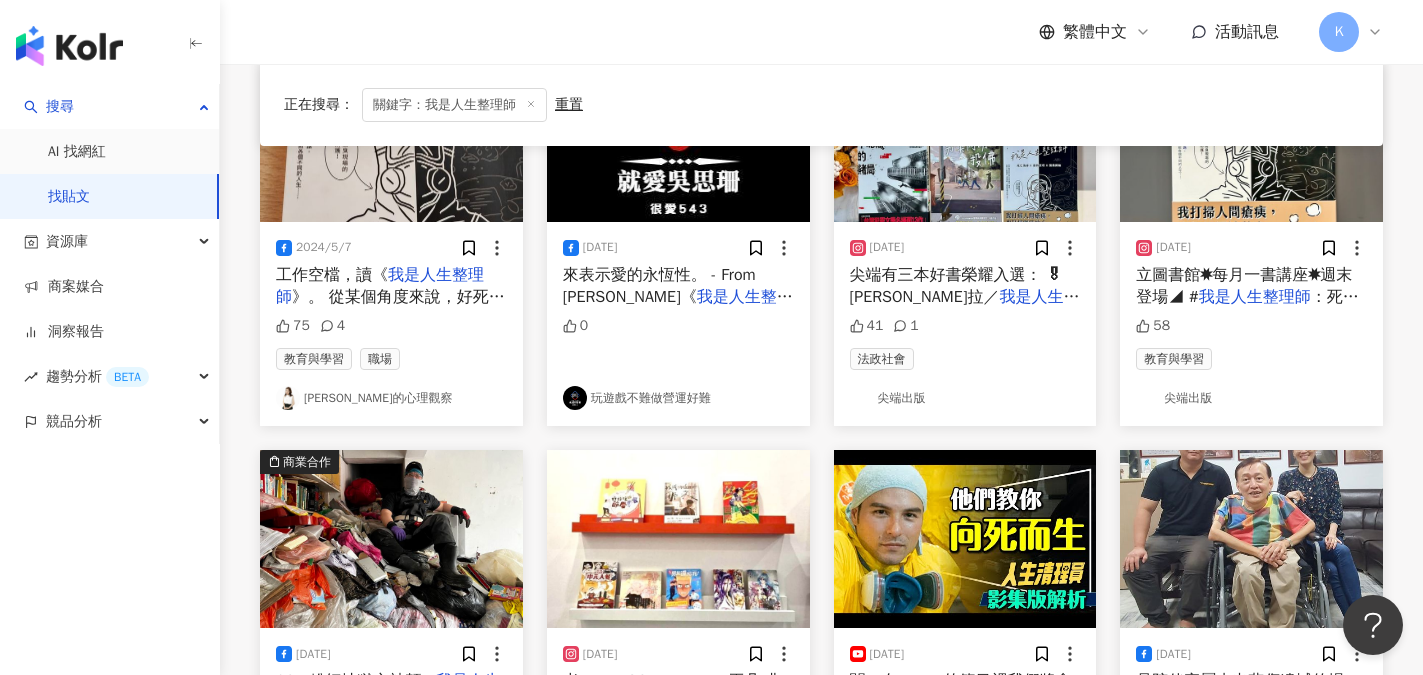 scroll, scrollTop: 400, scrollLeft: 0, axis: vertical 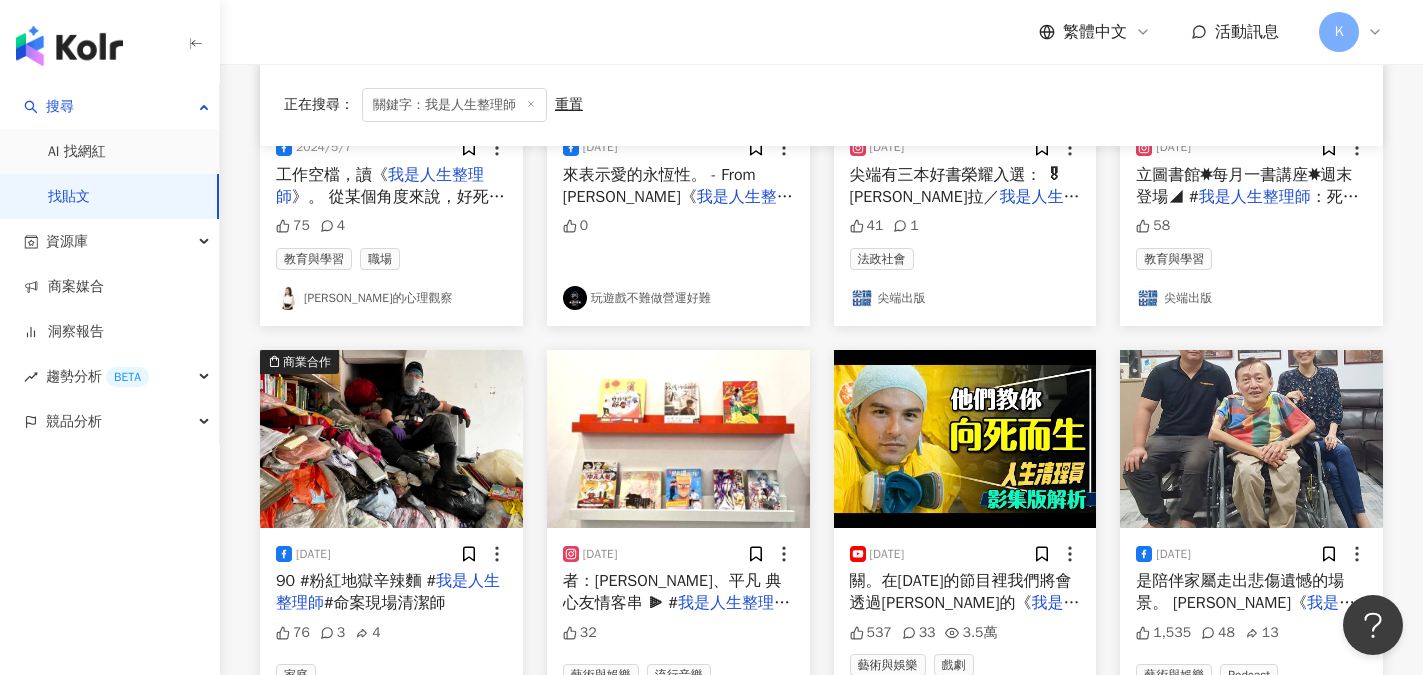 click on "是陪伴家屬走出悲傷遺憾的場景。
拉拉《" at bounding box center [1240, 592] 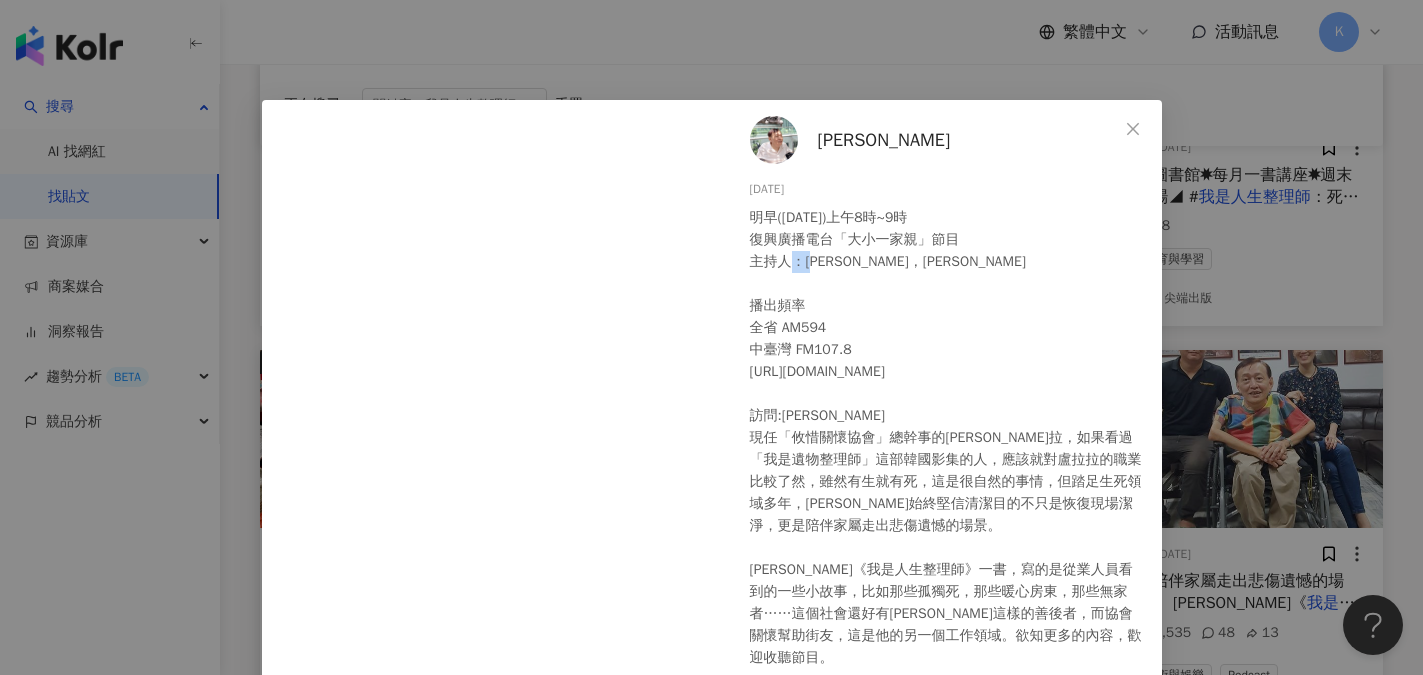 drag, startPoint x: 824, startPoint y: 261, endPoint x: 796, endPoint y: 261, distance: 28 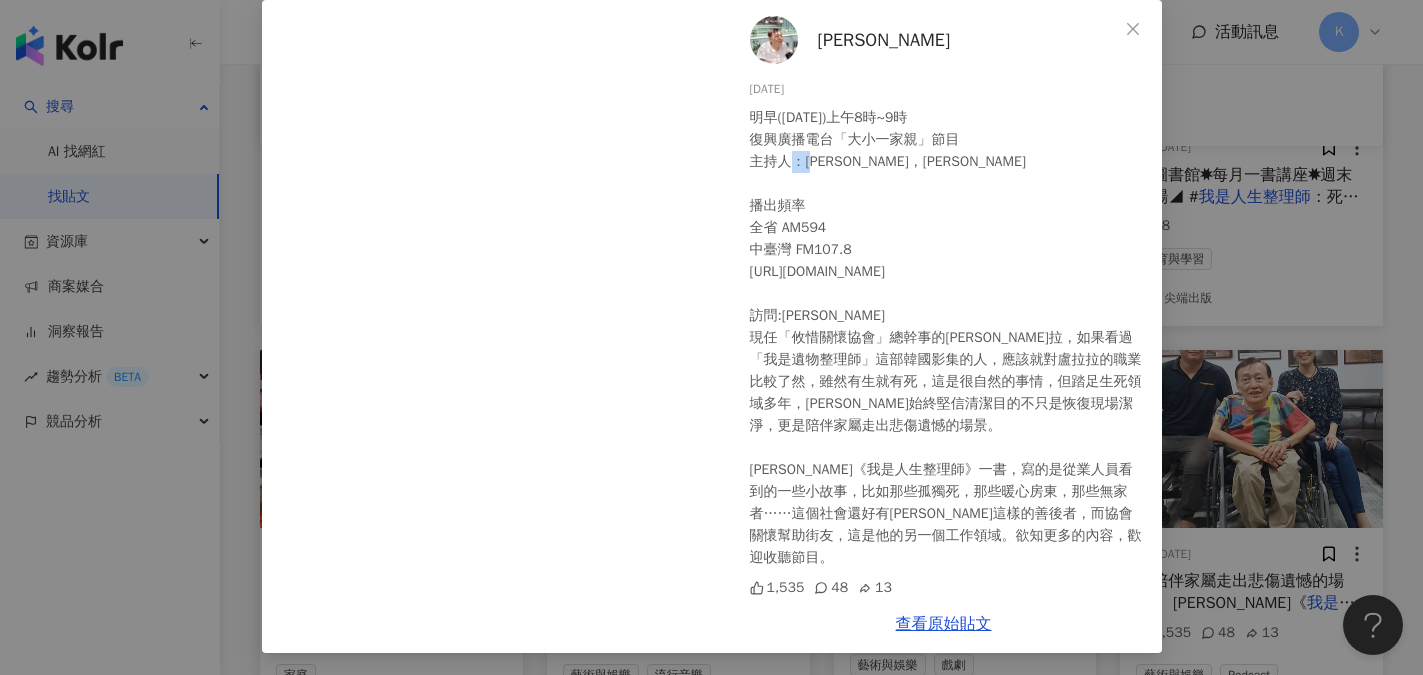 scroll, scrollTop: 102, scrollLeft: 0, axis: vertical 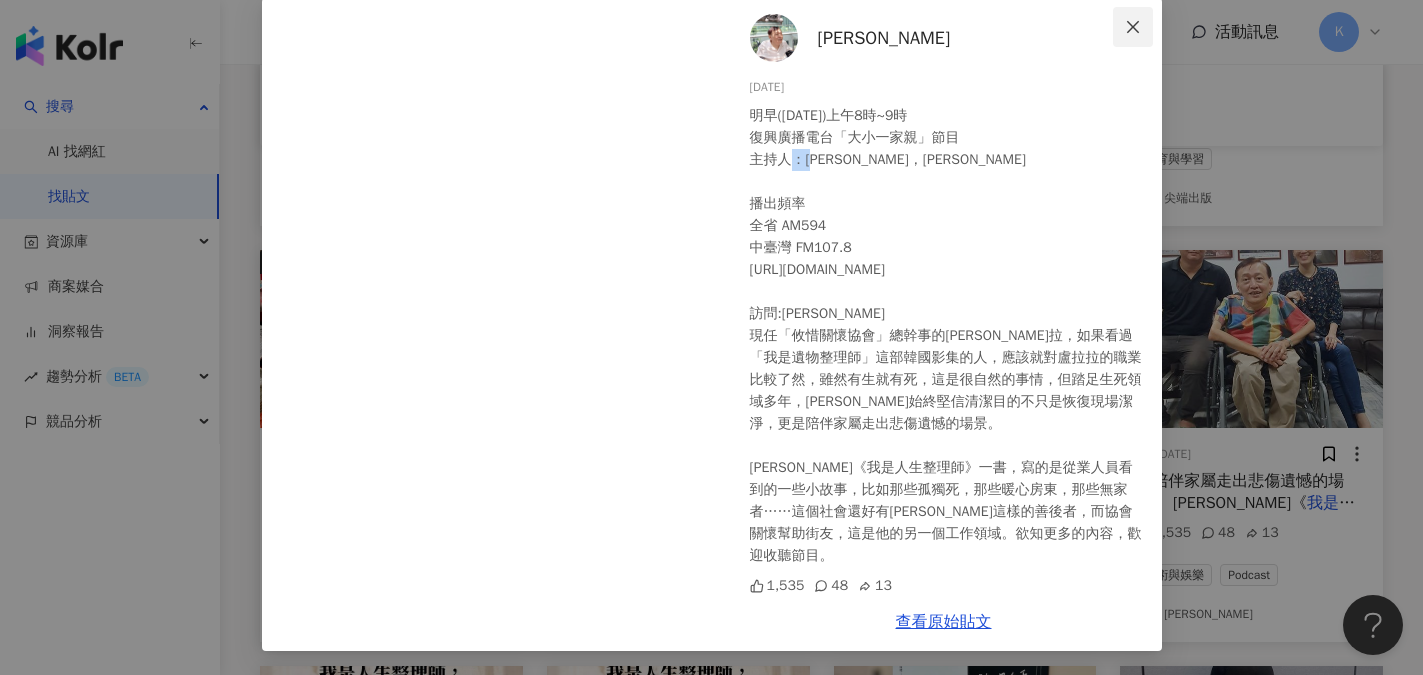 click at bounding box center [1133, 27] 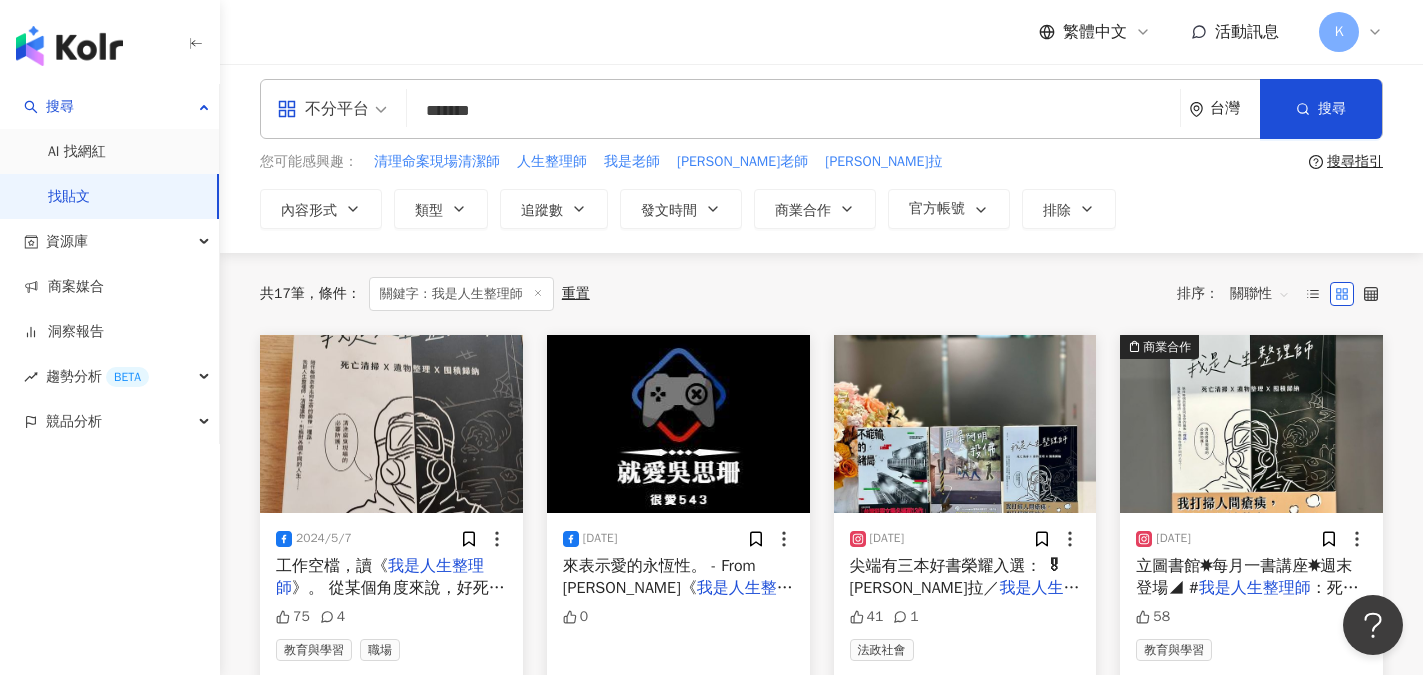 scroll, scrollTop: 0, scrollLeft: 0, axis: both 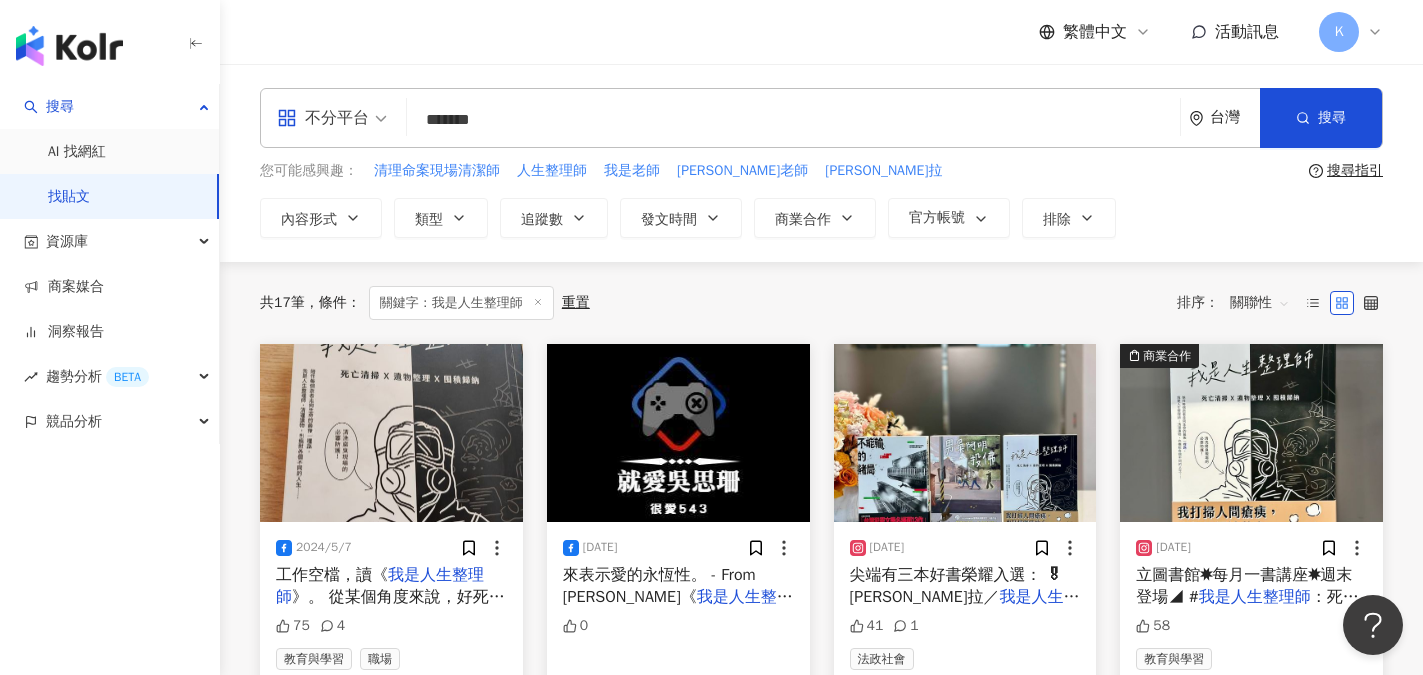 click on "*******" at bounding box center [793, 119] 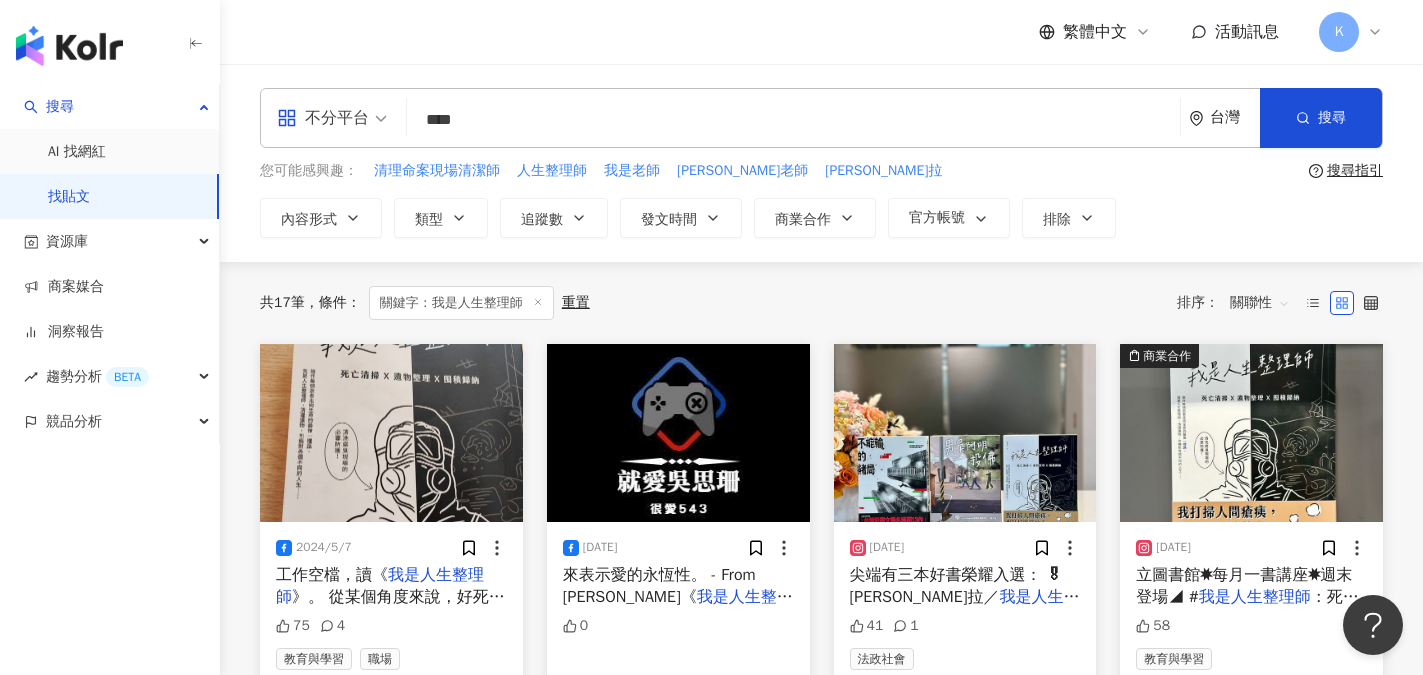 type on "****" 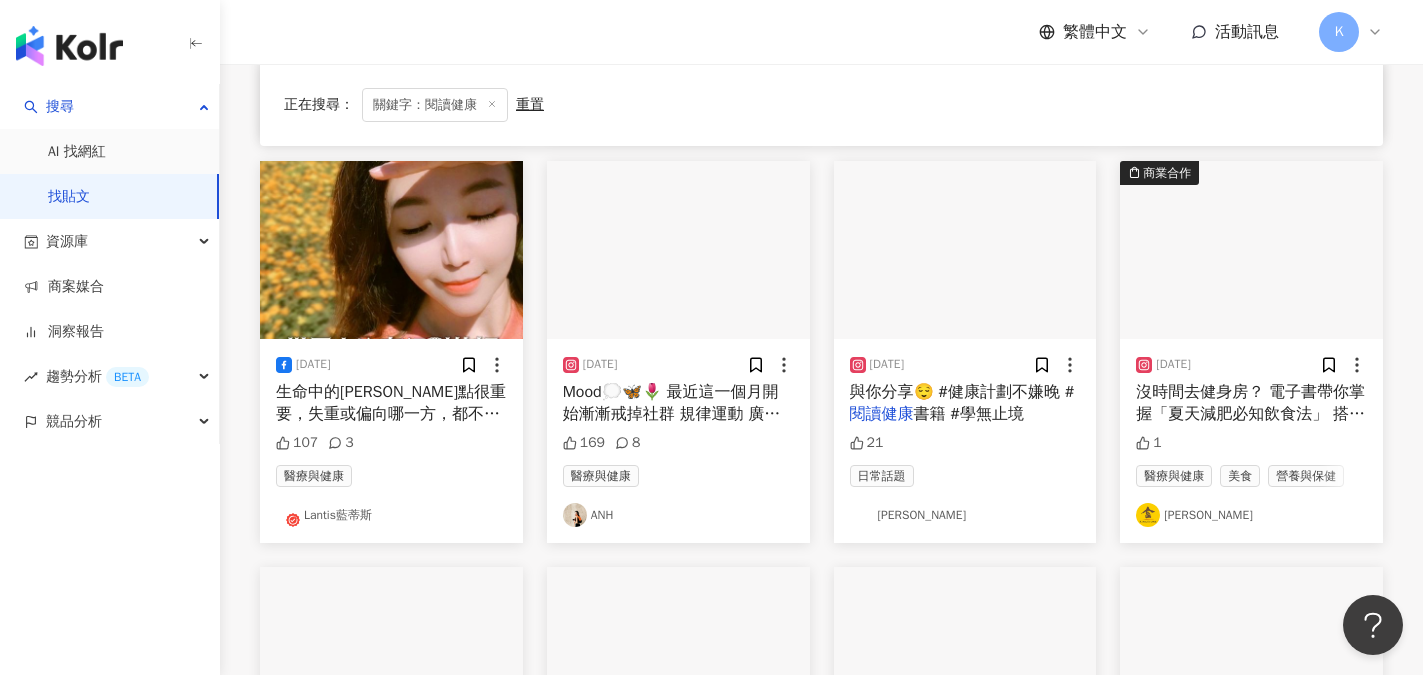 scroll, scrollTop: 600, scrollLeft: 0, axis: vertical 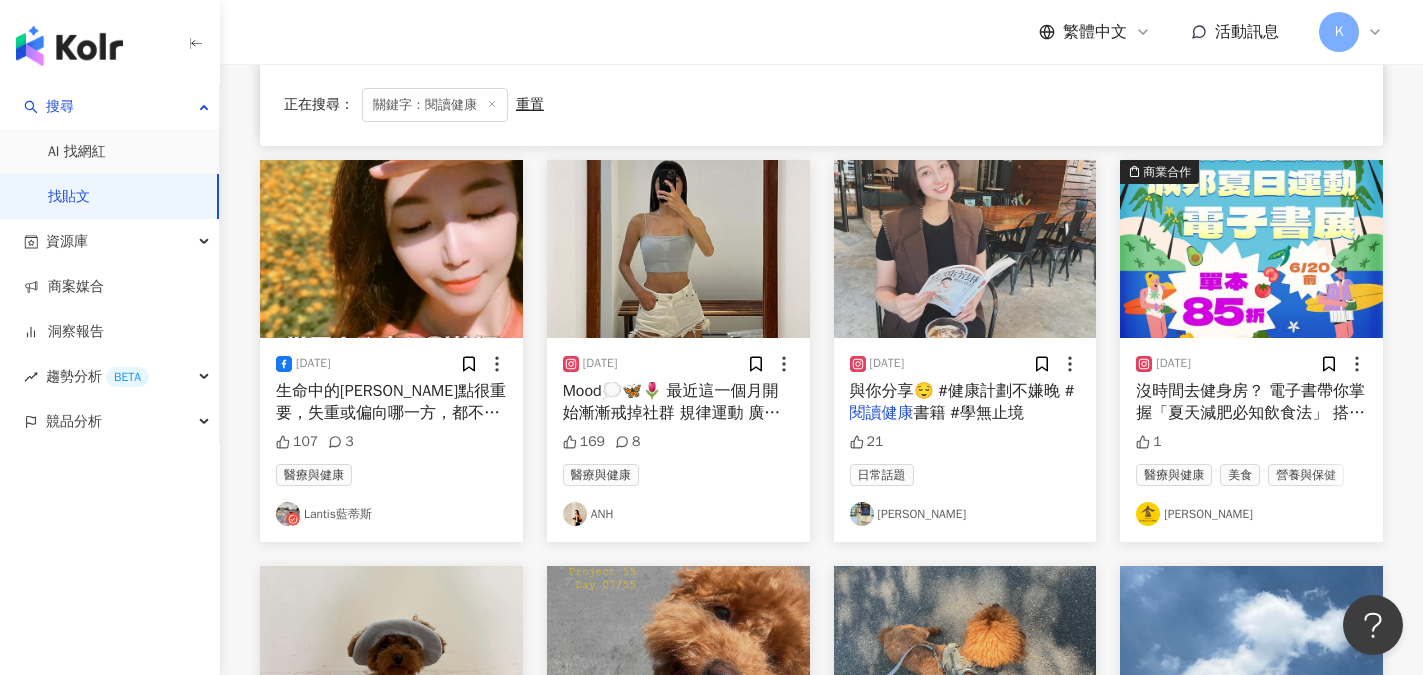 click on "書籍
#學無止境" at bounding box center [969, 413] 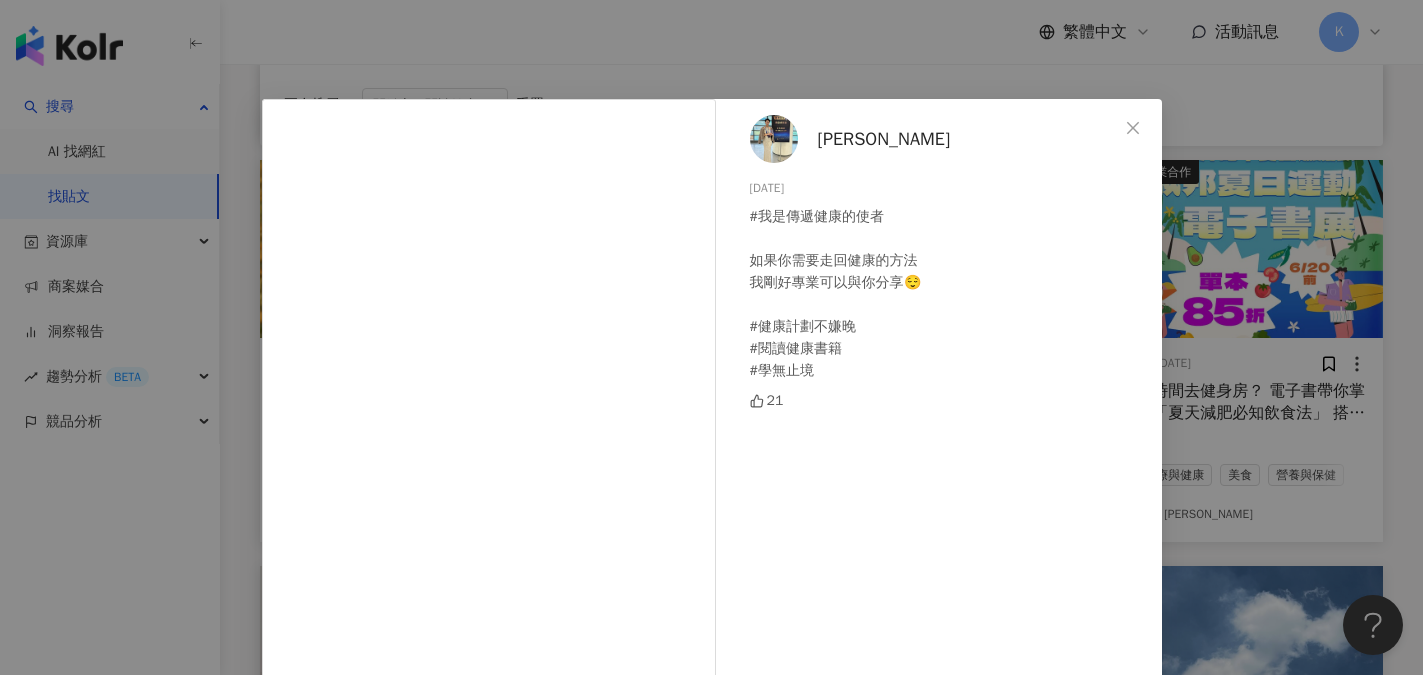 scroll, scrollTop: 0, scrollLeft: 0, axis: both 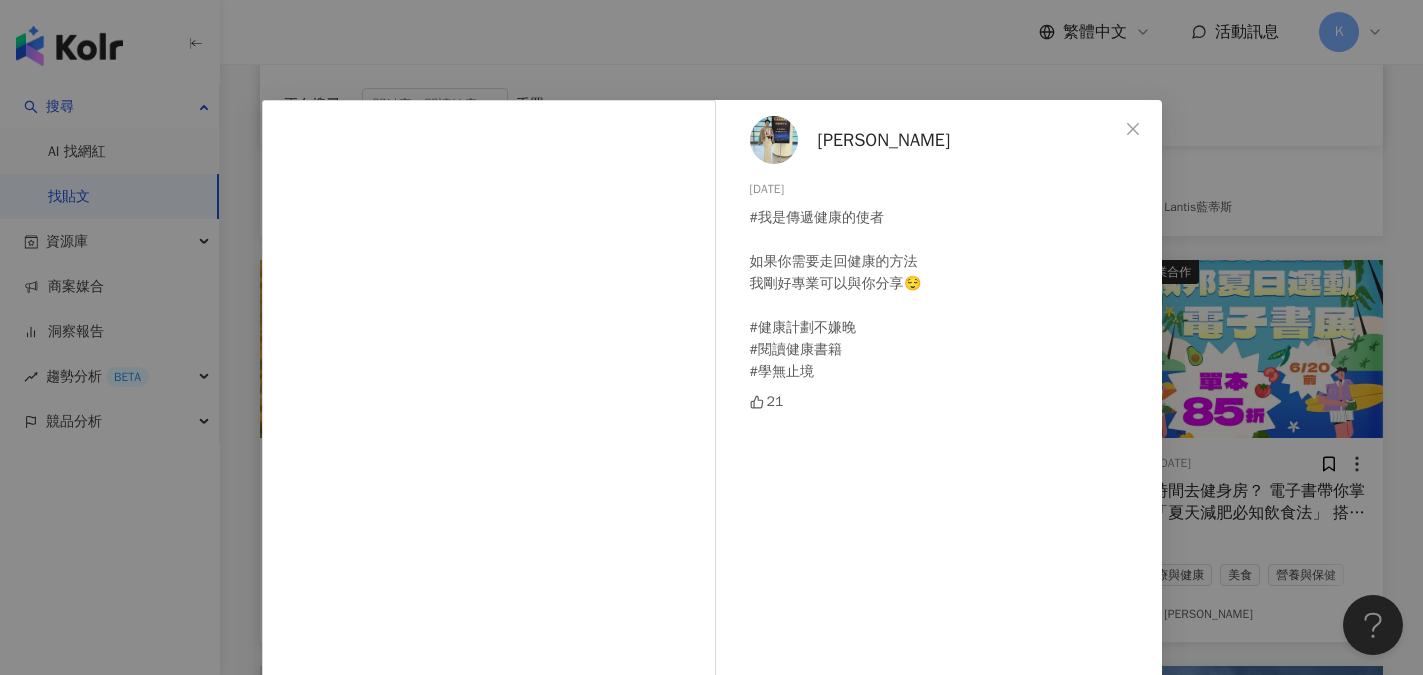 click on "GiGi Chen" at bounding box center [884, 140] 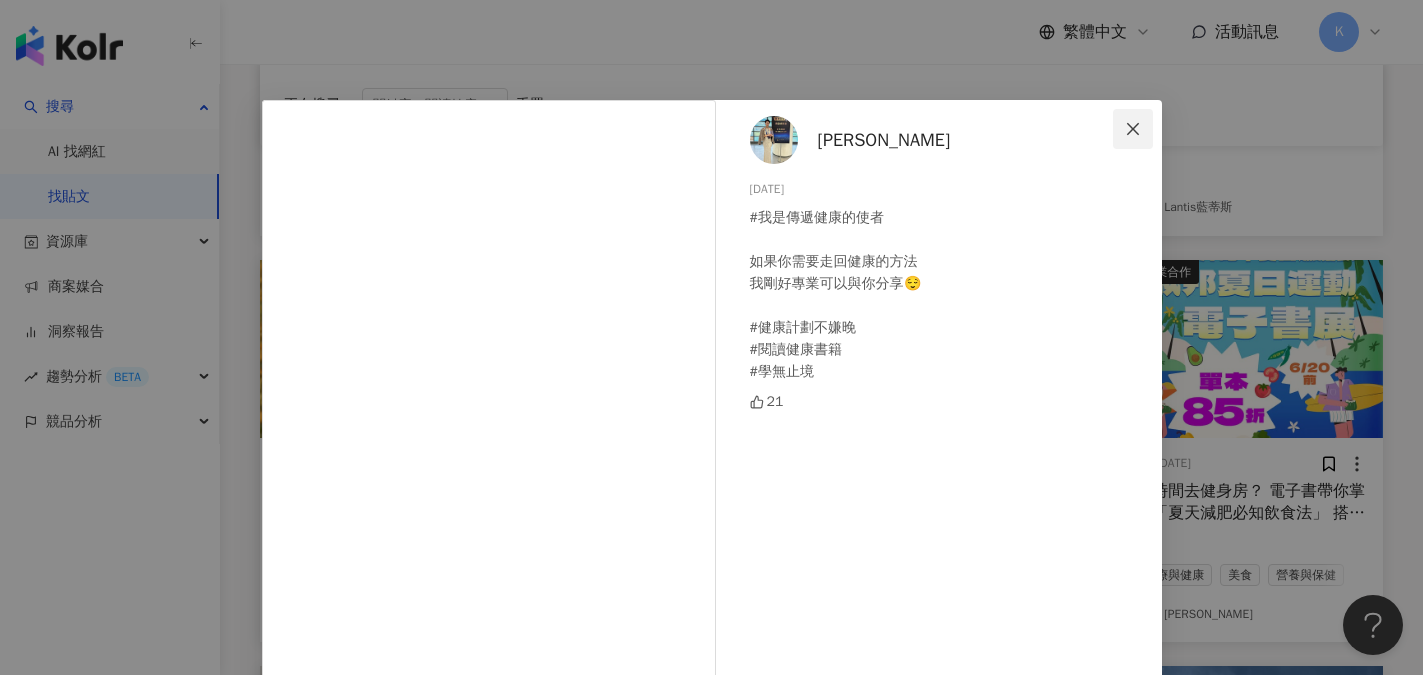 click 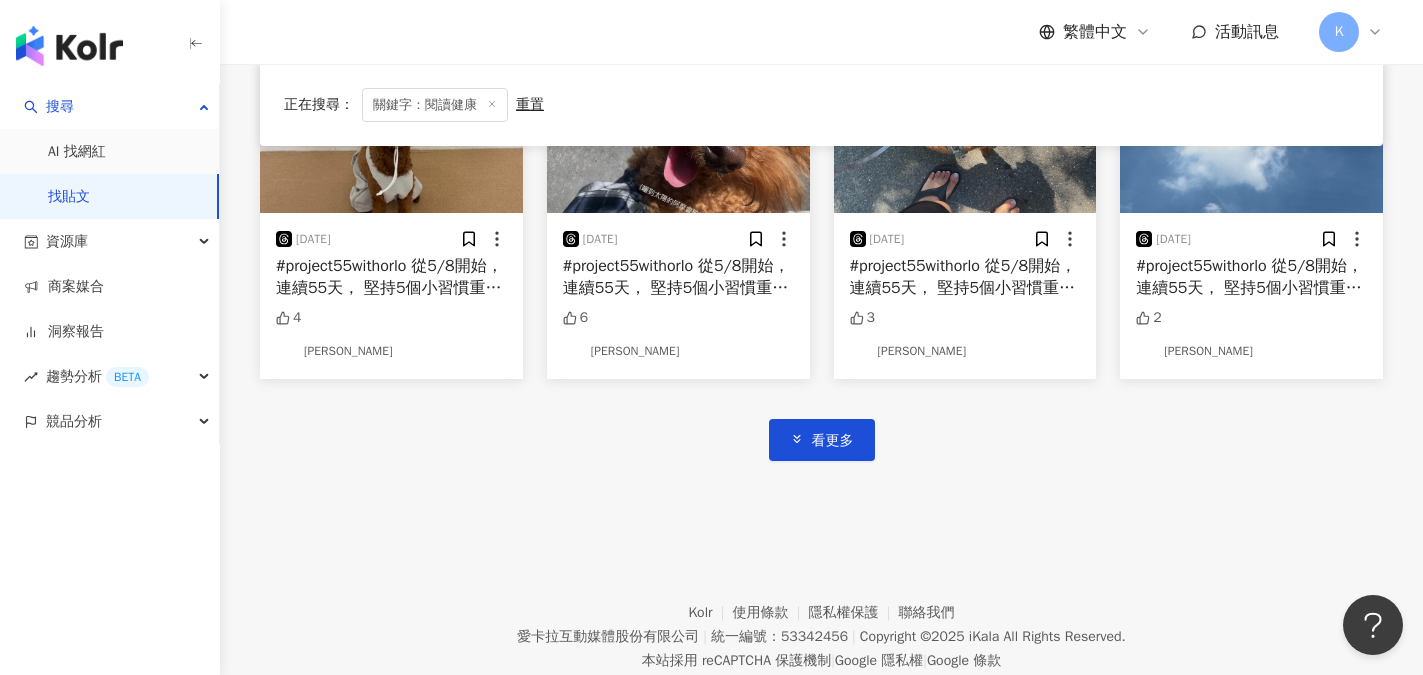 scroll, scrollTop: 1178, scrollLeft: 0, axis: vertical 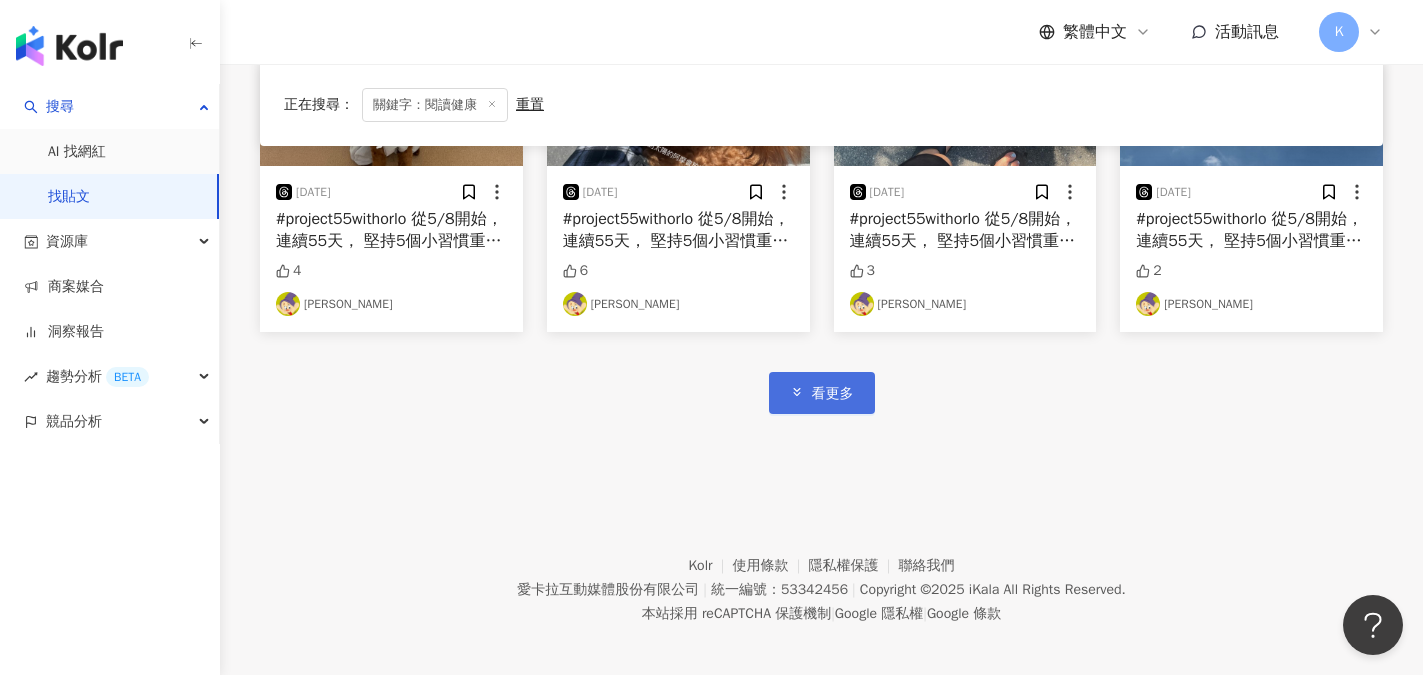 click on "看更多" at bounding box center (822, 392) 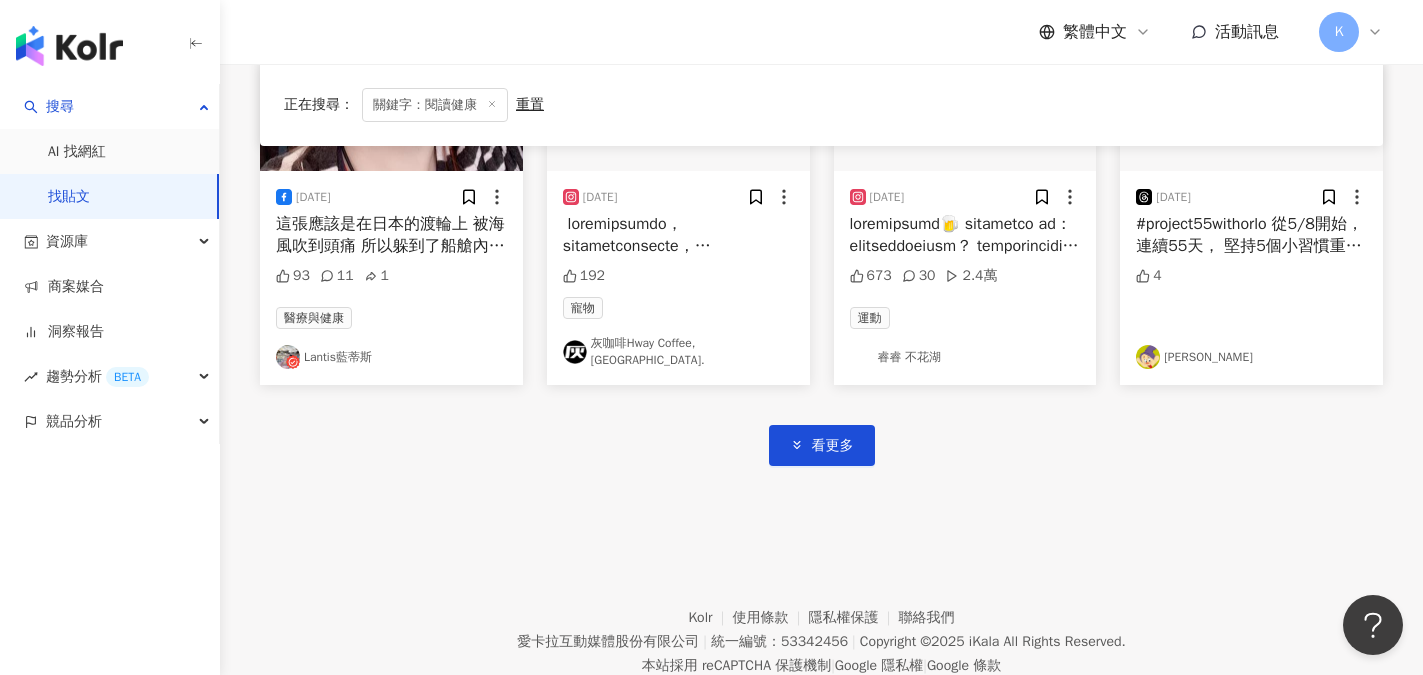 scroll, scrollTop: 2278, scrollLeft: 0, axis: vertical 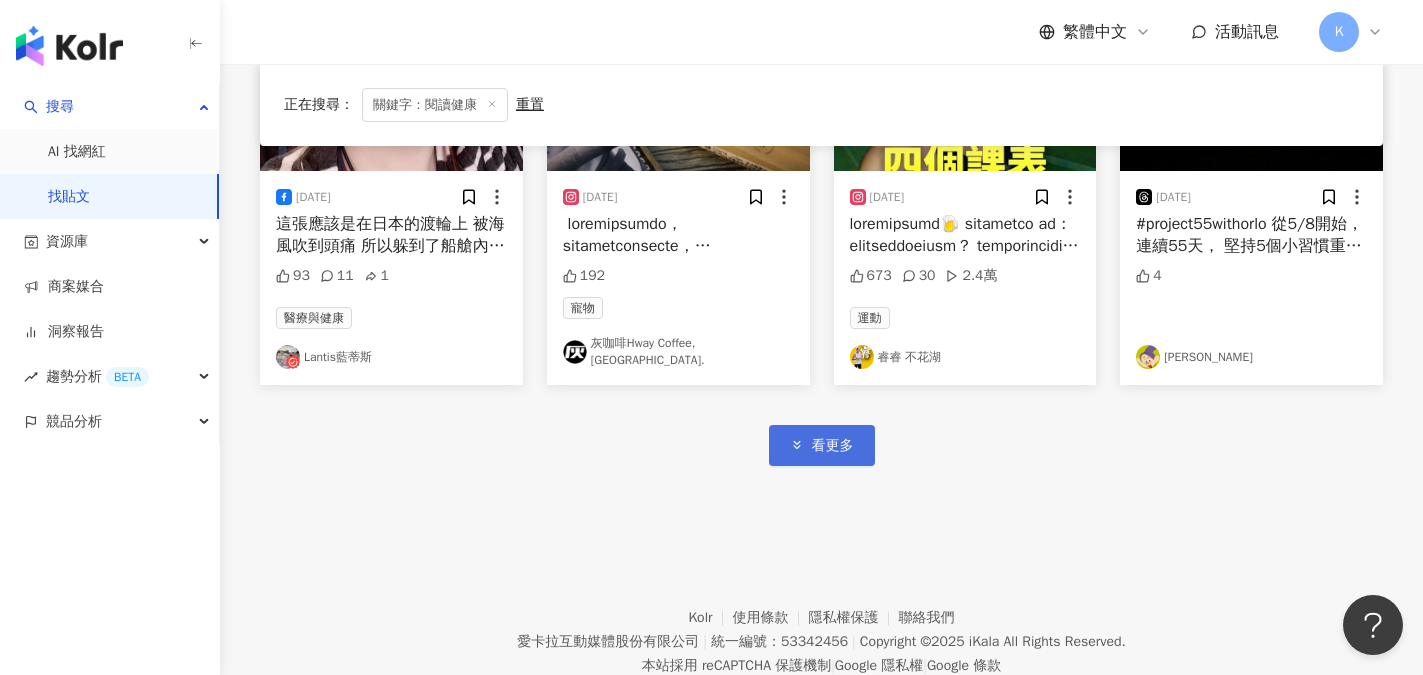 click on "看更多" at bounding box center (822, 445) 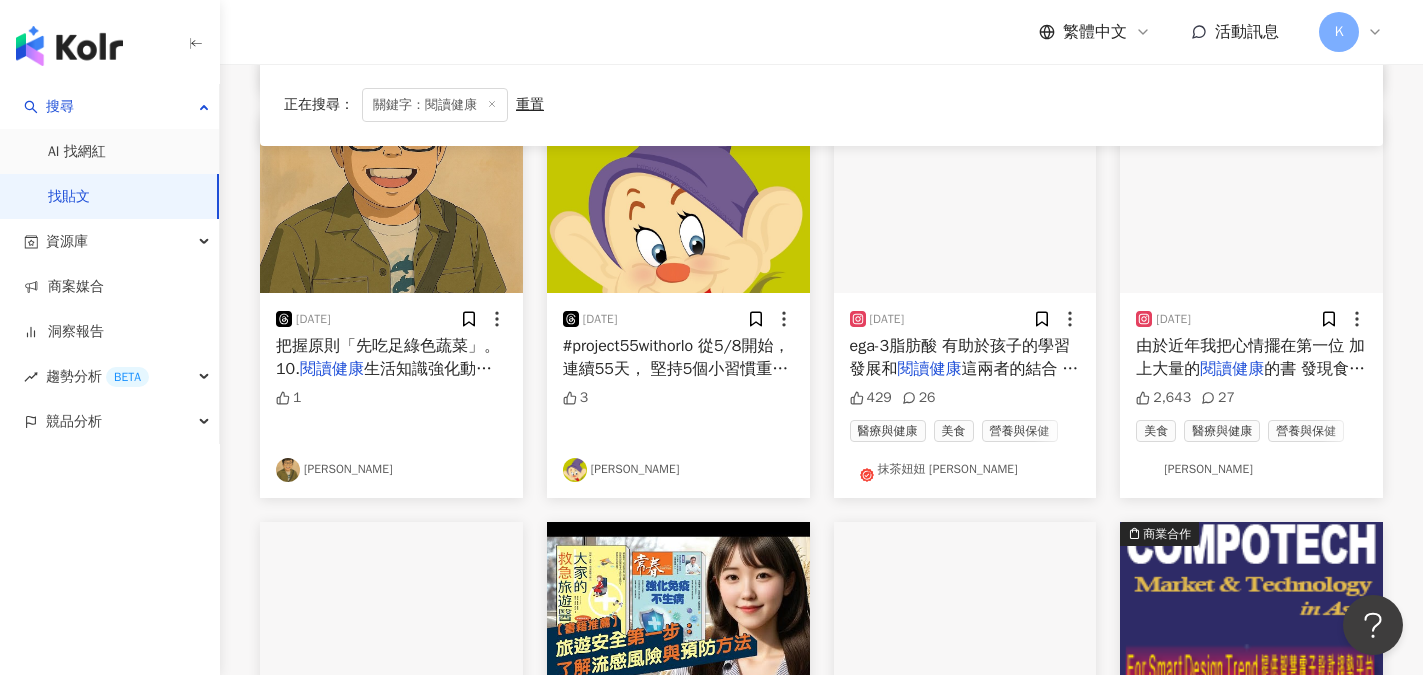 scroll, scrollTop: 2878, scrollLeft: 0, axis: vertical 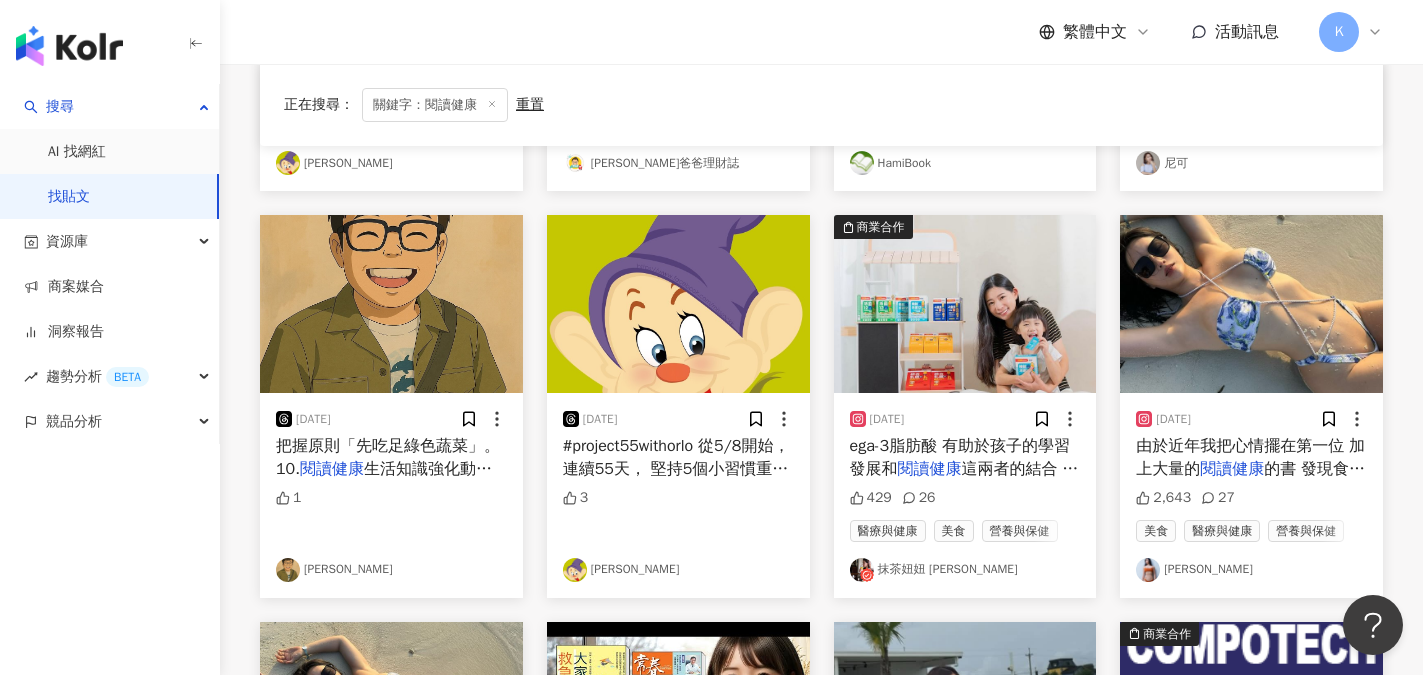 click on "閱讀健康" at bounding box center [1232, 469] 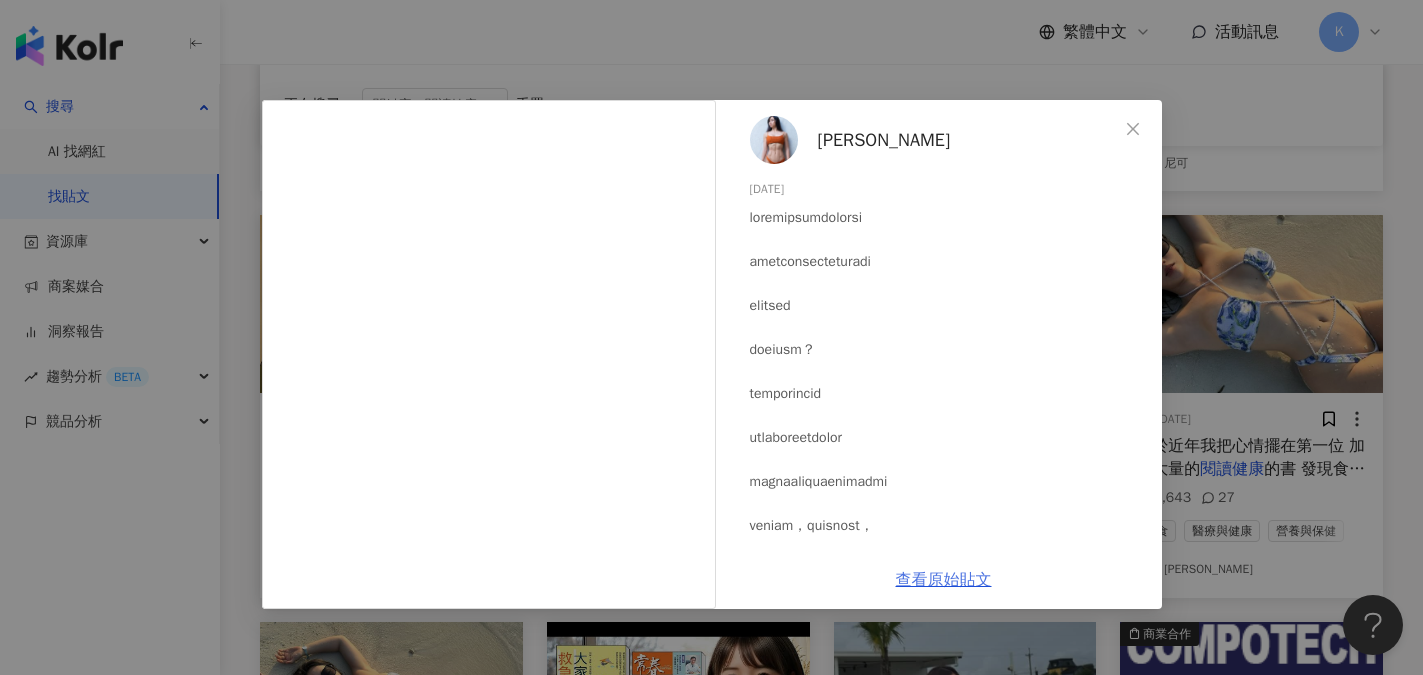 click on "查看原始貼文" at bounding box center (944, 580) 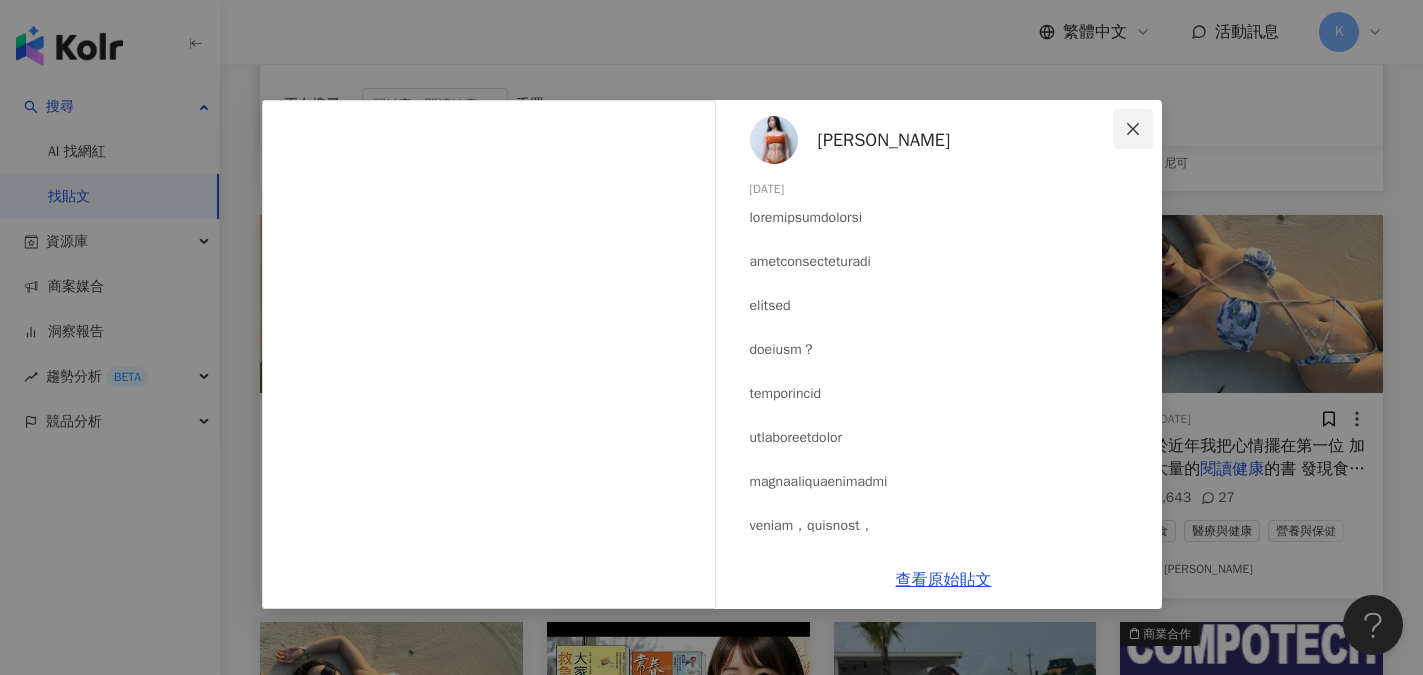 click at bounding box center [1133, 129] 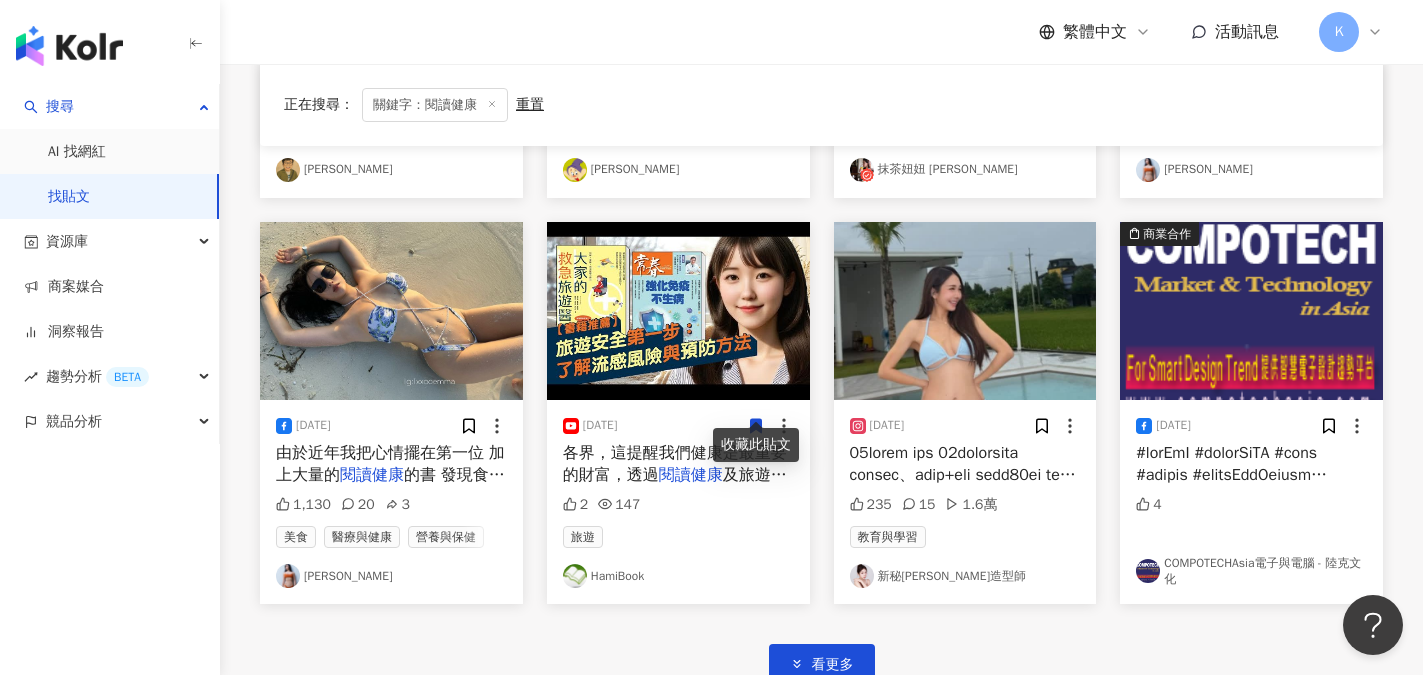 scroll, scrollTop: 3378, scrollLeft: 0, axis: vertical 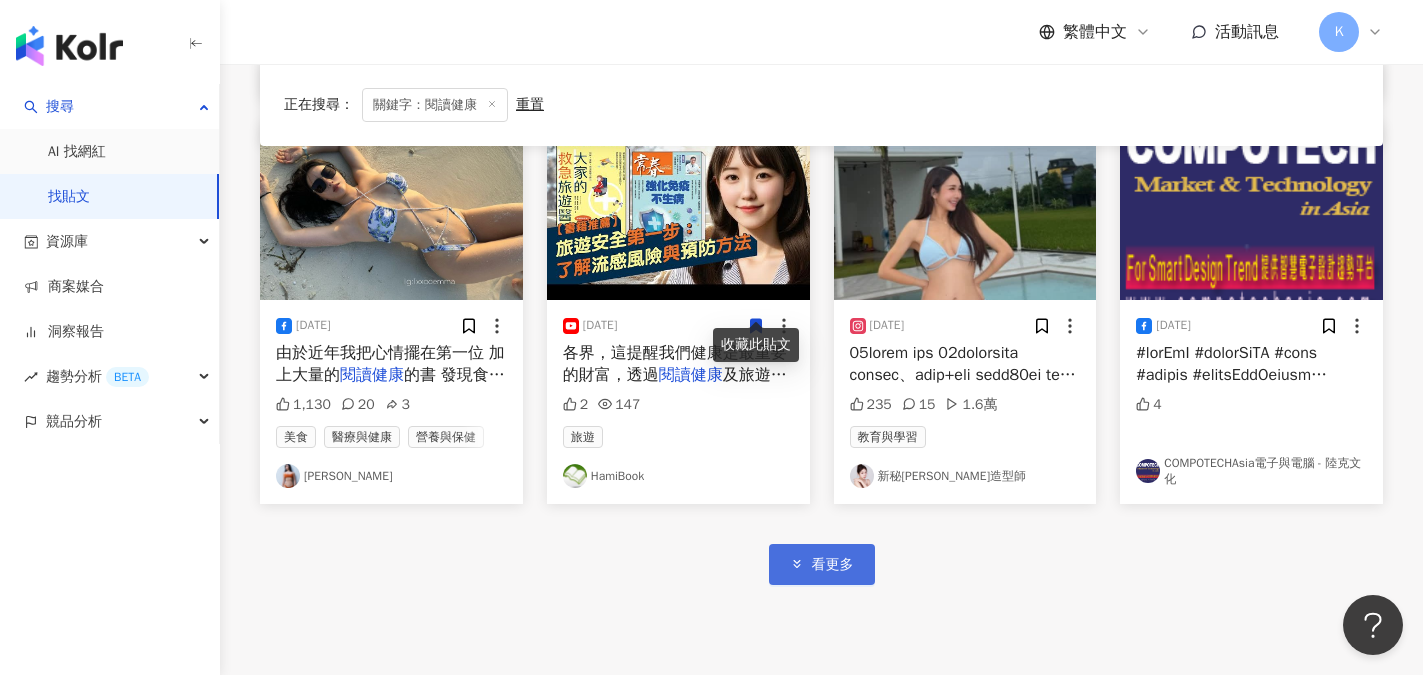 click on "看更多" at bounding box center [822, 564] 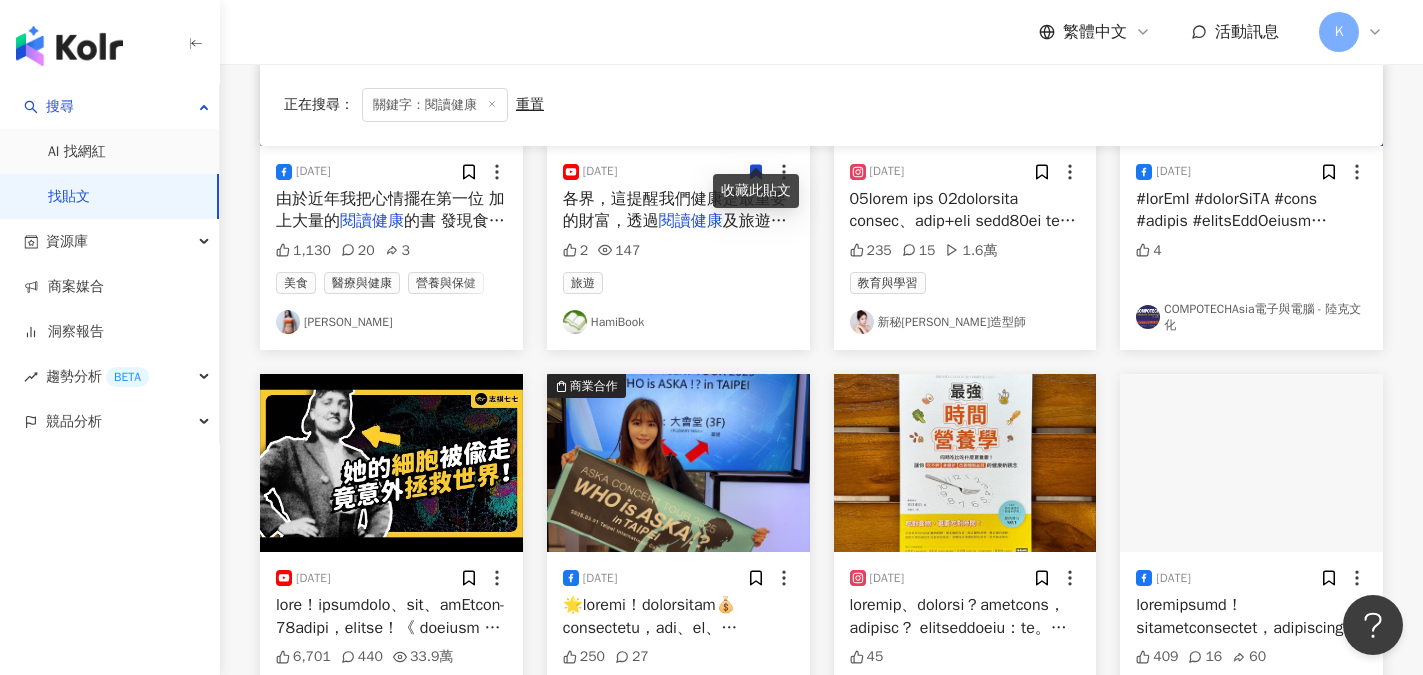 scroll, scrollTop: 2873, scrollLeft: 0, axis: vertical 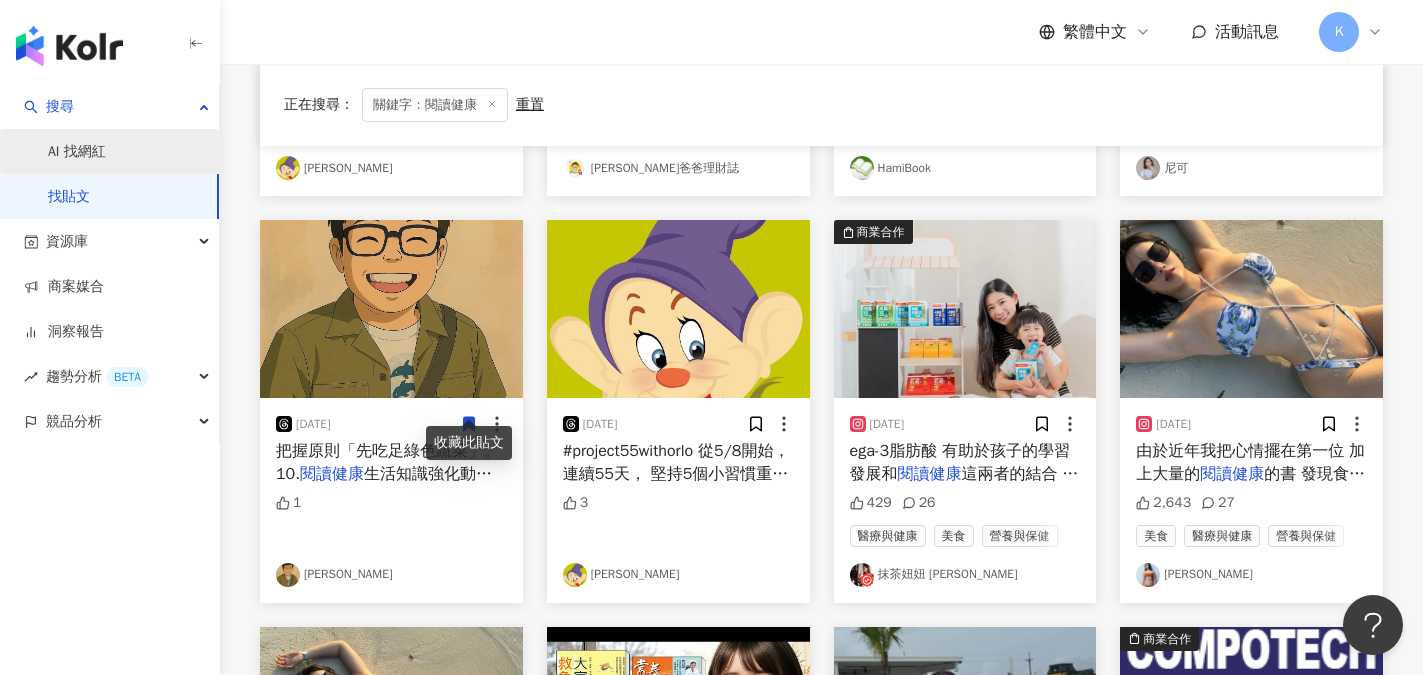 click on "AI 找網紅" at bounding box center (77, 152) 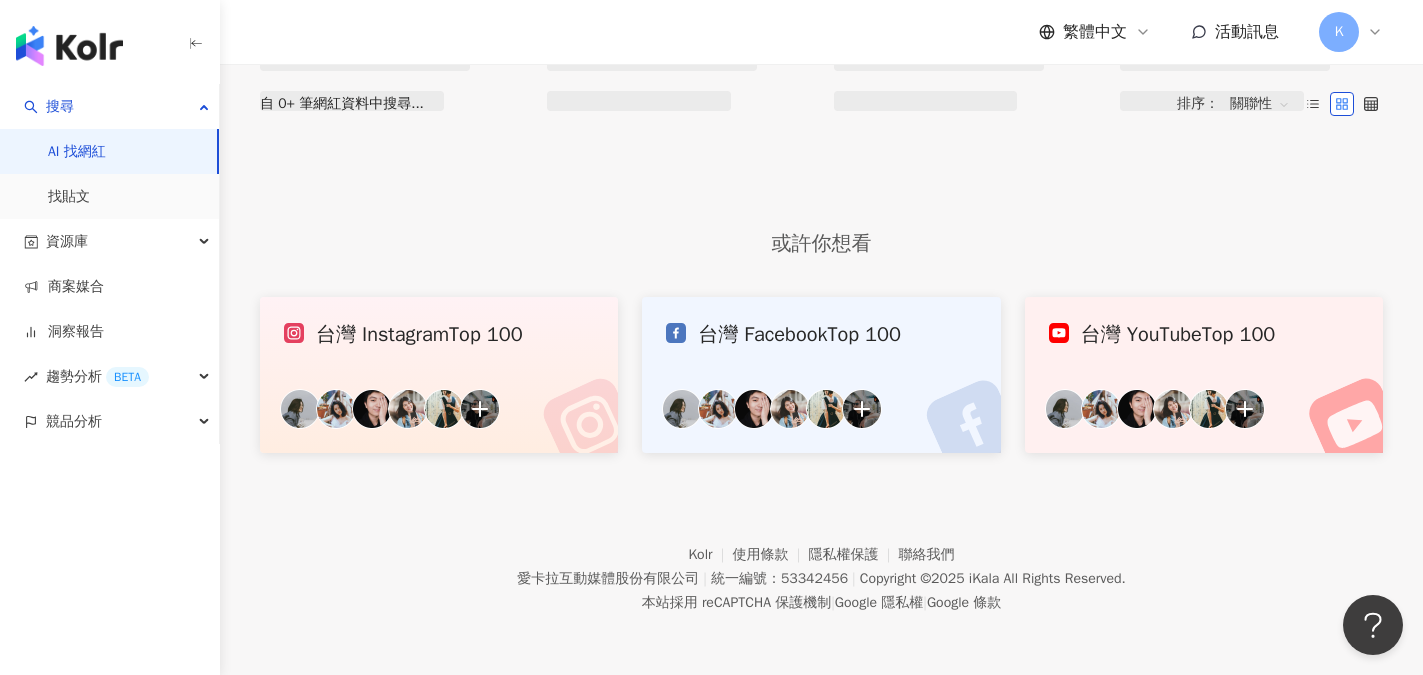 scroll, scrollTop: 0, scrollLeft: 0, axis: both 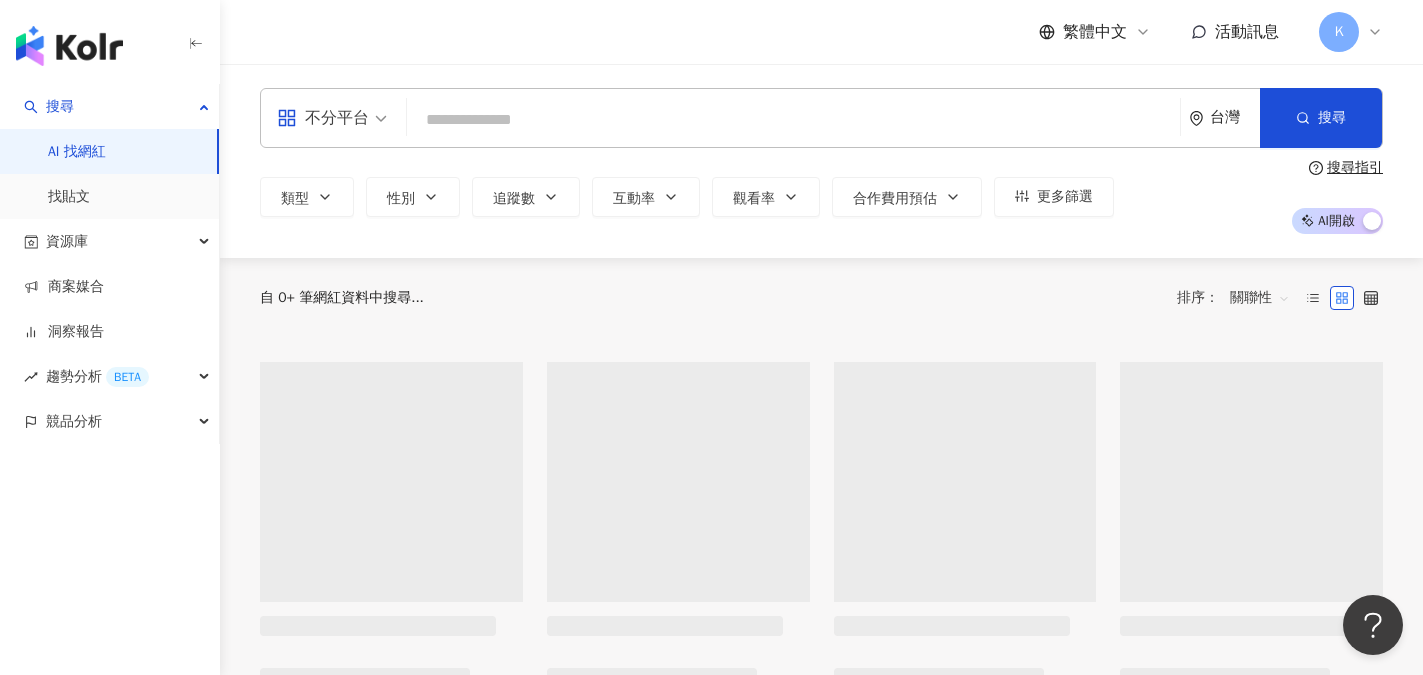 click at bounding box center [793, 120] 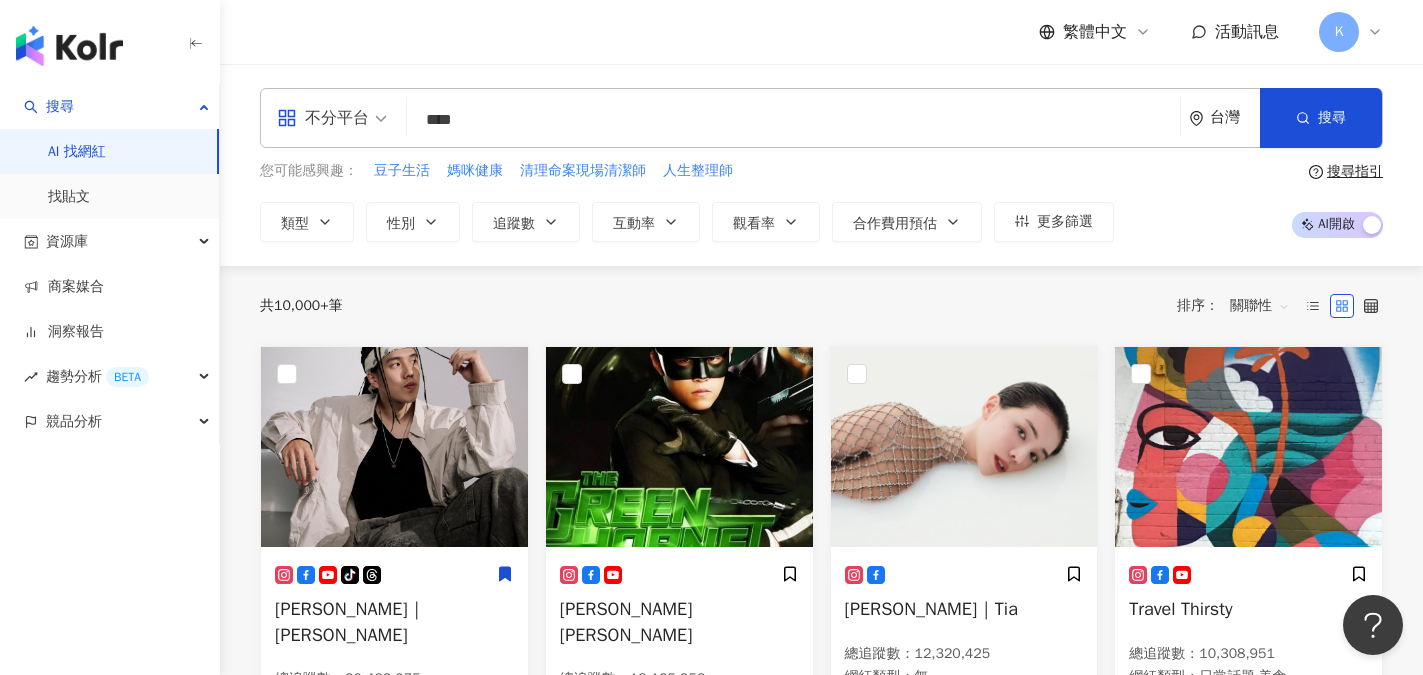 type on "****" 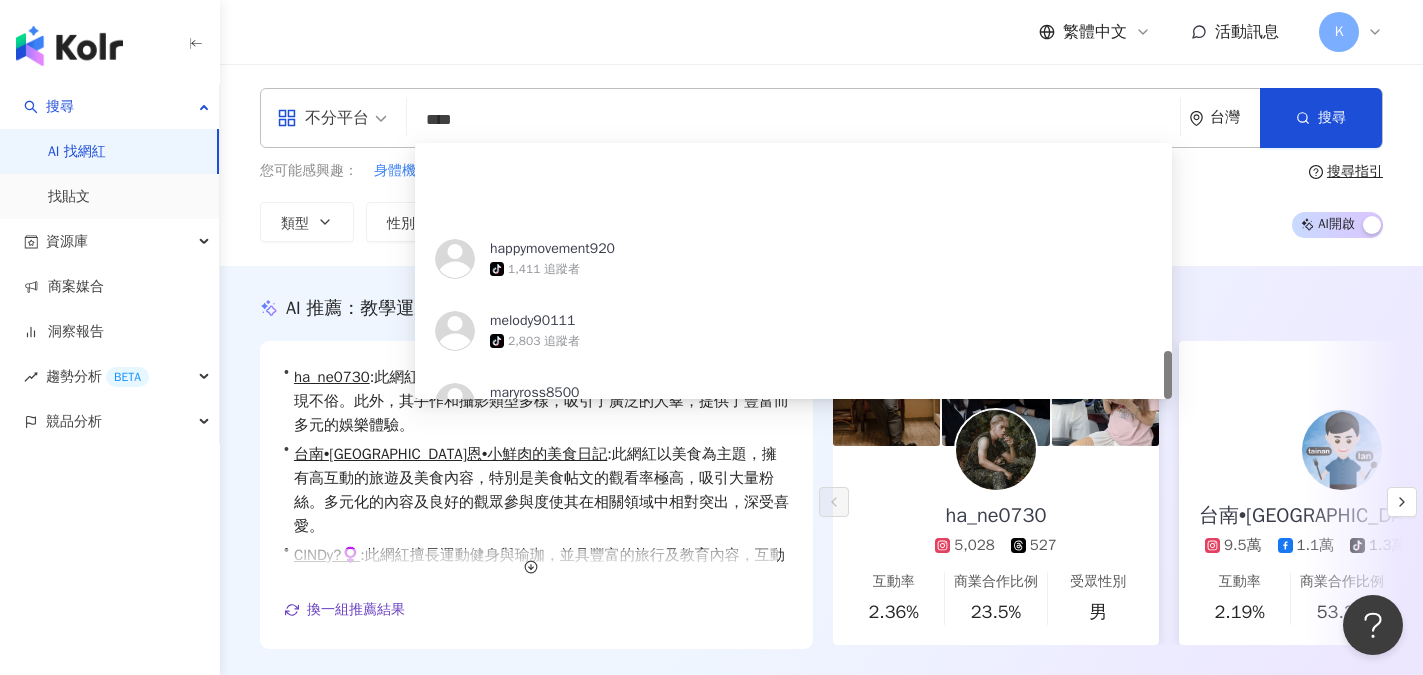 scroll, scrollTop: 1094, scrollLeft: 0, axis: vertical 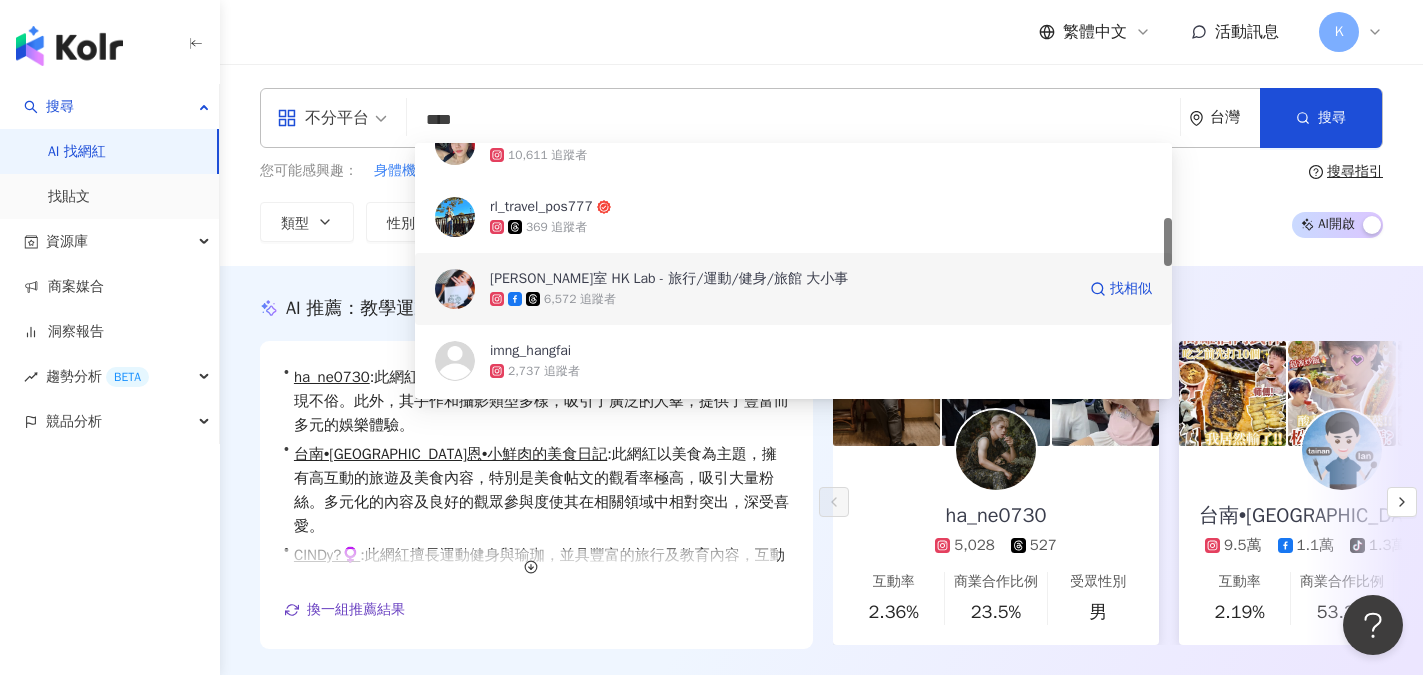 click on "6,572   追蹤者" at bounding box center [782, 299] 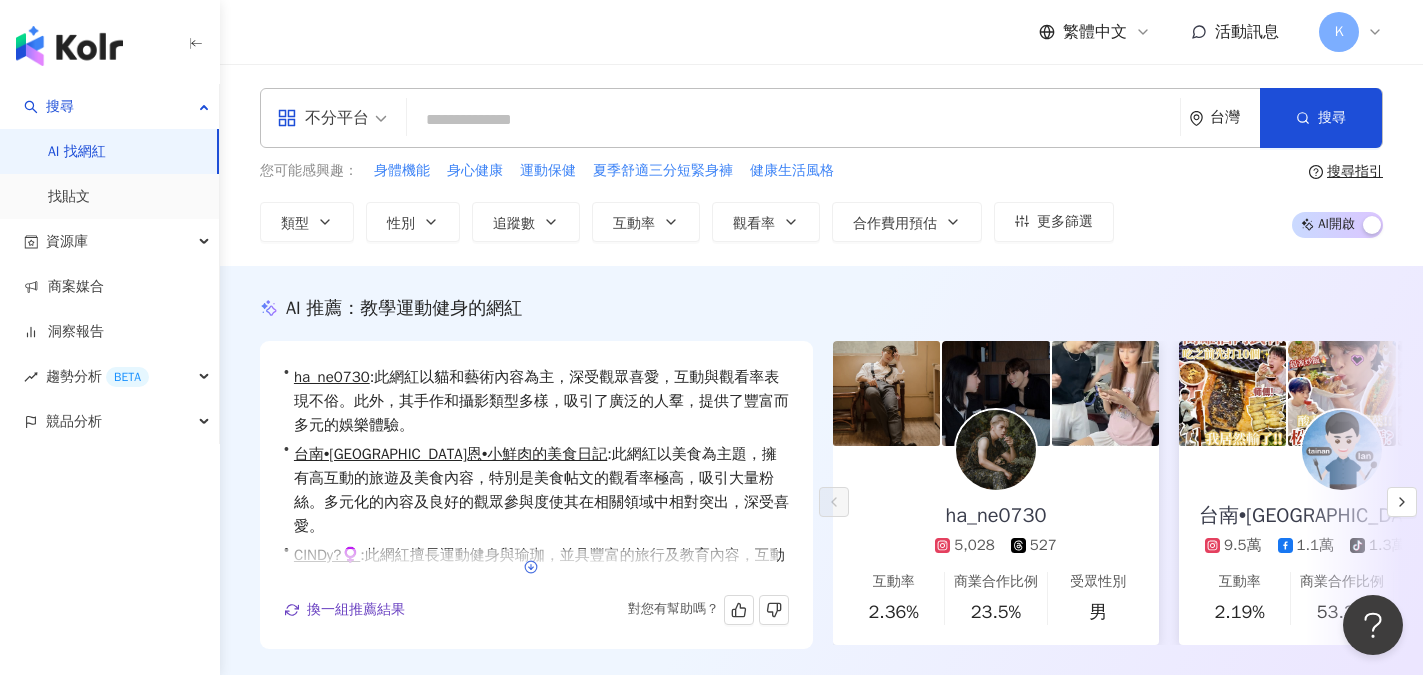 click at bounding box center (531, 567) 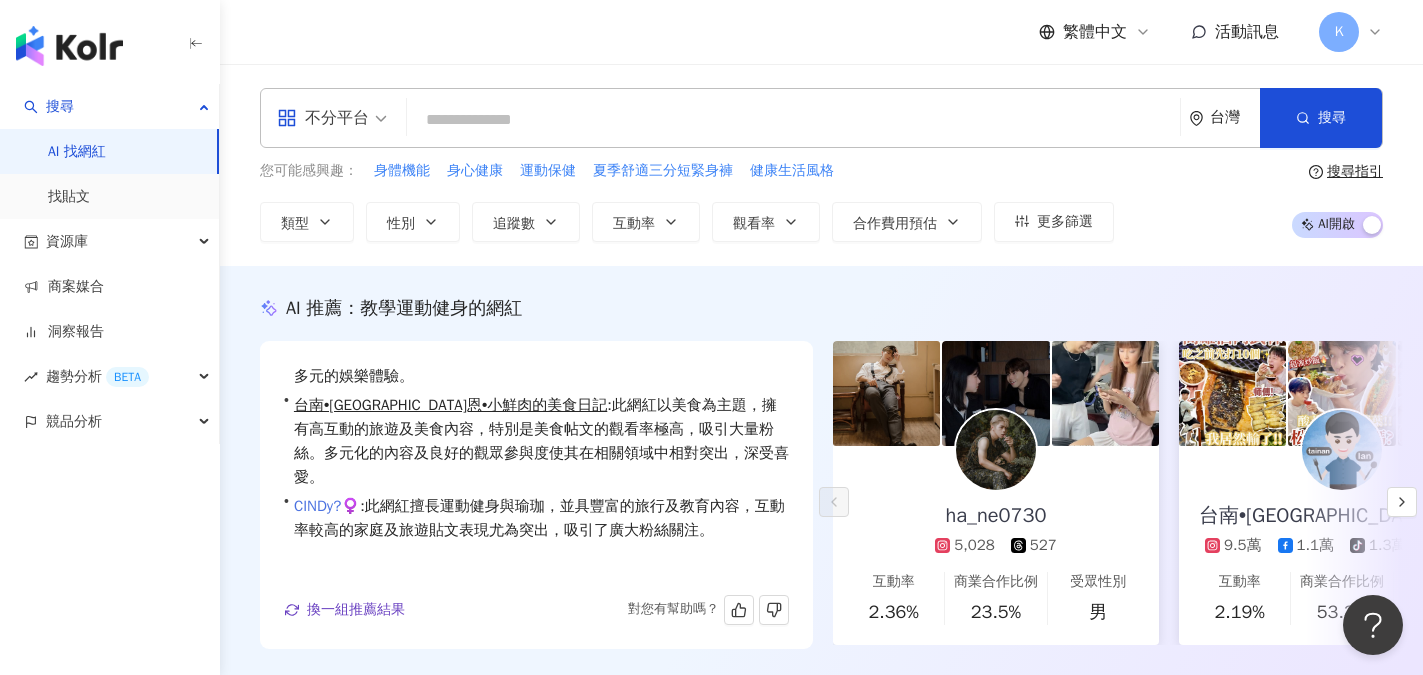 click on "CINDy?‍♀️" at bounding box center (327, 506) 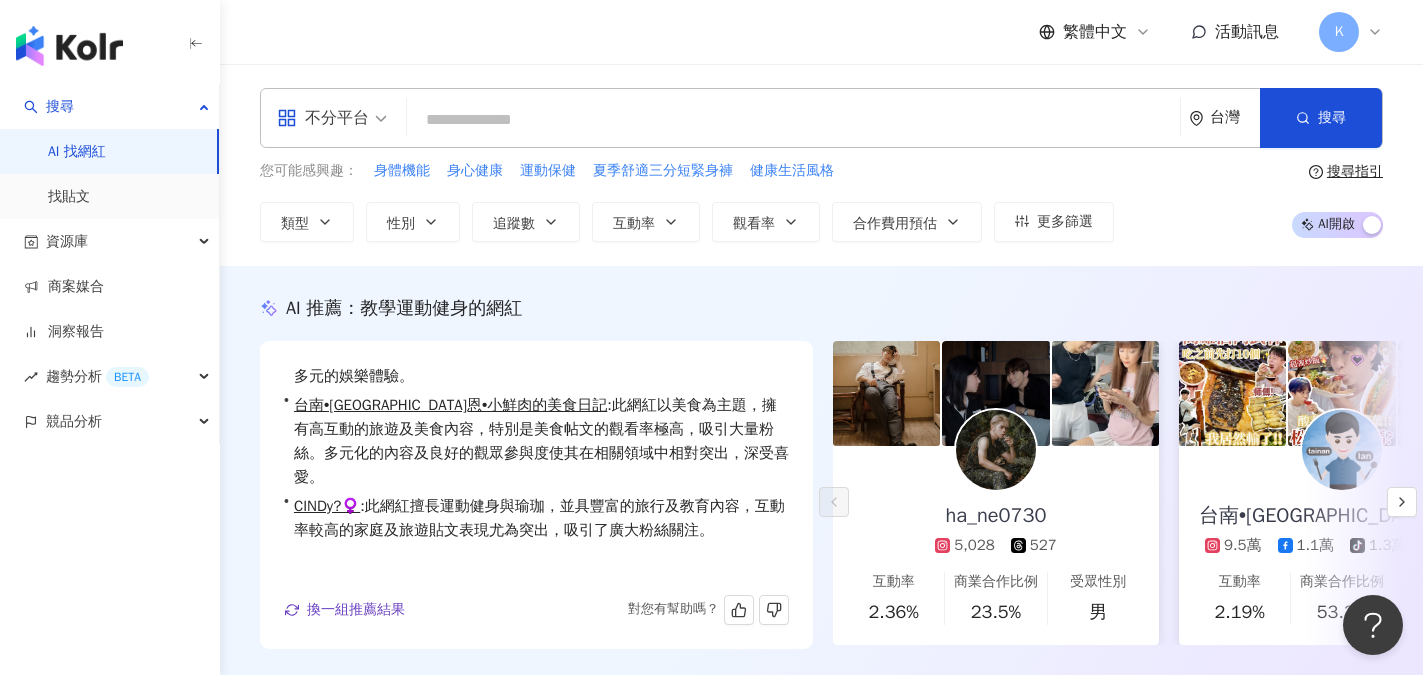 click at bounding box center [793, 120] 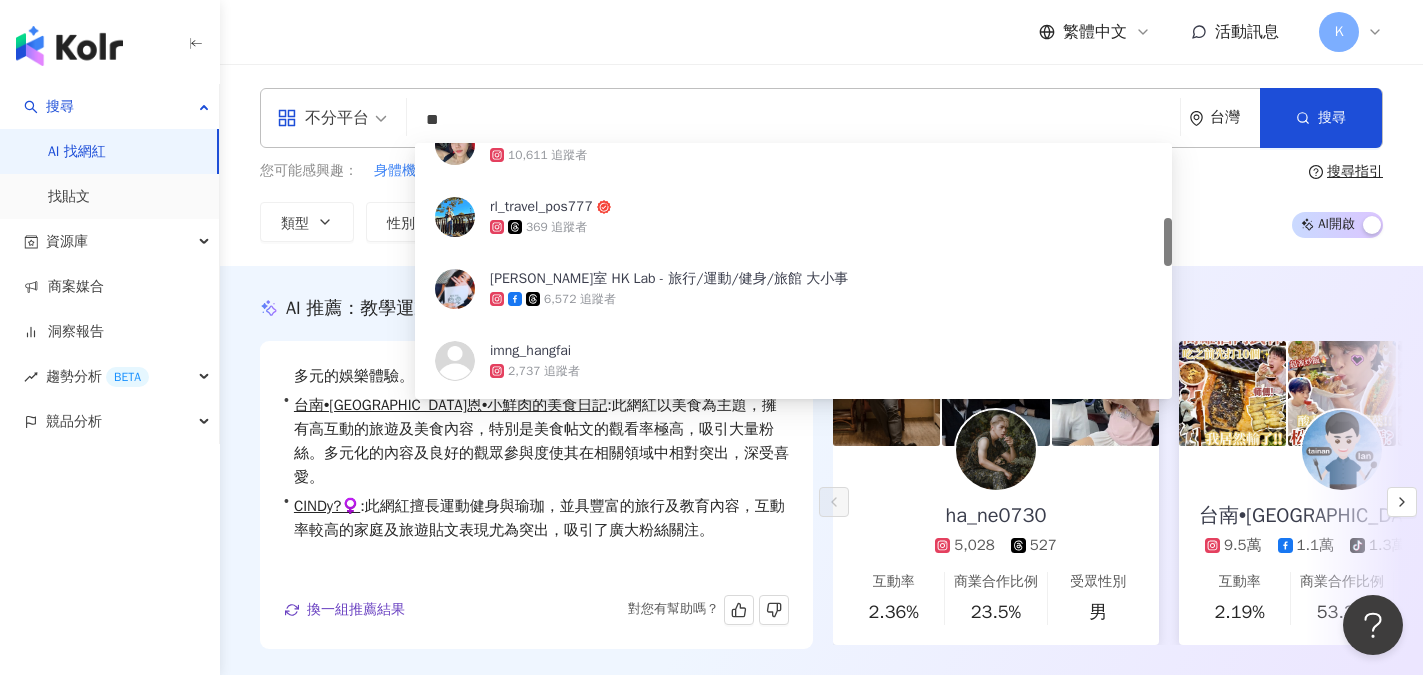 type on "**" 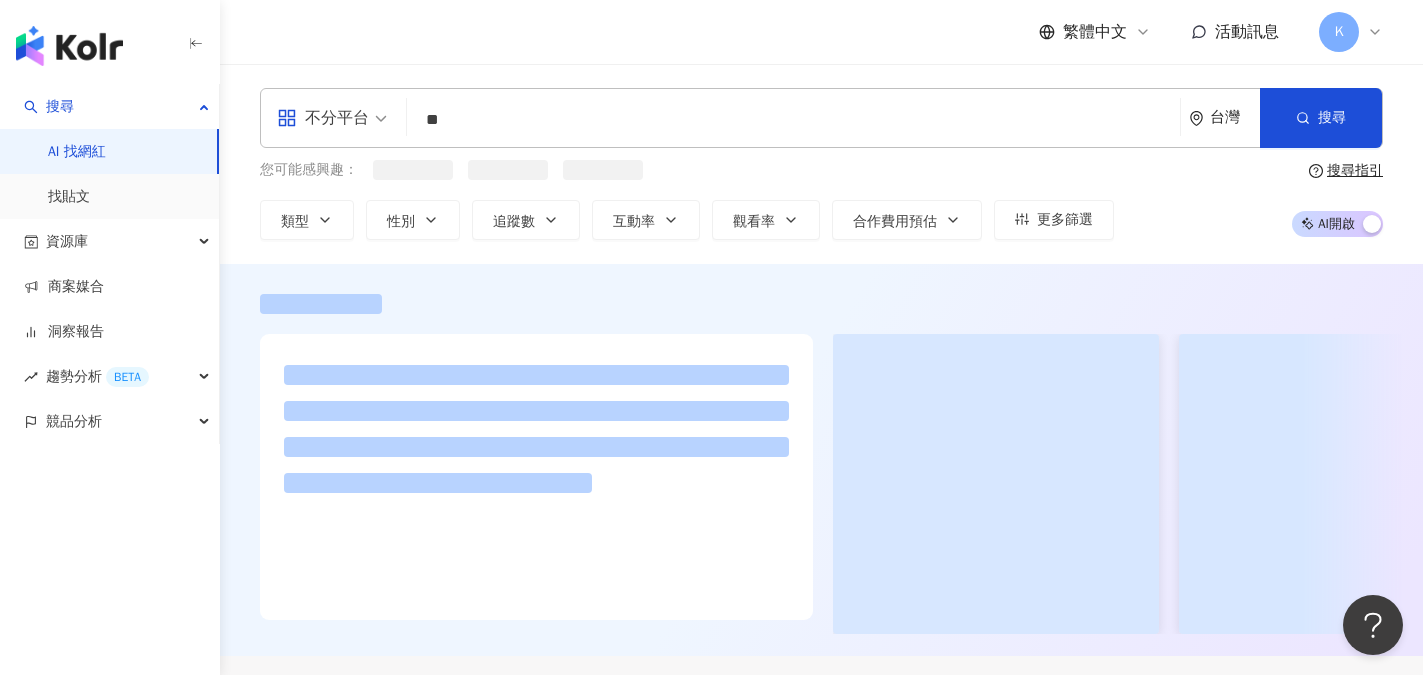 scroll, scrollTop: 0, scrollLeft: 0, axis: both 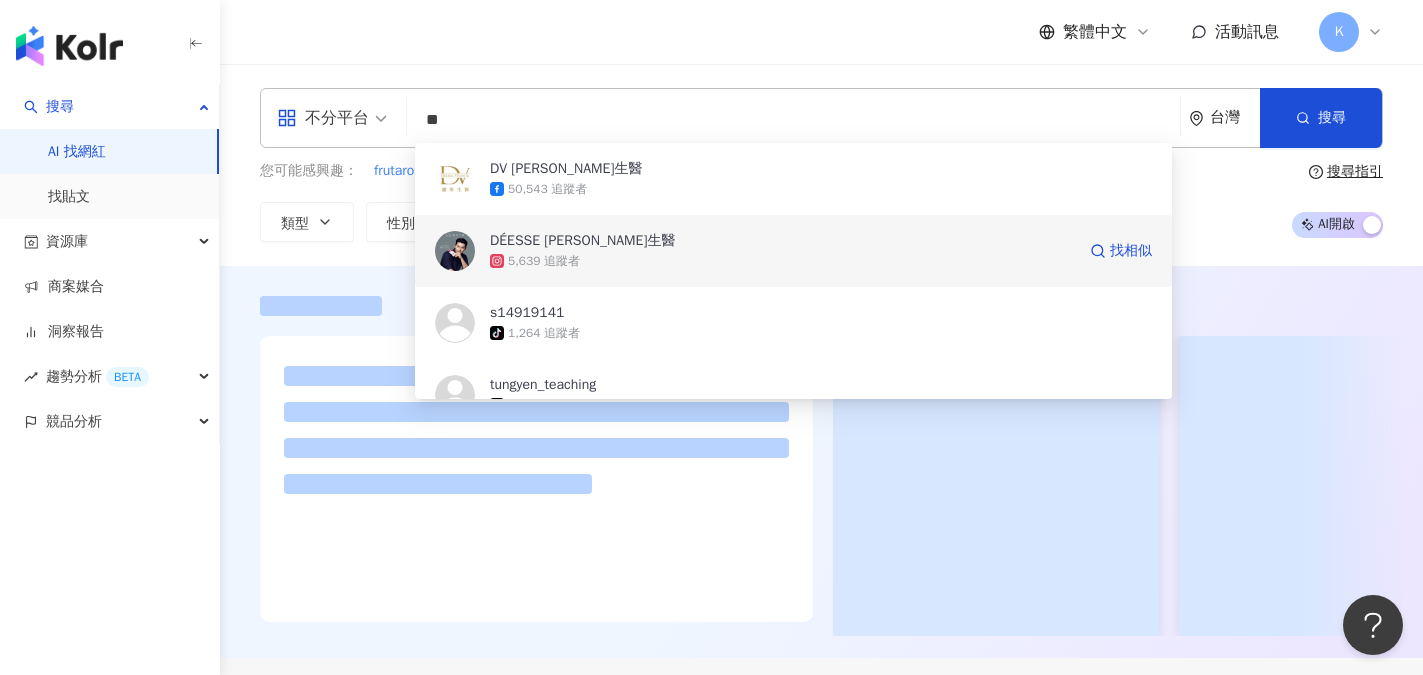click on "DÉESSE VIVANTE 麗彤生醫" at bounding box center (583, 241) 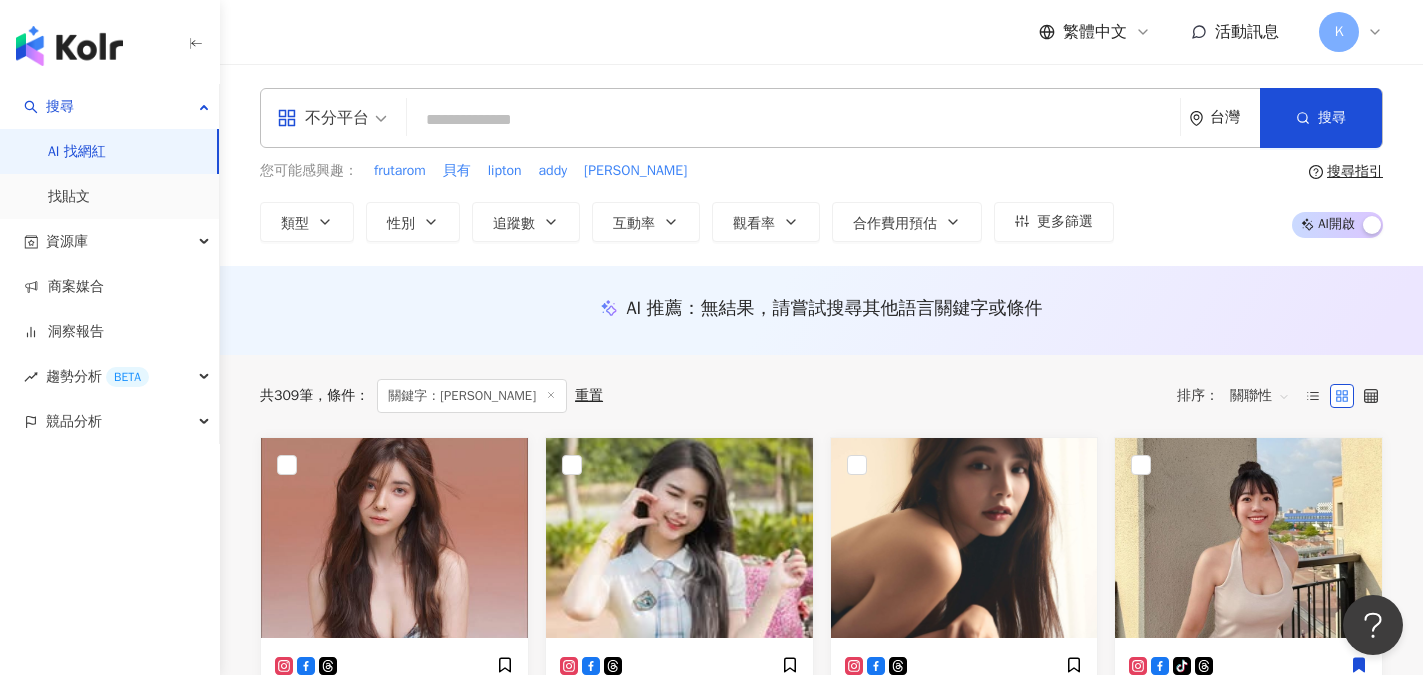 click at bounding box center [793, 120] 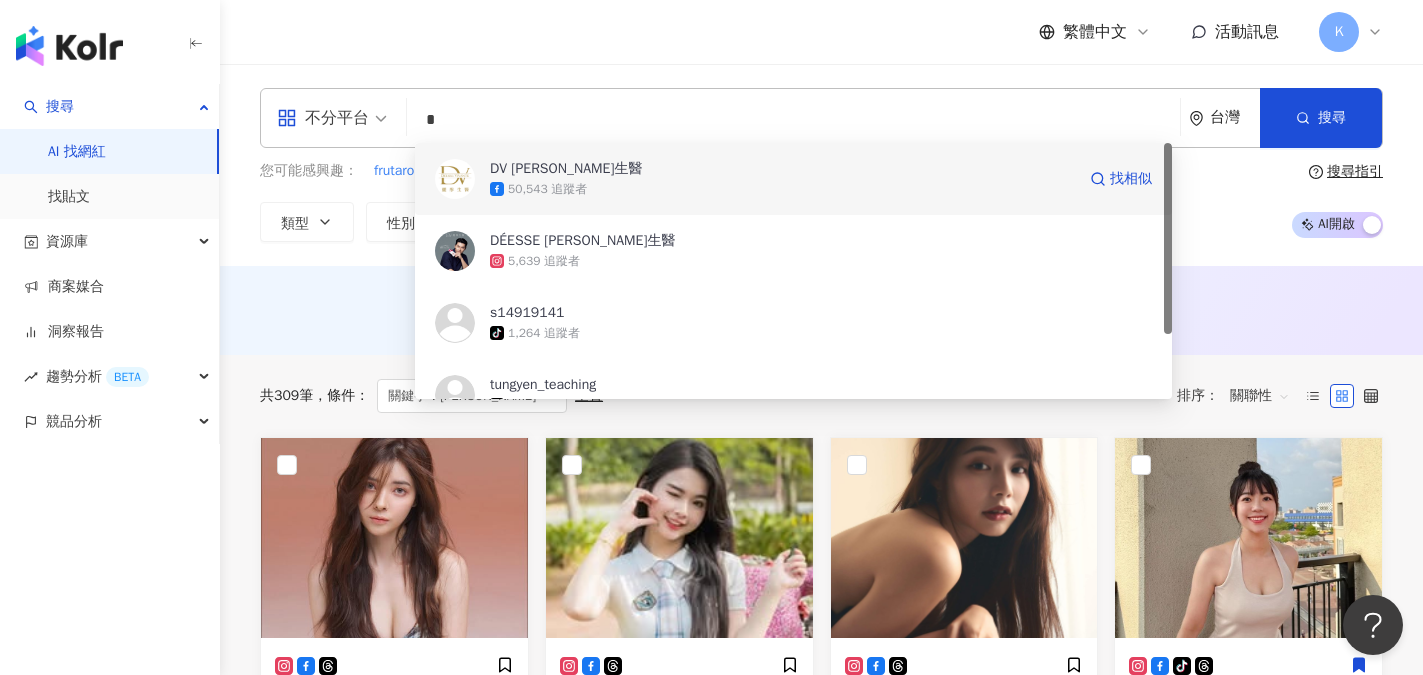 click on "您可能感興趣： frutarom  貝有  lipton  addy  曼寧  類型 性別 追蹤數 互動率 觀看率 合作費用預估  更多篩選" at bounding box center [687, 201] 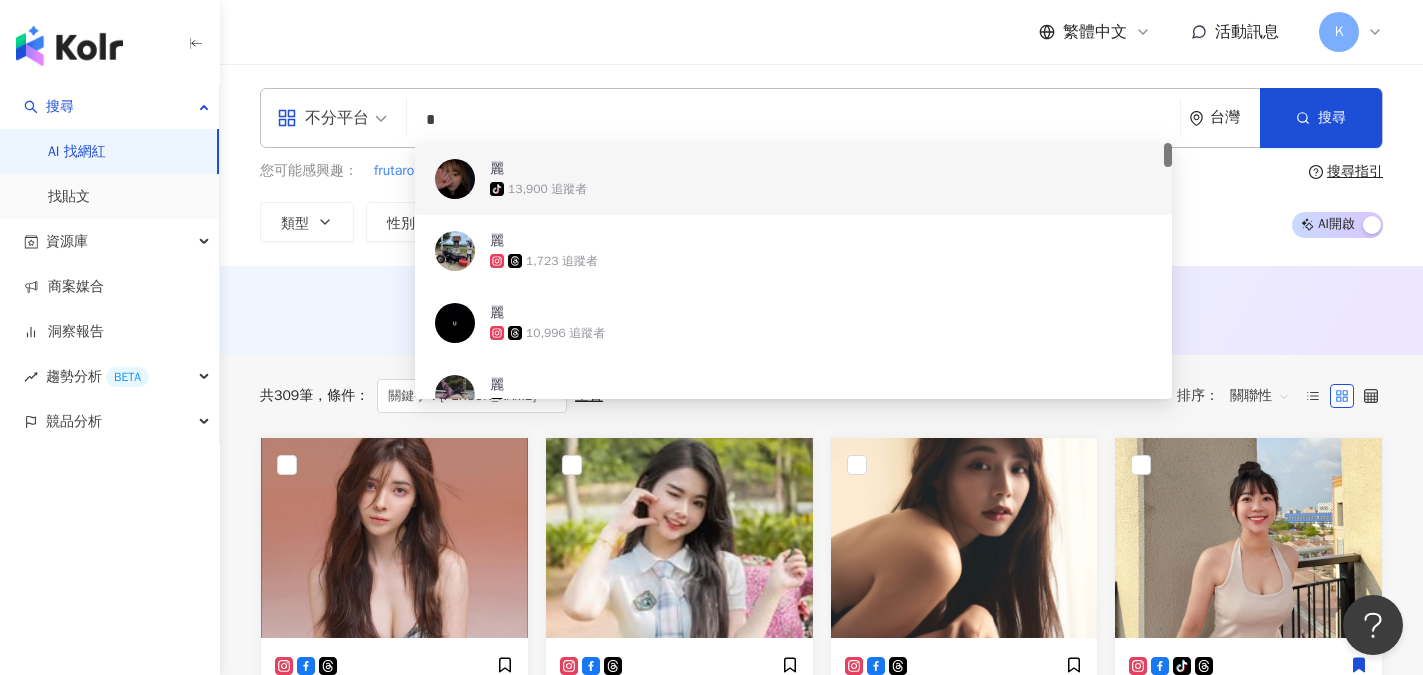click on "*" at bounding box center [793, 120] 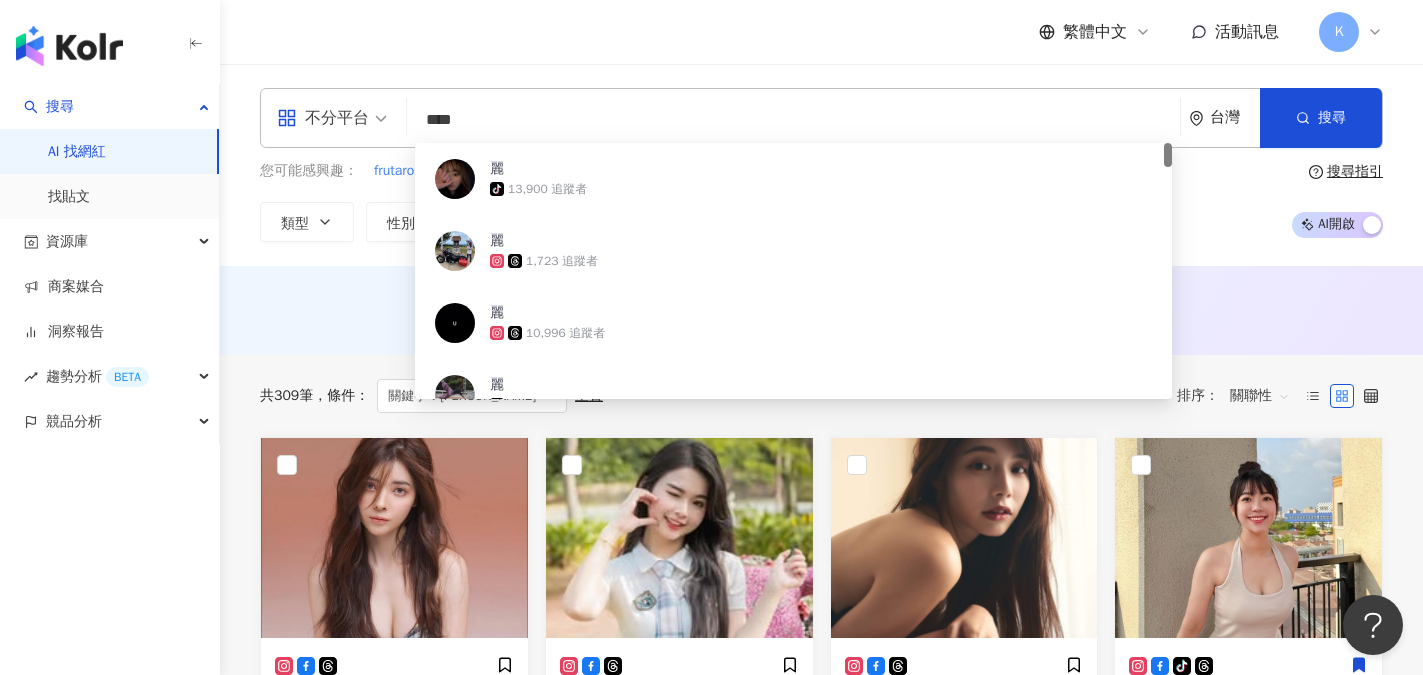 type on "**" 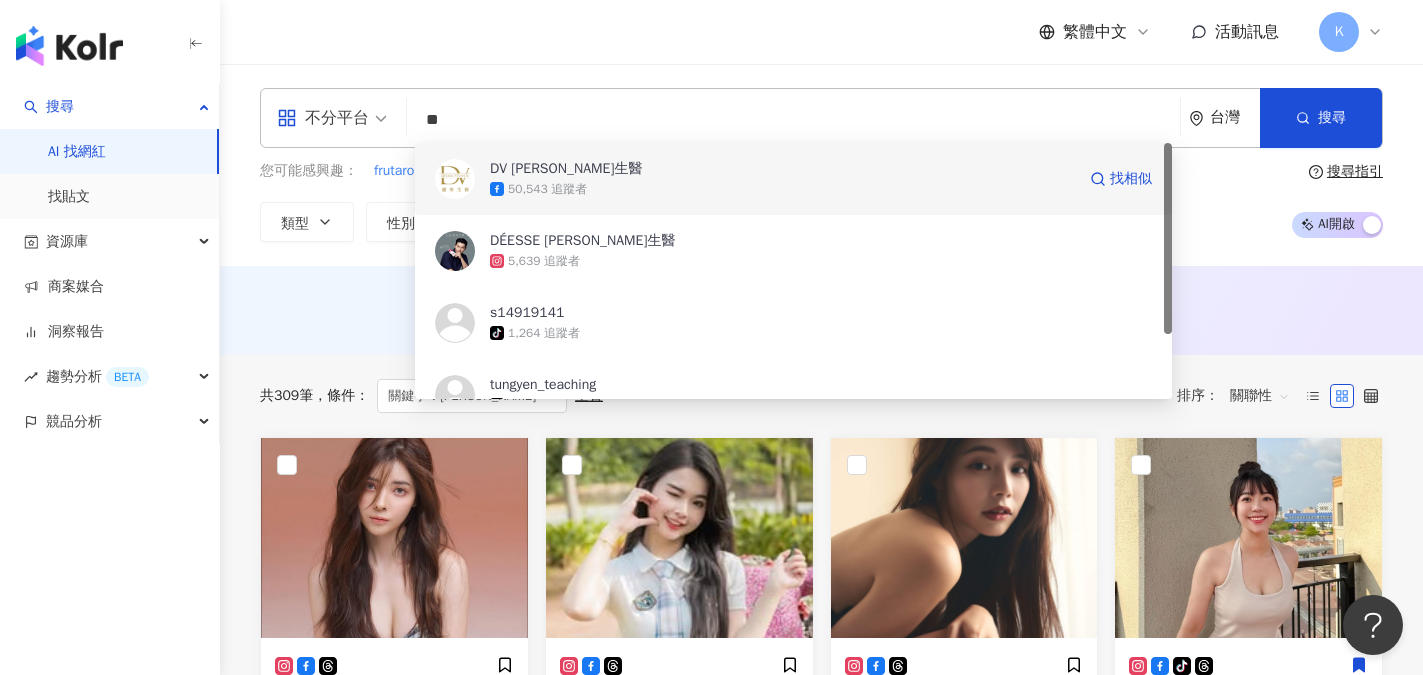 click on "50,543   追蹤者" at bounding box center [782, 189] 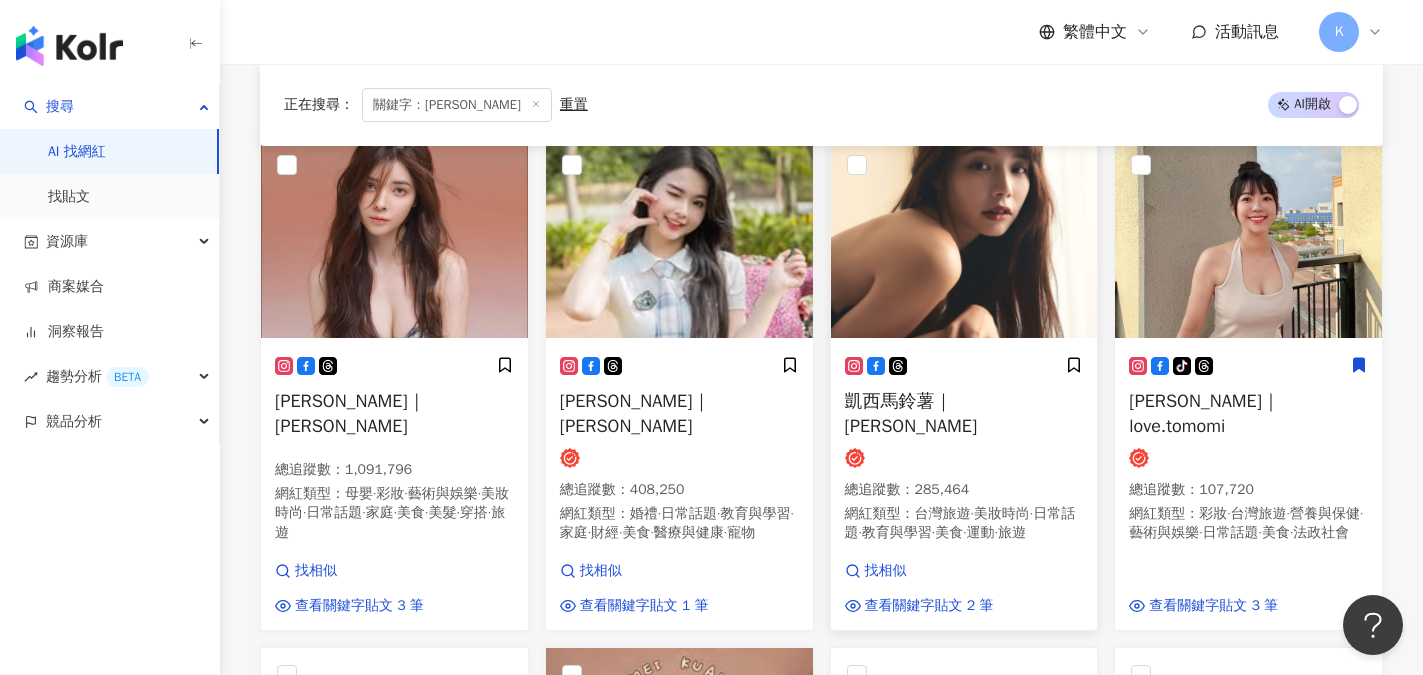 scroll, scrollTop: 700, scrollLeft: 0, axis: vertical 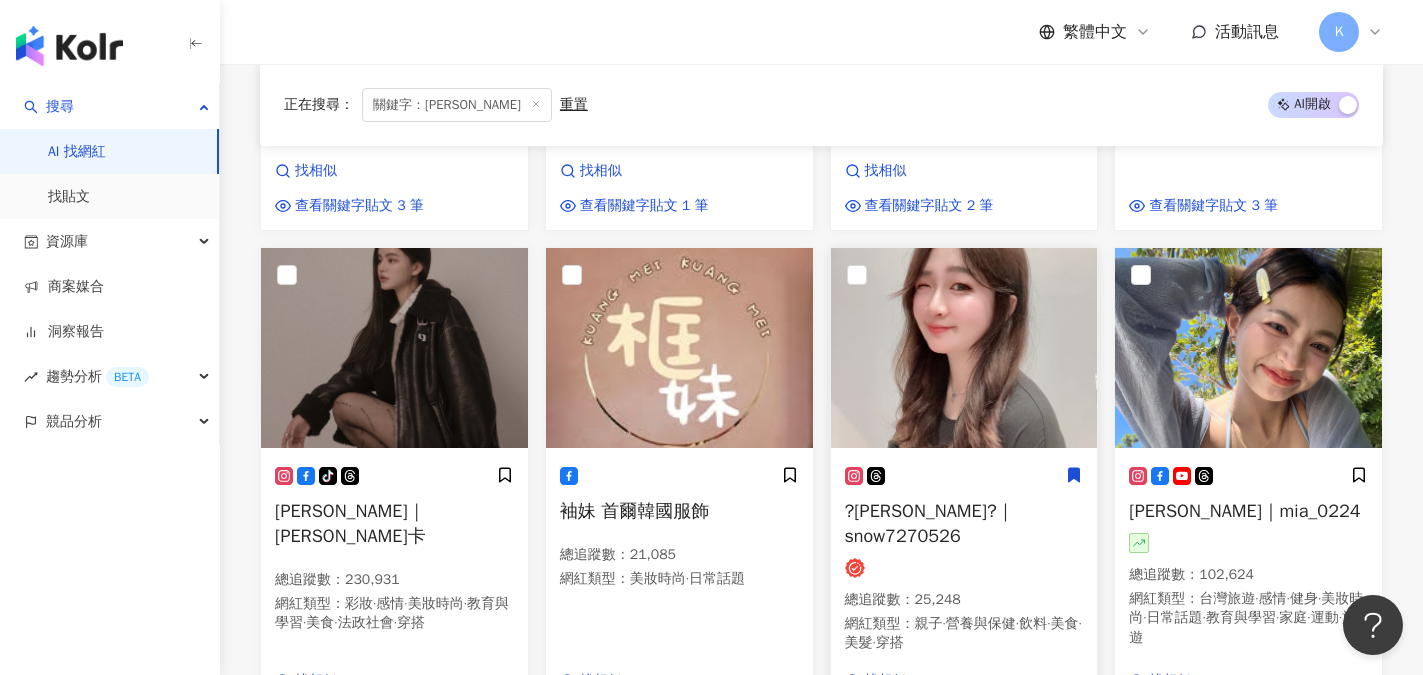 click on "?蔡鴨鴨?｜snow7270526" at bounding box center [930, 523] 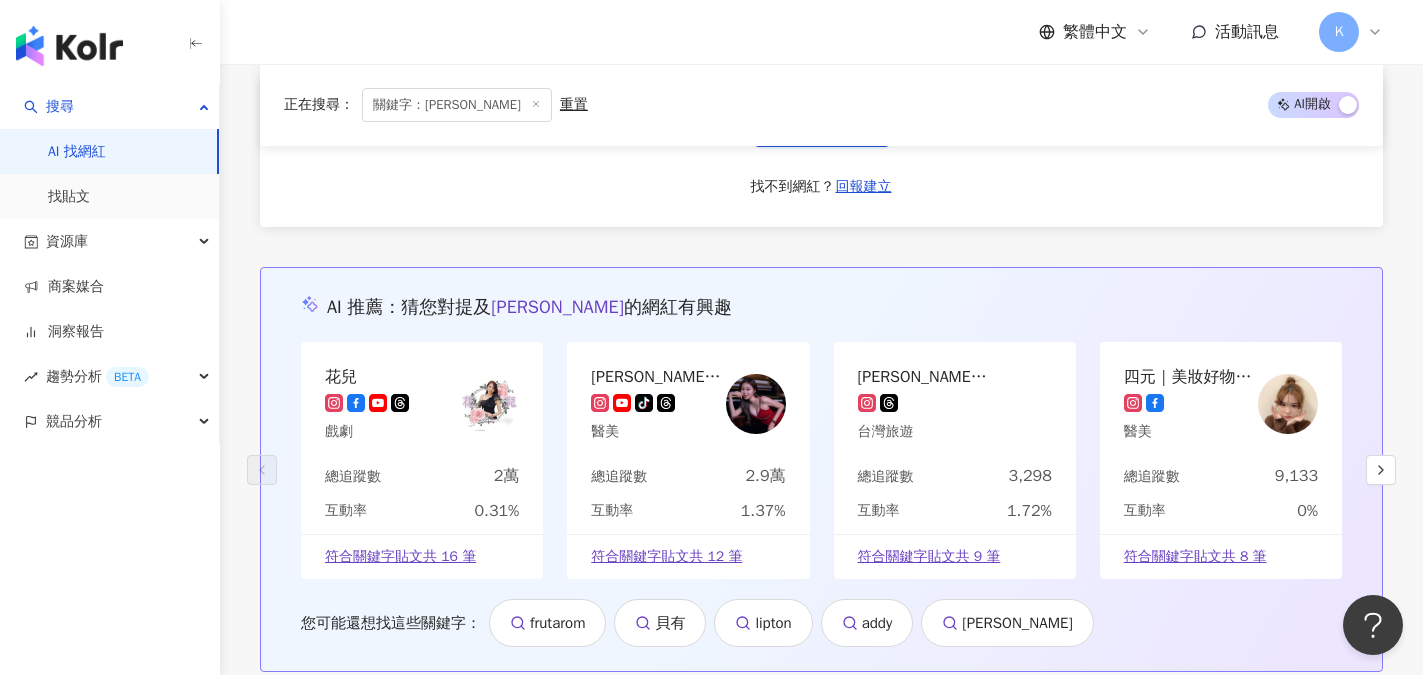 scroll, scrollTop: 1876, scrollLeft: 0, axis: vertical 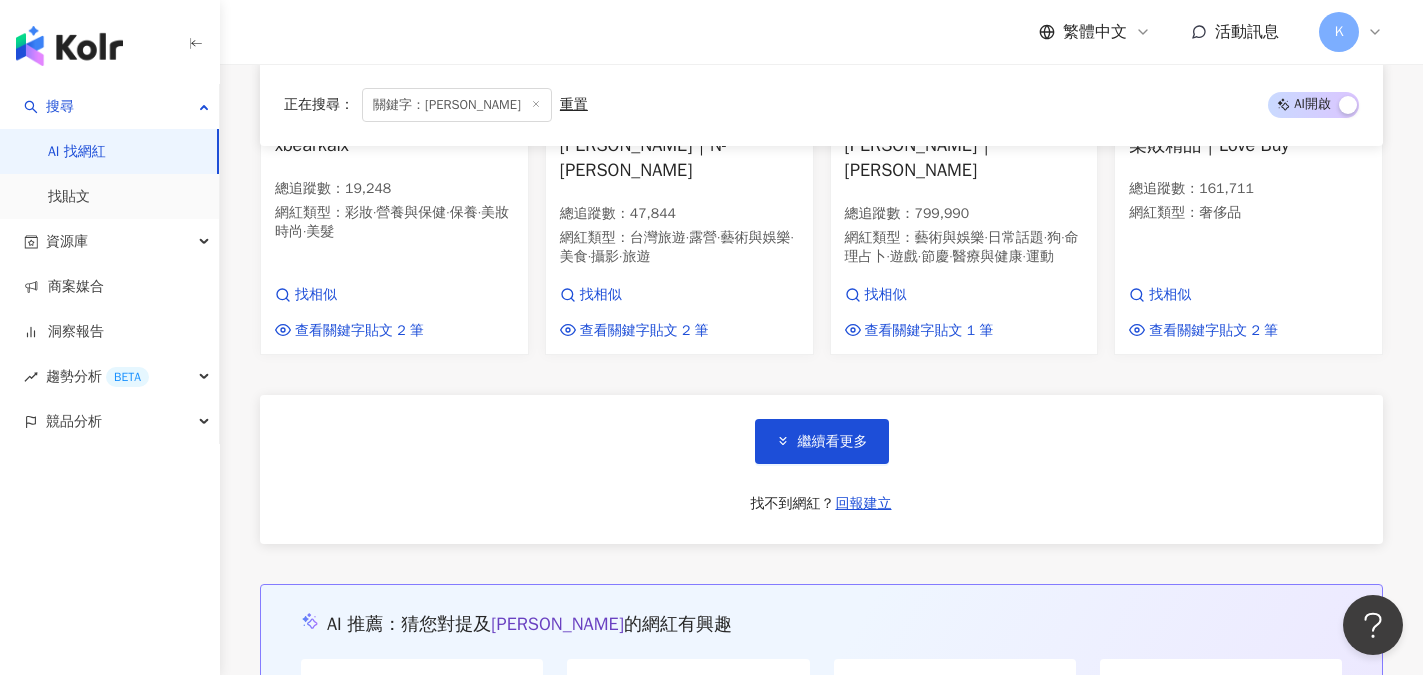 click 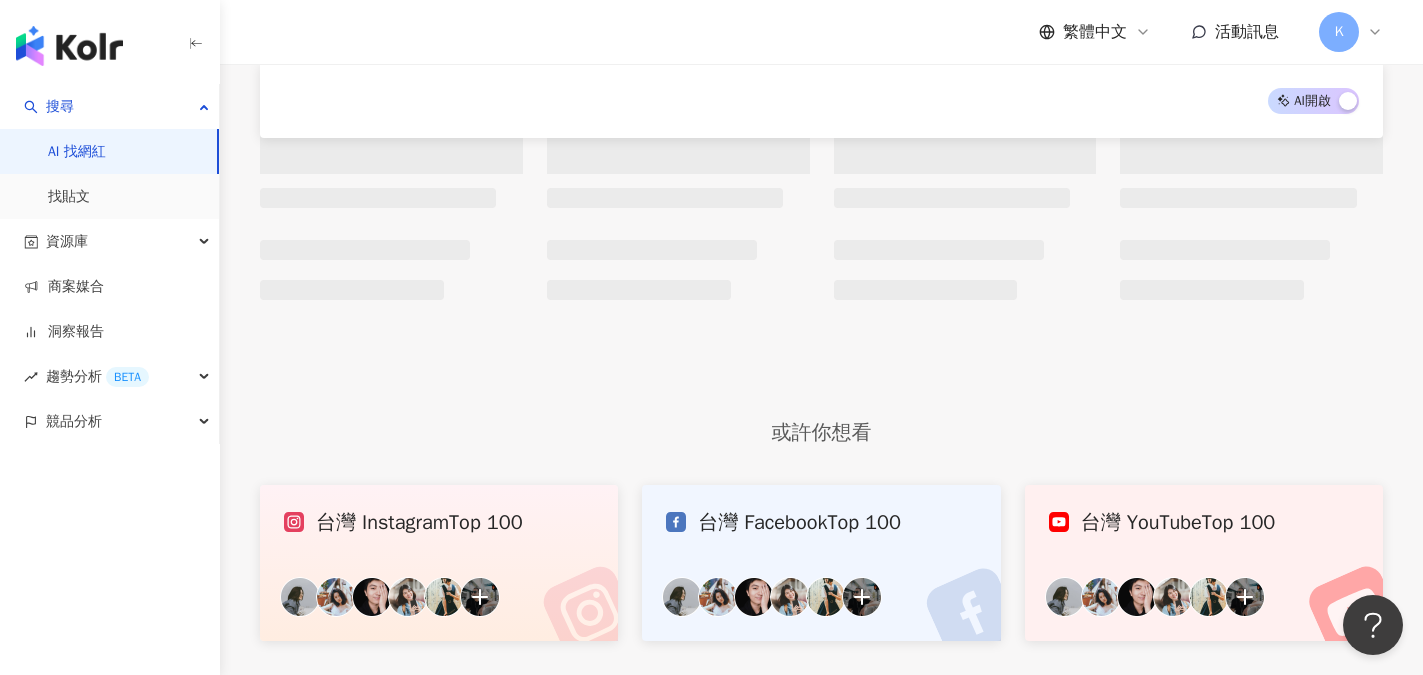 scroll, scrollTop: 0, scrollLeft: 0, axis: both 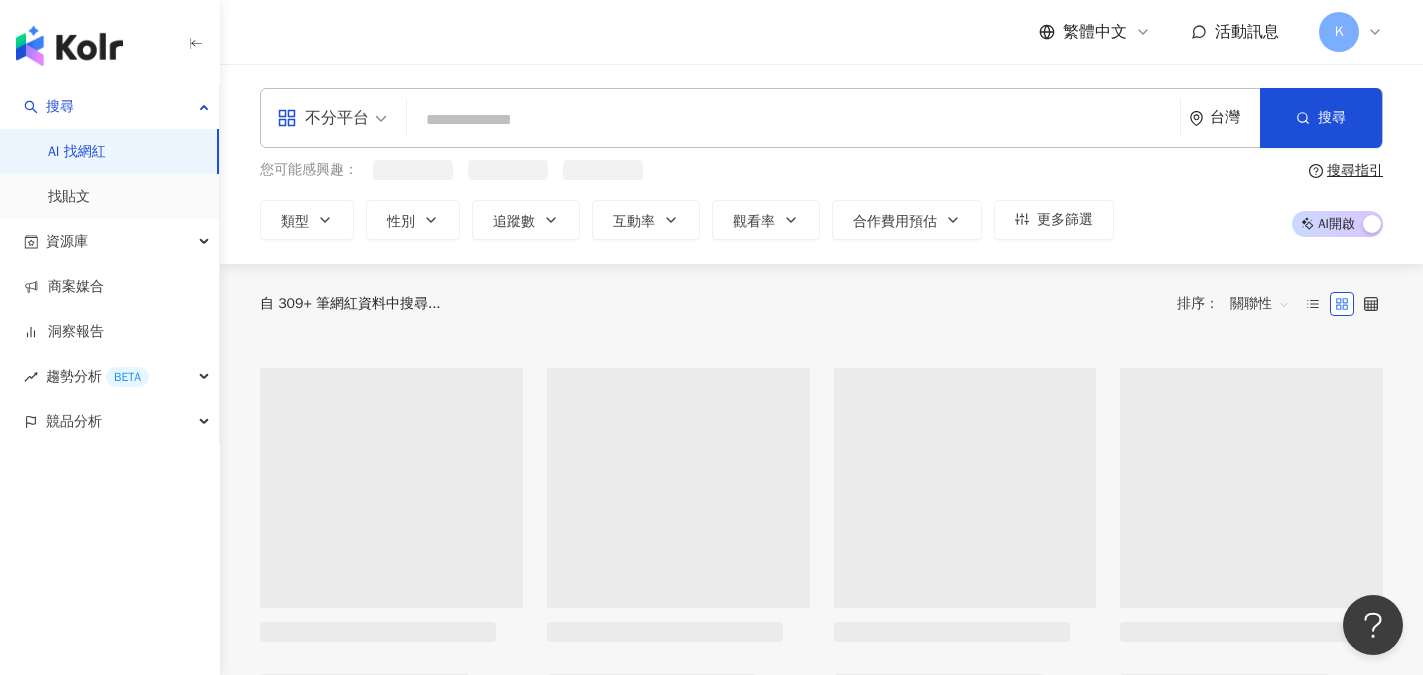 click at bounding box center [793, 120] 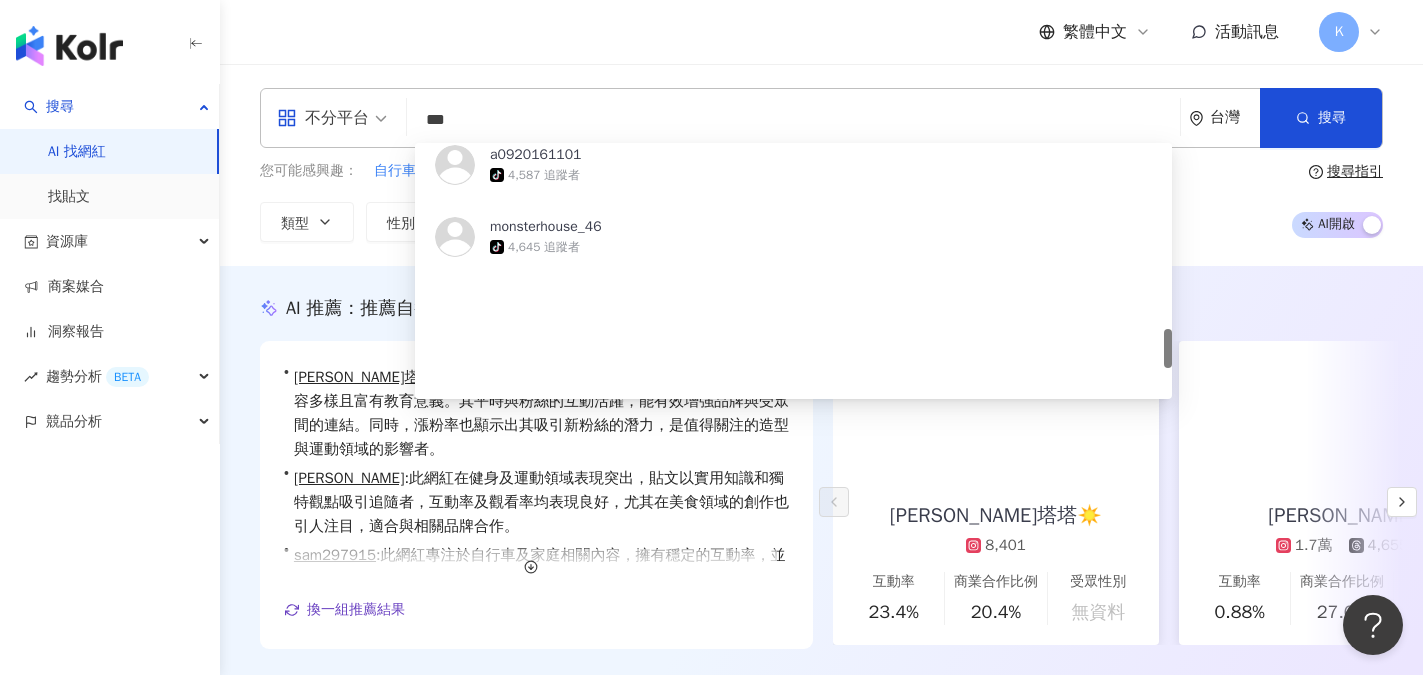 scroll, scrollTop: 1001, scrollLeft: 0, axis: vertical 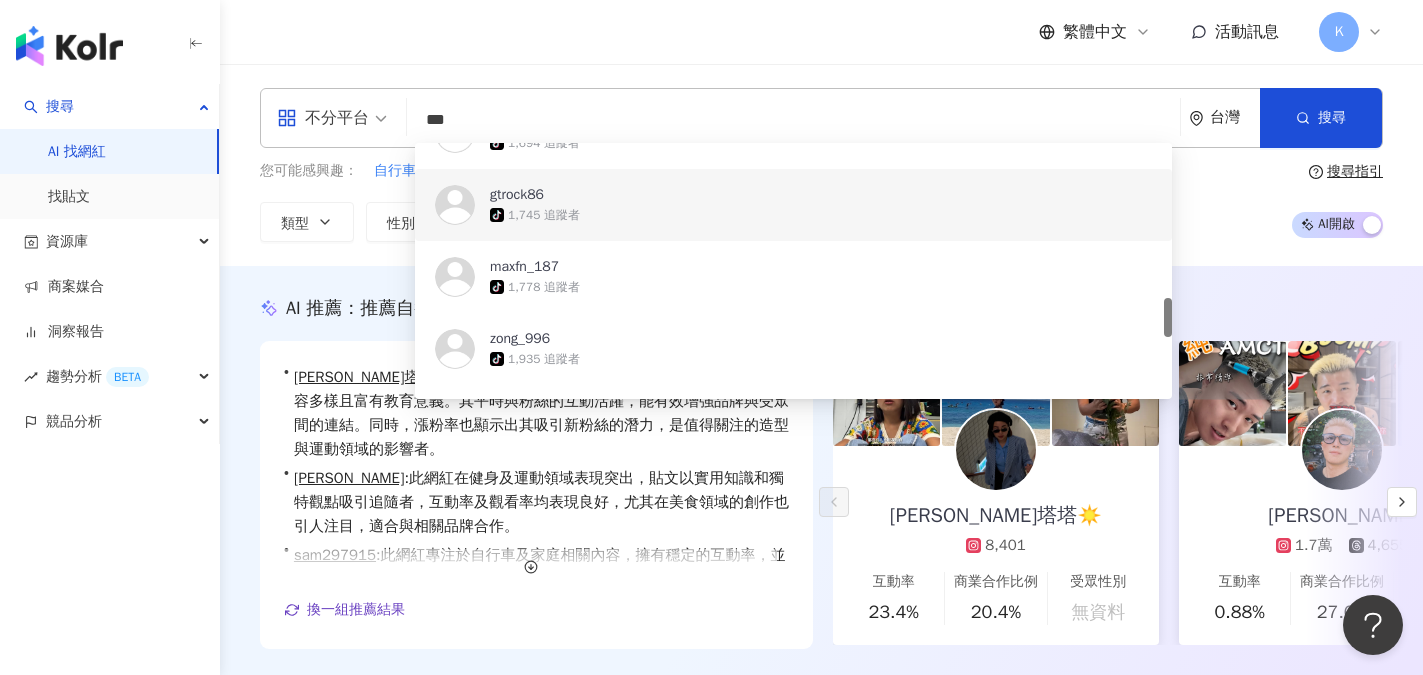 click on "您可能感興趣： 自行車燈  自行車架  腳踏車活動  自行車維修  自行車賽  類型 性別 追蹤數 互動率 觀看率 合作費用預估  更多篩選" at bounding box center [687, 201] 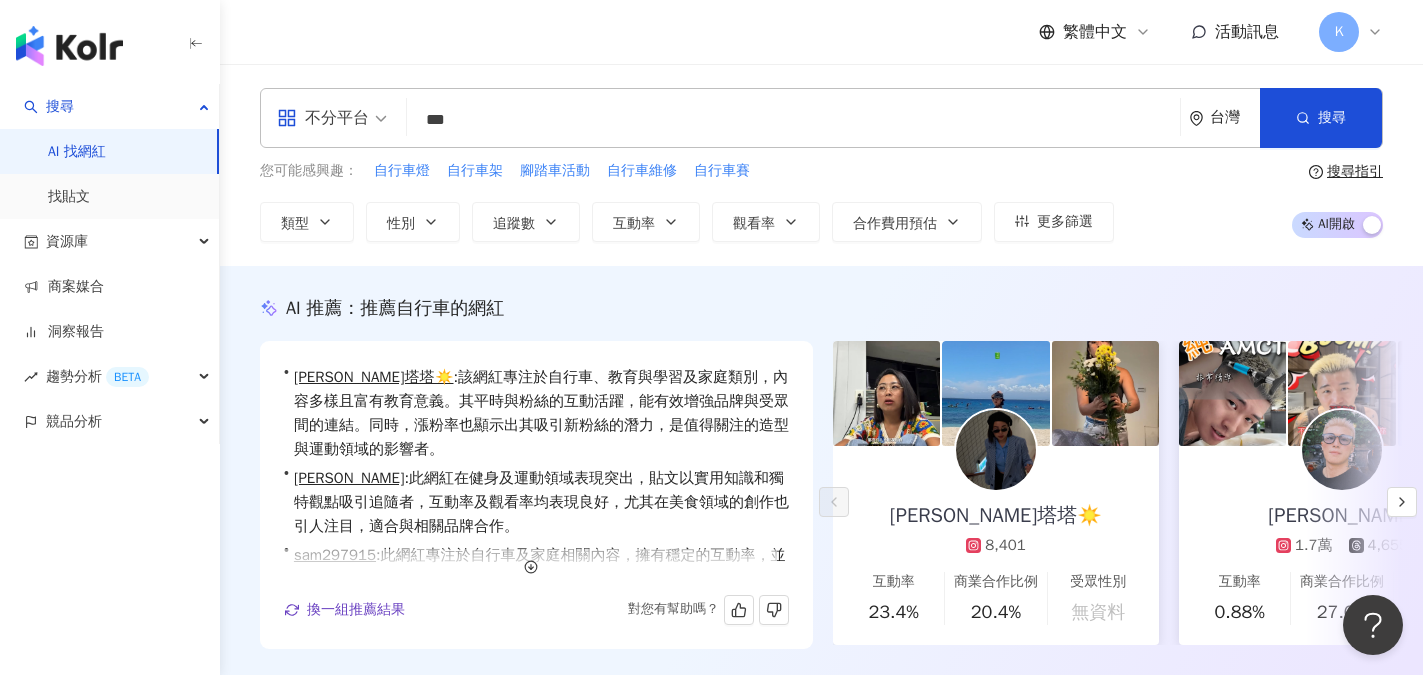 scroll, scrollTop: 97, scrollLeft: 0, axis: vertical 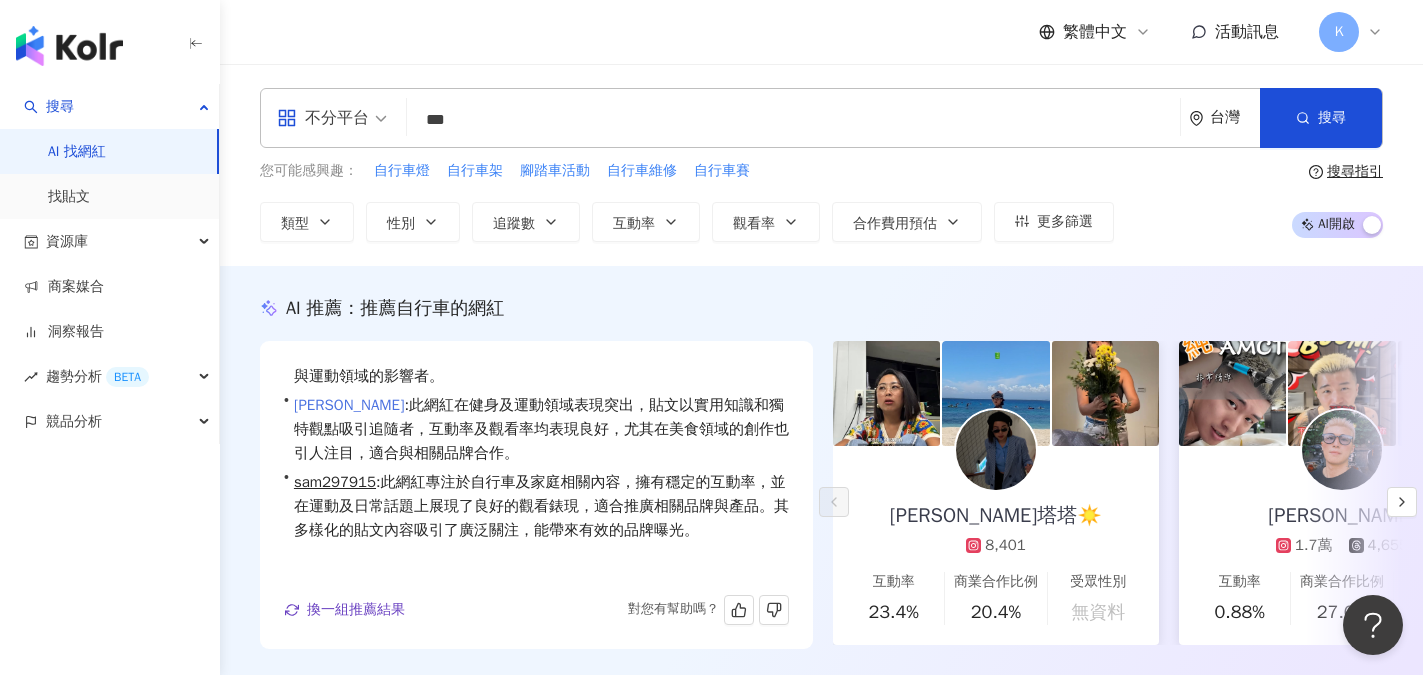 click on "Eric-Kai" at bounding box center [349, 405] 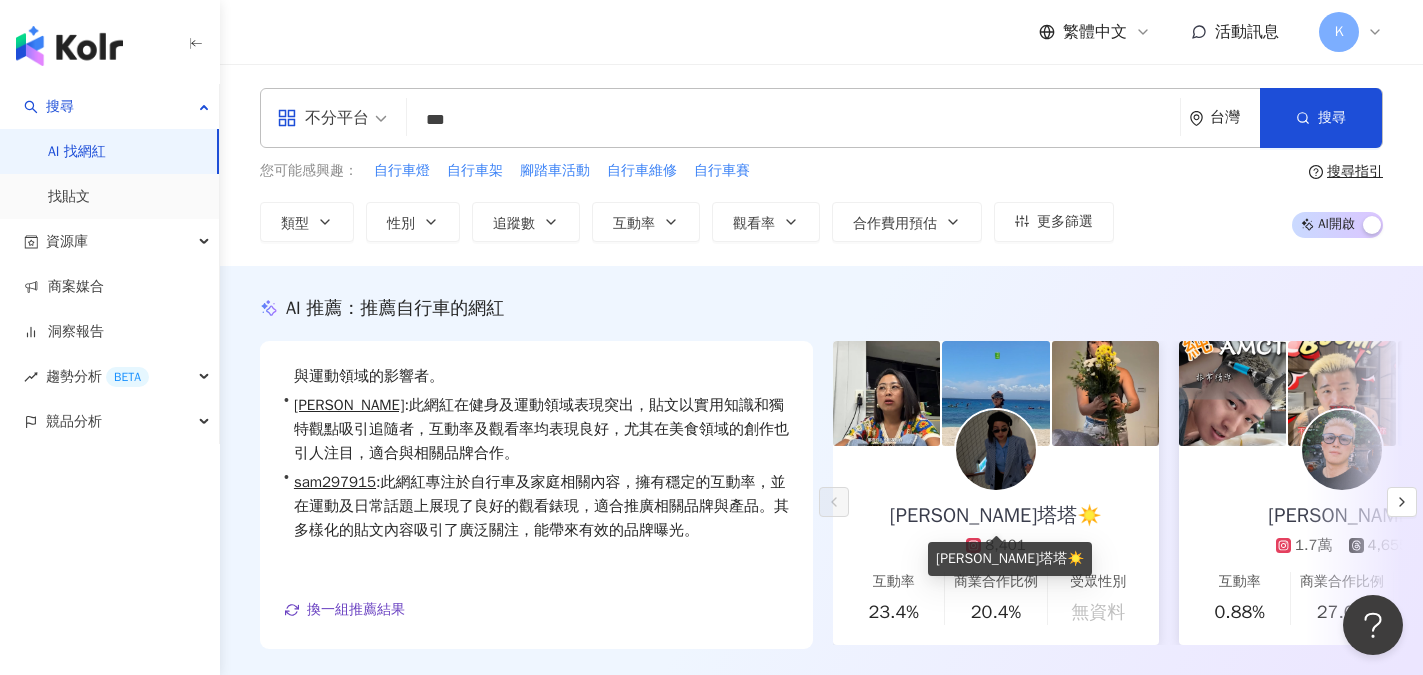 click on "[PERSON_NAME]塔塔☀️" at bounding box center [996, 516] 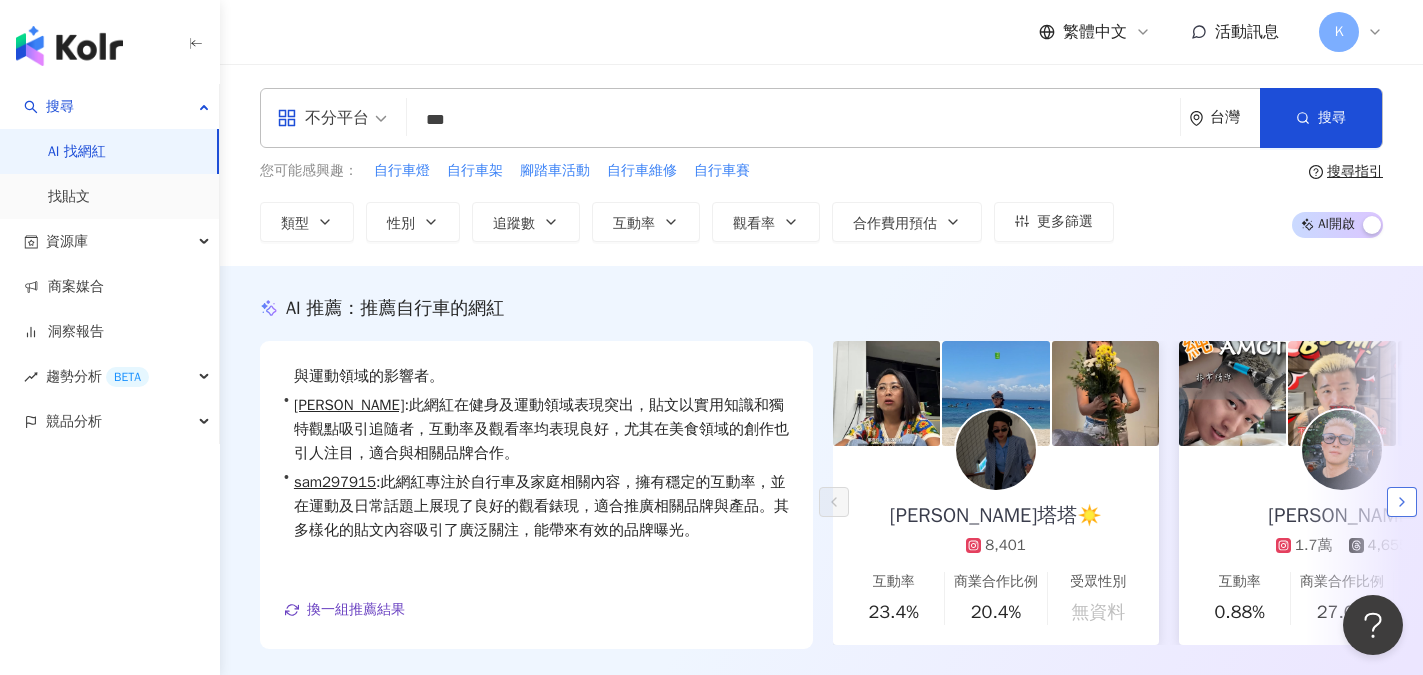 click 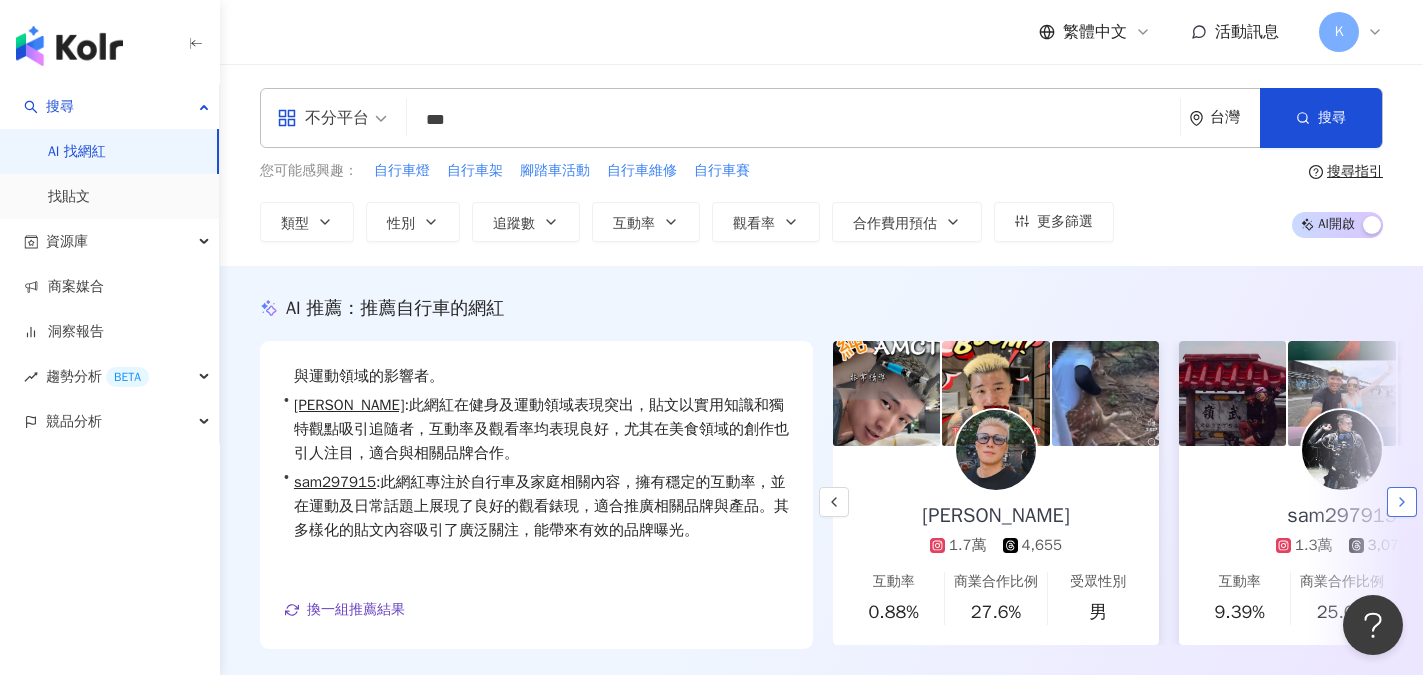 click 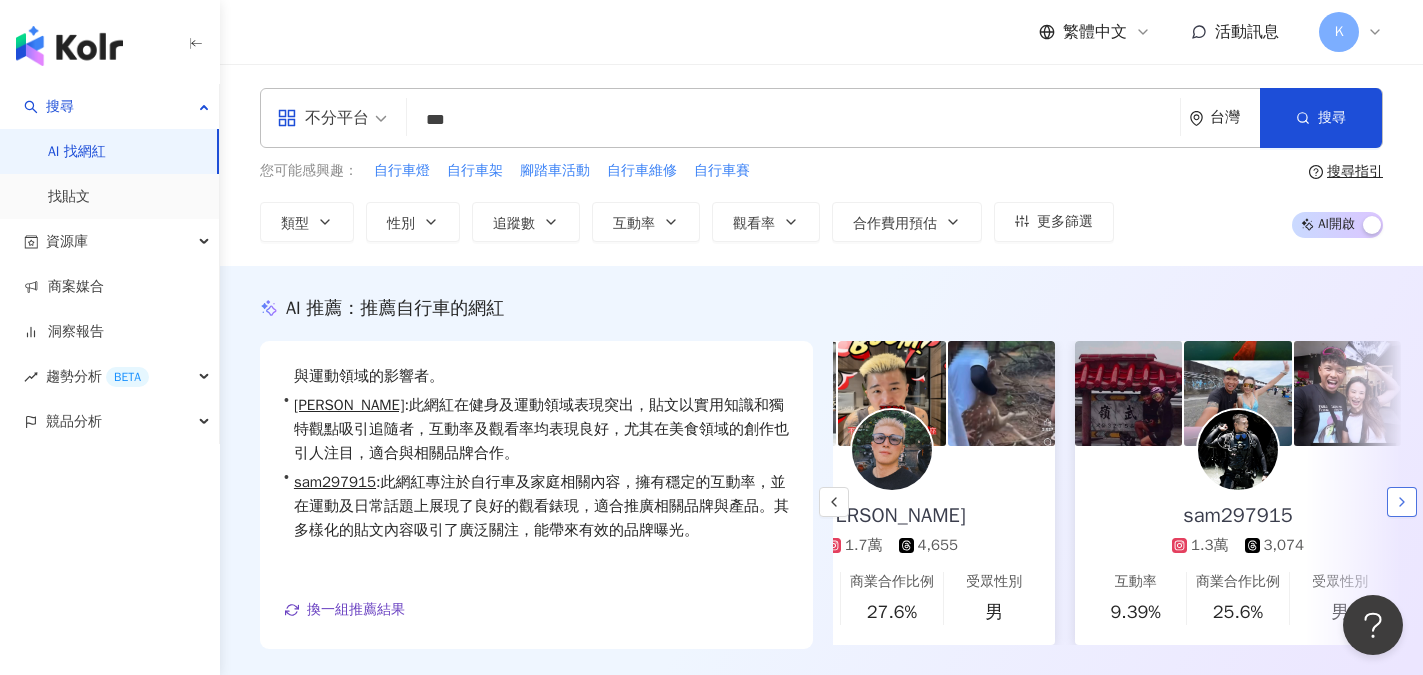 scroll, scrollTop: 0, scrollLeft: 508, axis: horizontal 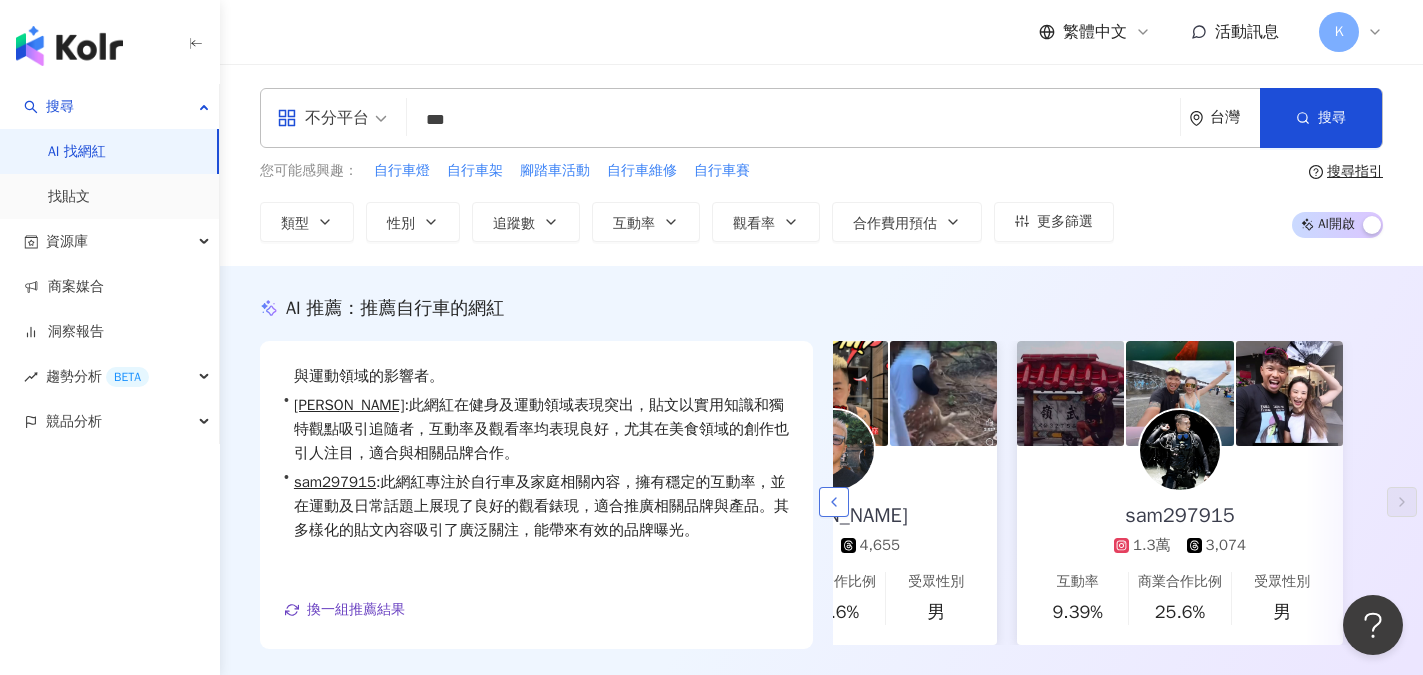 click 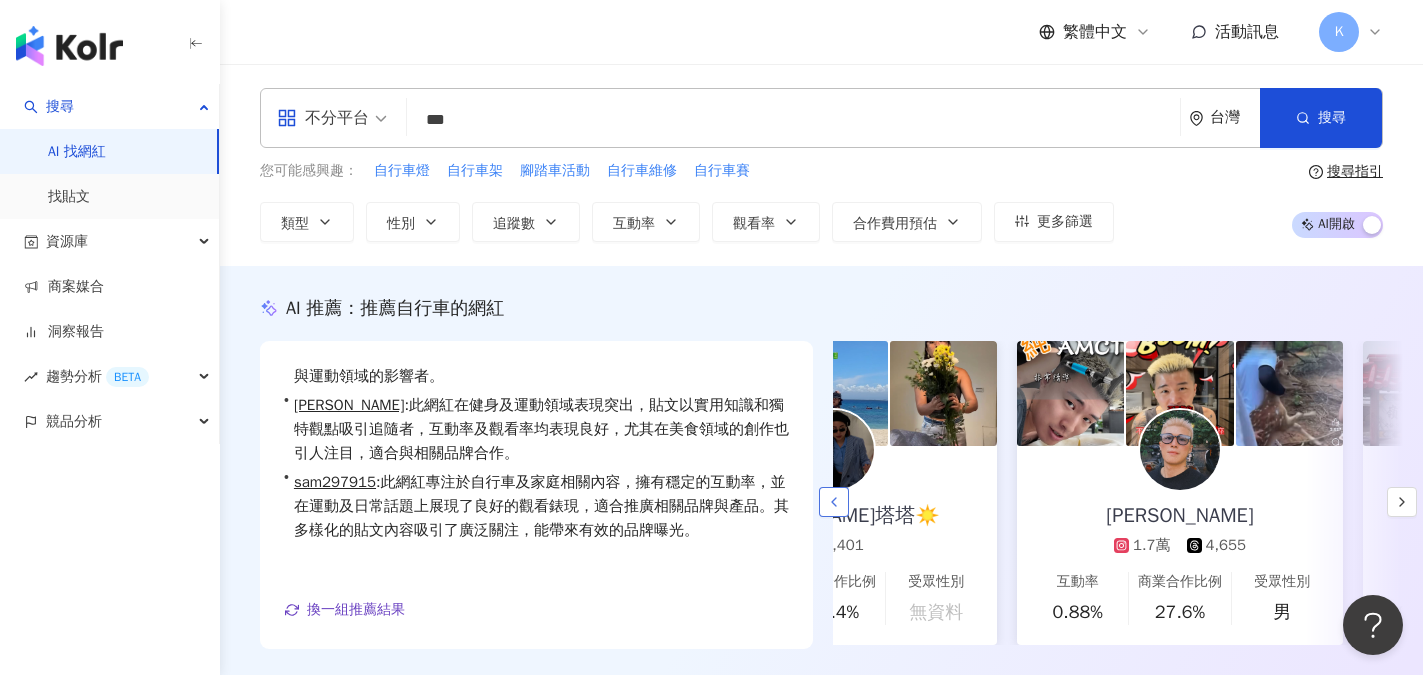 click 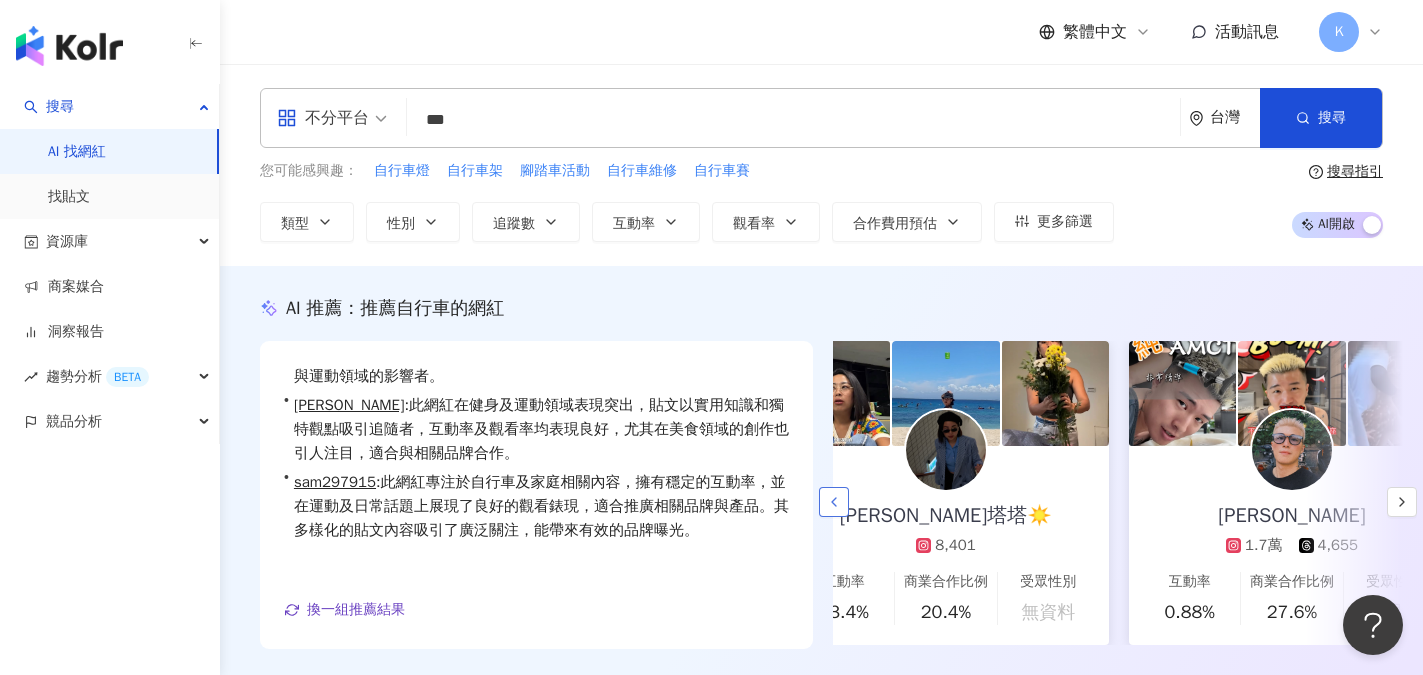 scroll, scrollTop: 0, scrollLeft: 0, axis: both 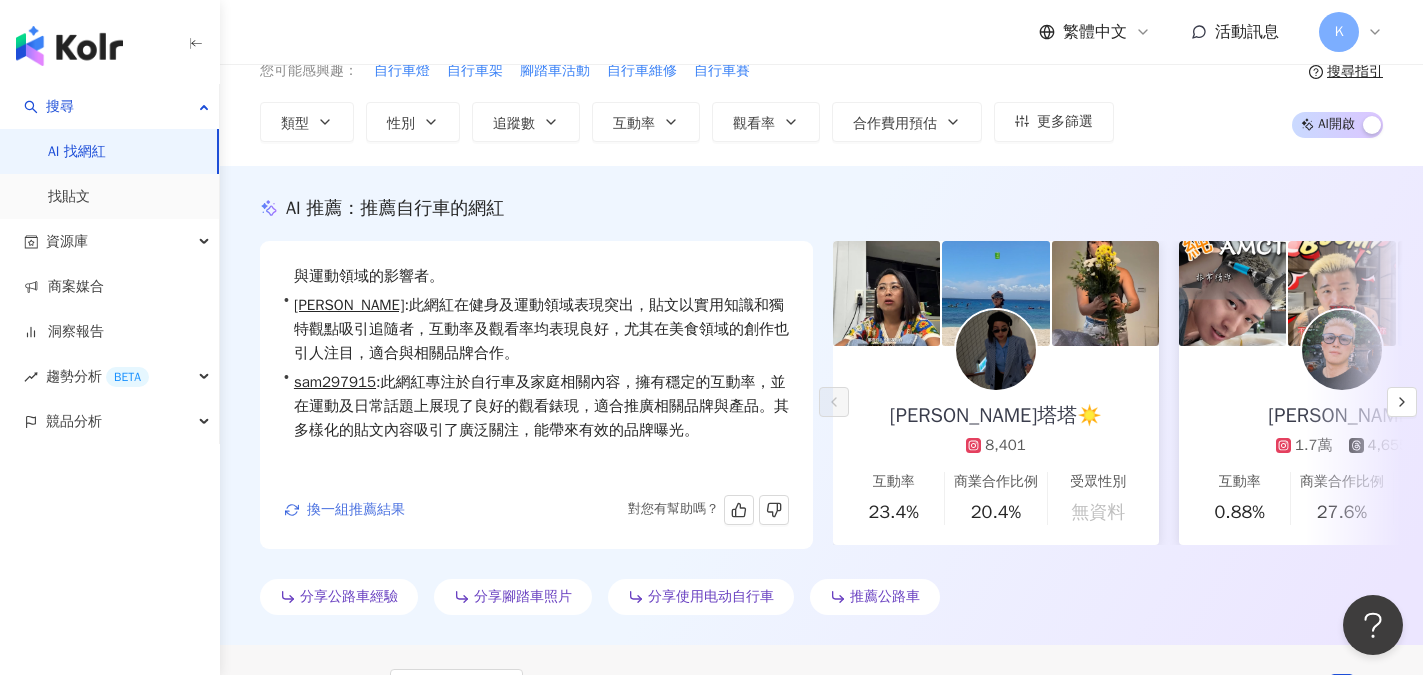 click on "換一組推薦結果" at bounding box center (356, 510) 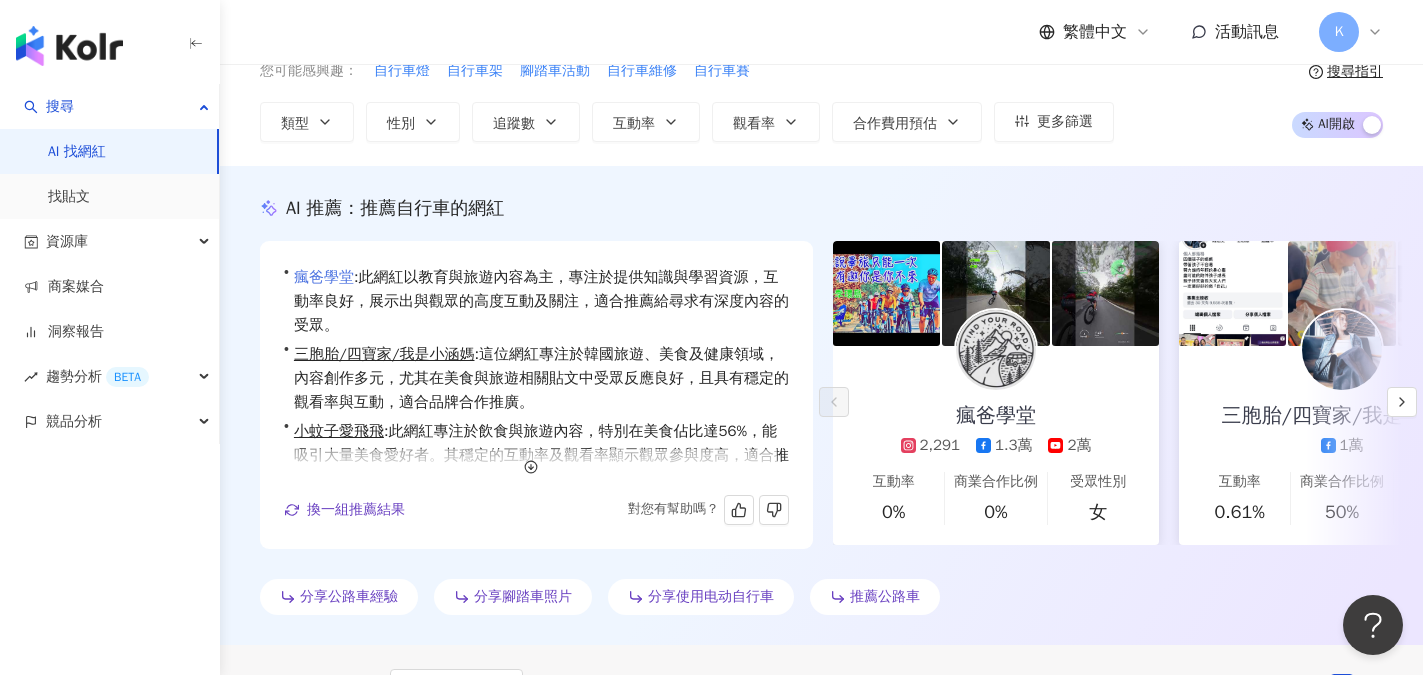 click on "瘋爸學堂" at bounding box center [324, 277] 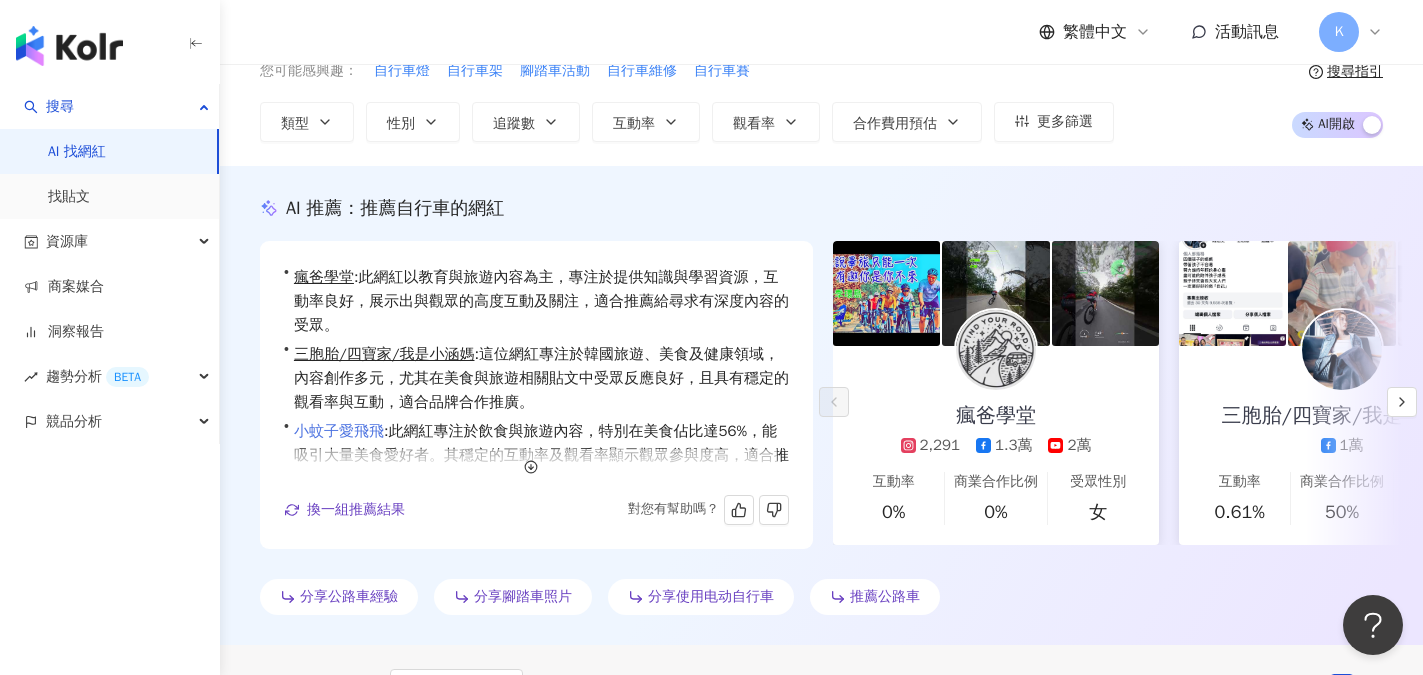 click on "小蚊子愛飛飛" at bounding box center (339, 431) 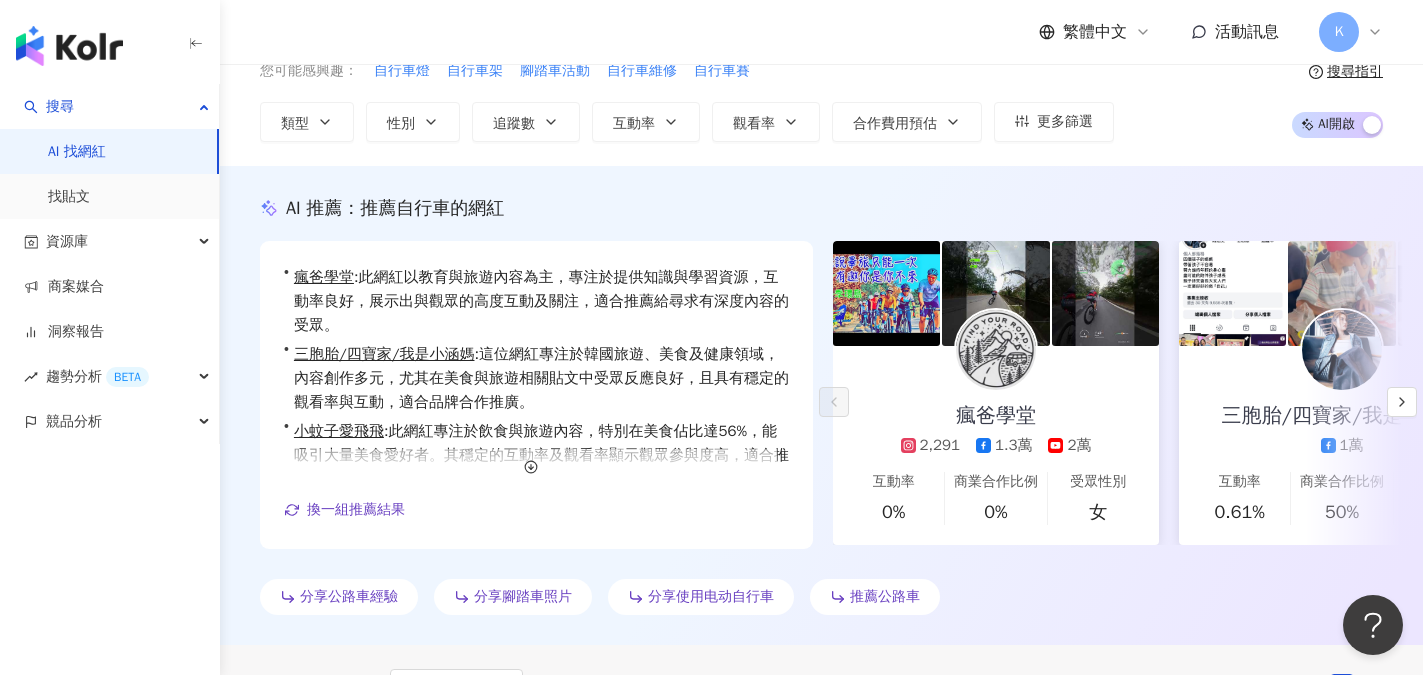 click on "分享公路車經驗" at bounding box center [339, 597] 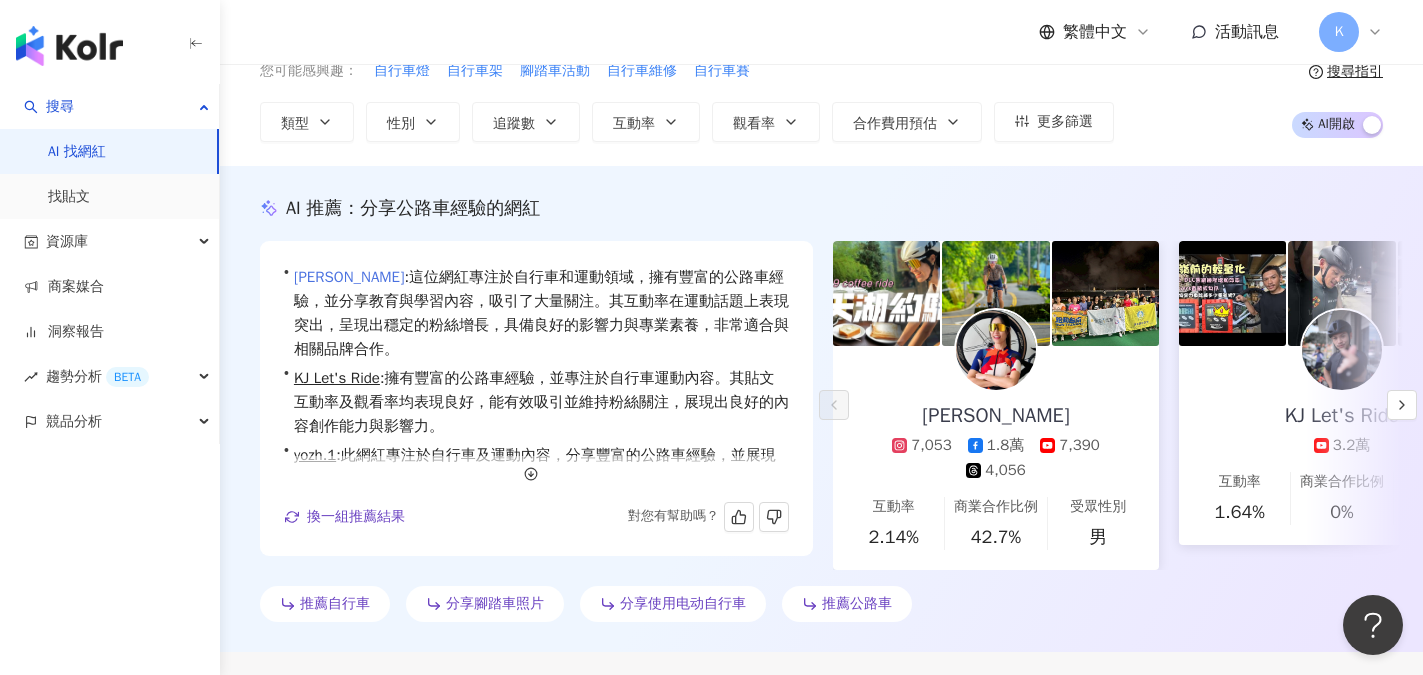 click on "許景嵐" at bounding box center (349, 277) 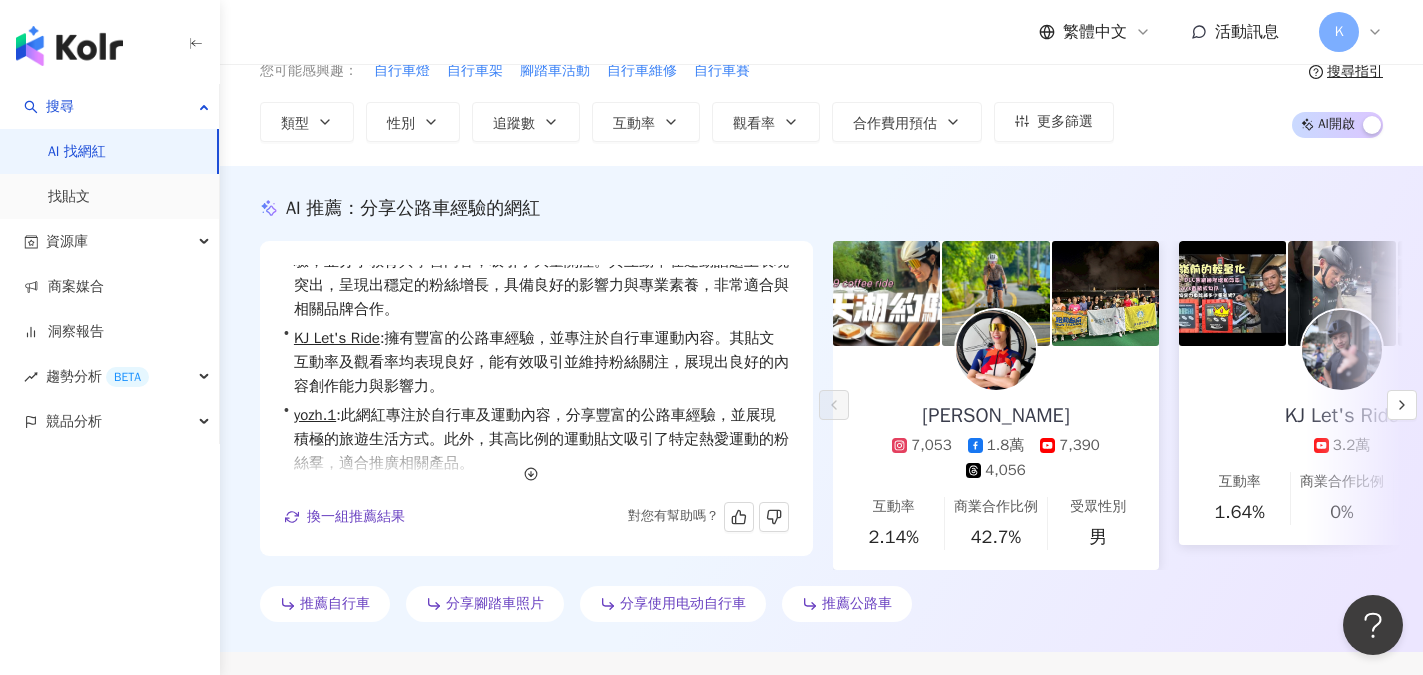 scroll, scrollTop: 73, scrollLeft: 0, axis: vertical 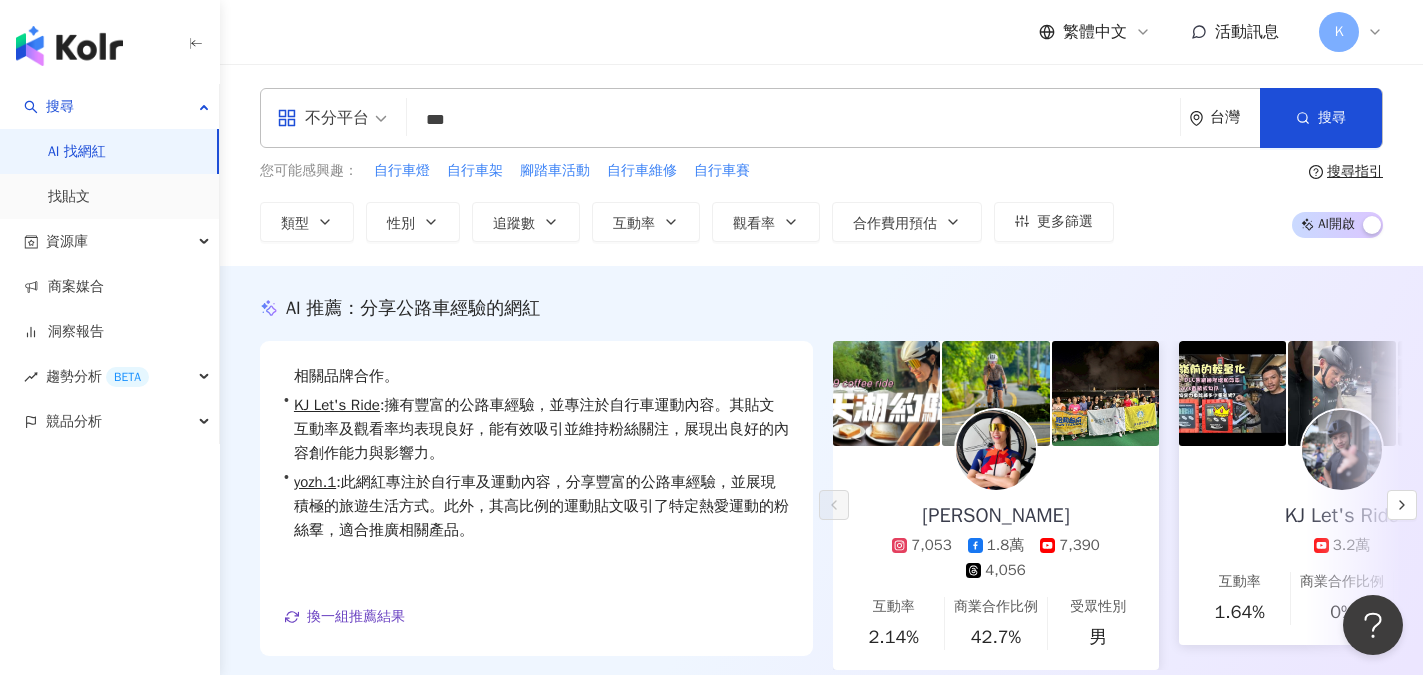 click on "***" at bounding box center [793, 120] 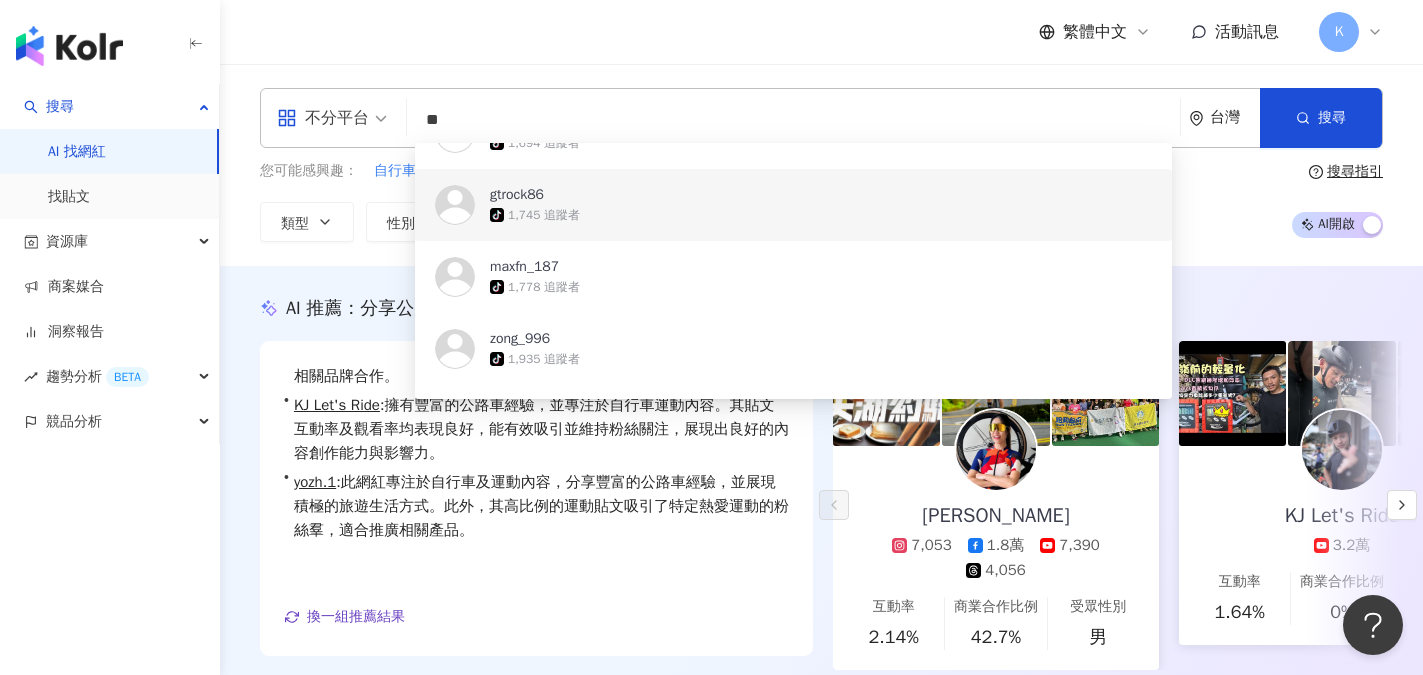 type on "*" 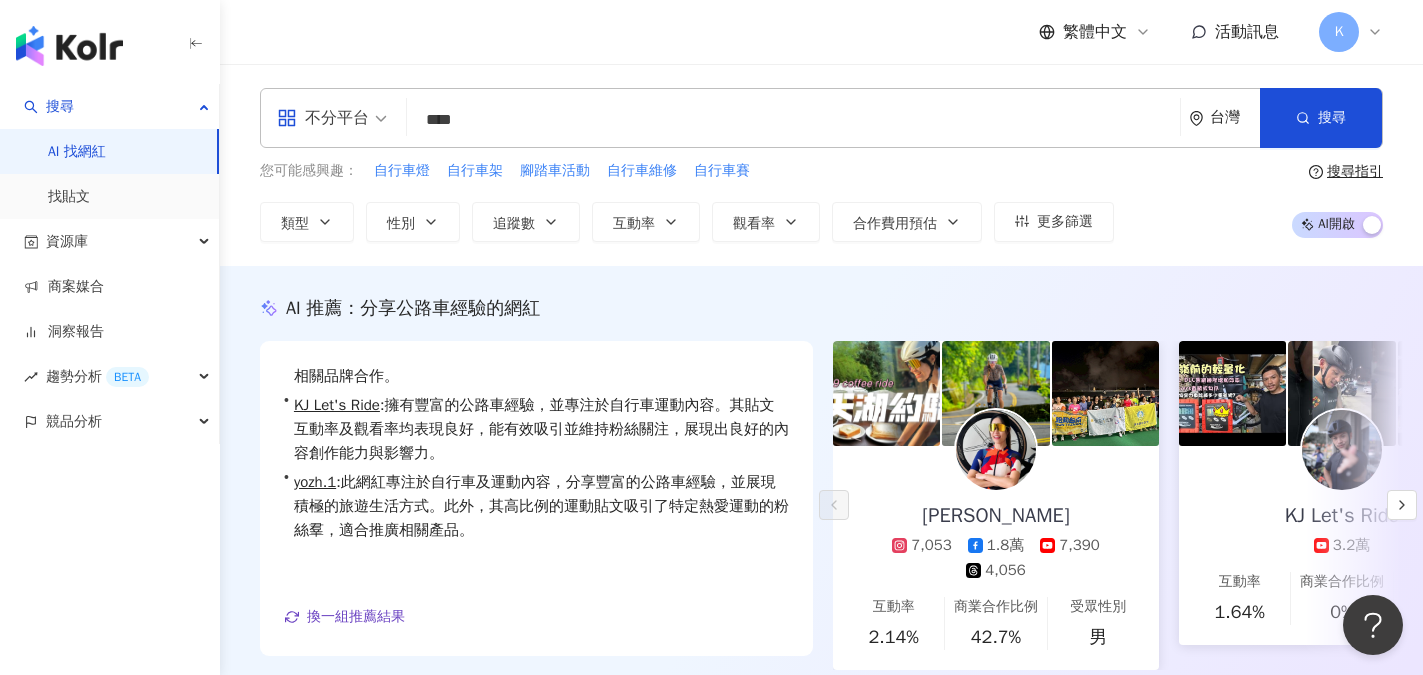 type on "****" 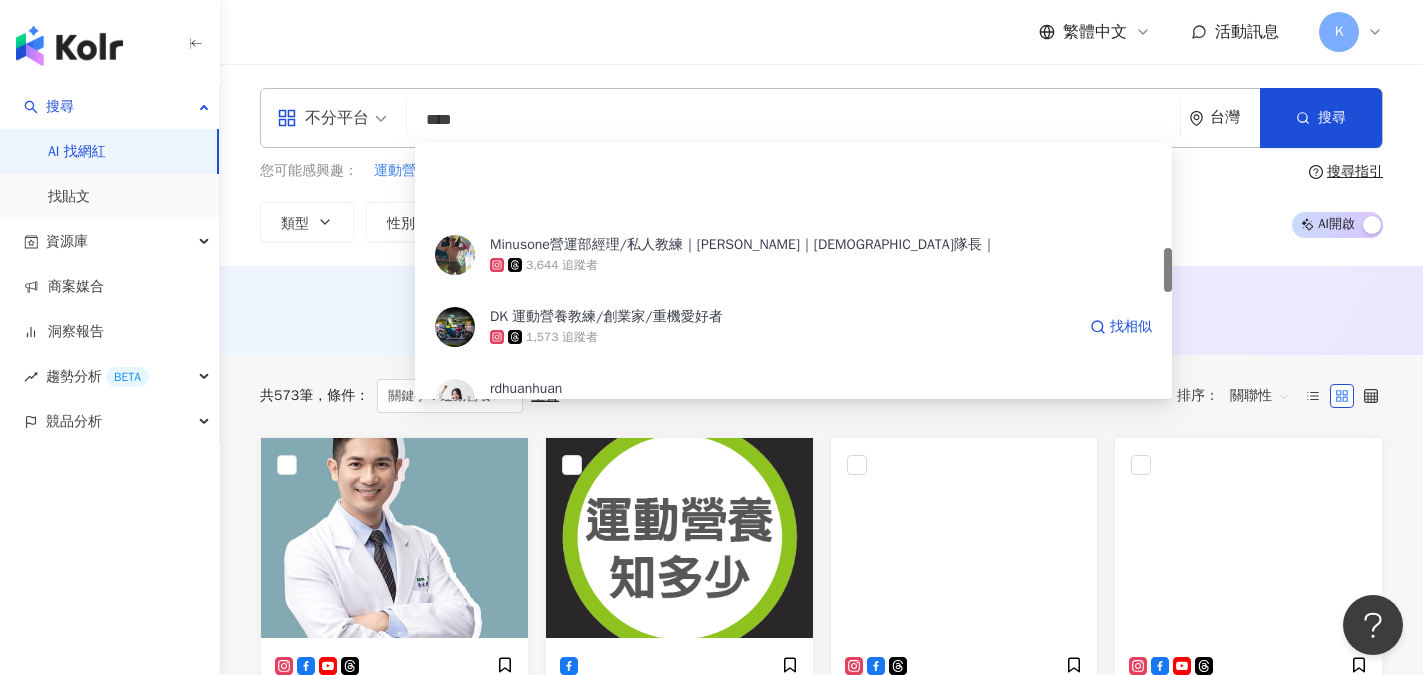 scroll, scrollTop: 600, scrollLeft: 0, axis: vertical 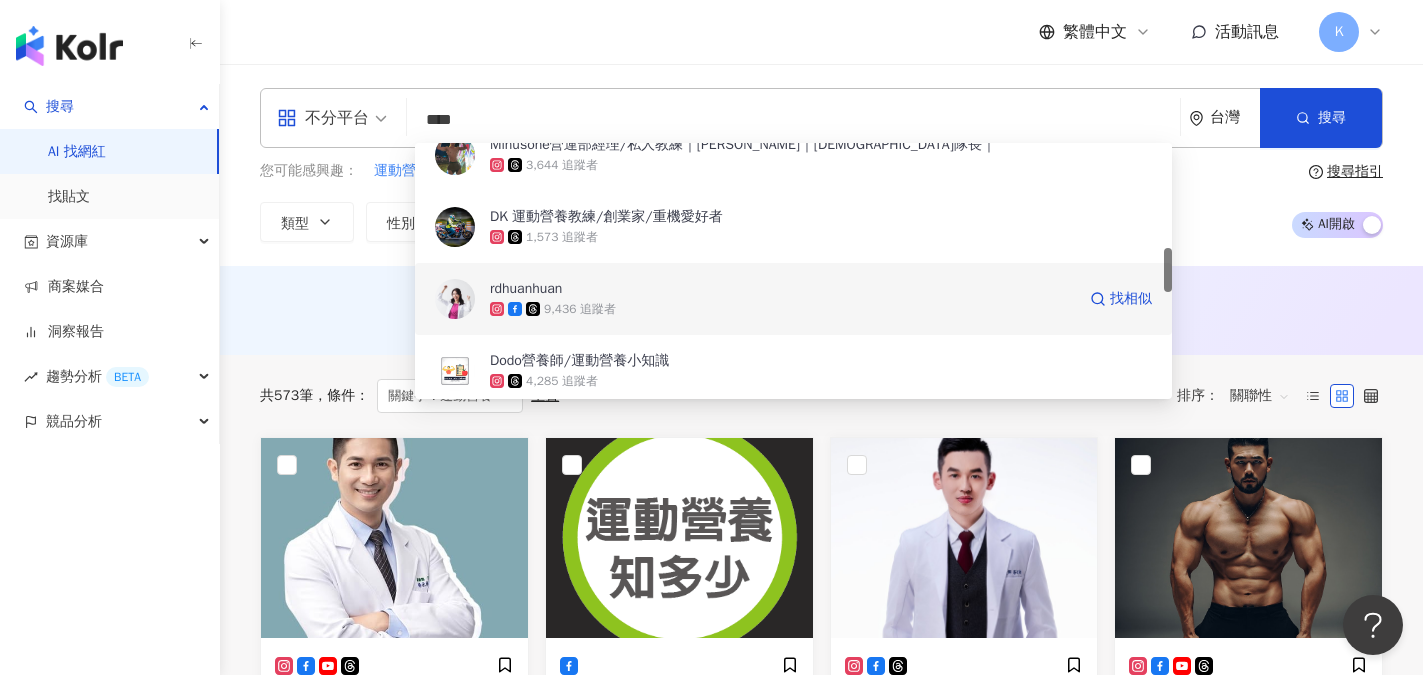 click on "9,436   追蹤者" at bounding box center (580, 309) 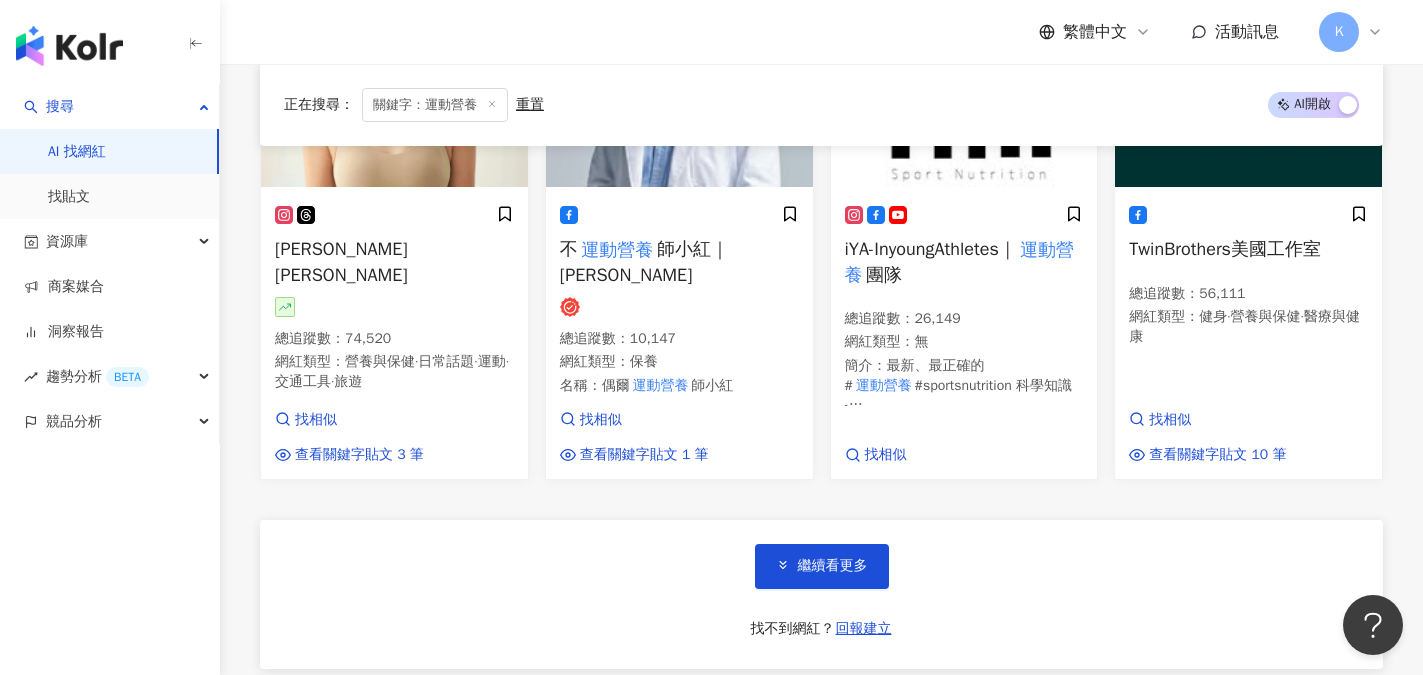 scroll, scrollTop: 1600, scrollLeft: 0, axis: vertical 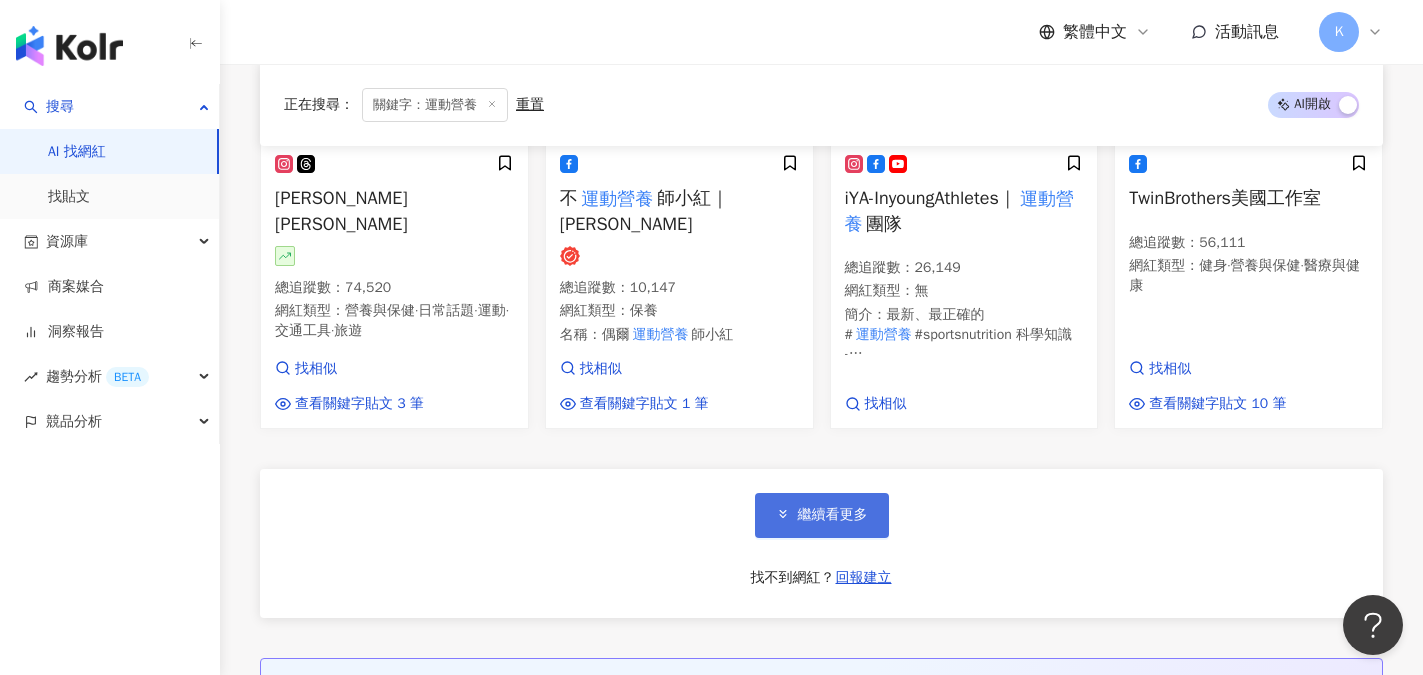 click on "繼續看更多" at bounding box center (822, 515) 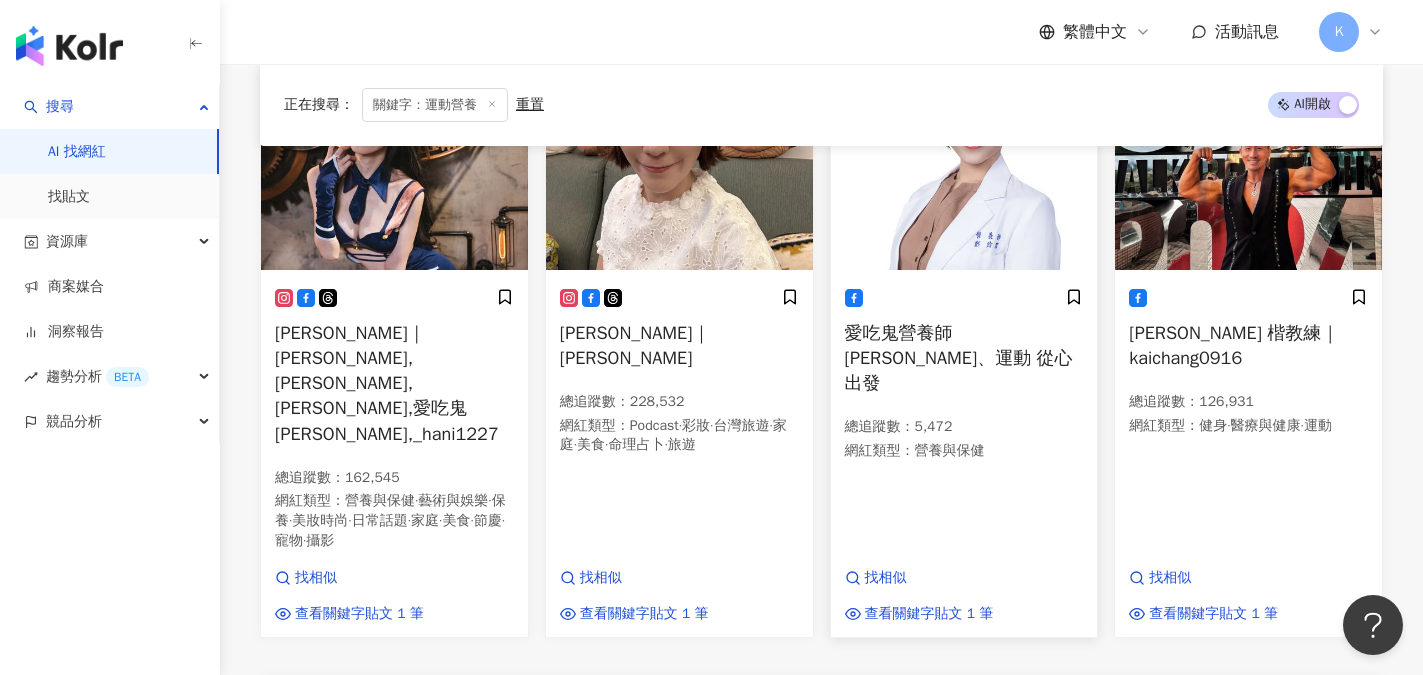 scroll, scrollTop: 3100, scrollLeft: 0, axis: vertical 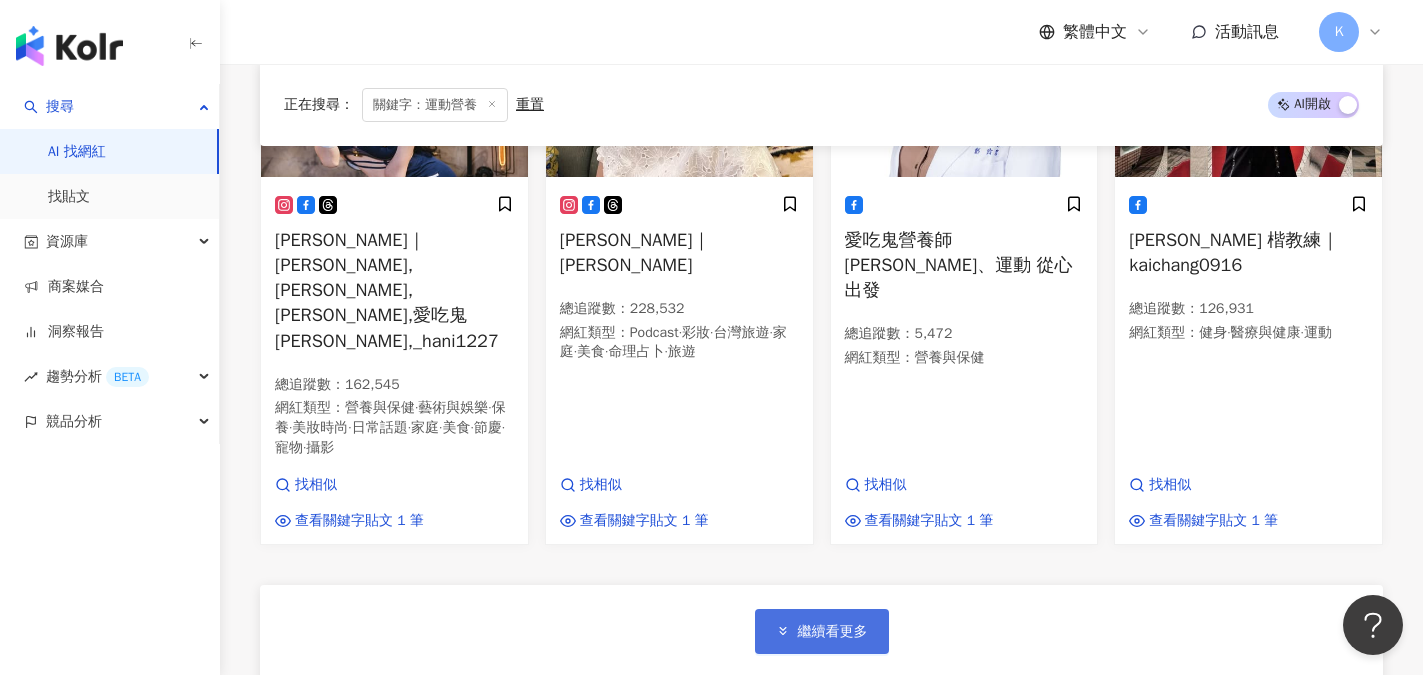click on "繼續看更多" at bounding box center (822, 631) 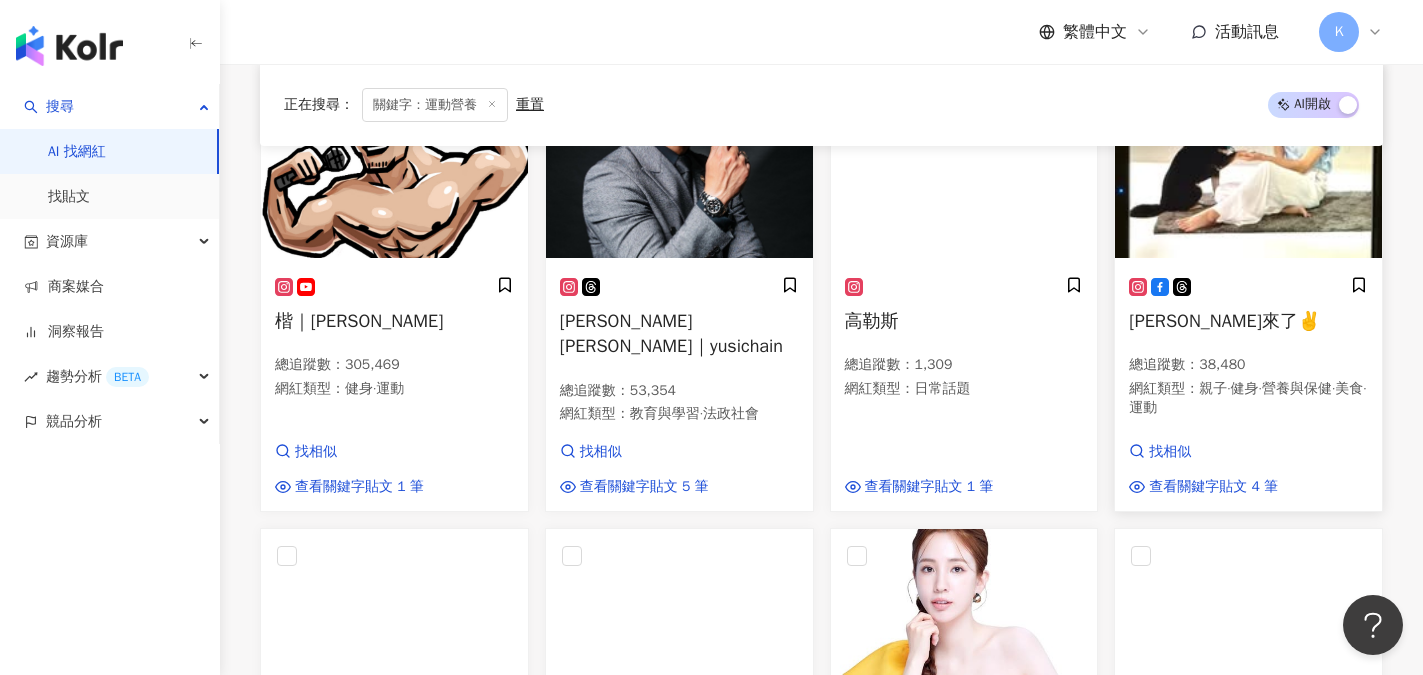 scroll, scrollTop: 3600, scrollLeft: 0, axis: vertical 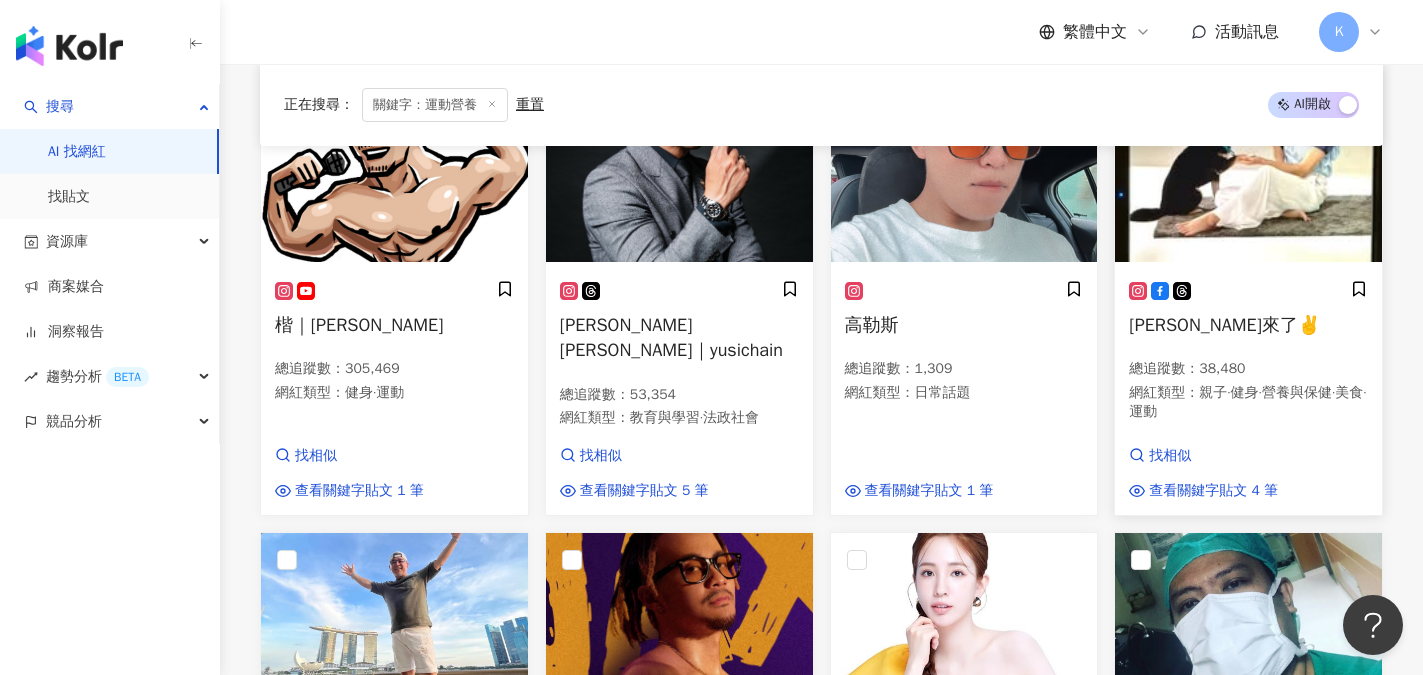 click on "總追蹤數 ： 38,480" at bounding box center [1248, 369] 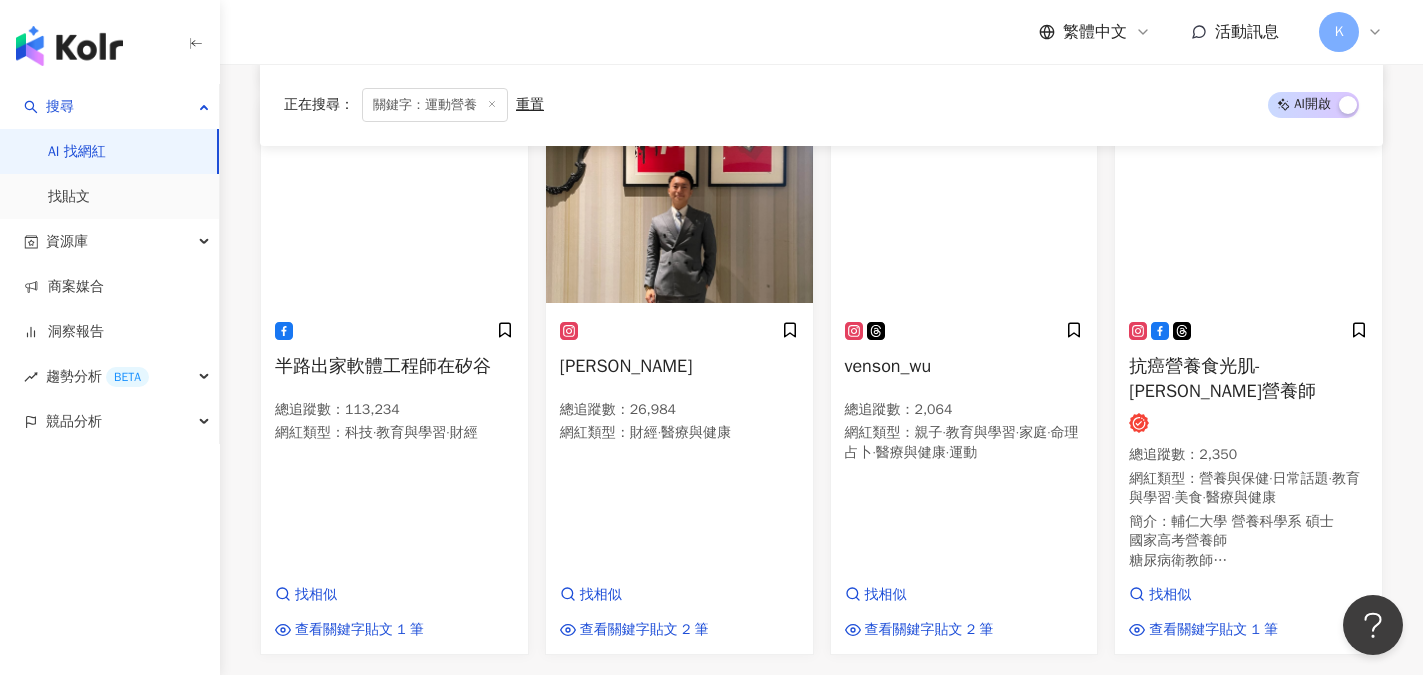 scroll, scrollTop: 4500, scrollLeft: 0, axis: vertical 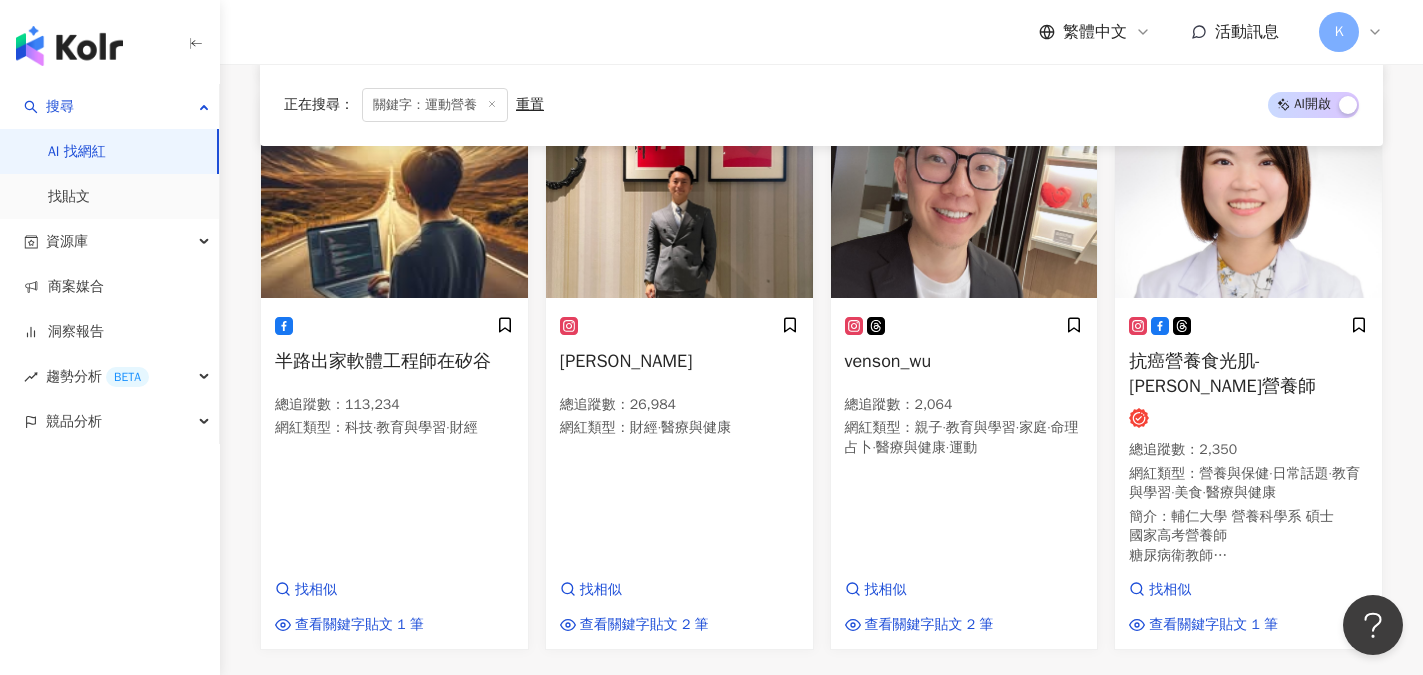 click on "繼續看更多" at bounding box center [833, 736] 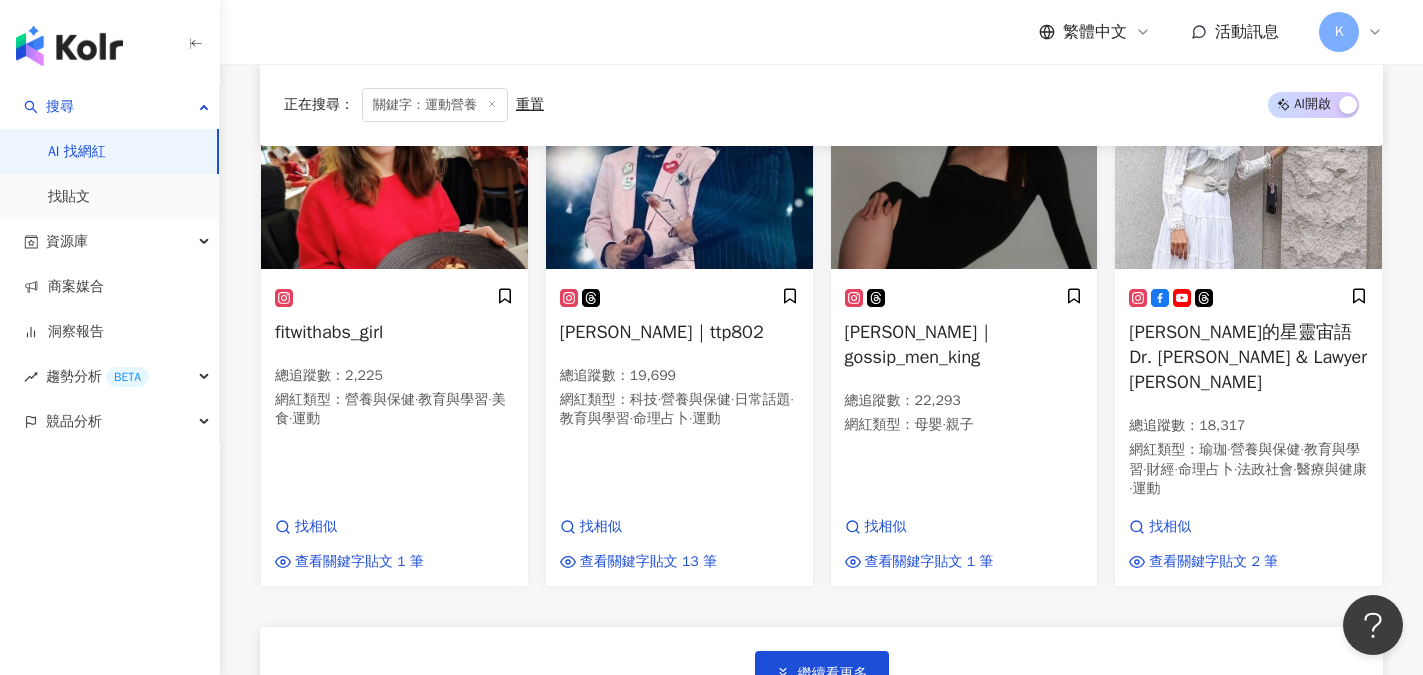 scroll, scrollTop: 6200, scrollLeft: 0, axis: vertical 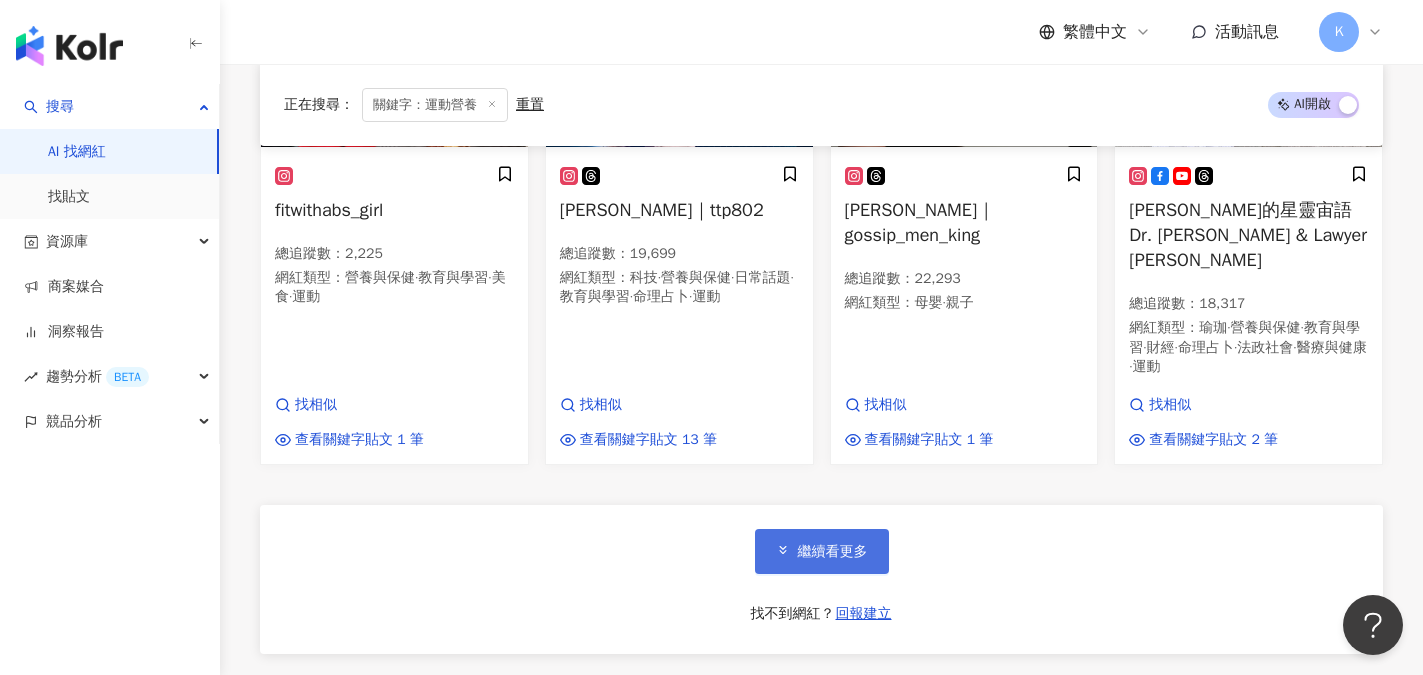 click on "繼續看更多" at bounding box center (833, 552) 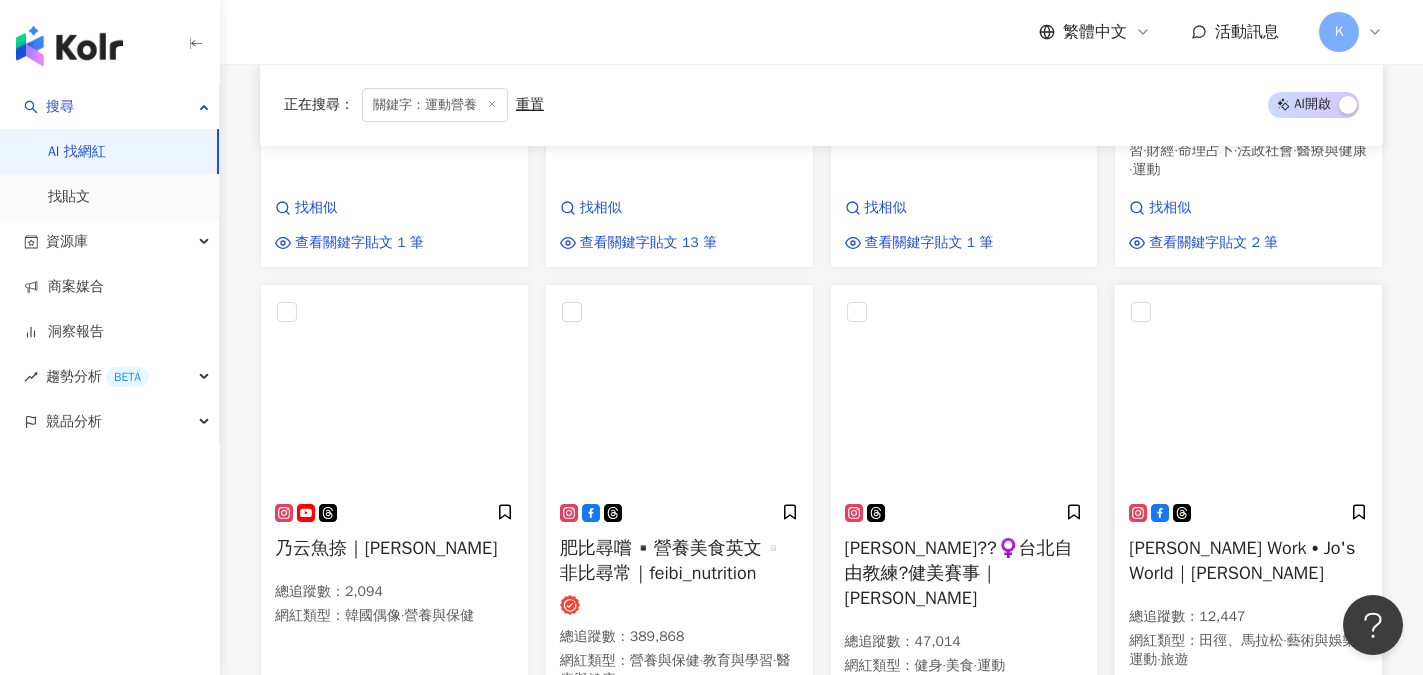 scroll, scrollTop: 6400, scrollLeft: 0, axis: vertical 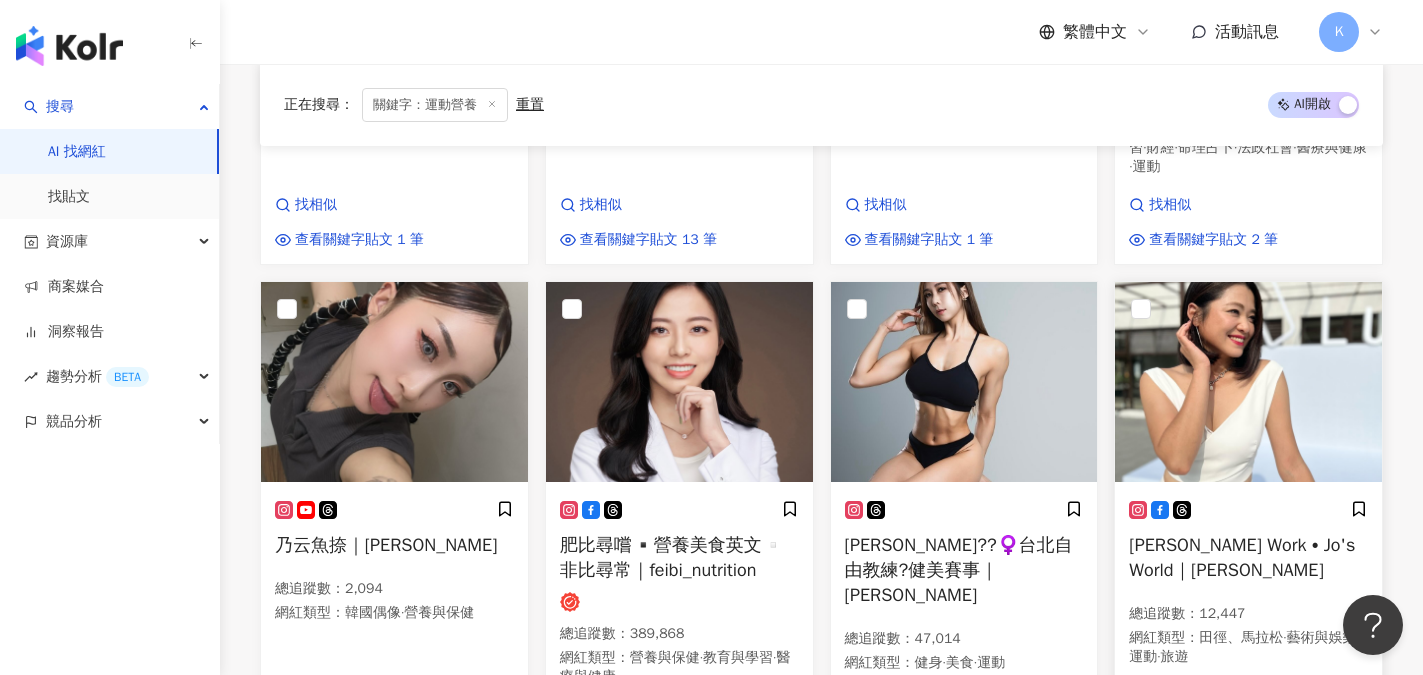 click on "[PERSON_NAME] Work • Jo's World｜[PERSON_NAME]" at bounding box center [1242, 557] 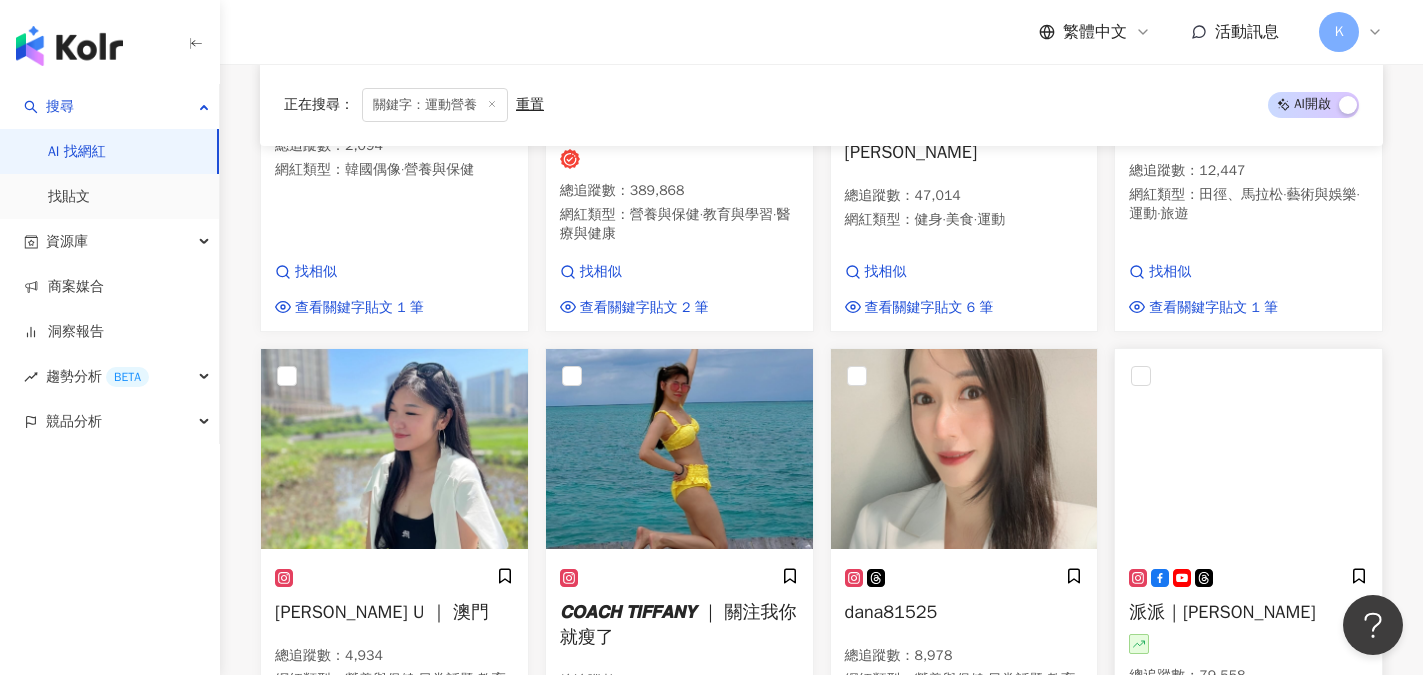 scroll, scrollTop: 6900, scrollLeft: 0, axis: vertical 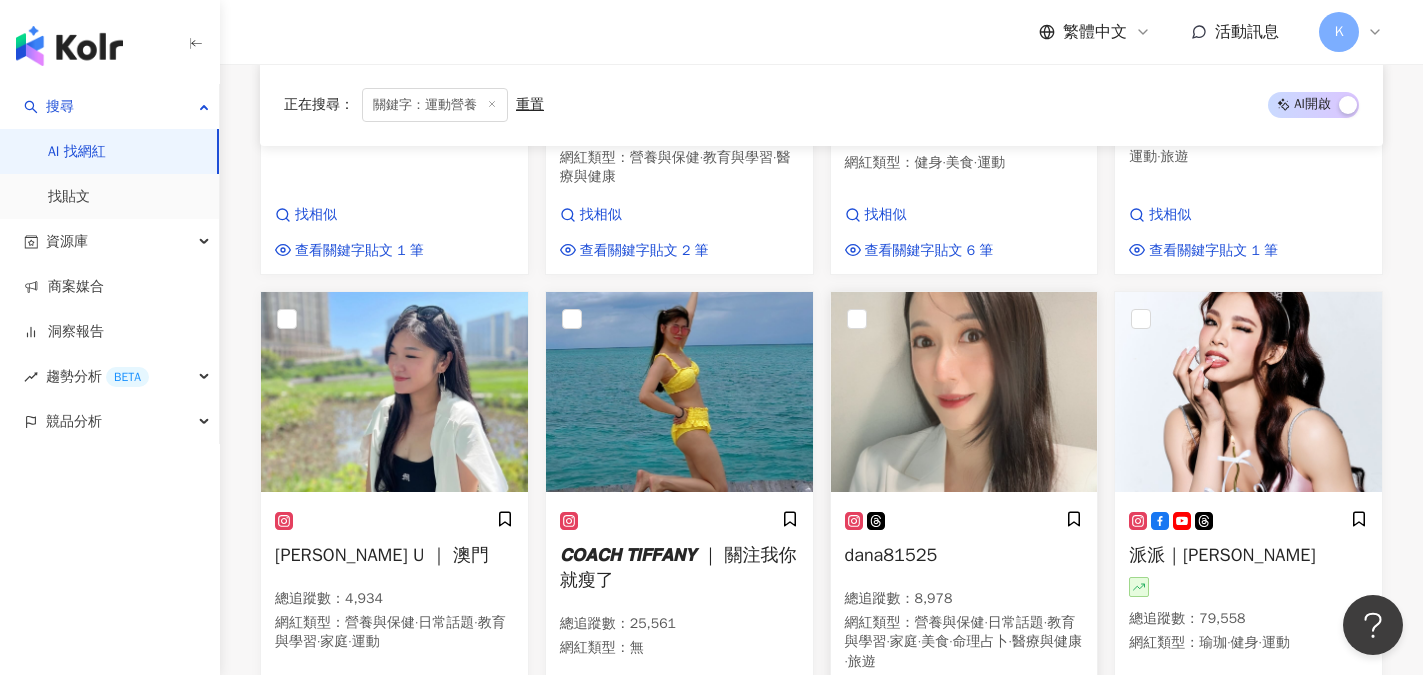 click on "dana81525" at bounding box center (891, 555) 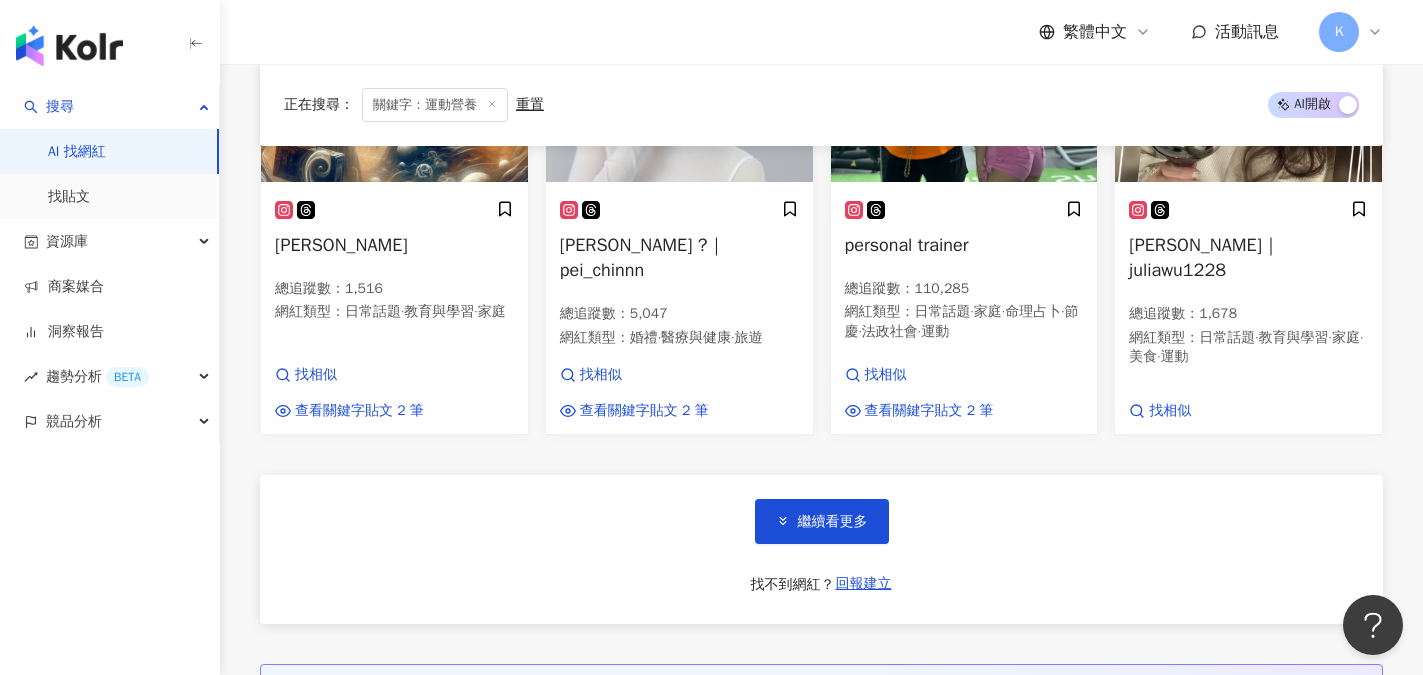 scroll, scrollTop: 7700, scrollLeft: 0, axis: vertical 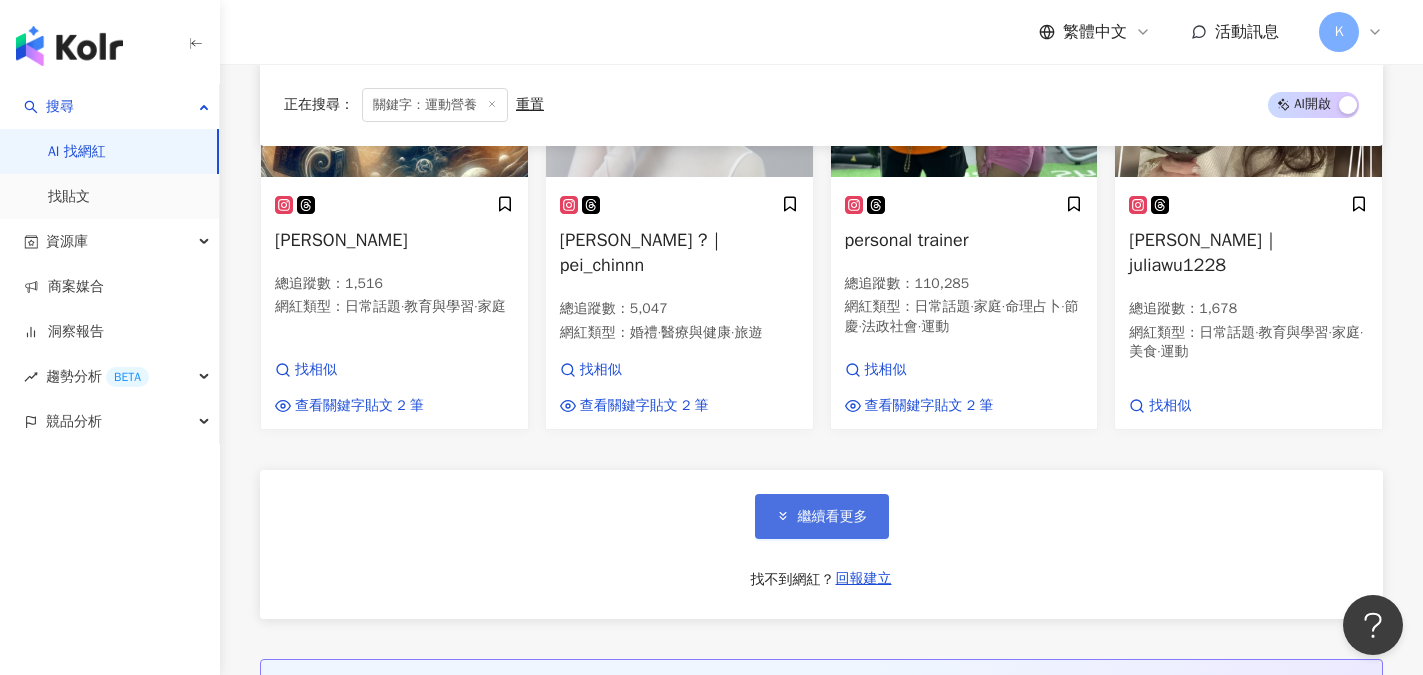 click on "繼續看更多" at bounding box center [833, 517] 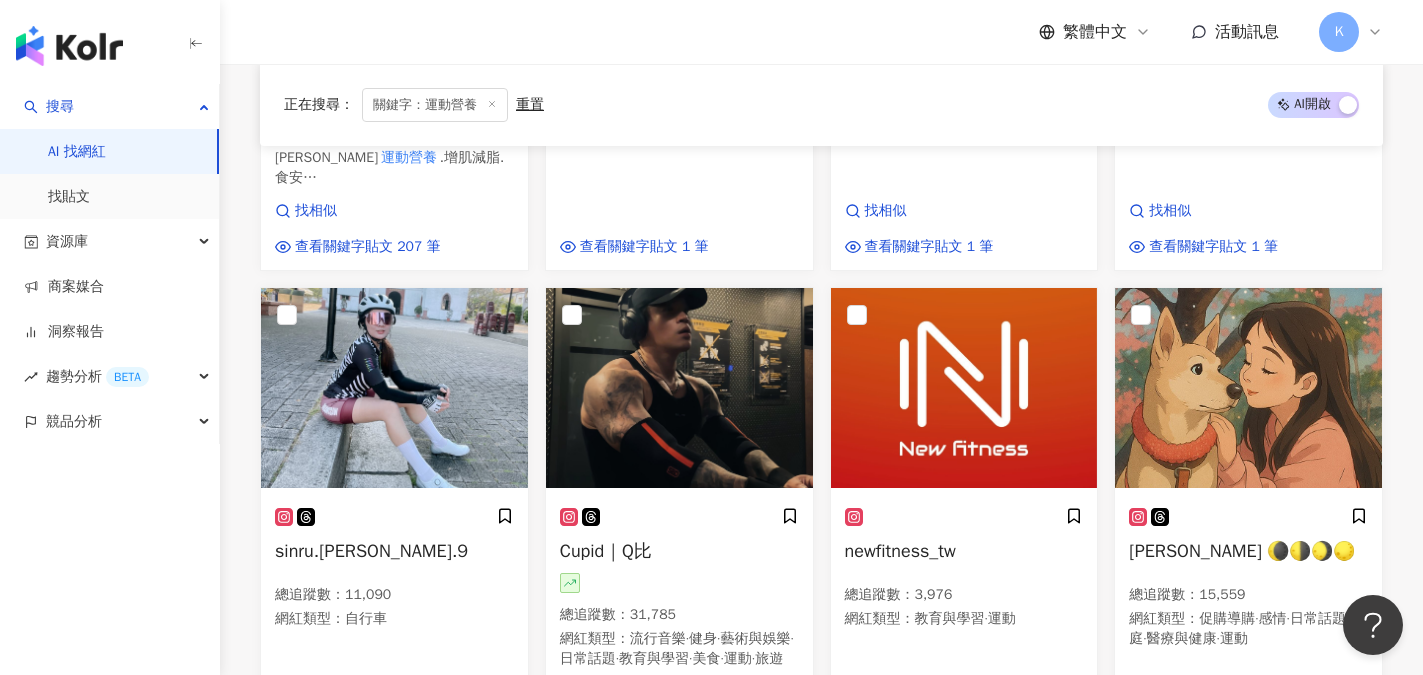 scroll, scrollTop: 8500, scrollLeft: 0, axis: vertical 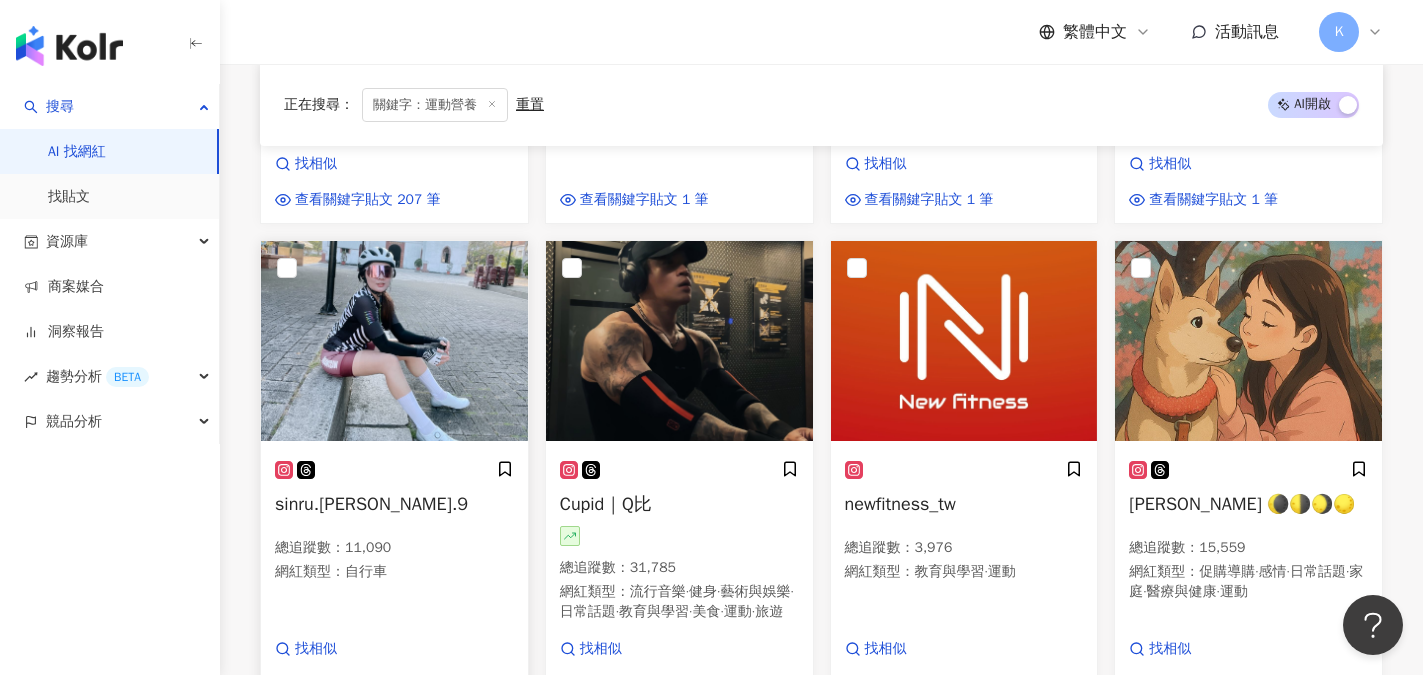 click at bounding box center [394, 470] 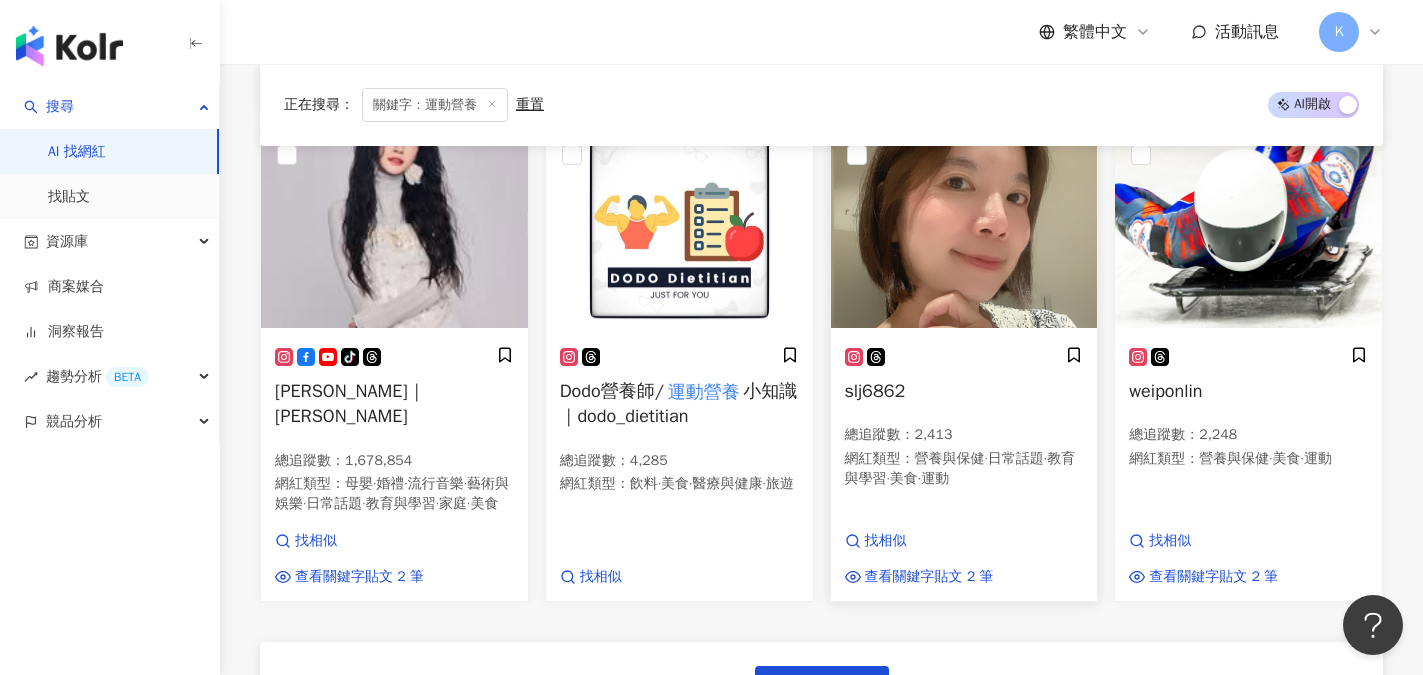 scroll, scrollTop: 9100, scrollLeft: 0, axis: vertical 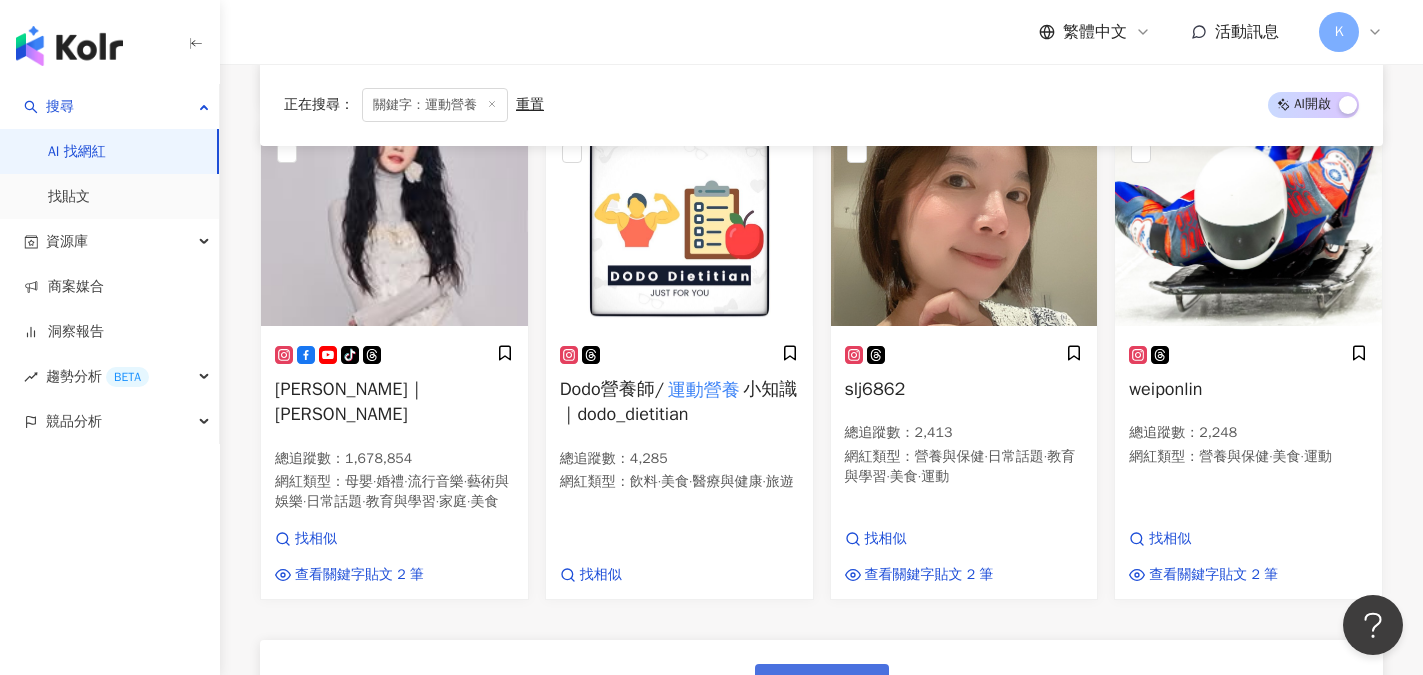 click on "繼續看更多" at bounding box center [833, 686] 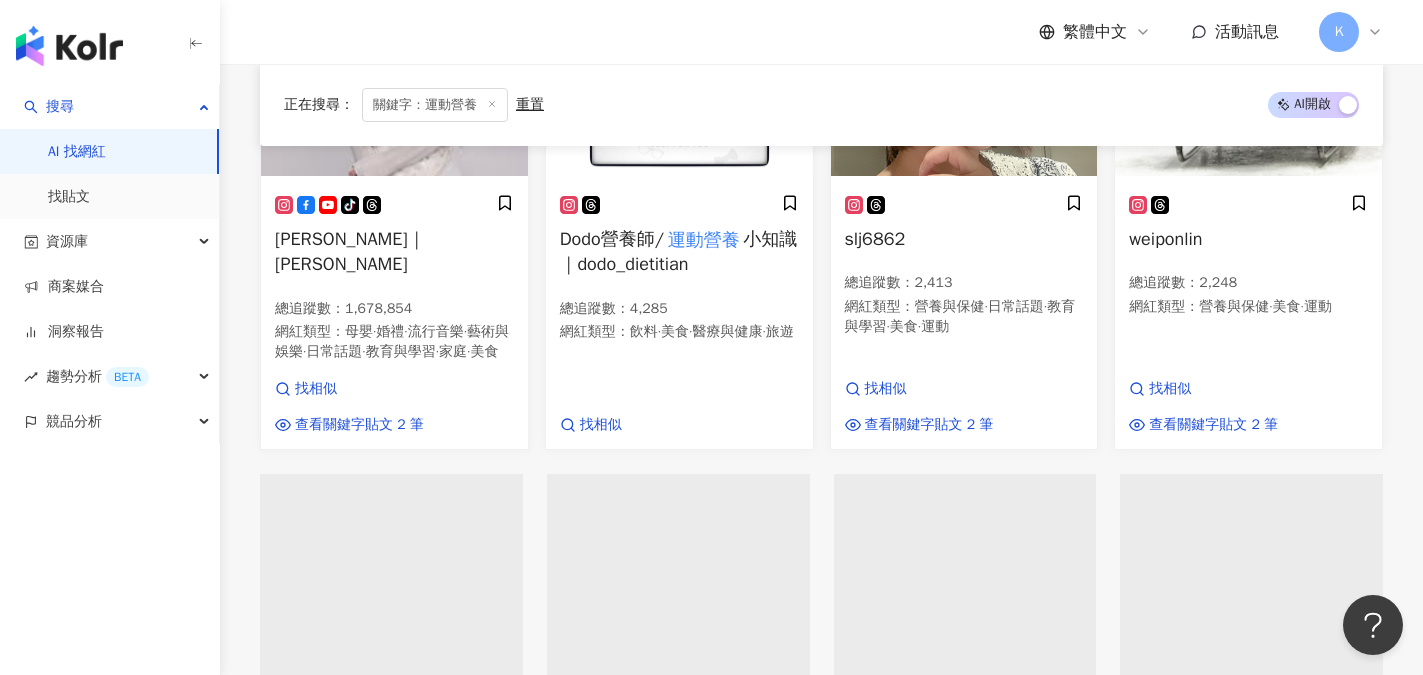 scroll, scrollTop: 9300, scrollLeft: 0, axis: vertical 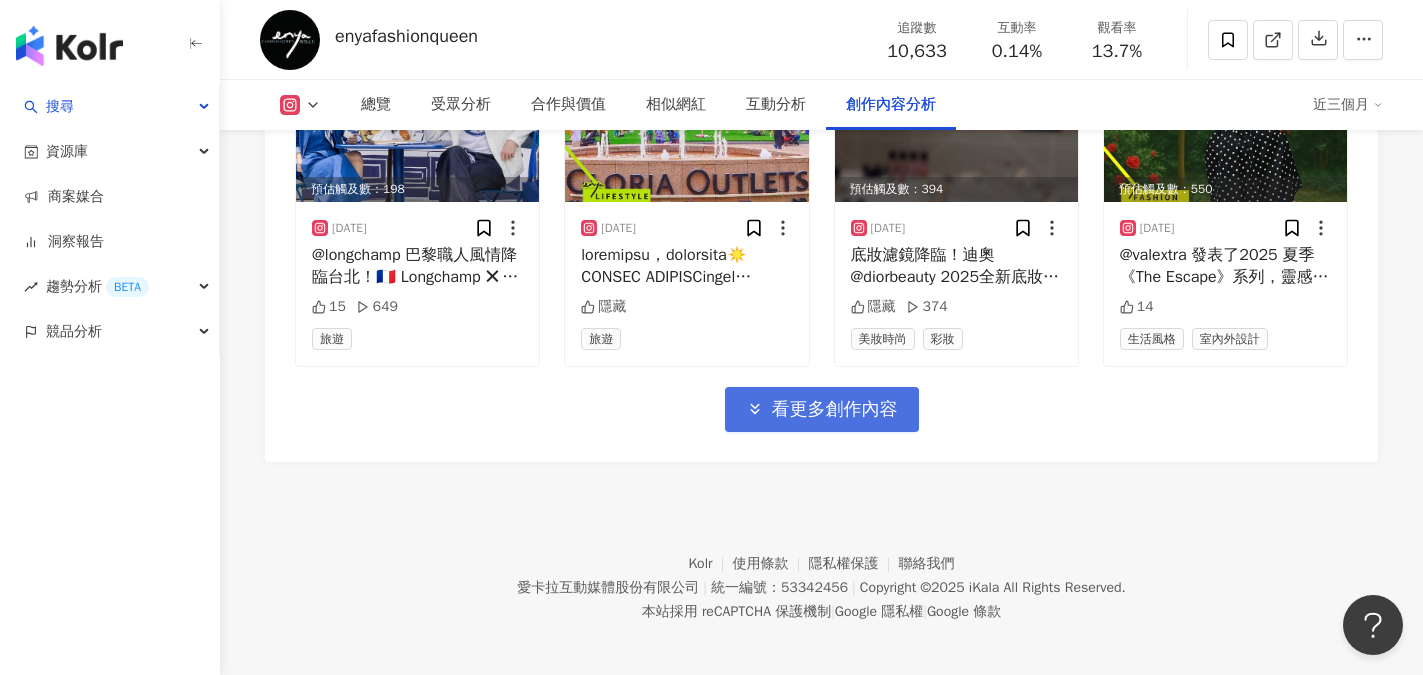 click on "看更多創作內容" at bounding box center (822, 409) 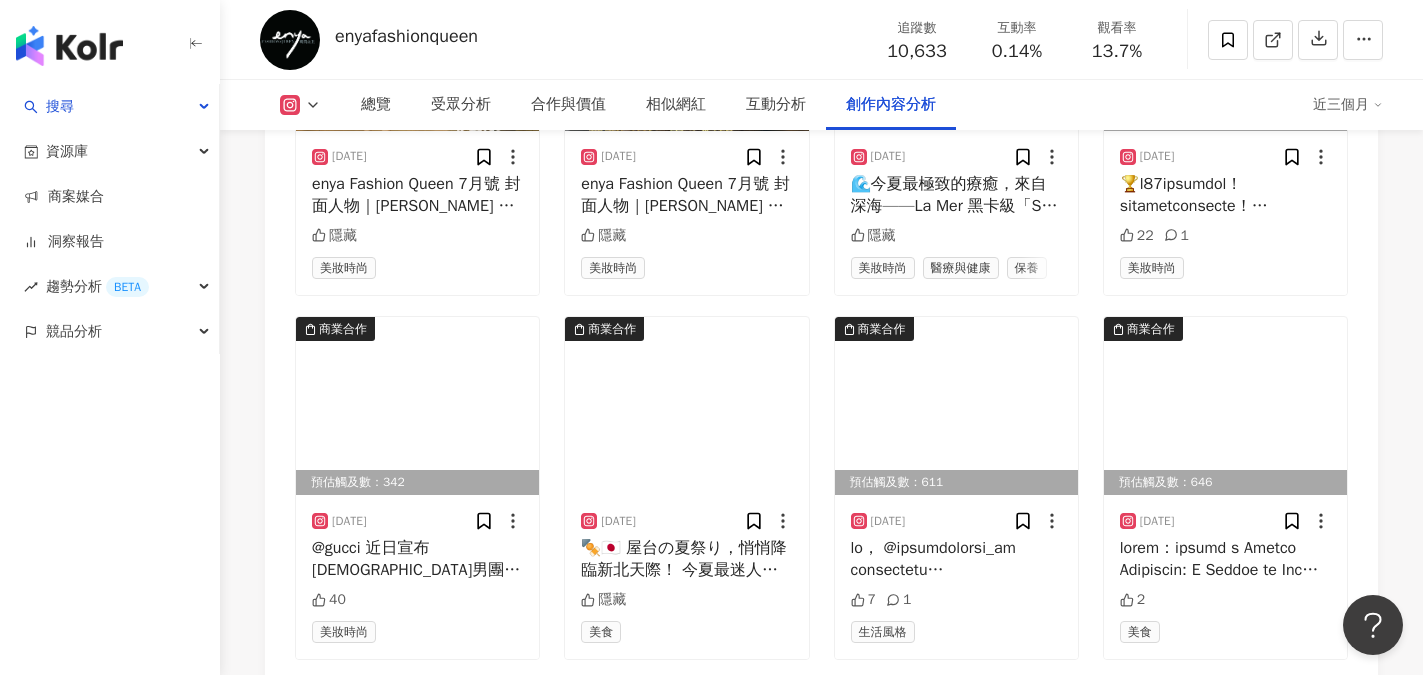 scroll, scrollTop: 7954, scrollLeft: 0, axis: vertical 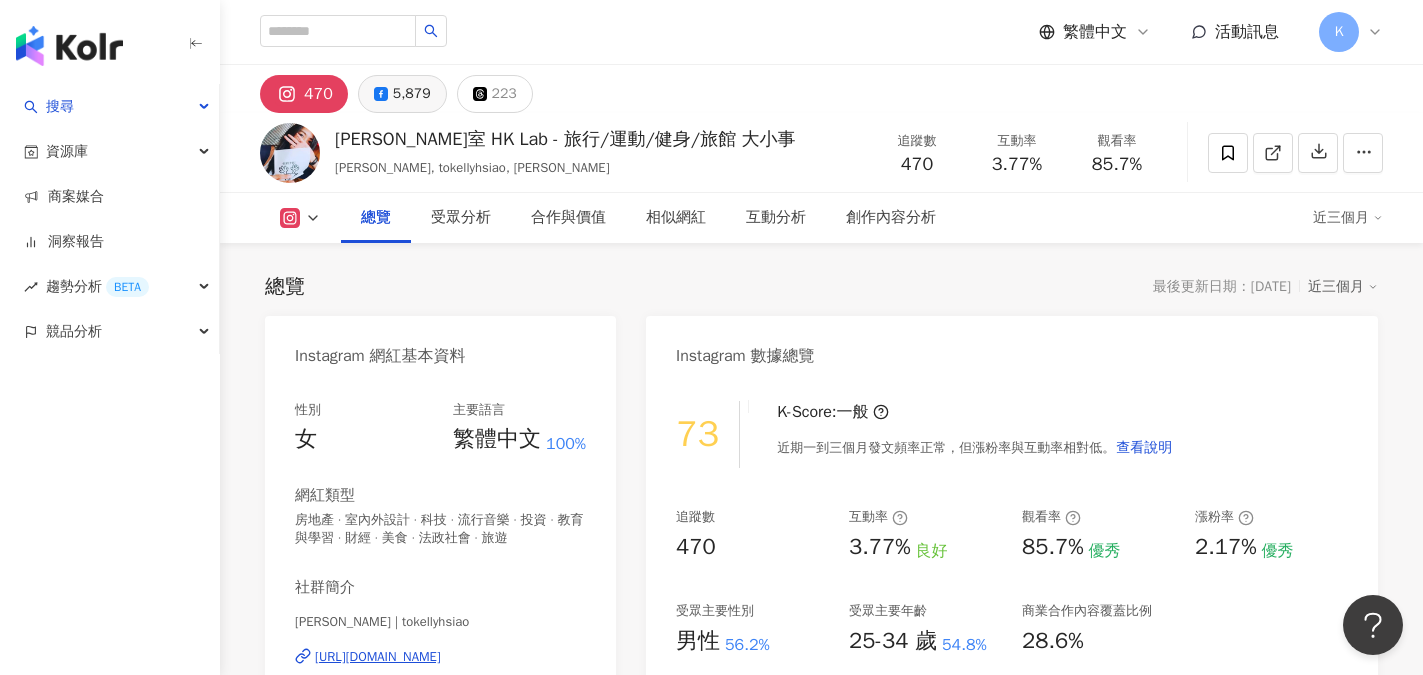 click on "5,879" at bounding box center [412, 94] 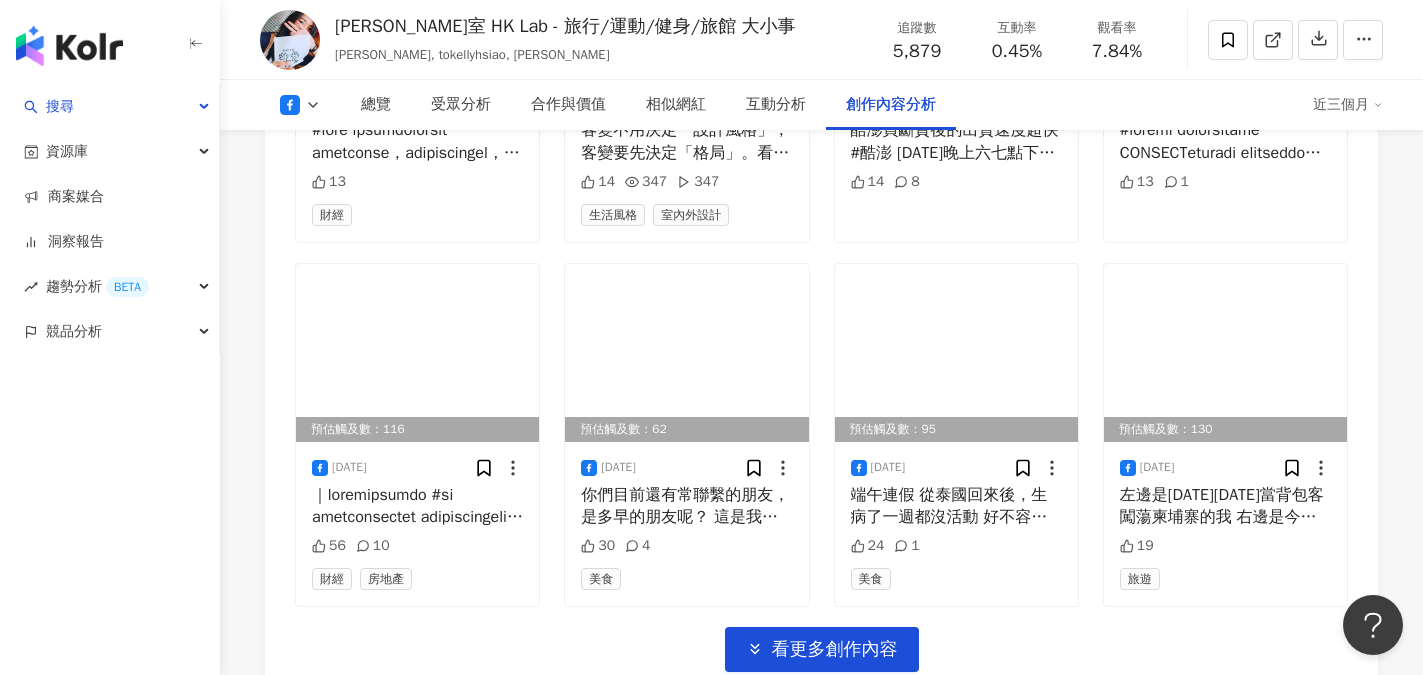 scroll, scrollTop: 6100, scrollLeft: 0, axis: vertical 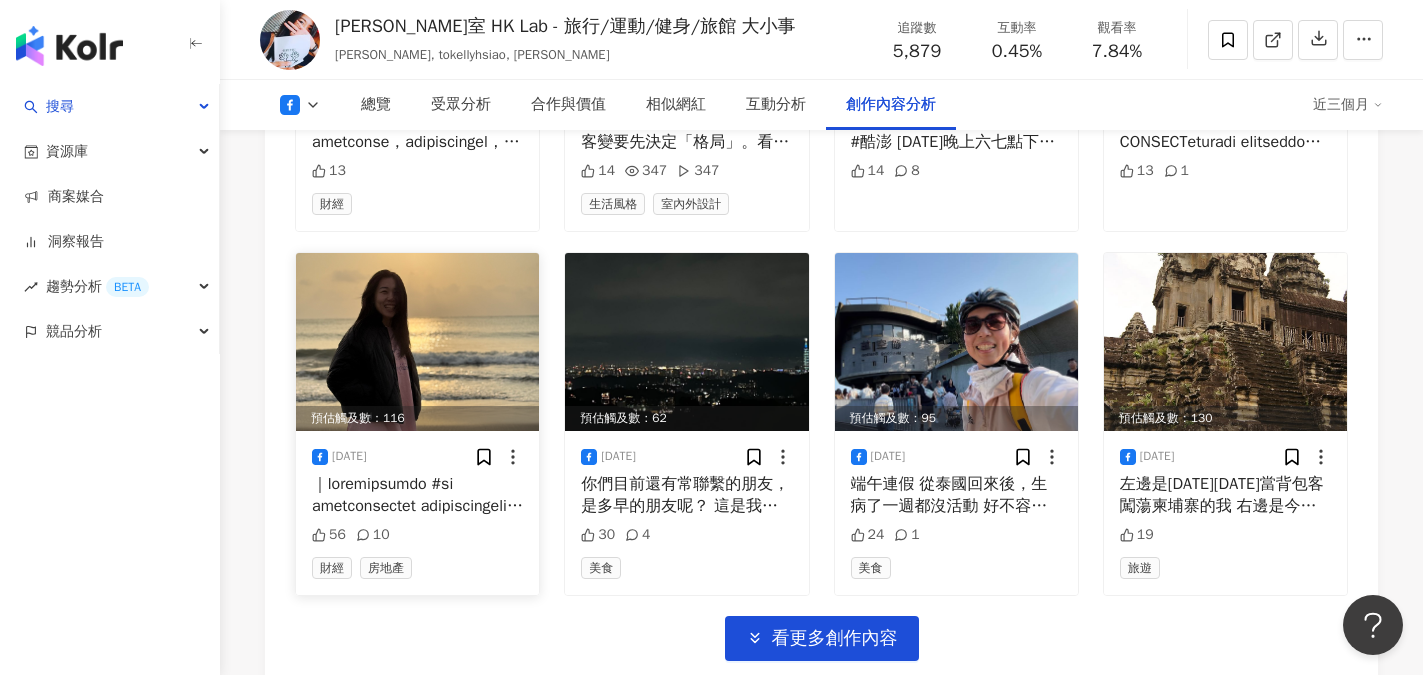 click at bounding box center [417, 495] 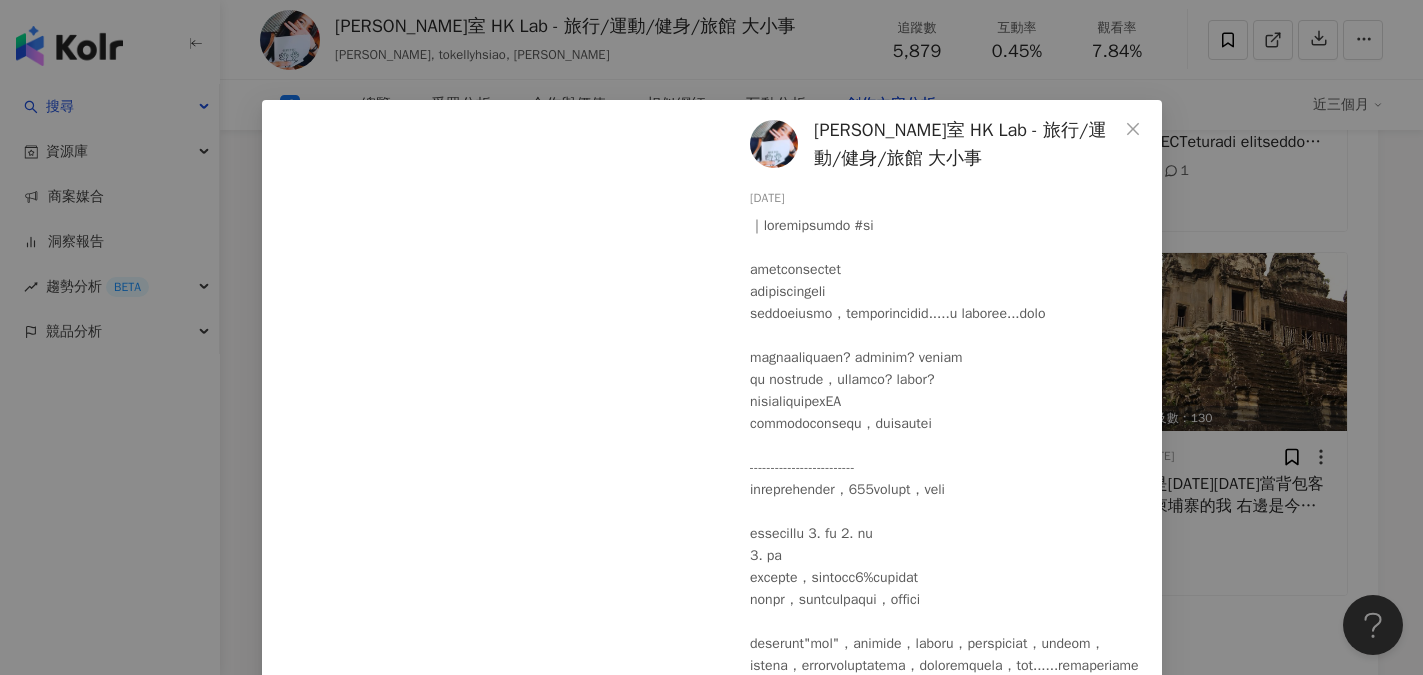 scroll, scrollTop: 99, scrollLeft: 0, axis: vertical 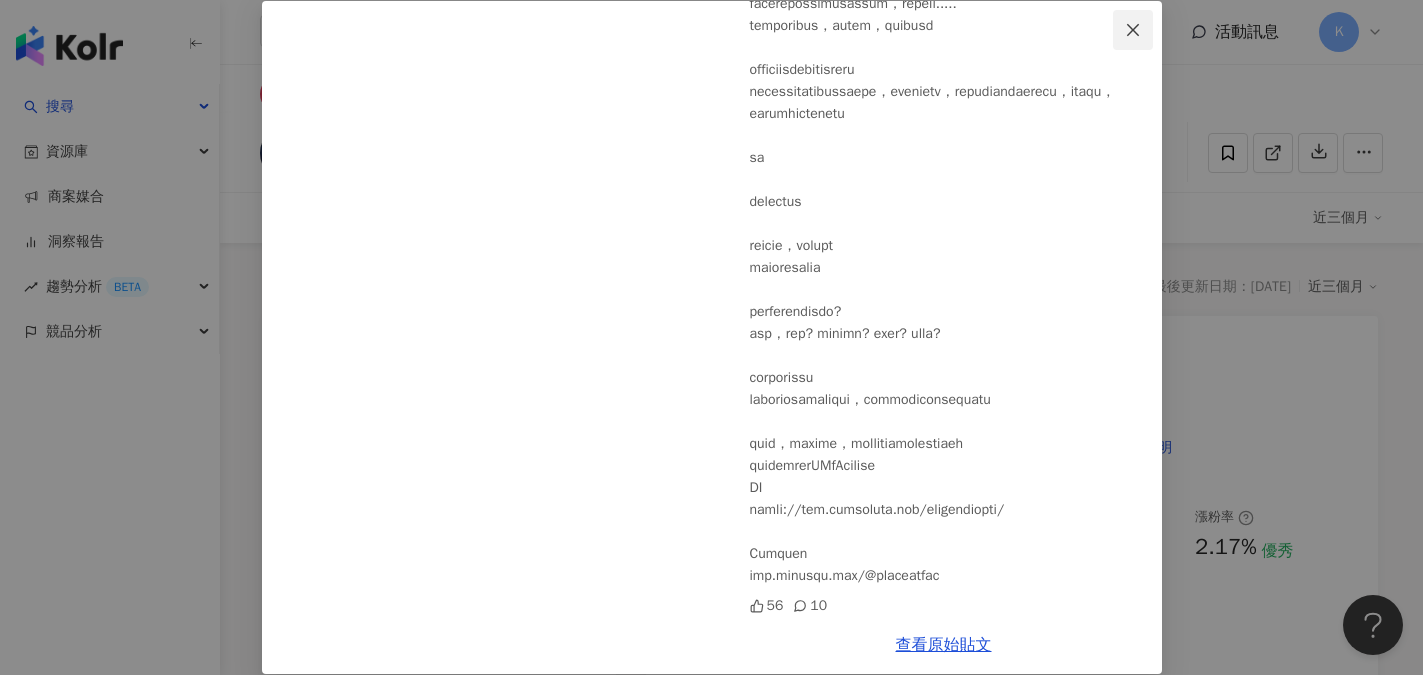click 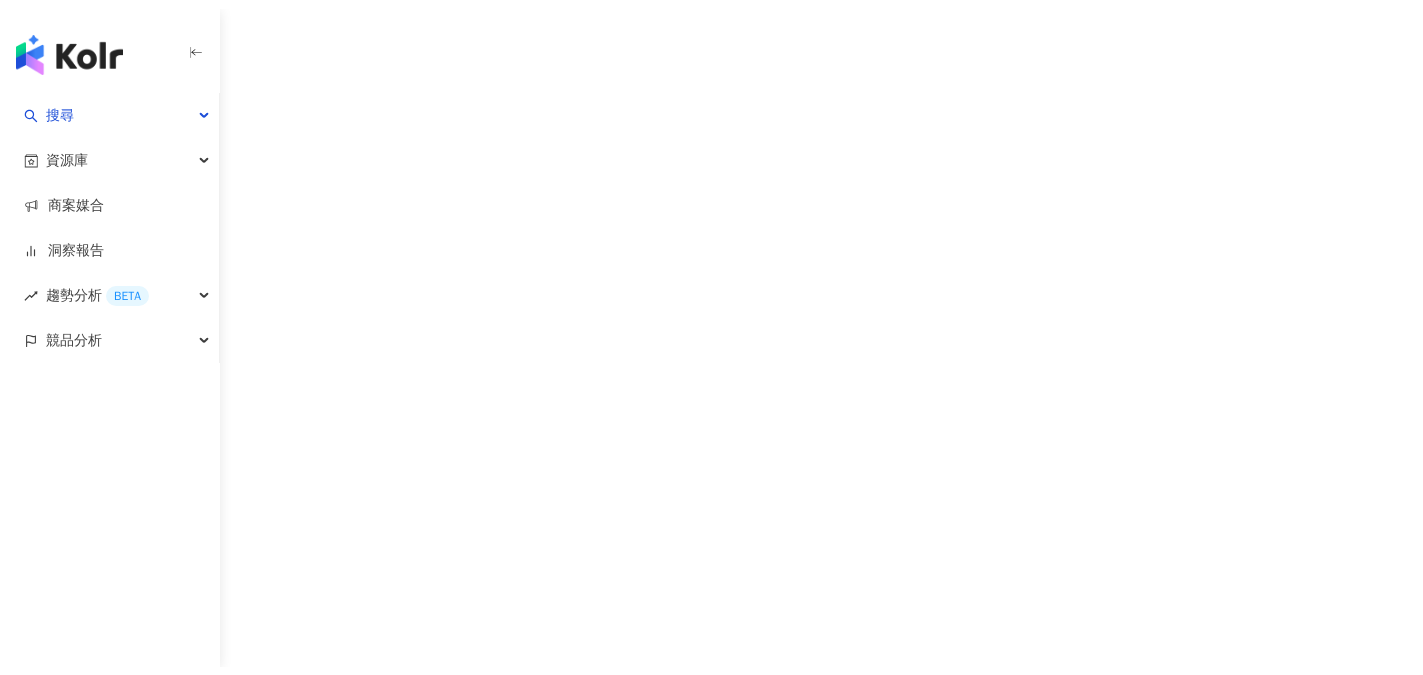 scroll, scrollTop: 0, scrollLeft: 0, axis: both 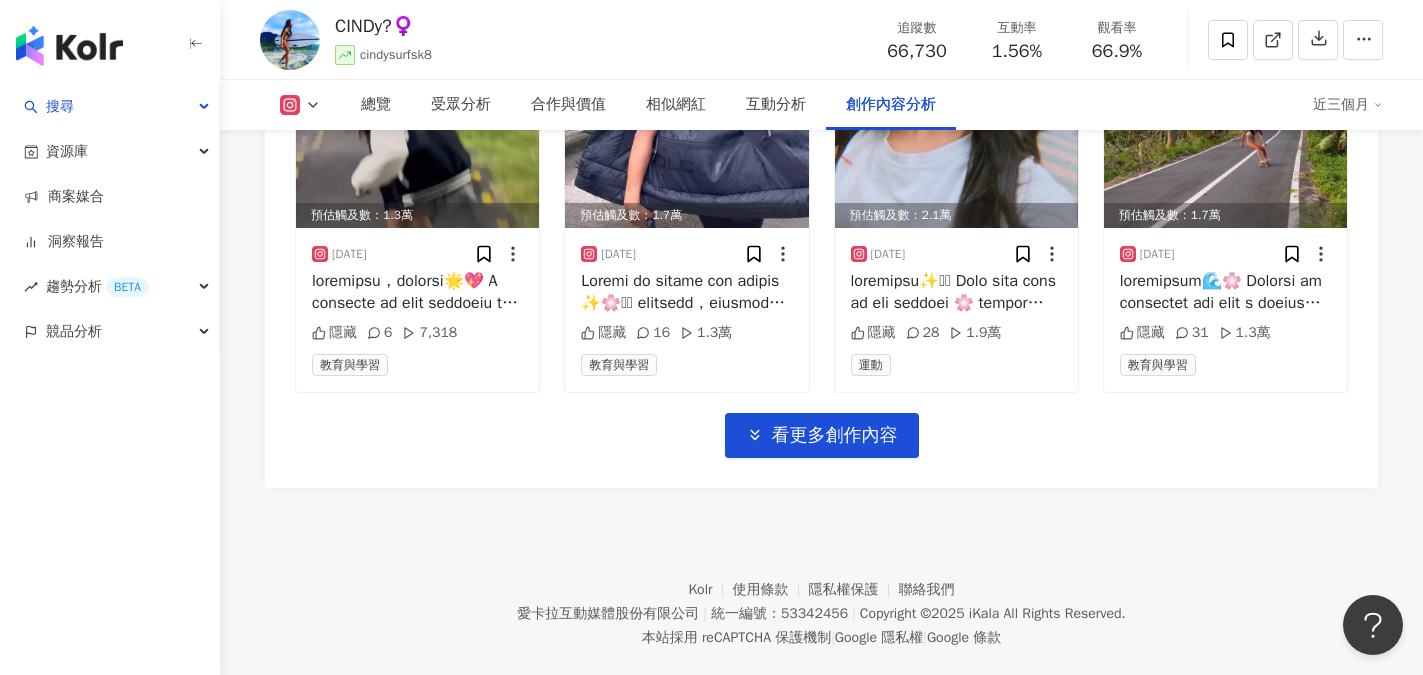 drag, startPoint x: 817, startPoint y: 403, endPoint x: 856, endPoint y: 451, distance: 61.846584 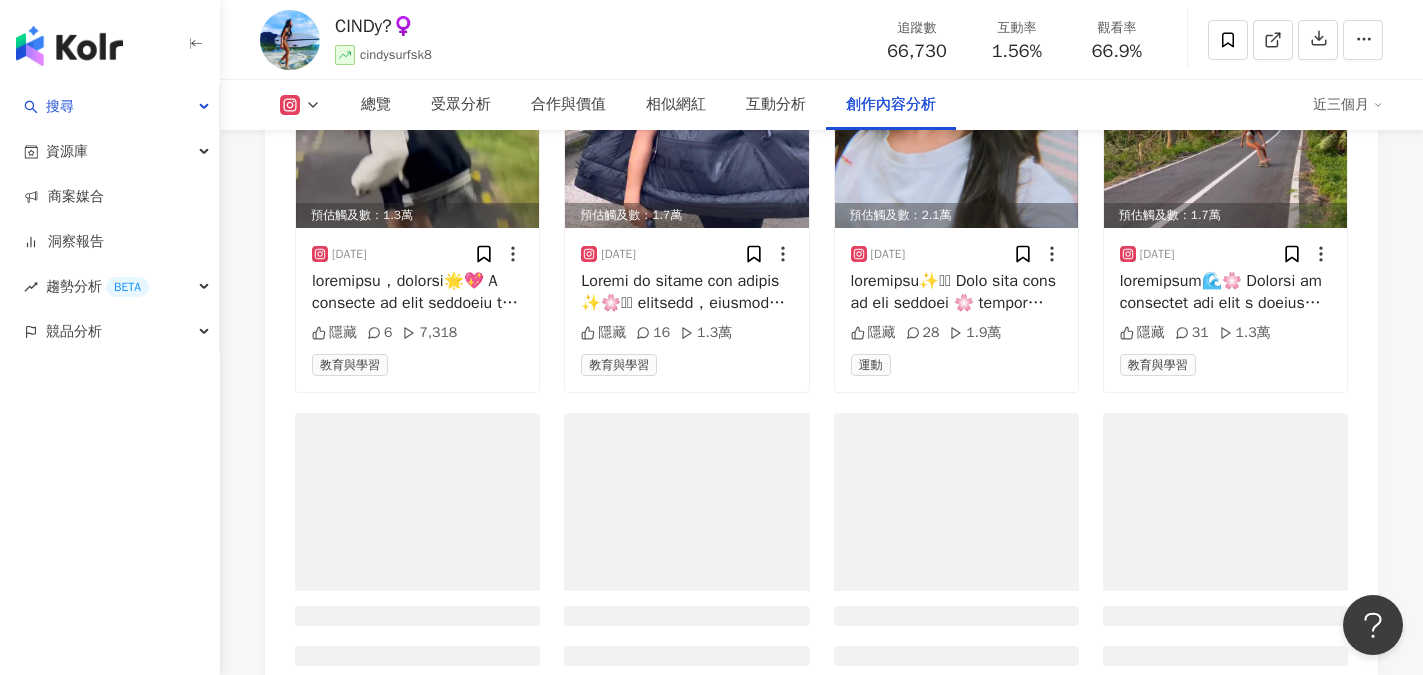 click at bounding box center [956, 502] 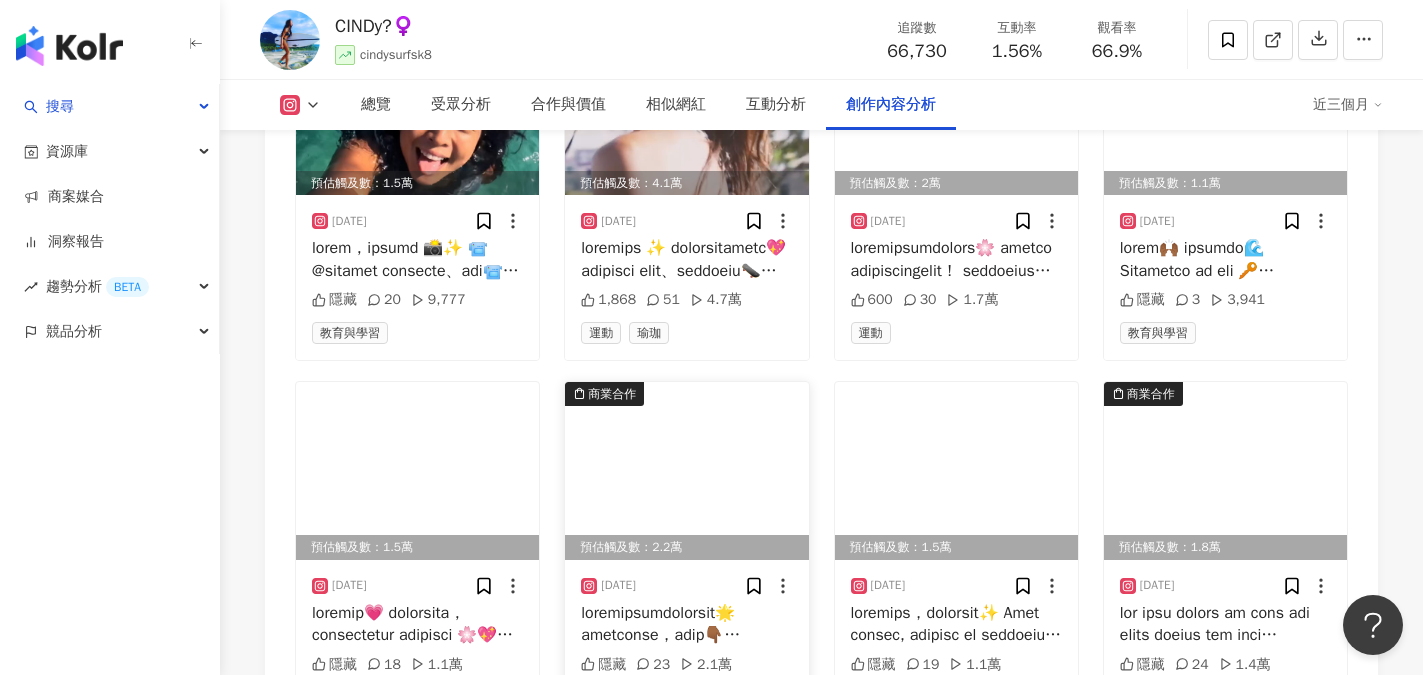 scroll, scrollTop: 7589, scrollLeft: 0, axis: vertical 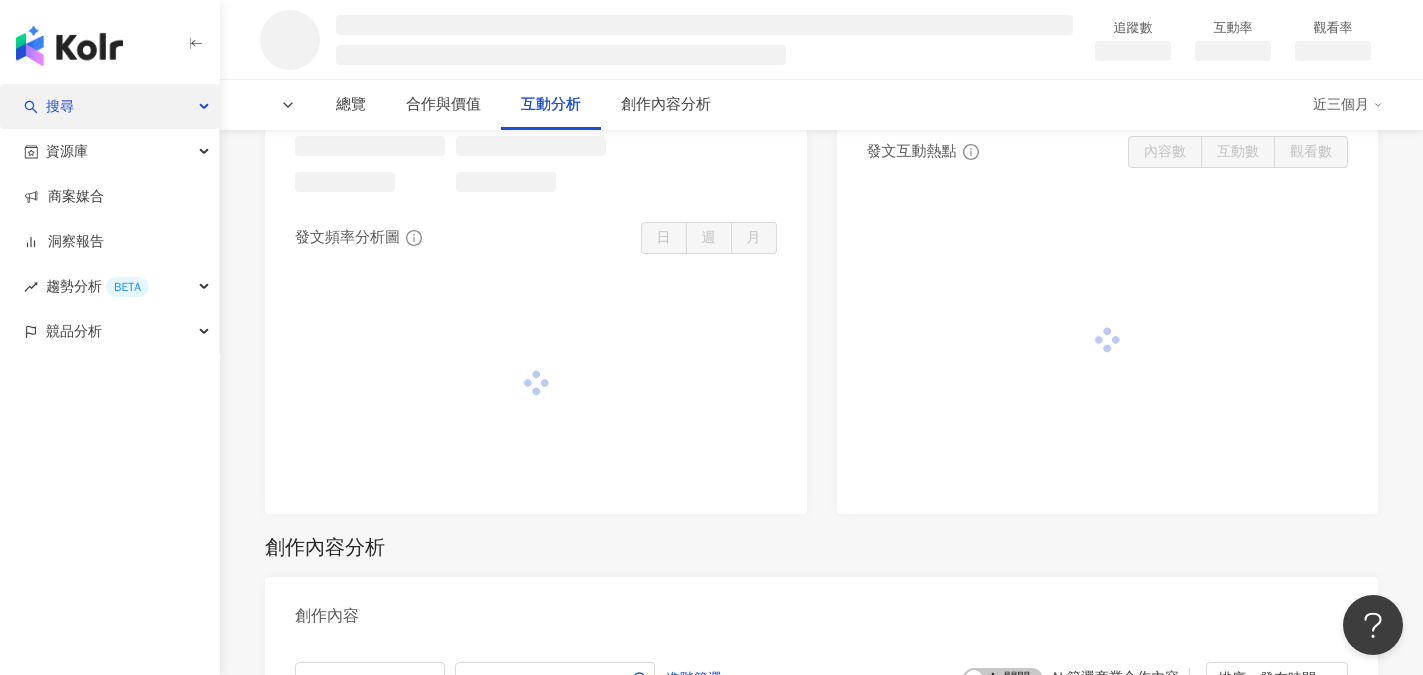 click on "搜尋" at bounding box center (109, 106) 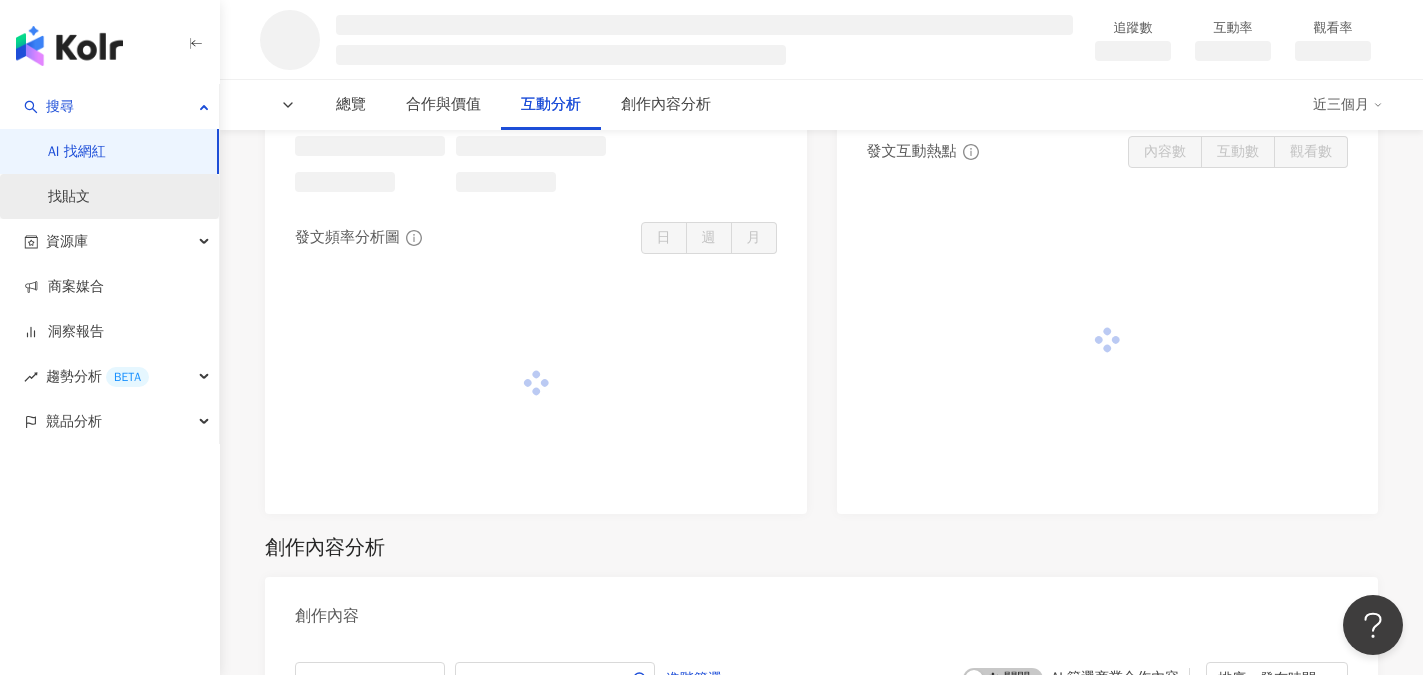 click on "找貼文" at bounding box center (69, 197) 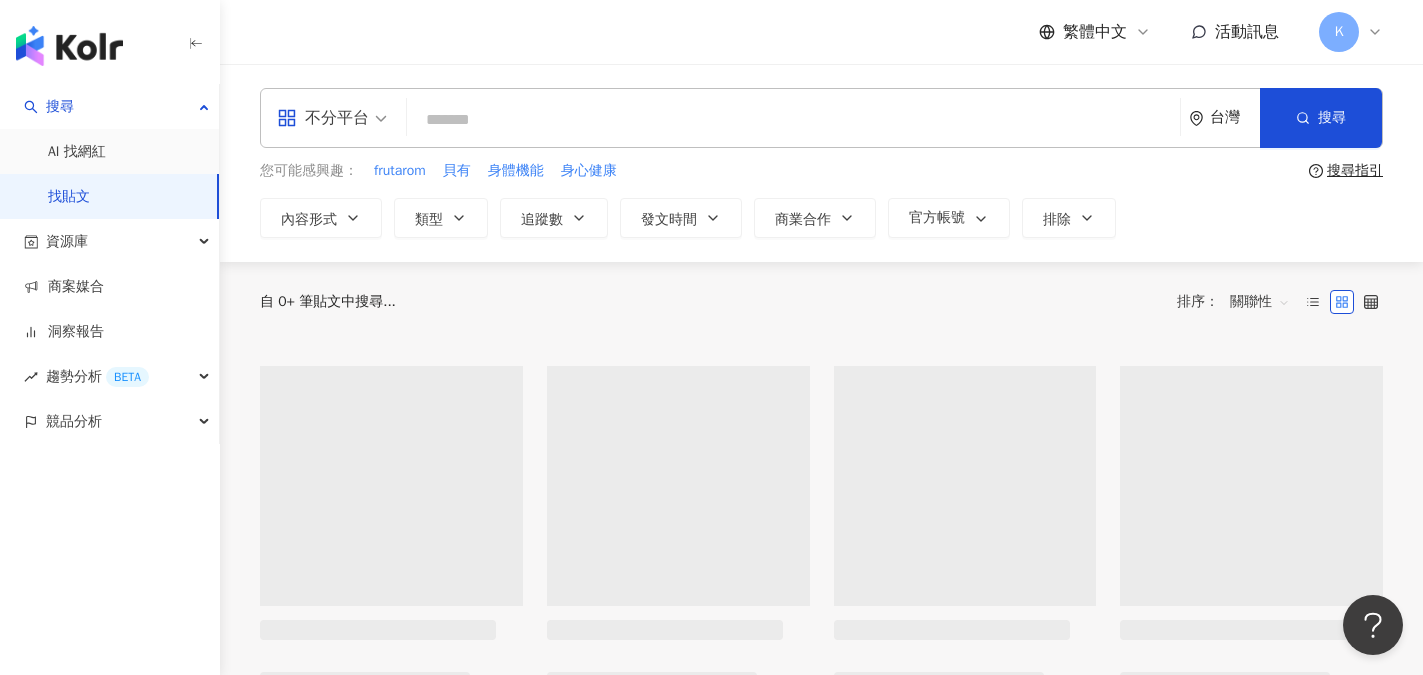 click at bounding box center [793, 119] 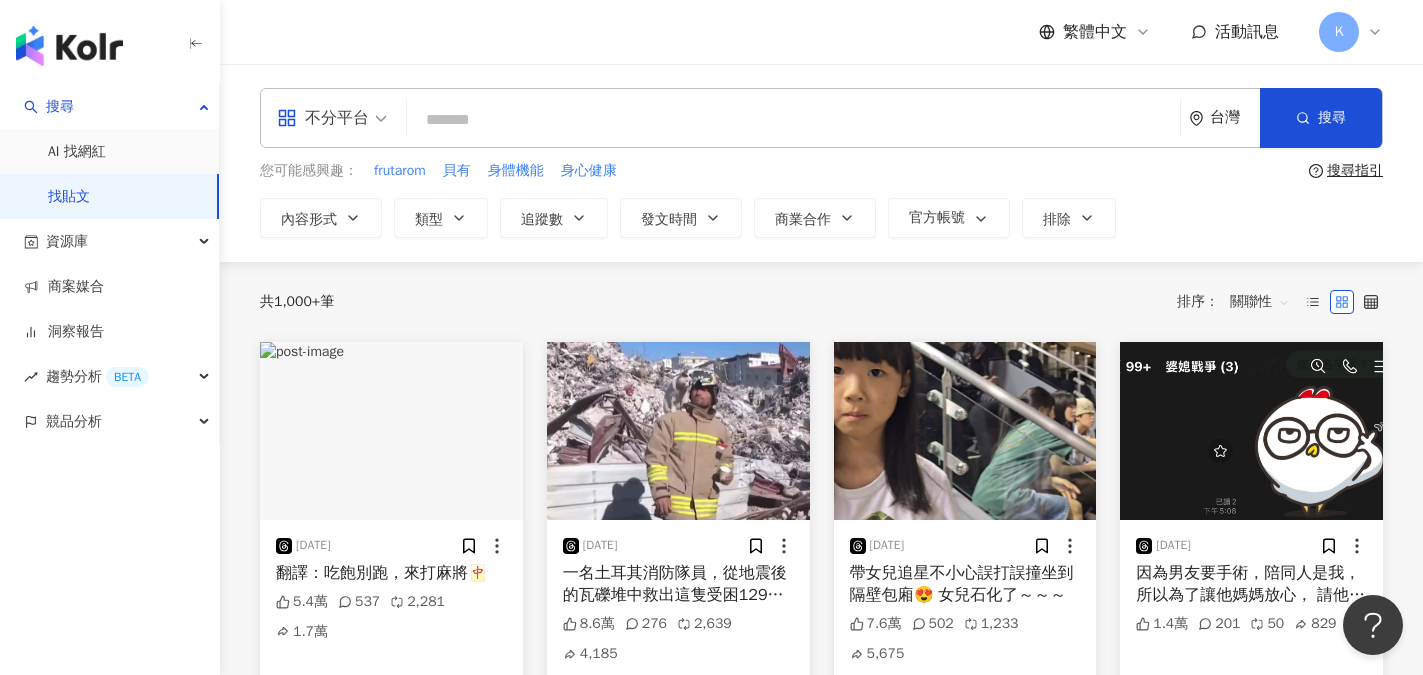 click at bounding box center [793, 119] 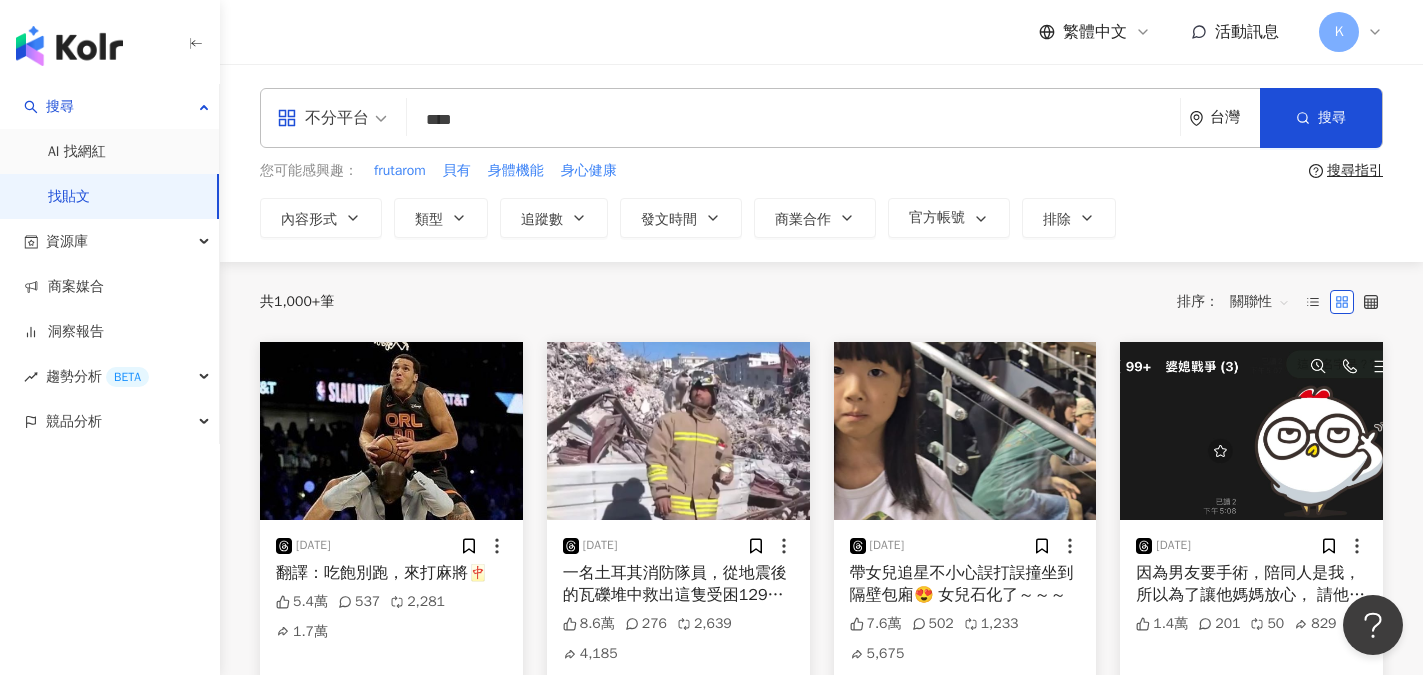 type on "****" 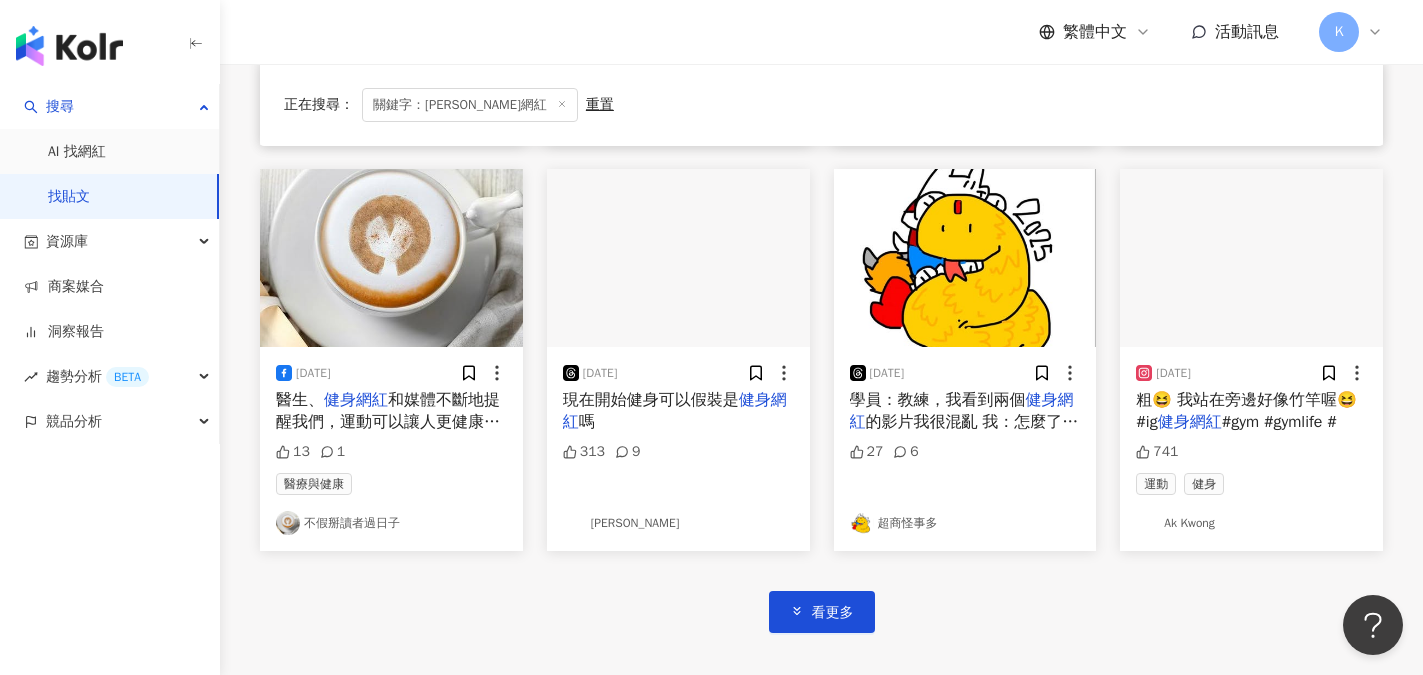 scroll, scrollTop: 1000, scrollLeft: 0, axis: vertical 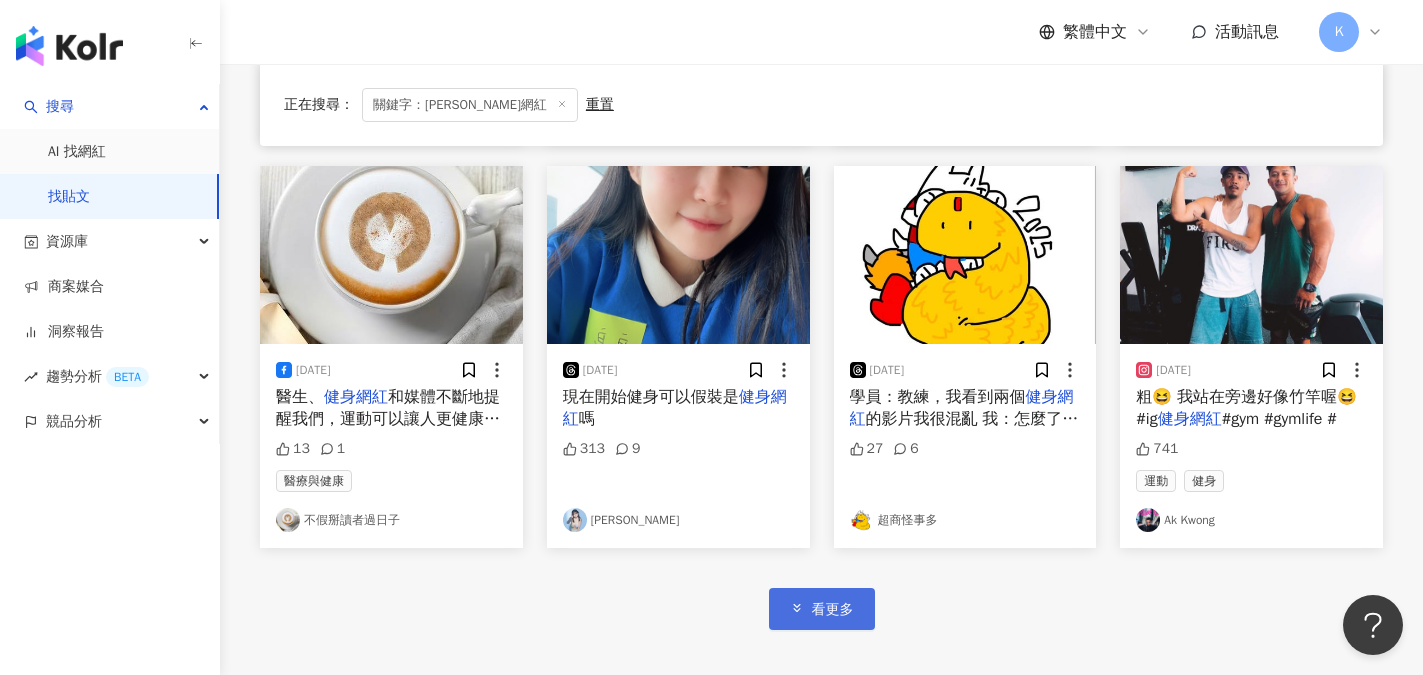 click 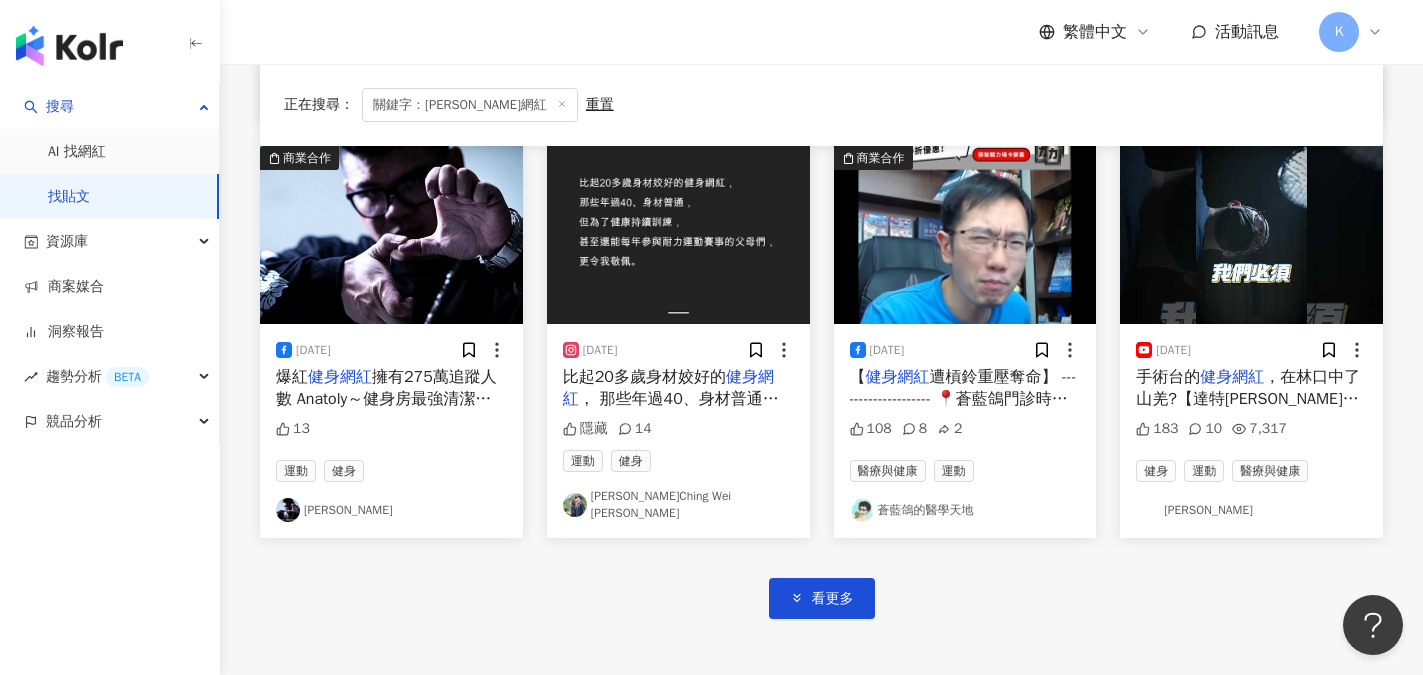scroll, scrollTop: 2300, scrollLeft: 0, axis: vertical 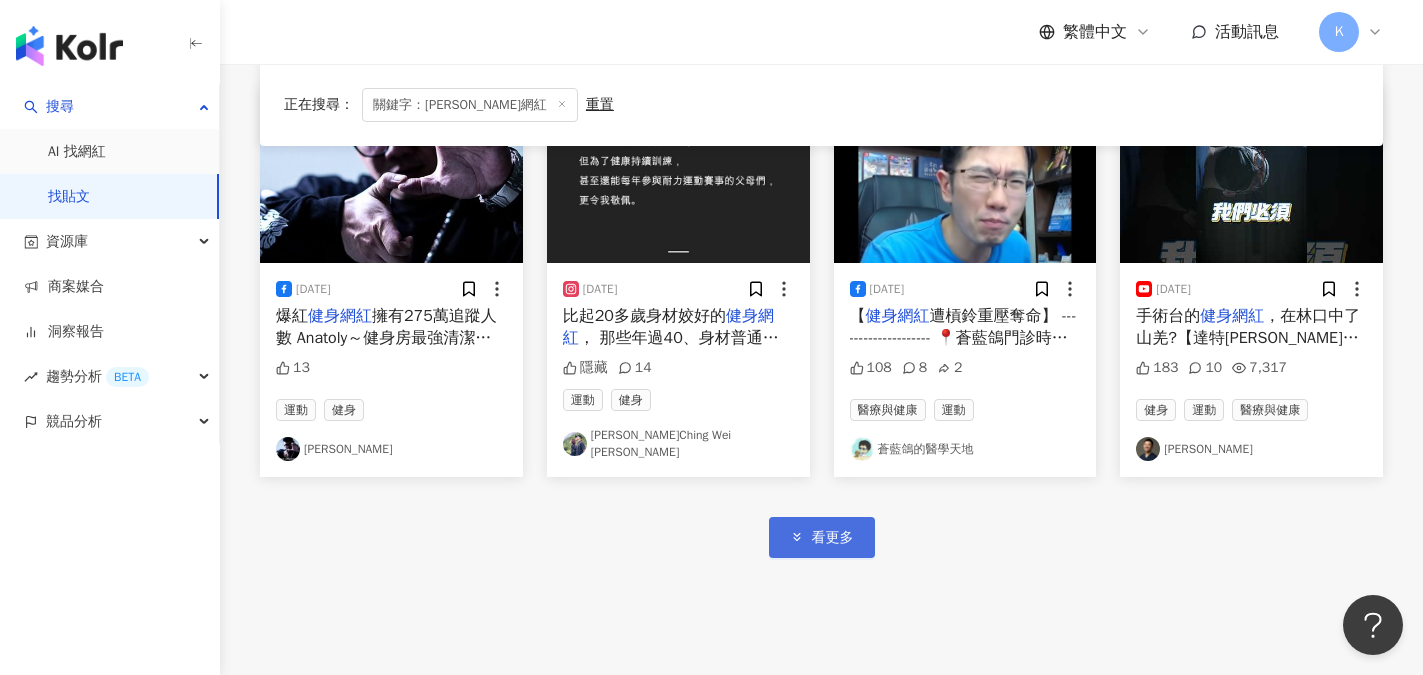 click on "看更多" at bounding box center [822, 537] 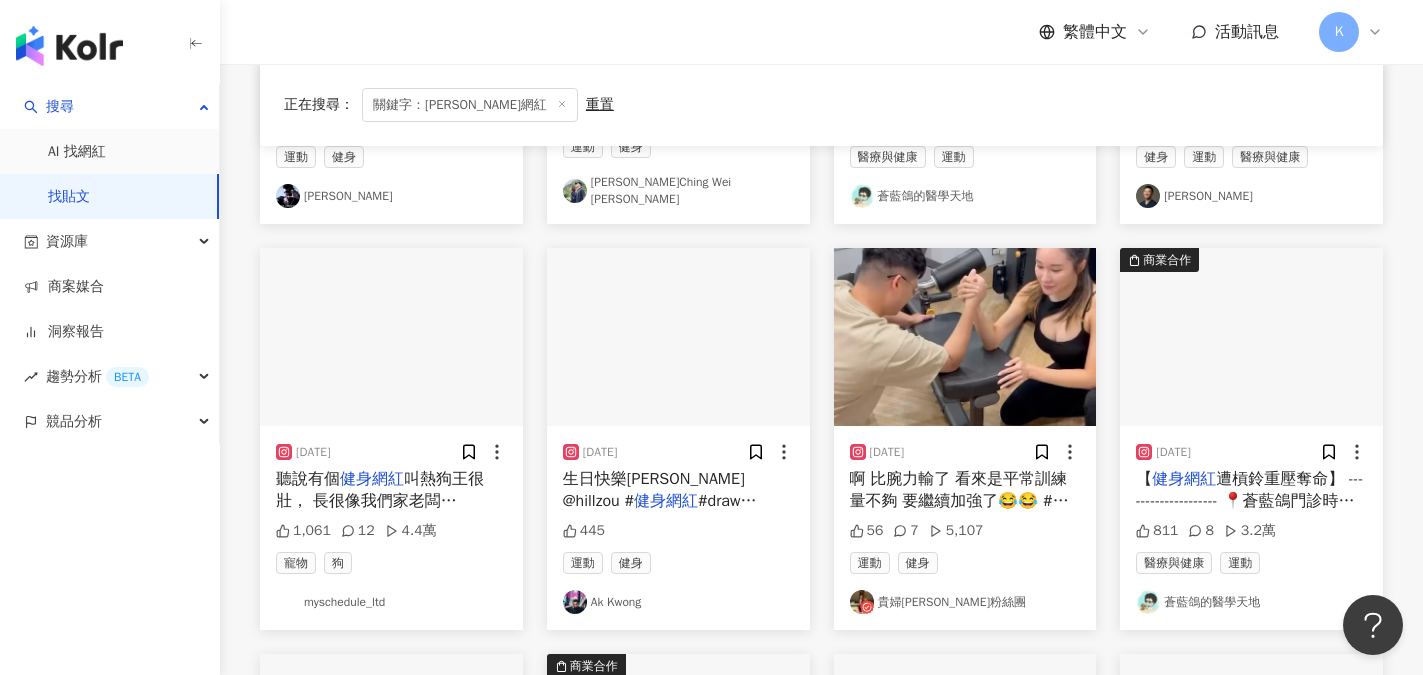 scroll, scrollTop: 2600, scrollLeft: 0, axis: vertical 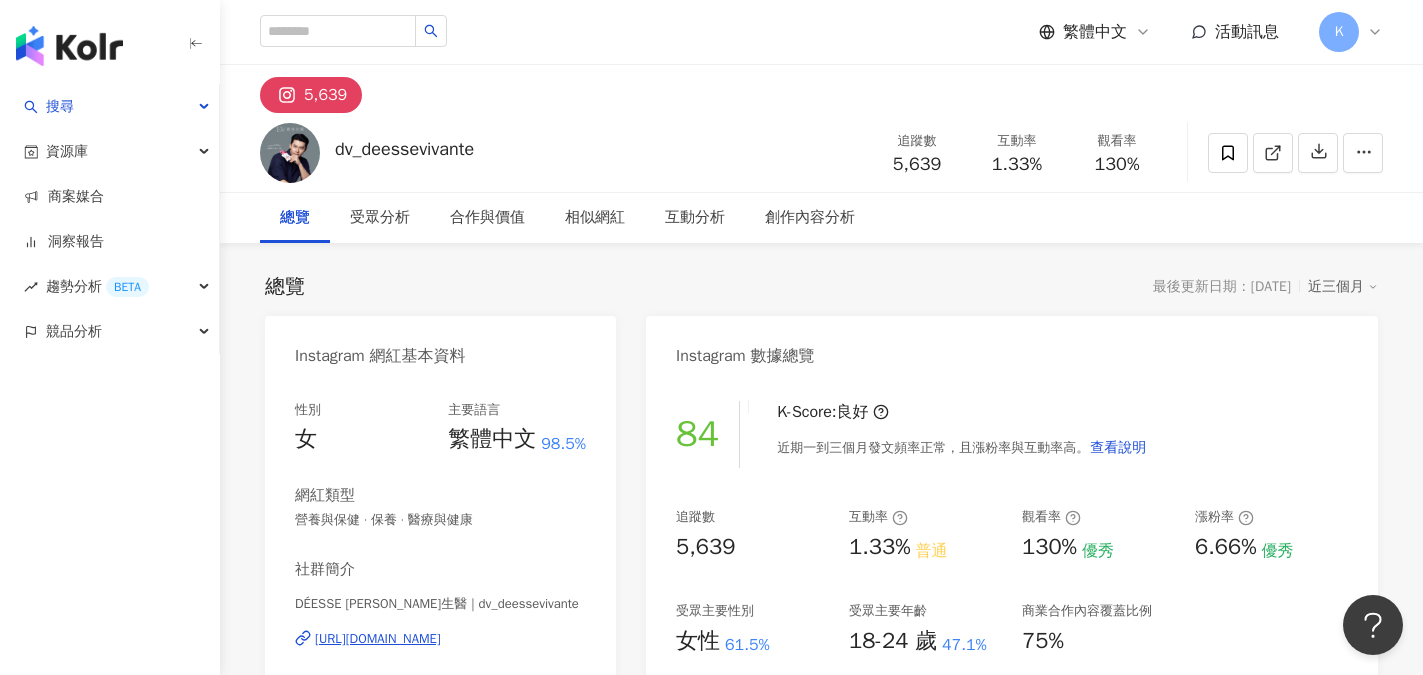 click on "總覽 最後更新日期：[DATE] 近三個月 Instagram 網紅基本資料 性別   女 主要語言   繁體中文 98.5% 網紅類型 營養與保健 · 保養 · 醫療與健康 社群簡介 DÉESSE VIVANTE [PERSON_NAME]生醫 | dv_deessevivante [URL][DOMAIN_NAME] 健康・美麗・時尚｜機能保健保養品牌
DV麗彤生醫｜妳美的助跑者
從體態管理、肌膚保養到日常補給，
我們用科學與專業，陪妳打造理想狀態，
變美，是女人最值得的投資。
✨追蹤我們，開始妳的美力日常
📬 小盒子可能漏訊～歡迎私訊客服：
FB｜DV麗彤生醫｜LINE｜@dvline 看更多 Instagram 數據總覽 84 K-Score :   良好 近期一到三個月發文頻率正常，且漲粉率與互動率高。 查看說明 追蹤數   5,639 互動率   1.33% 普通 觀看率   130% 優秀 漲粉率   6.66% 優秀 受眾主要性別   女性 61.5% 受眾主要年齡   18-24 歲 47.1% 商業合作內容覆蓋比例   75% AI 互動率 1.33% 普通 ：" at bounding box center [821, 3863] 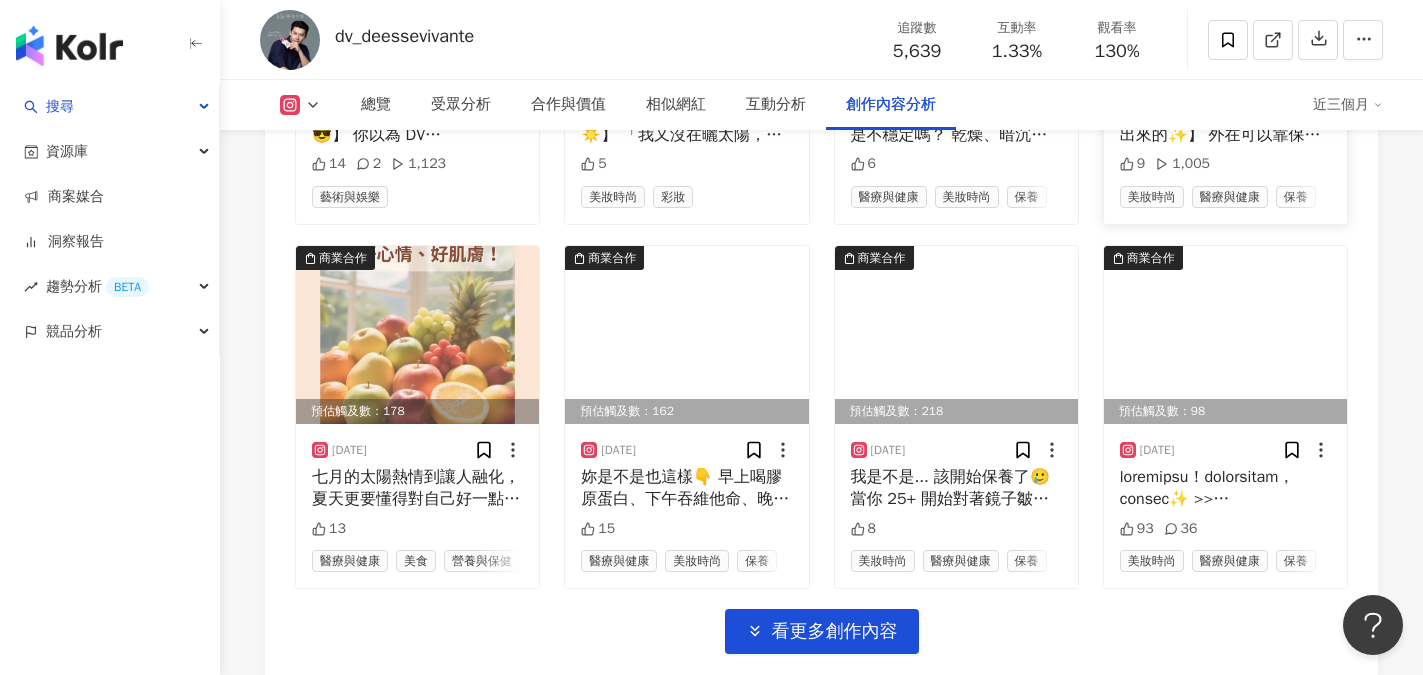 scroll, scrollTop: 6800, scrollLeft: 0, axis: vertical 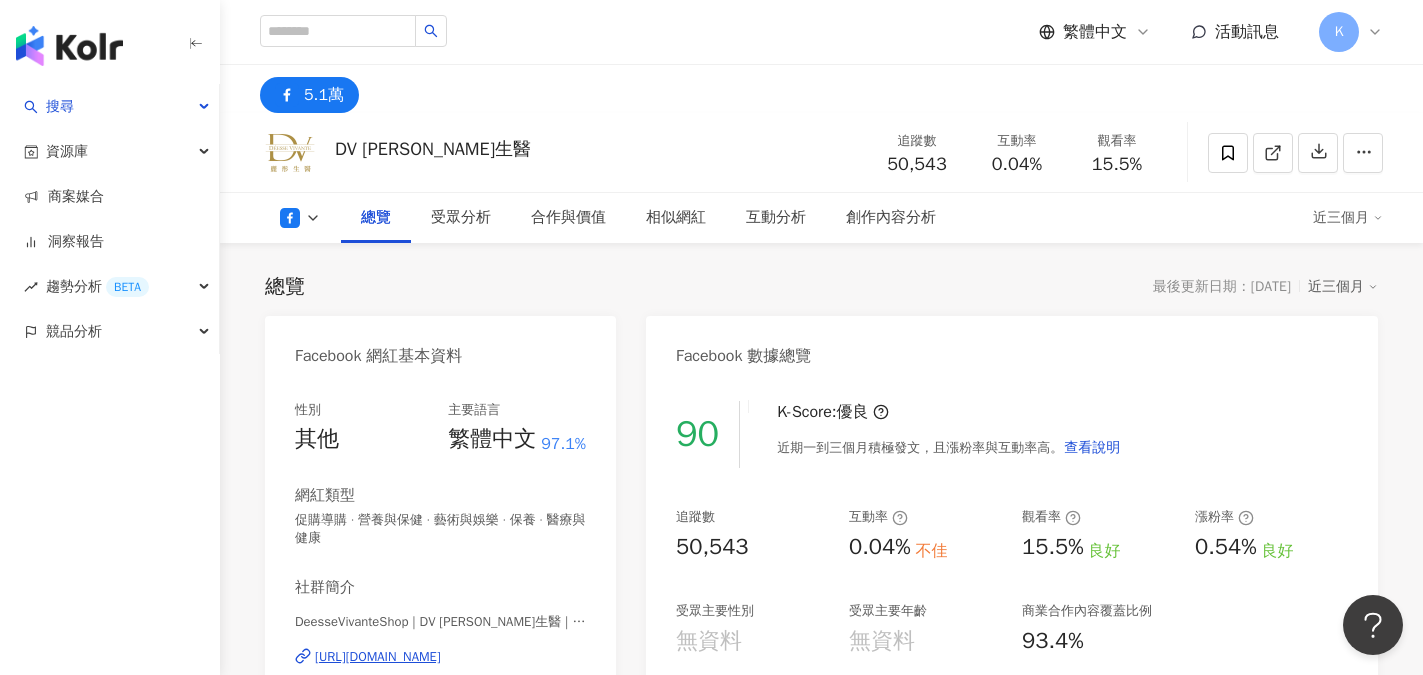 click on "90 K-Score :   優良 近期一到三個月積極發文，且漲粉率與互動率高。 查看說明" at bounding box center [1012, 434] 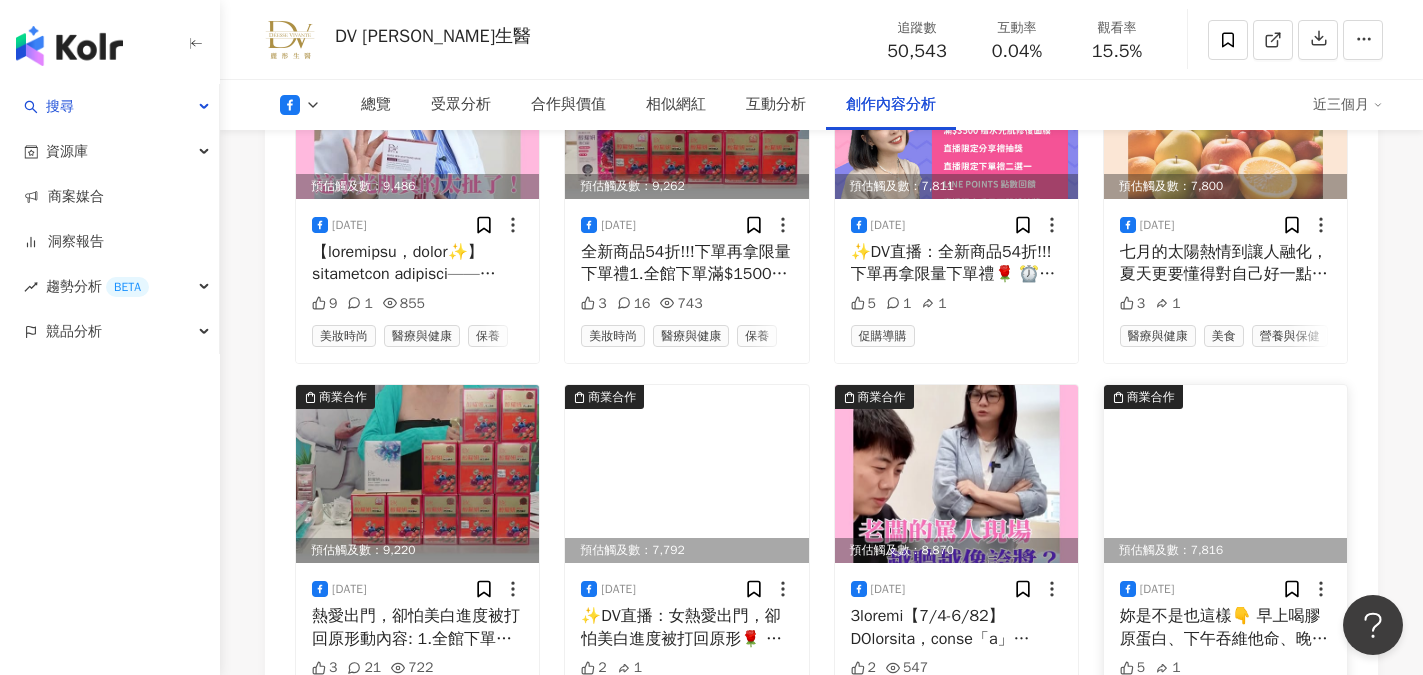 scroll, scrollTop: 5800, scrollLeft: 0, axis: vertical 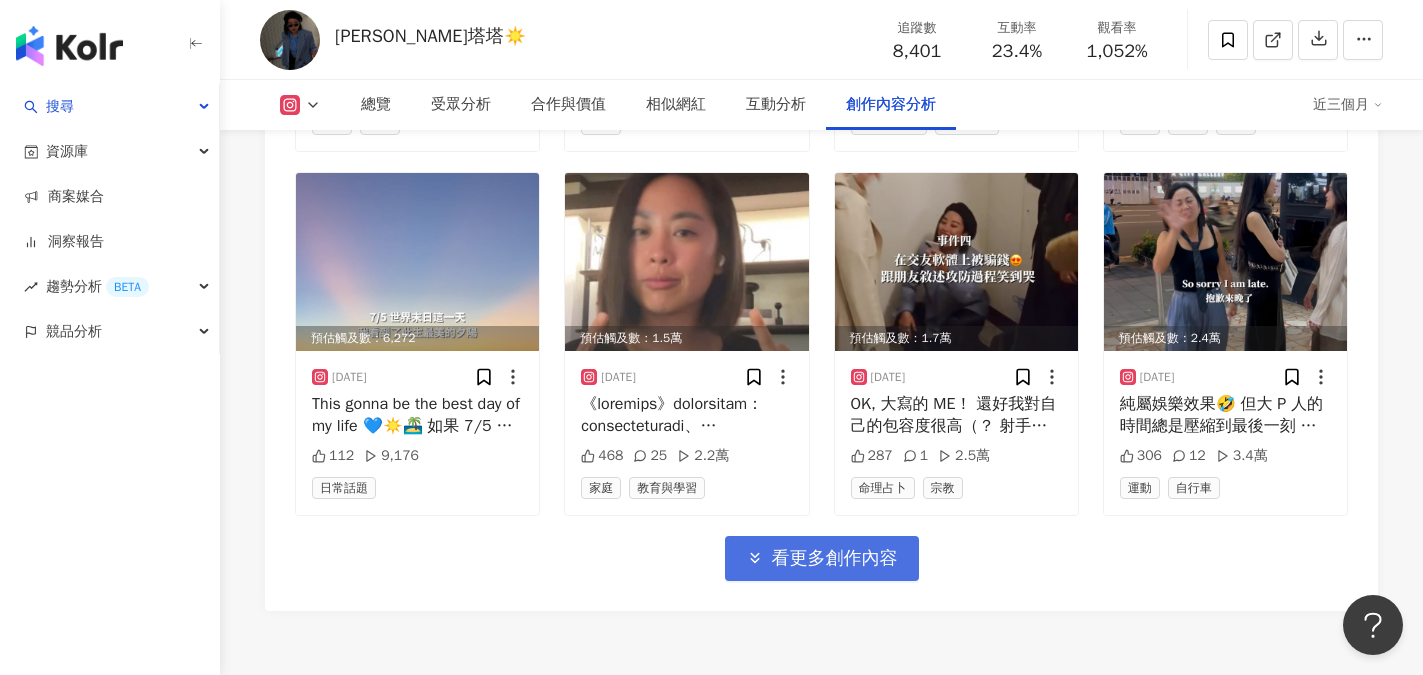 click on "看更多創作內容" at bounding box center [835, 559] 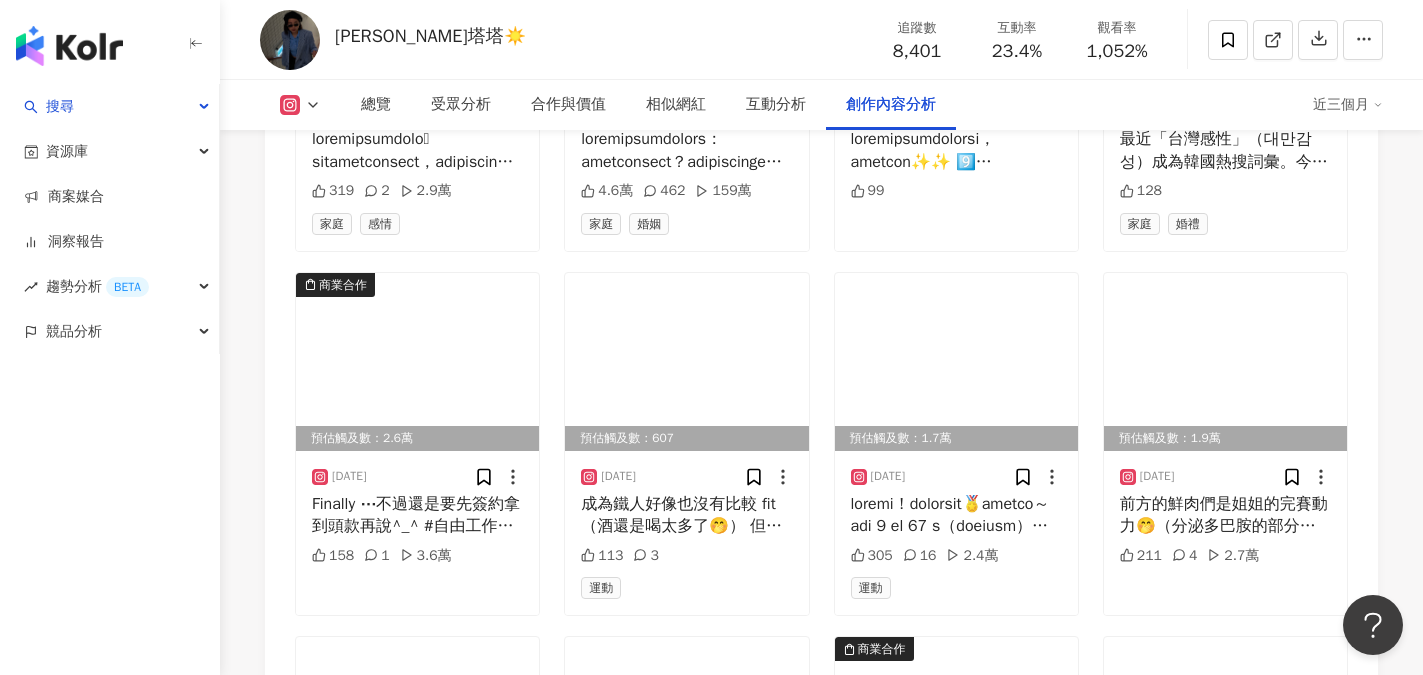 scroll, scrollTop: 7500, scrollLeft: 0, axis: vertical 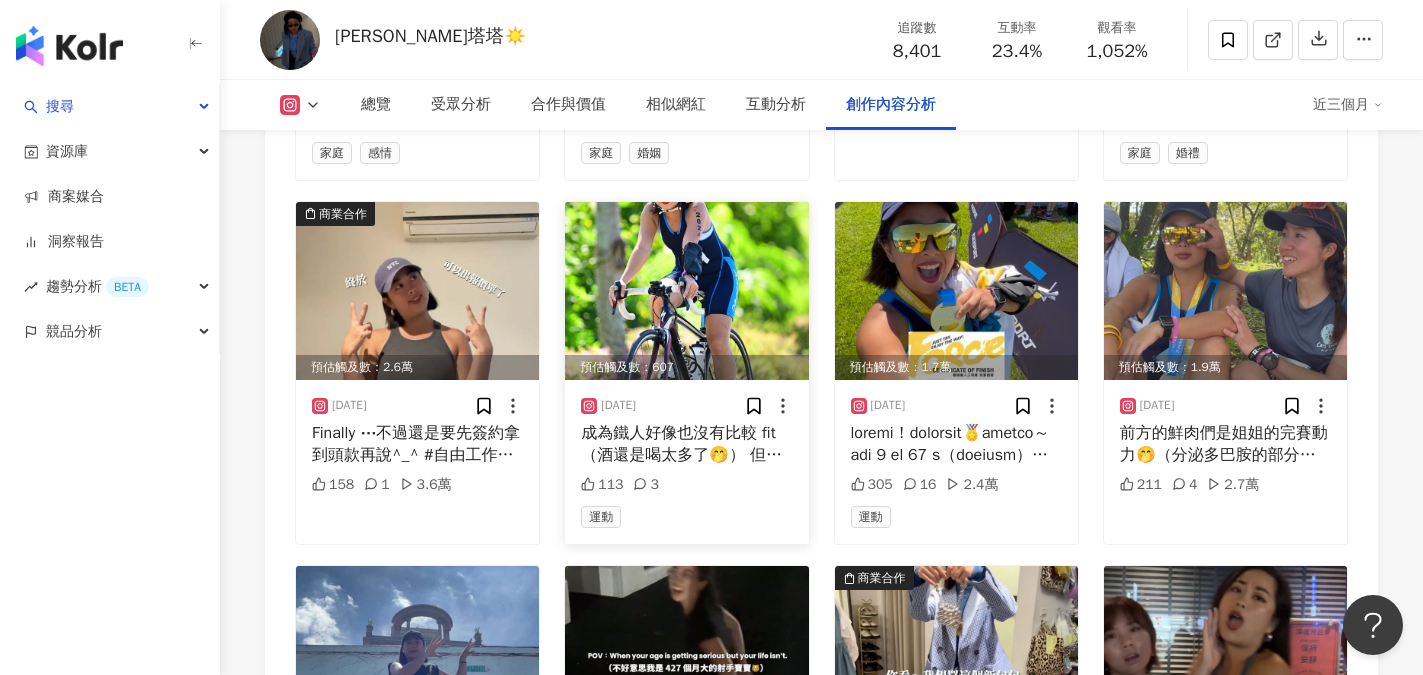 click at bounding box center (686, 291) 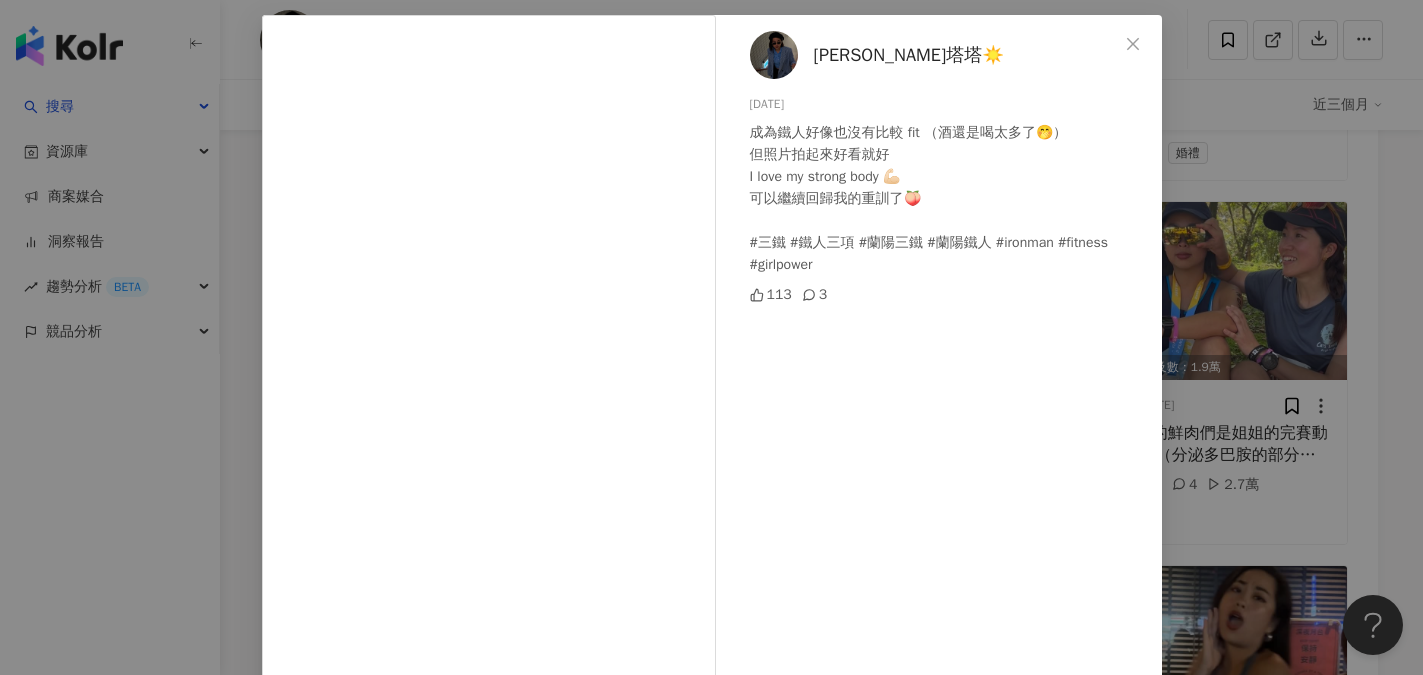 scroll, scrollTop: 0, scrollLeft: 0, axis: both 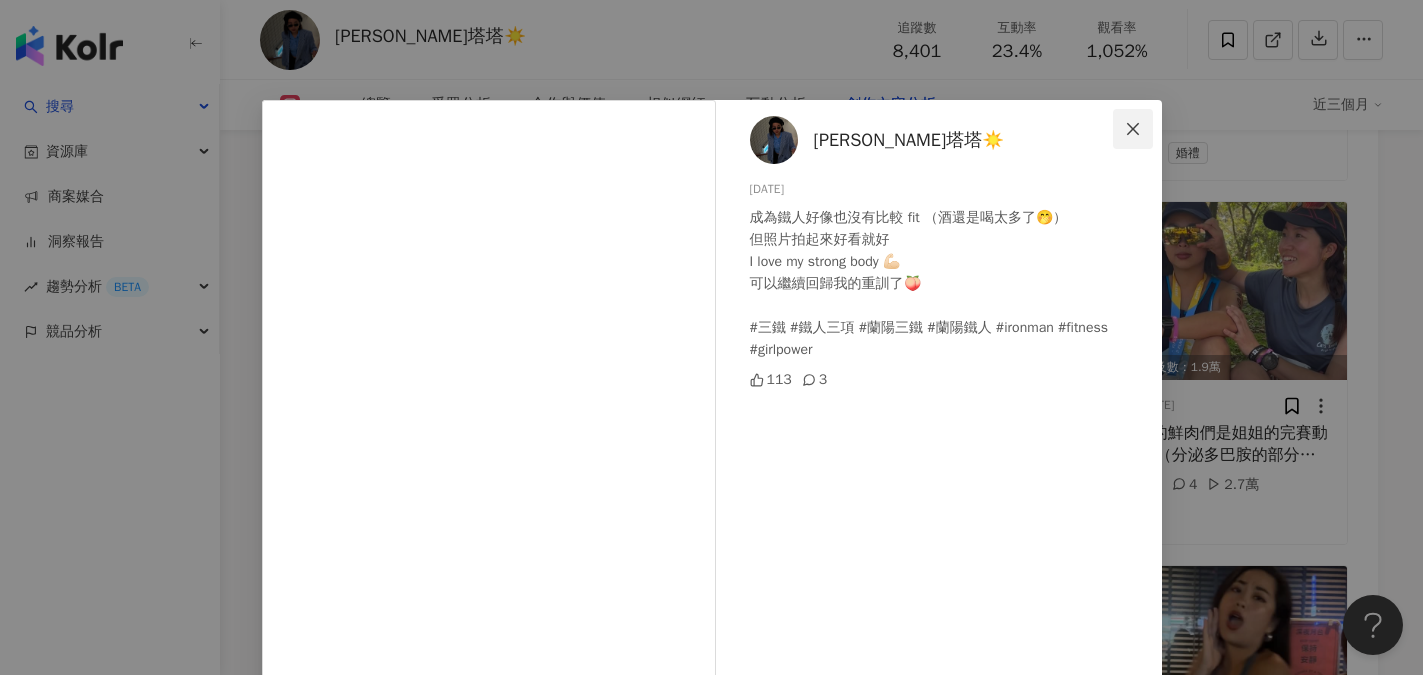 click 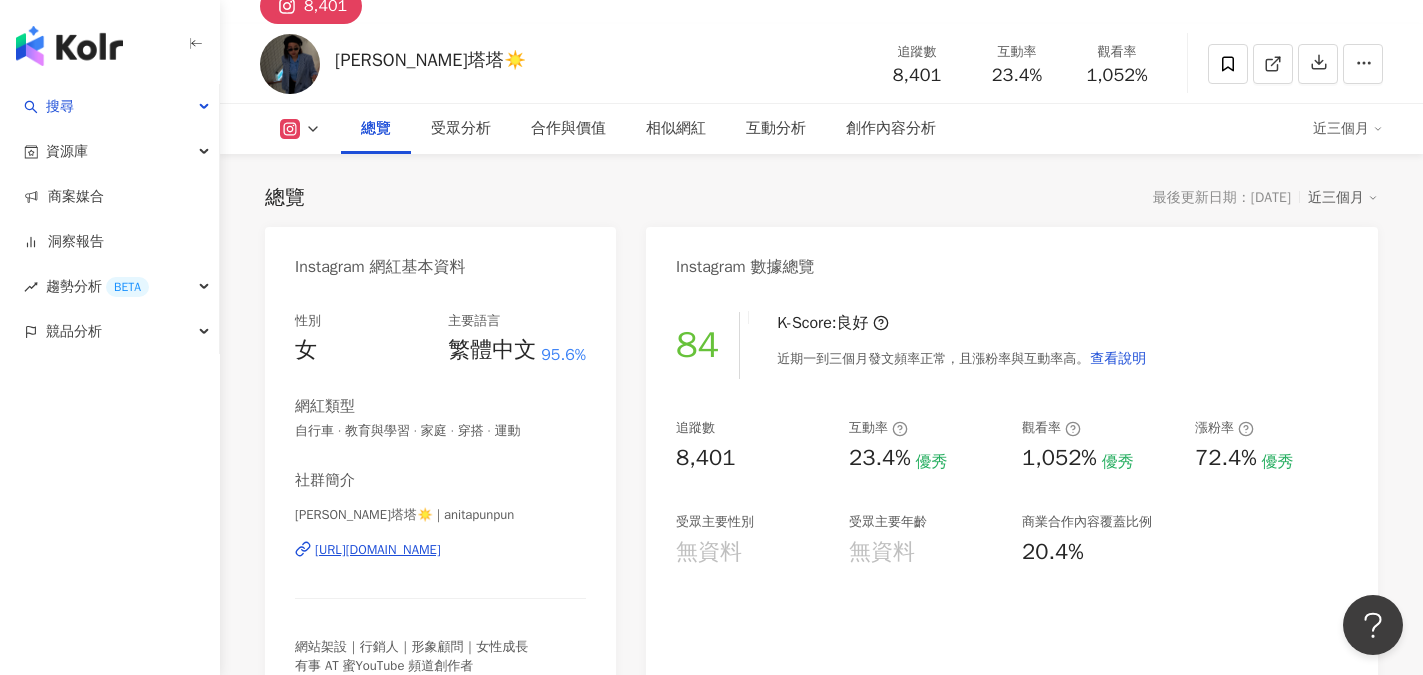 scroll, scrollTop: 300, scrollLeft: 0, axis: vertical 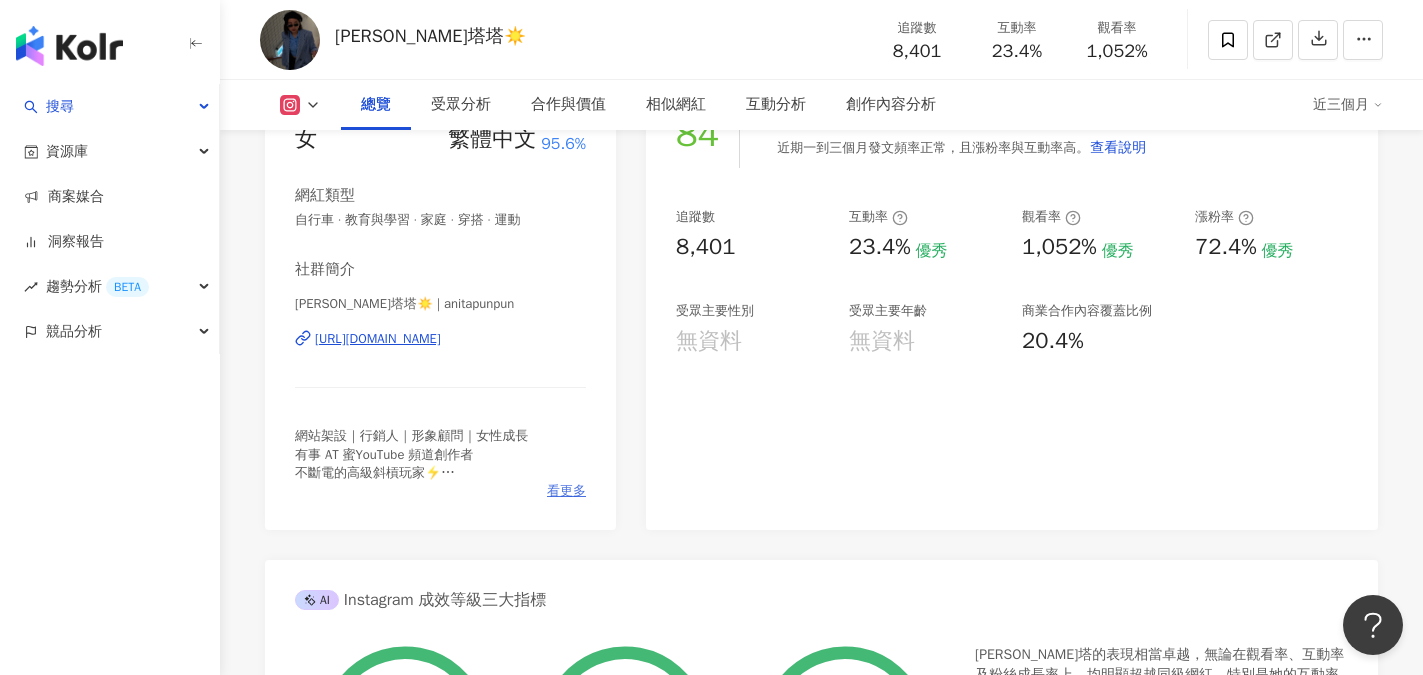 click on "看更多" at bounding box center [566, 491] 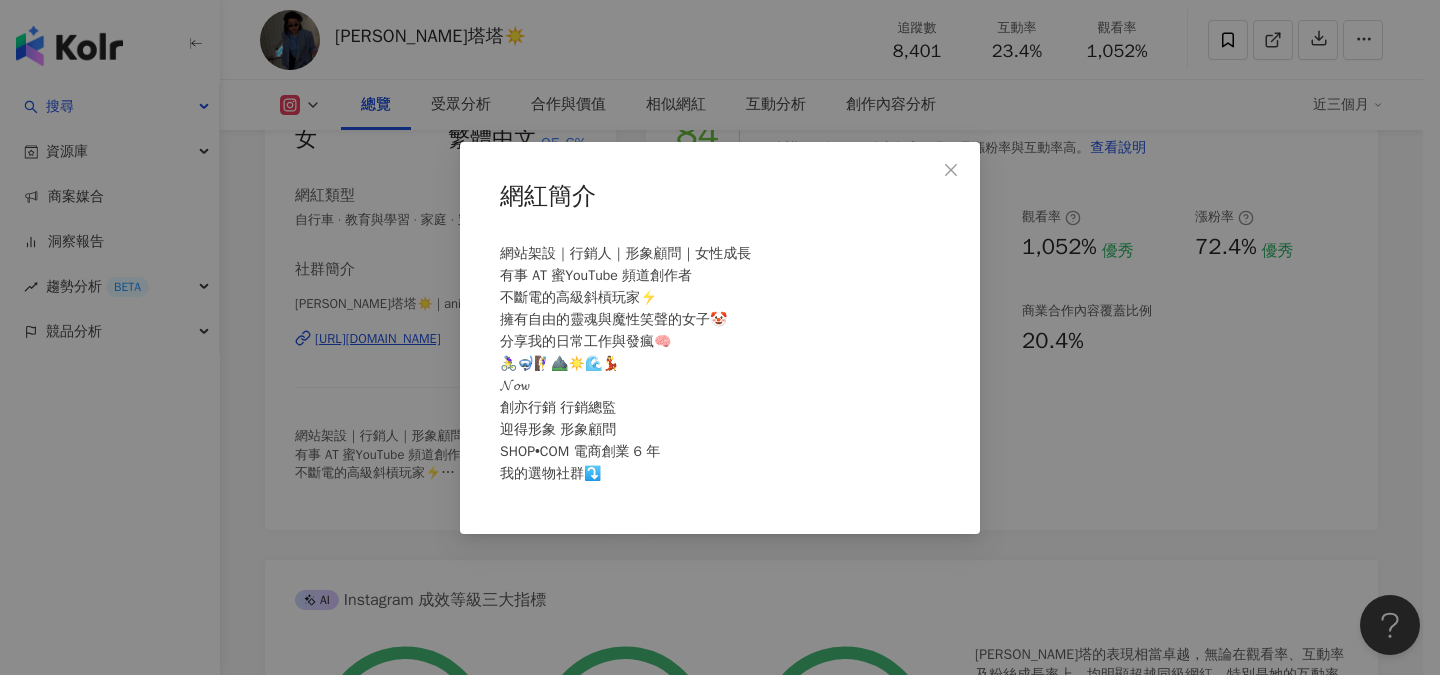click on "網紅簡介 網站架設｜行銷人｜形象顧問｜女性成長
有事 AT 蜜YouTube 頻道創作者
不斷電的高級斜槓玩家⚡️
擁有自由的靈魂與魔性笑聲的女子🤡
分享我的日常工作與發瘋🧠
🚴‍♀️🤿🧗‍♀️⛰️☀️🌊💃
𝓝𝓸𝔀
創亦行銷 行銷總監
迎得形象 形象顧問
SHOP•COM 電商創業 6 年
我的選物社群⤵️" at bounding box center (720, 337) 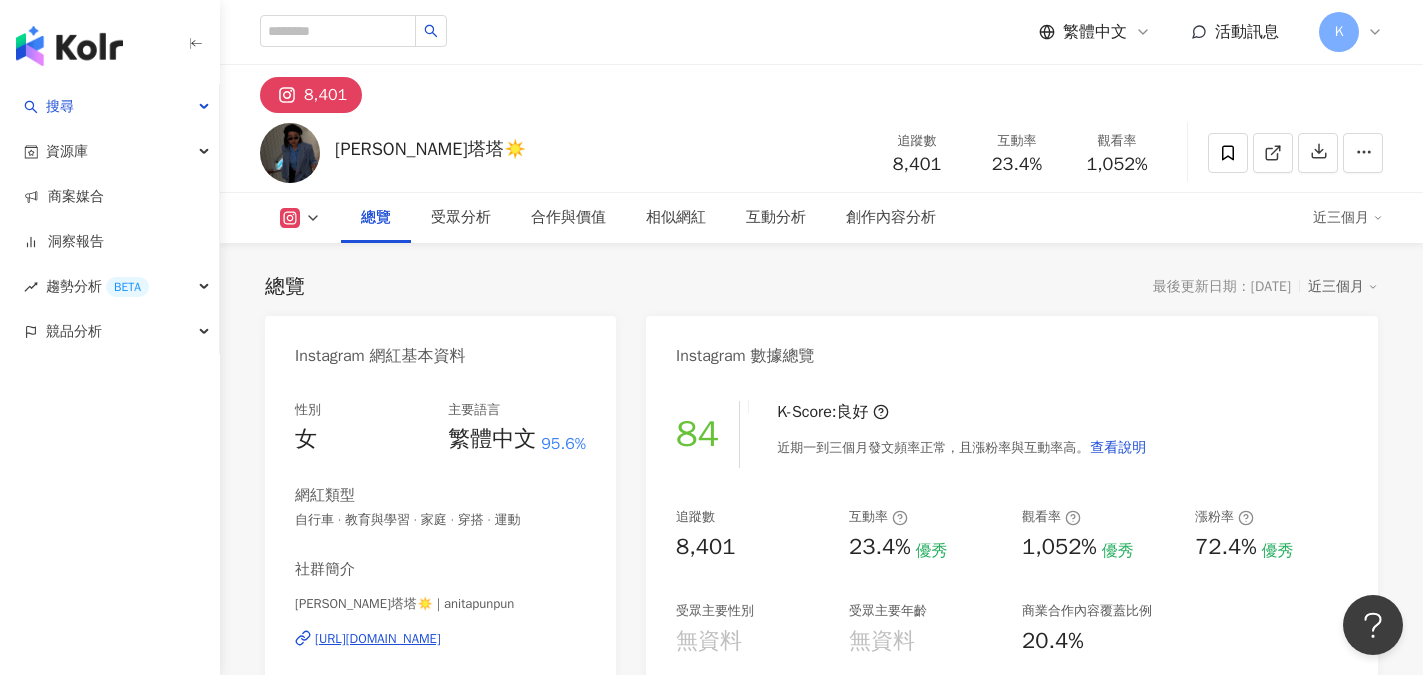 scroll, scrollTop: 0, scrollLeft: 0, axis: both 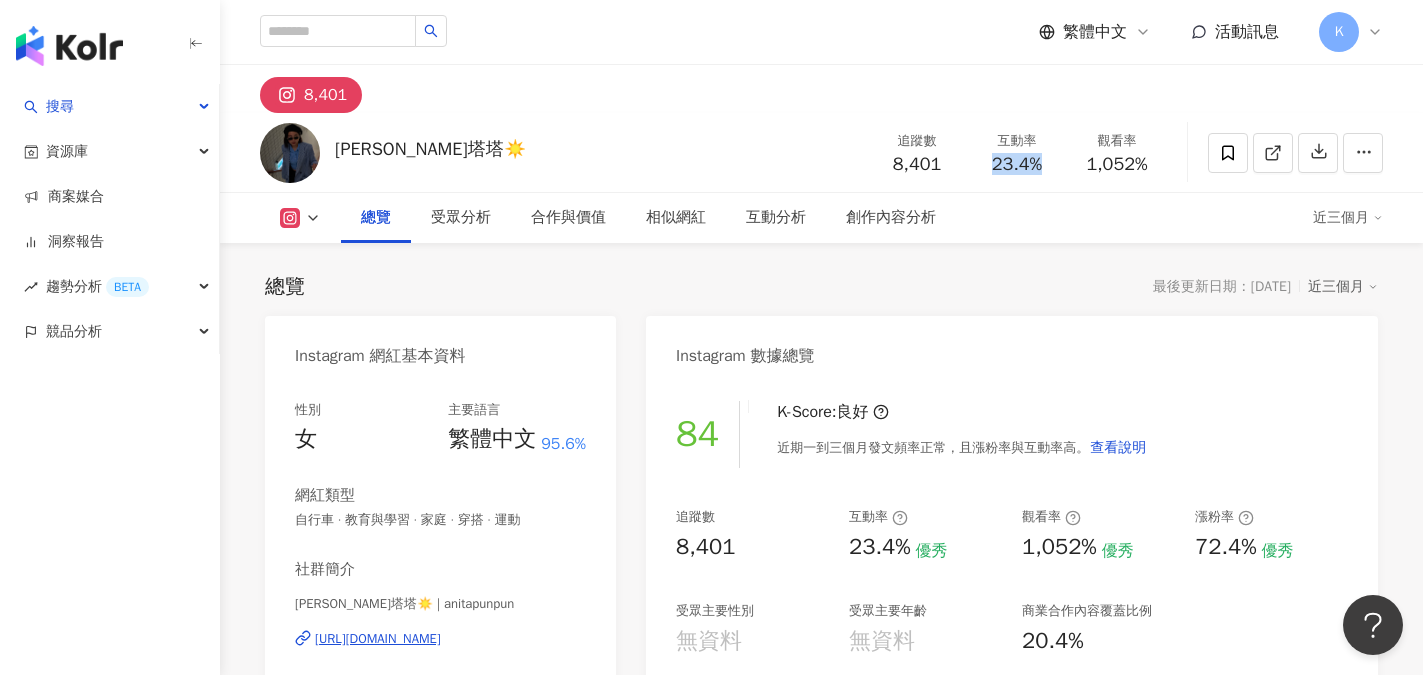 drag, startPoint x: 992, startPoint y: 159, endPoint x: 1044, endPoint y: 169, distance: 52.95281 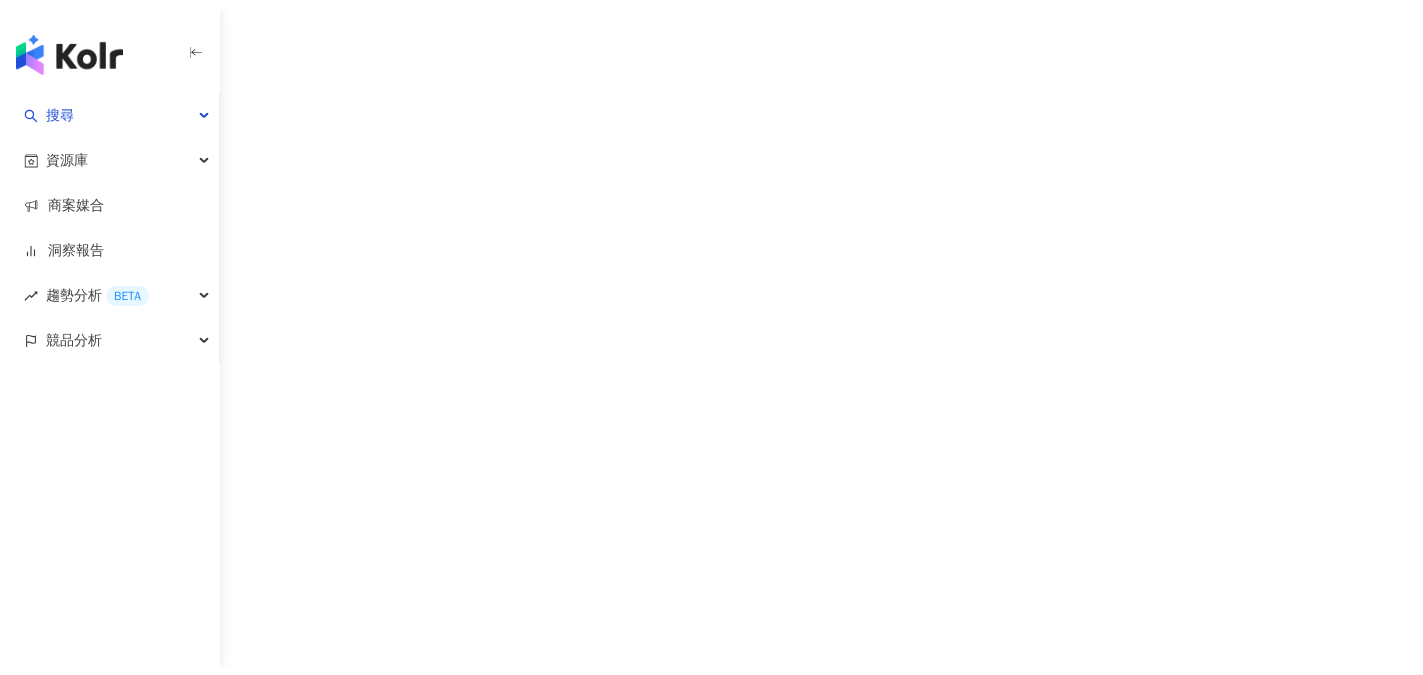 scroll, scrollTop: 0, scrollLeft: 0, axis: both 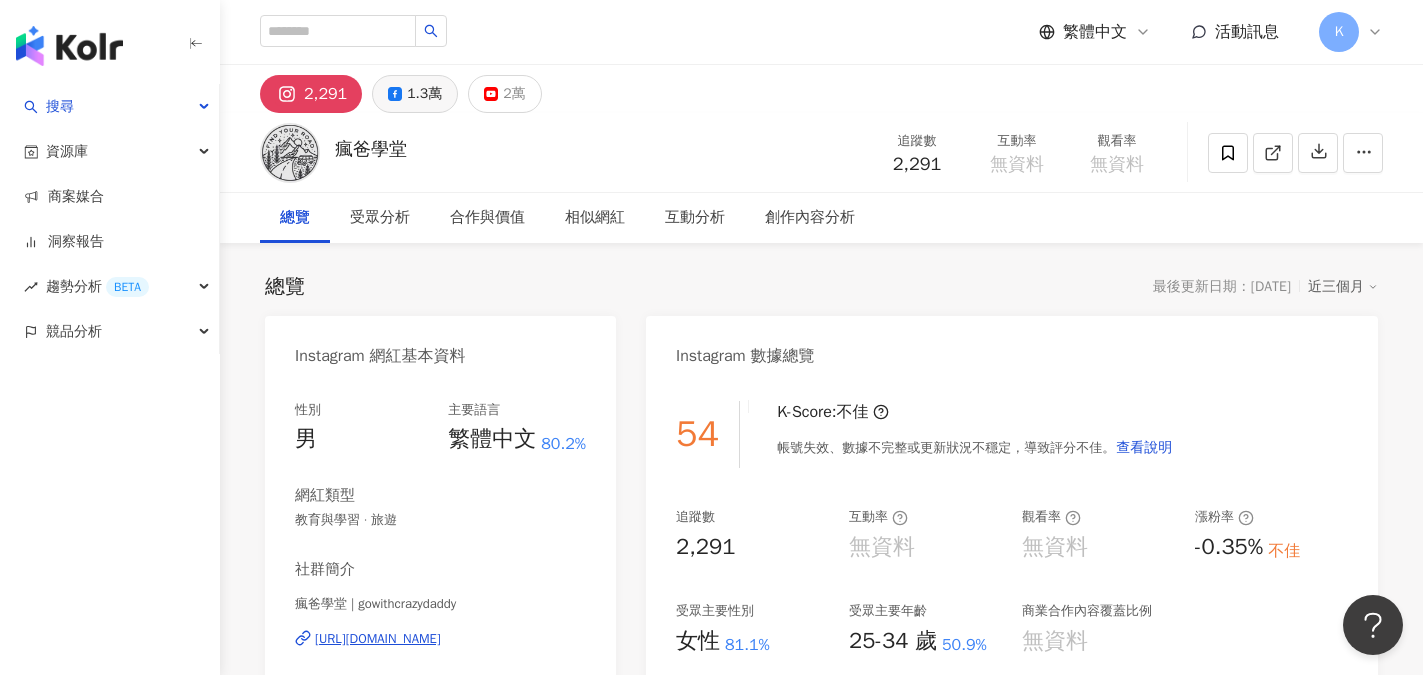click on "1.3萬" at bounding box center (424, 94) 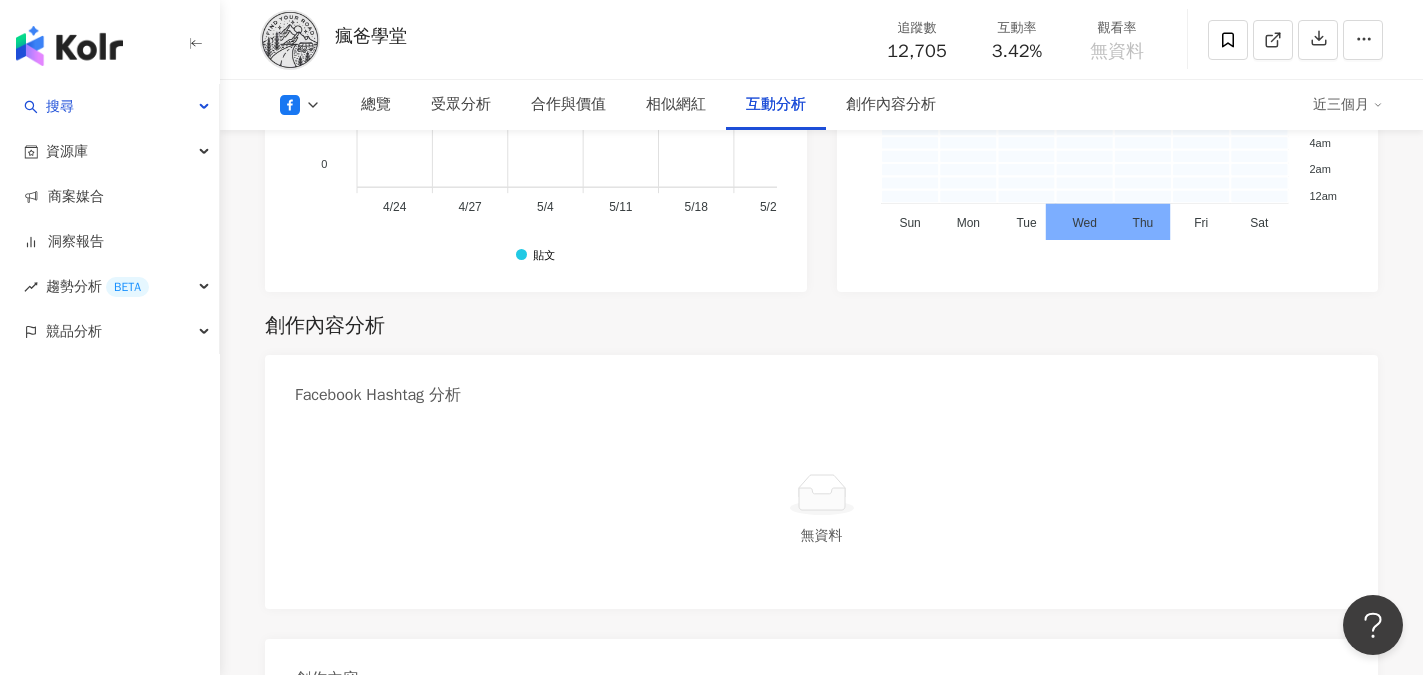 scroll, scrollTop: 4900, scrollLeft: 0, axis: vertical 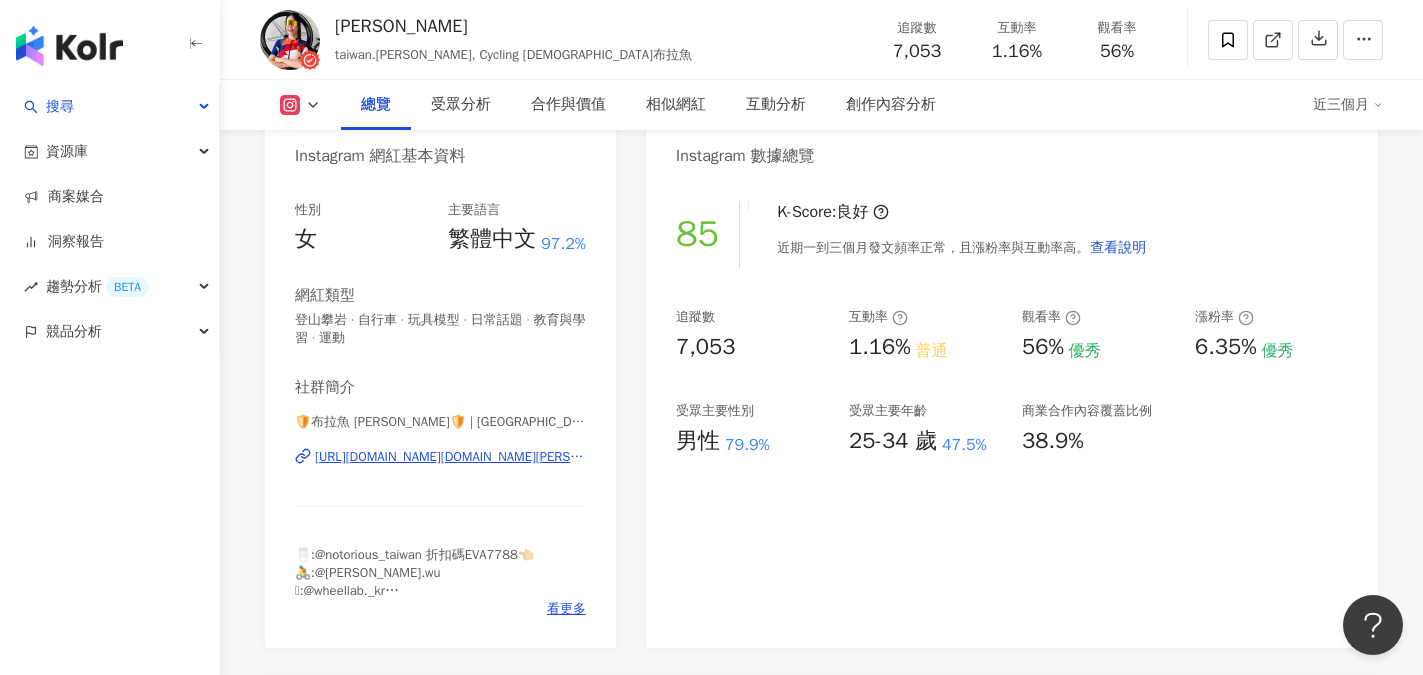 click on "[URL][DOMAIN_NAME][DOMAIN_NAME][PERSON_NAME]" at bounding box center [450, 457] 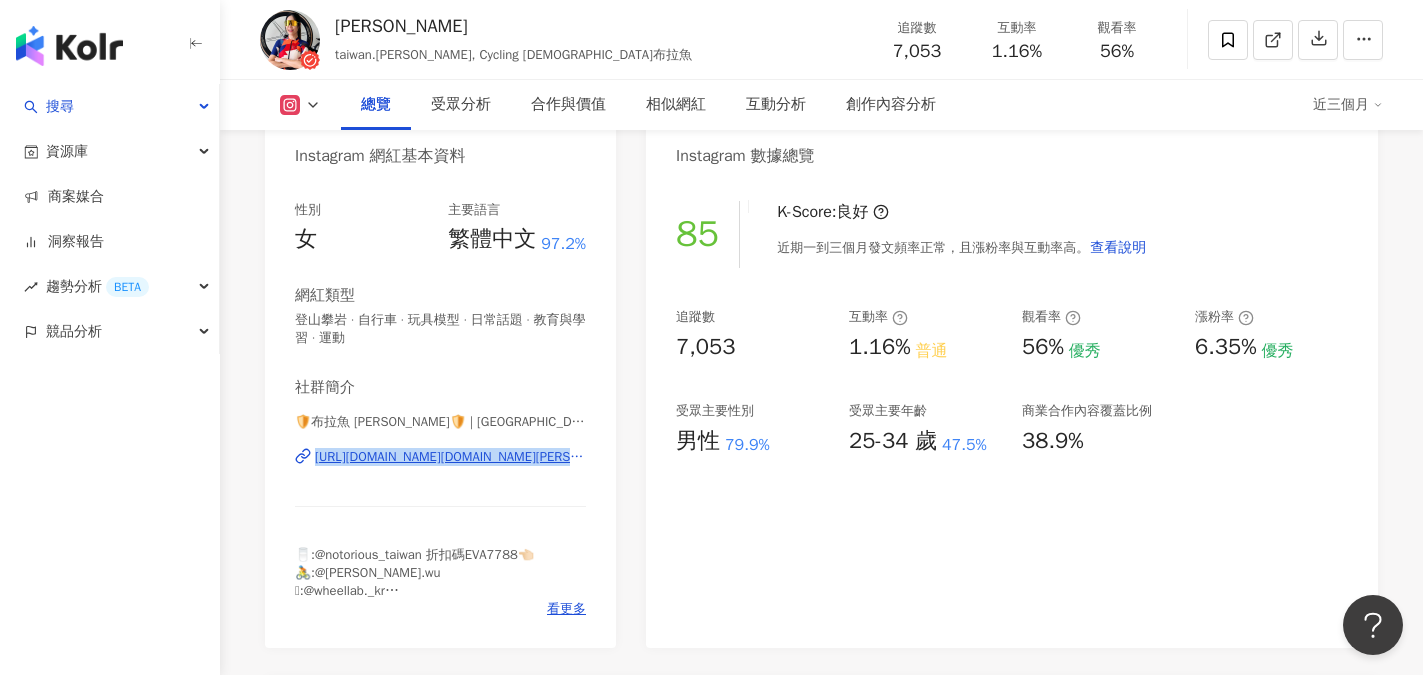 drag, startPoint x: 596, startPoint y: 459, endPoint x: 305, endPoint y: 451, distance: 291.10995 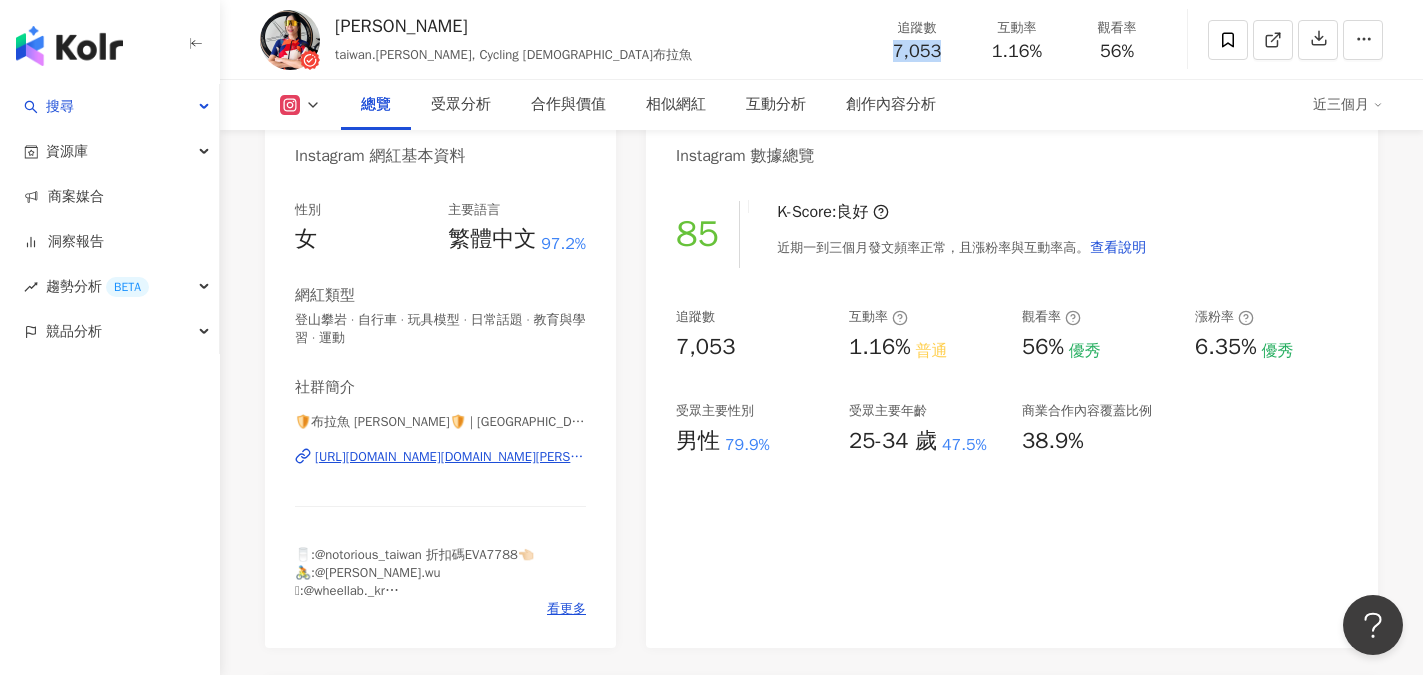 drag, startPoint x: 892, startPoint y: 48, endPoint x: 954, endPoint y: 54, distance: 62.289646 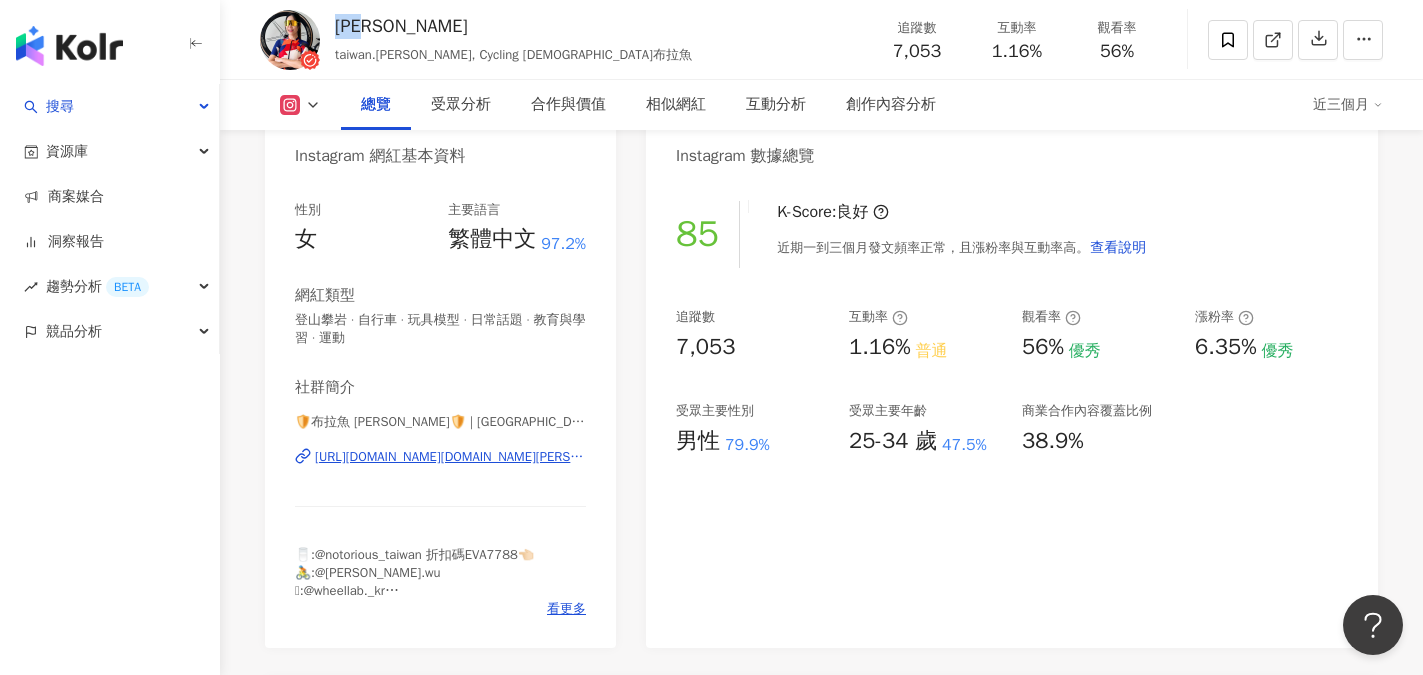 drag, startPoint x: 334, startPoint y: 22, endPoint x: 389, endPoint y: 26, distance: 55.145264 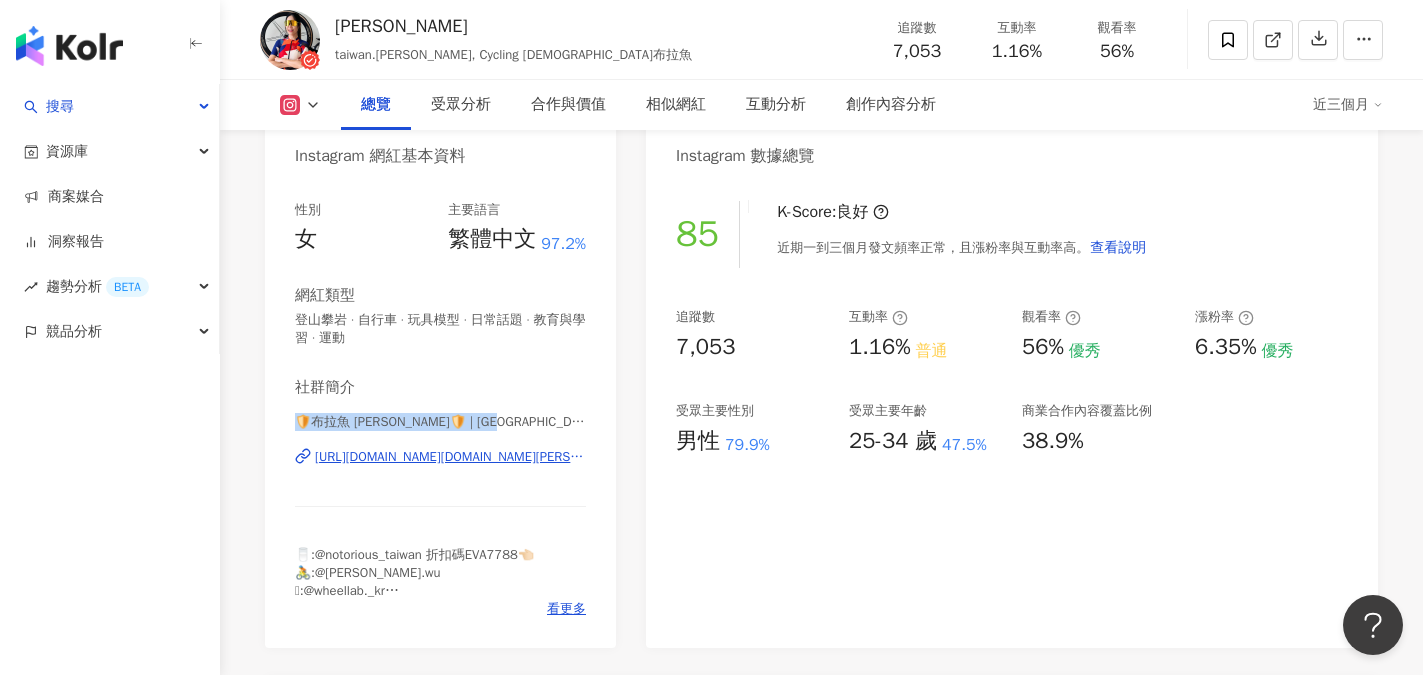 drag, startPoint x: 296, startPoint y: 418, endPoint x: 481, endPoint y: 418, distance: 185 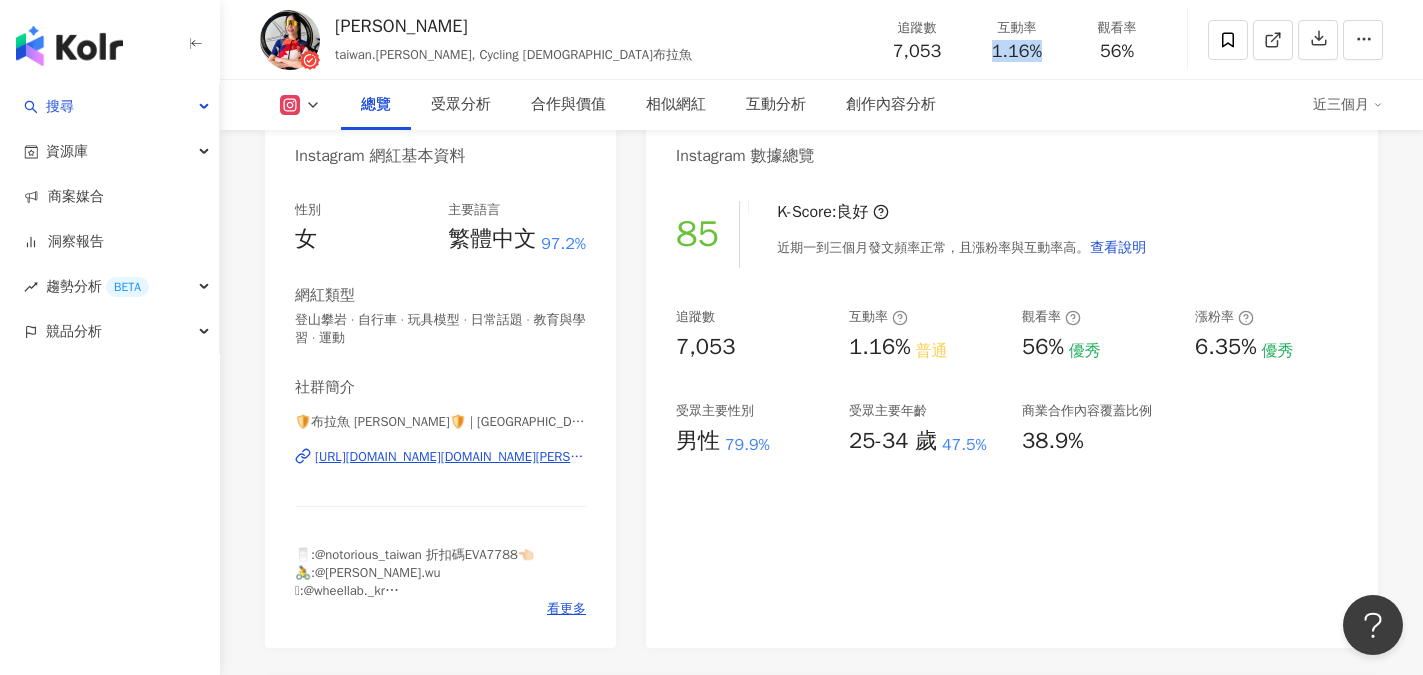 drag, startPoint x: 983, startPoint y: 50, endPoint x: 1060, endPoint y: 54, distance: 77.10383 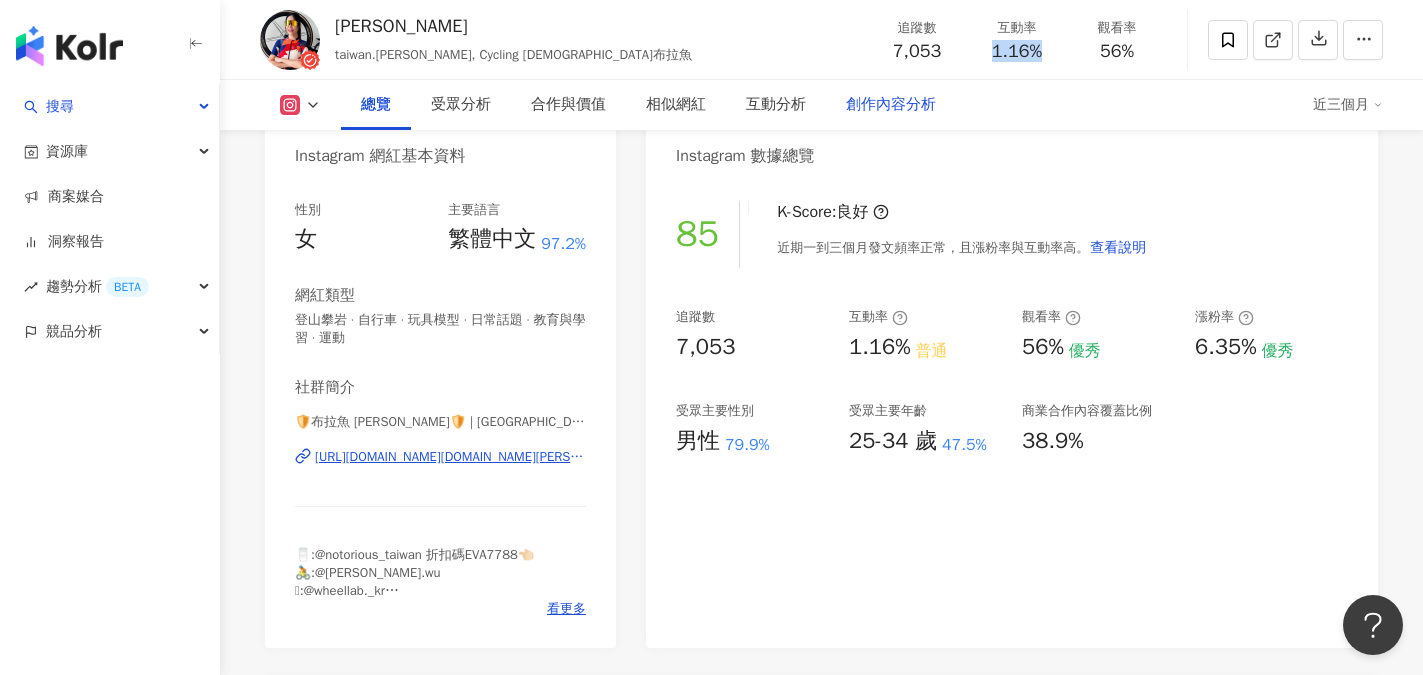 copy on "1.16%" 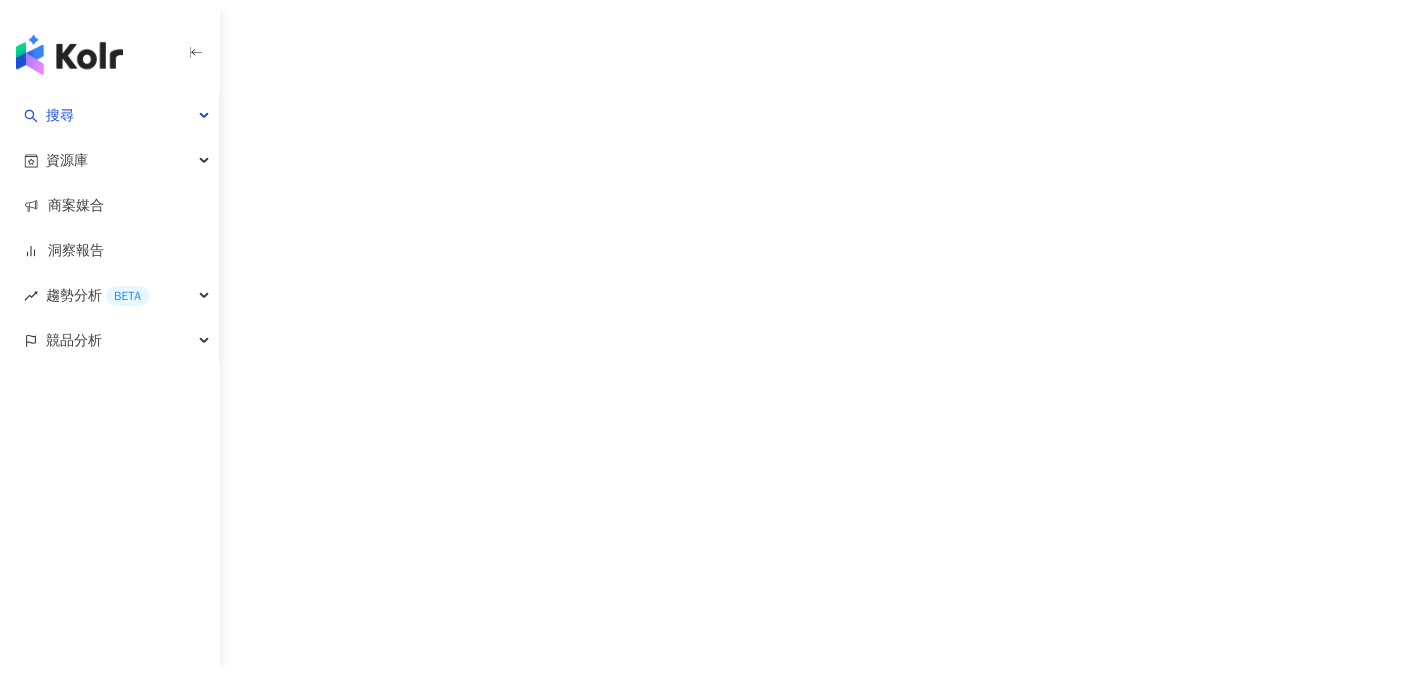 scroll, scrollTop: 0, scrollLeft: 0, axis: both 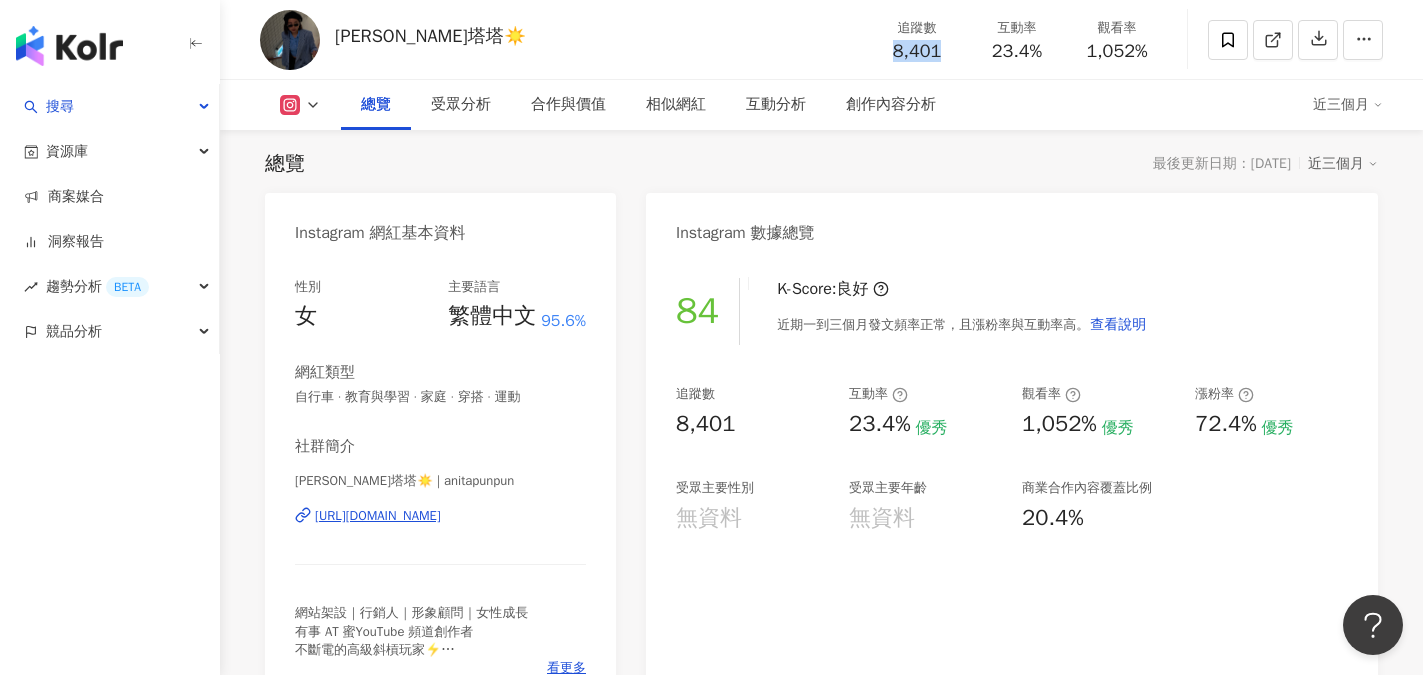drag, startPoint x: 877, startPoint y: 53, endPoint x: 954, endPoint y: 53, distance: 77 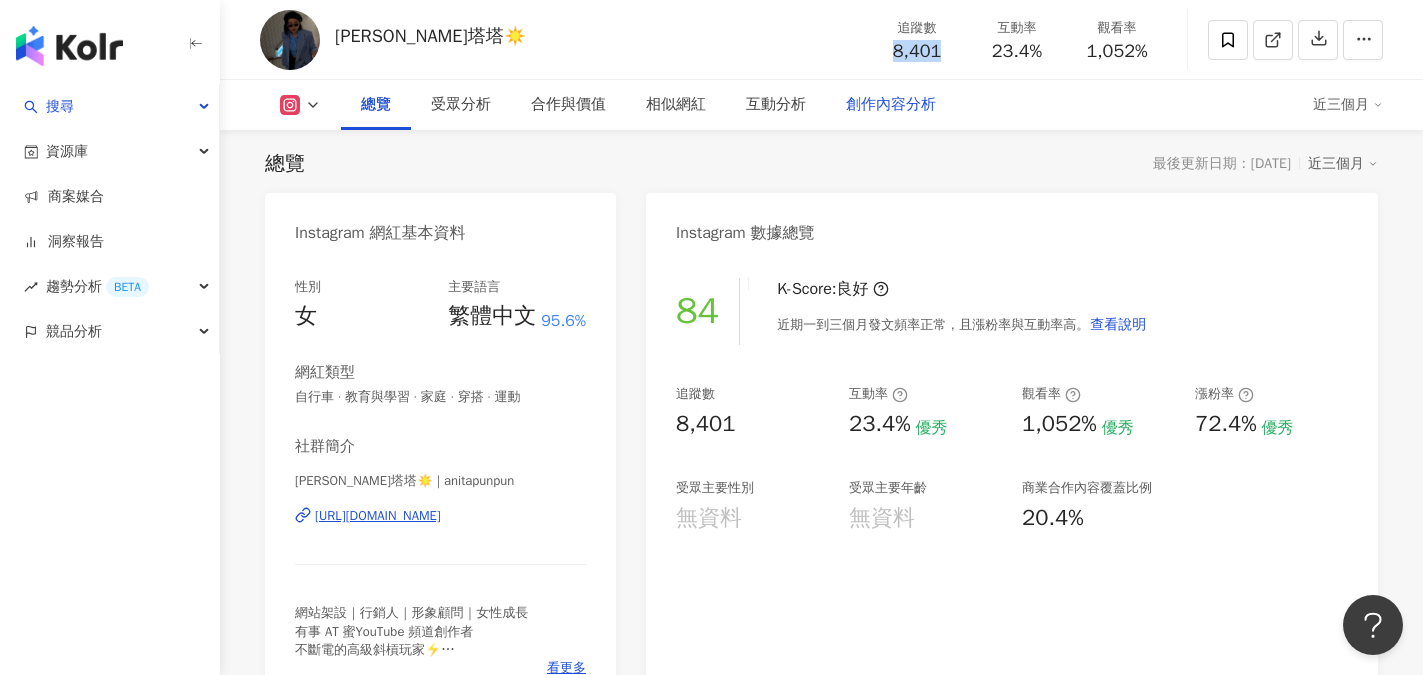 copy on "8,401" 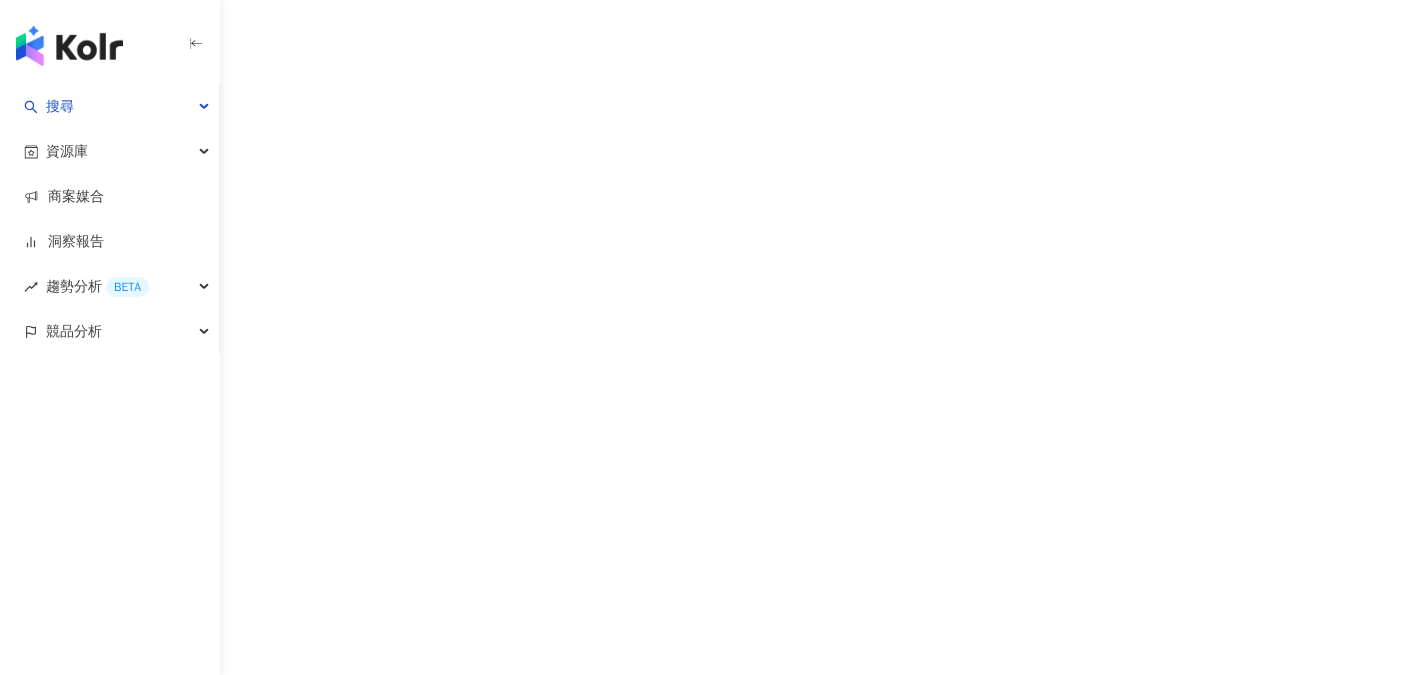 scroll, scrollTop: 0, scrollLeft: 0, axis: both 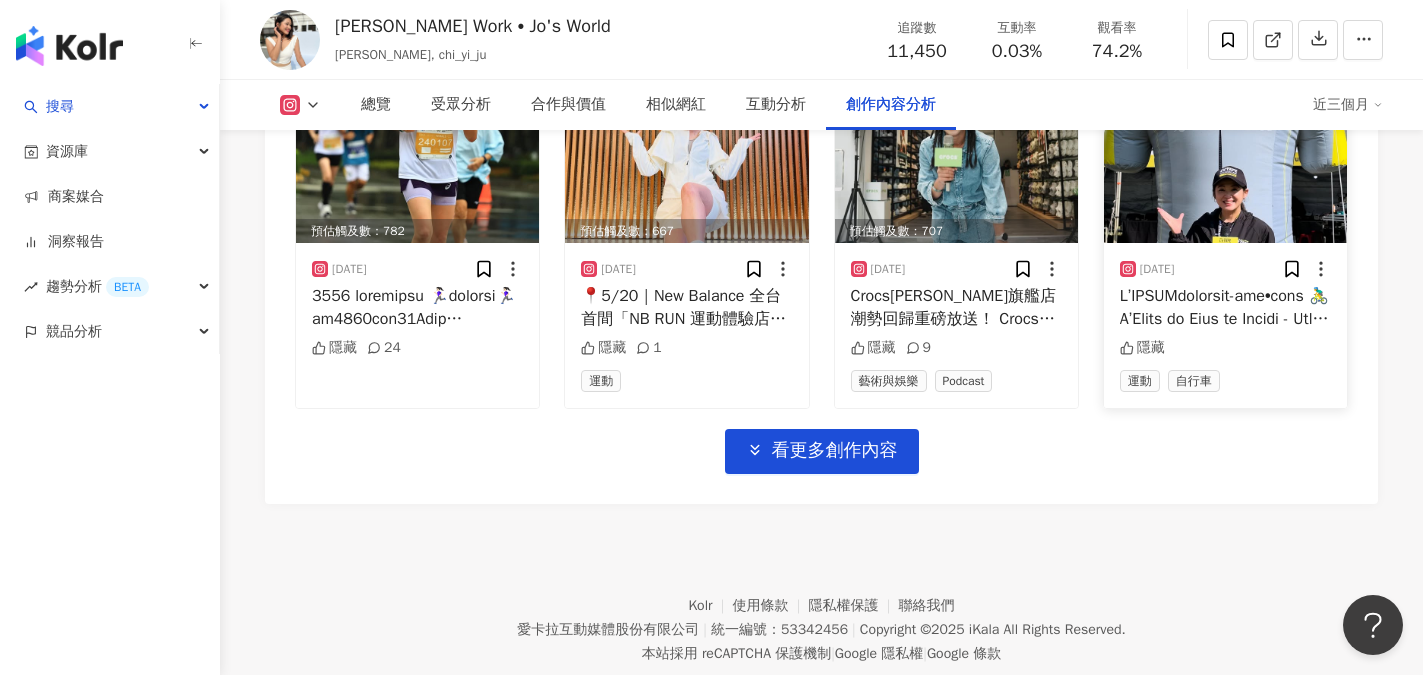 click at bounding box center [1225, 307] 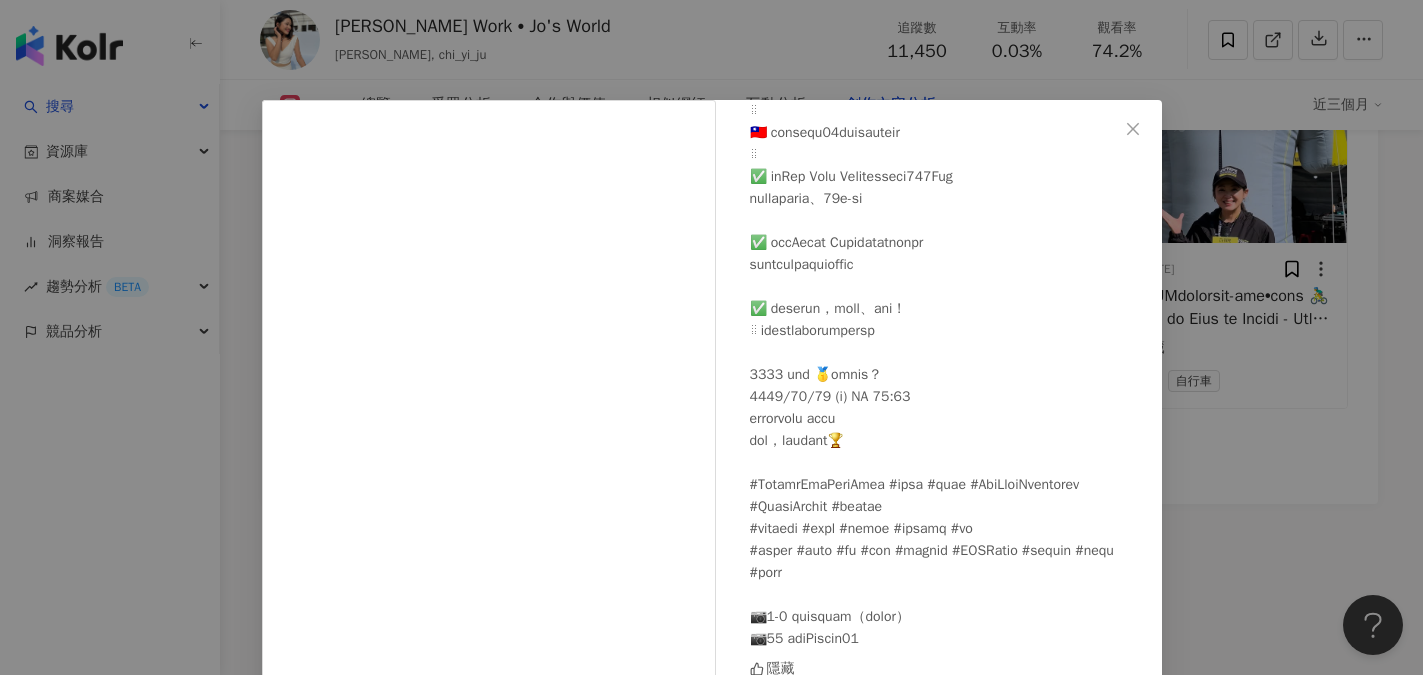 scroll, scrollTop: 284, scrollLeft: 0, axis: vertical 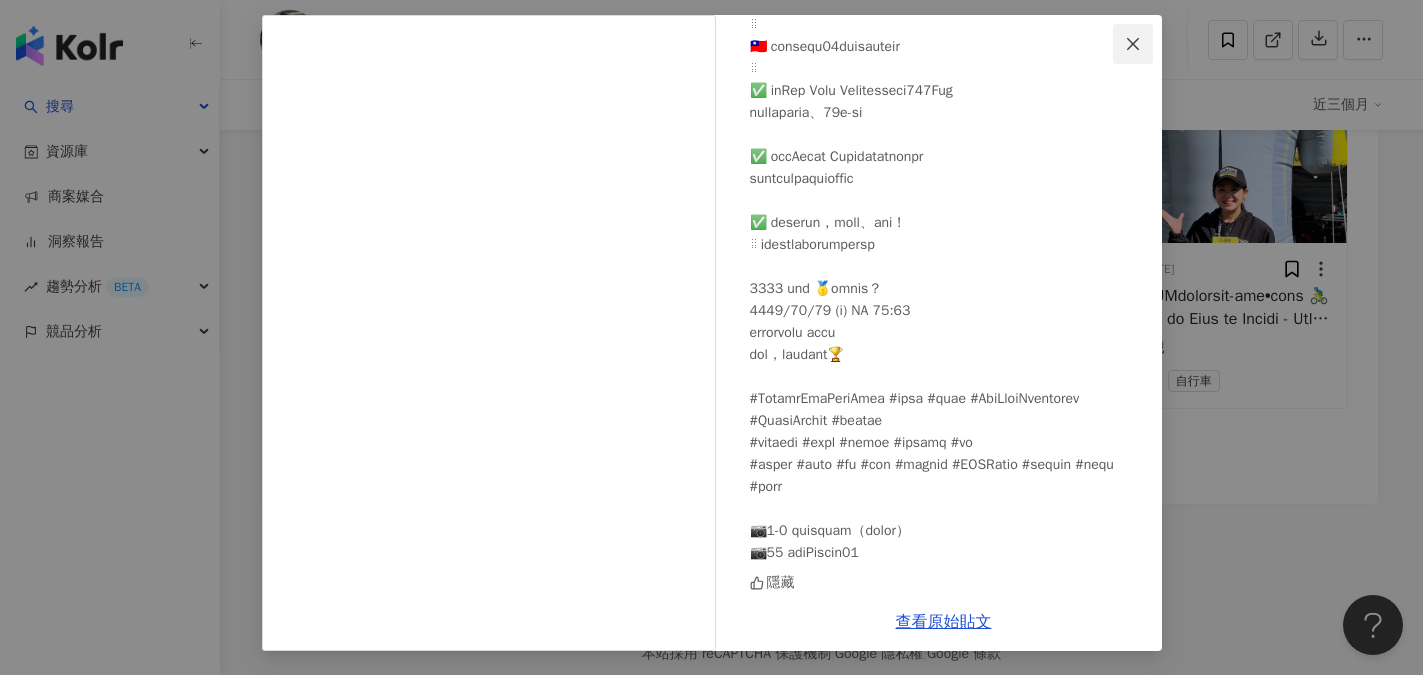 click 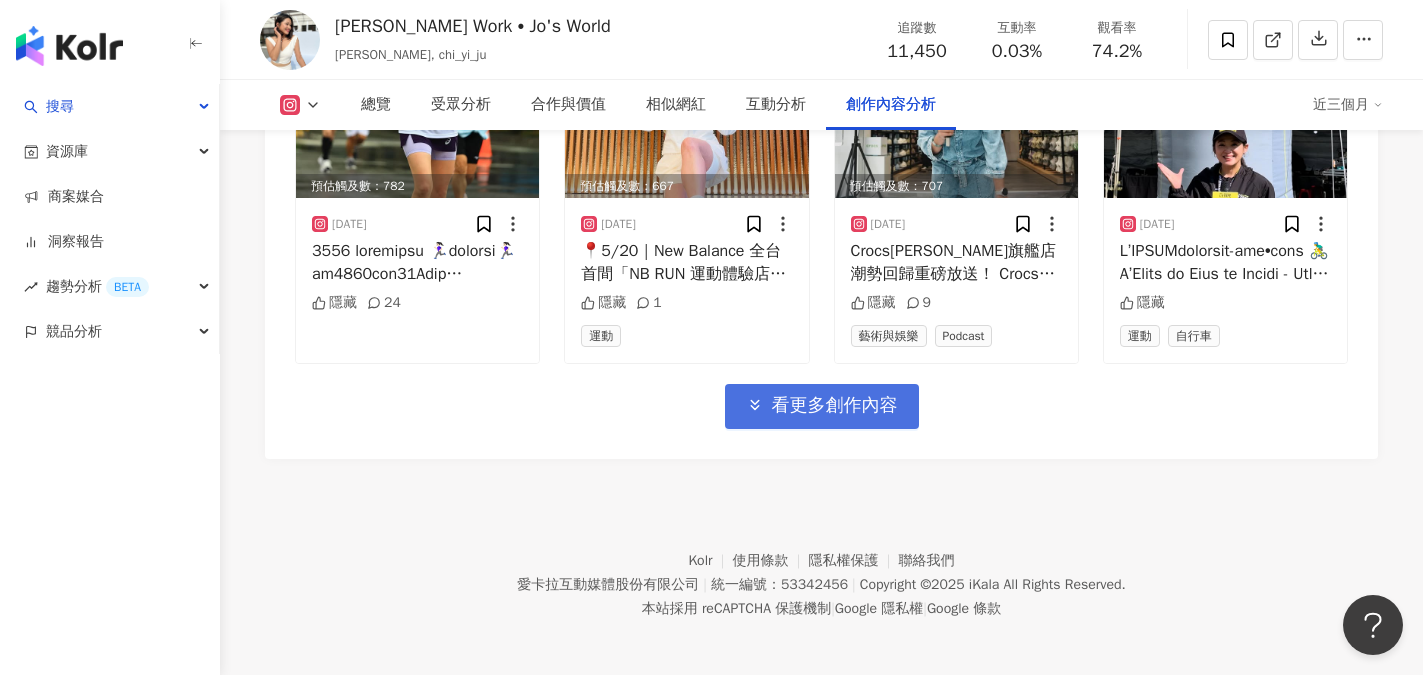 scroll, scrollTop: 7146, scrollLeft: 0, axis: vertical 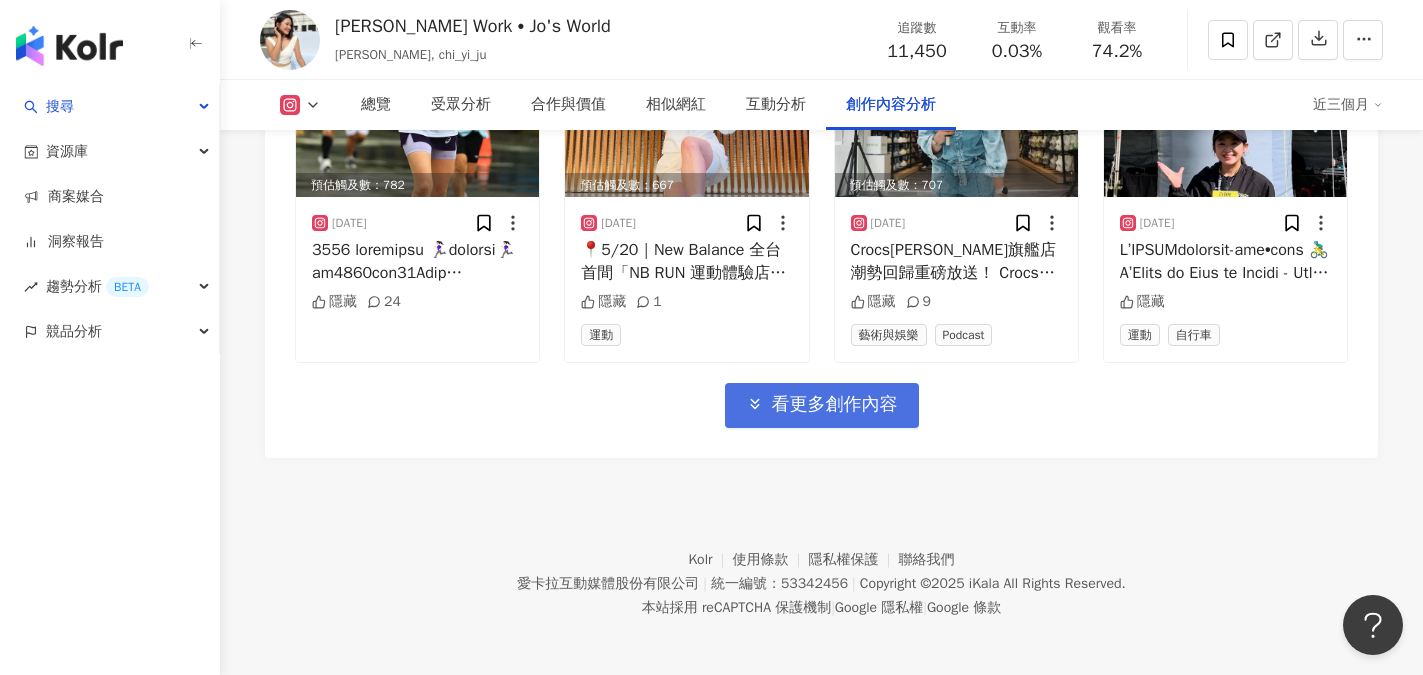 click on "看更多創作內容" at bounding box center (835, 405) 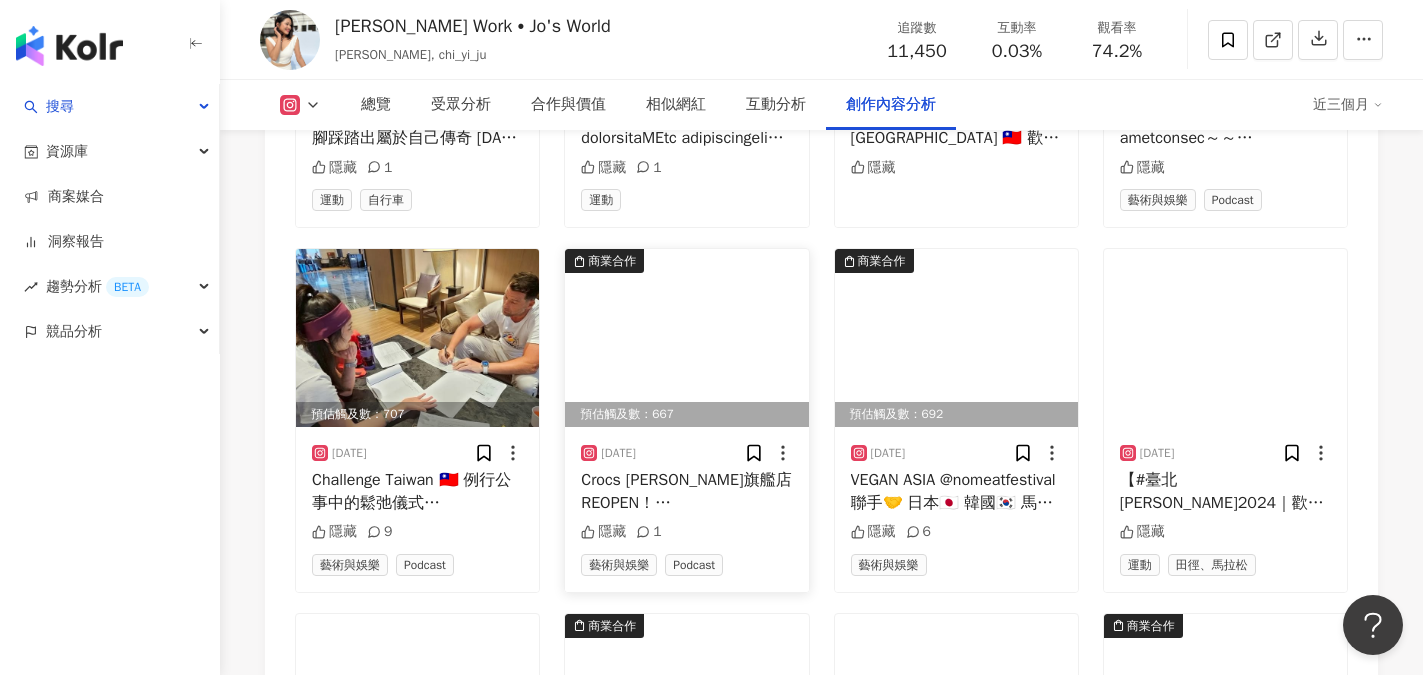 scroll, scrollTop: 7646, scrollLeft: 0, axis: vertical 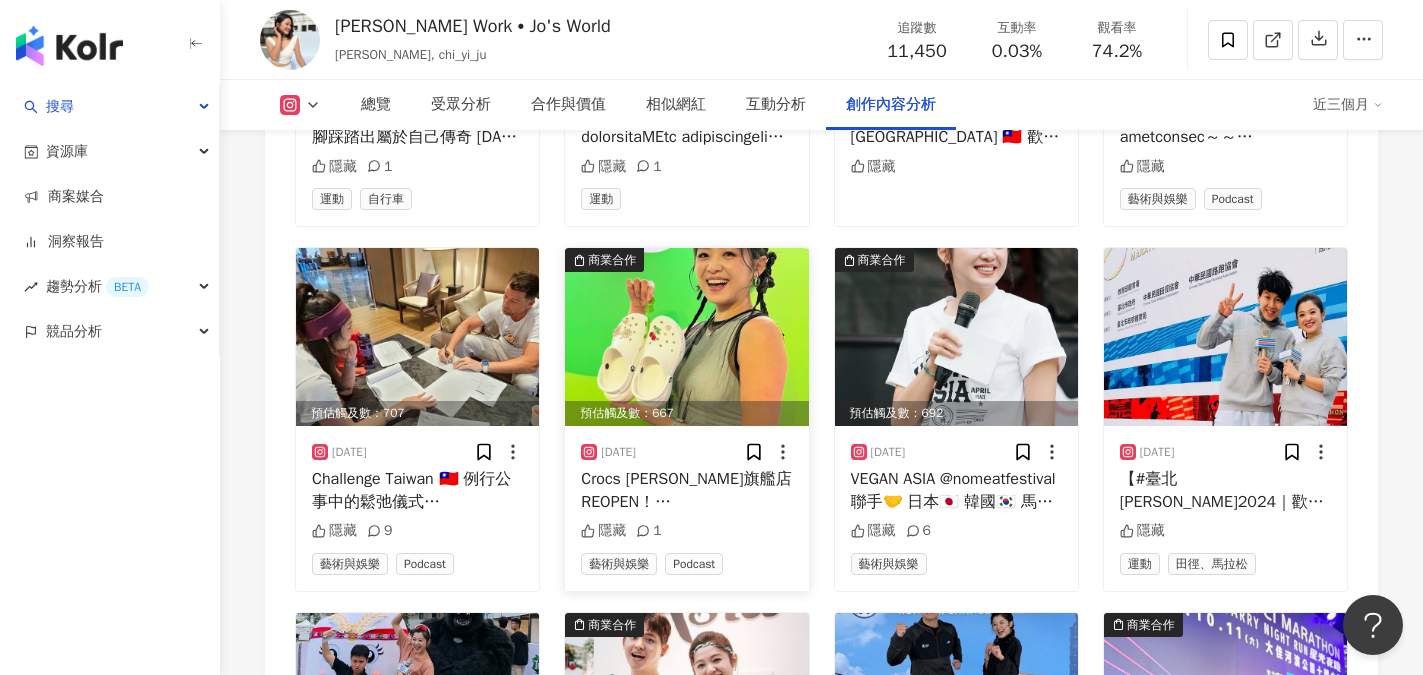 click on "Crocs 西門旗艦店 REOPEN！
Crocs西門旗艦盛大開幕
全面升級「潮」到最高點！
新生代男神 #曾敬驊  帥出新高度😍
風格穿搭演繹 #天生自在 #comeasyouare
大方傳授如何用 Jibbitz™ 鞋扣
打造專屬時尚，變身穿搭導師！
Crocs 的舒適度實際上腳就知道
主持長時間站立，收工都靠它減壓
這次重新開幕不只好逛好拍，
明天5/10 還有 OZONE 一日店長活動，
大家準備好來Crocs西門旗艦店打卡了嗎？
潮人們快集合！O.A.O.們衝一波！
#CrocsTW #CrocsStyle #穿搭靈感
#主持人Sara #敬驊也愛穿Crocs
#洞洞鞋玩家 #Crocs #CrocsTW
#emcee #host #主持 #主持人 #活動主持
#SARAhost #小如host #小如姊姊 #小如姐姐" at bounding box center [686, 490] 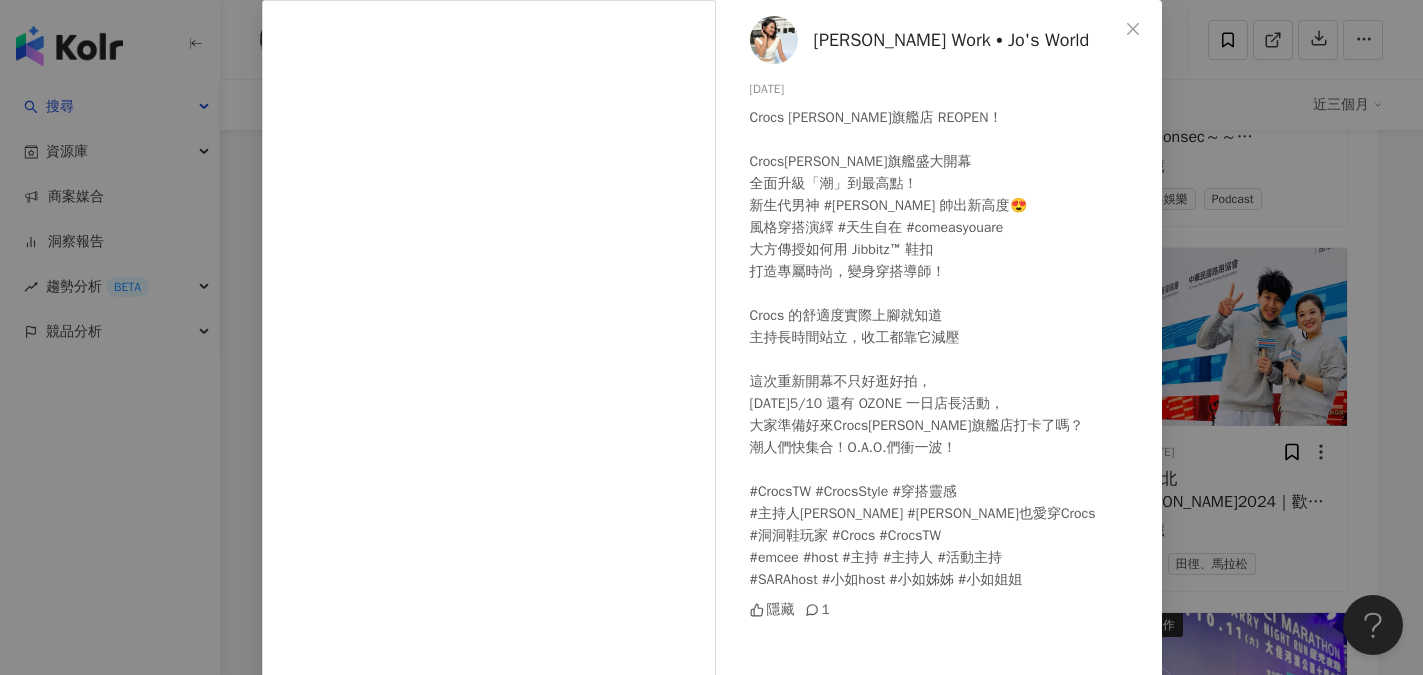 scroll, scrollTop: 198, scrollLeft: 0, axis: vertical 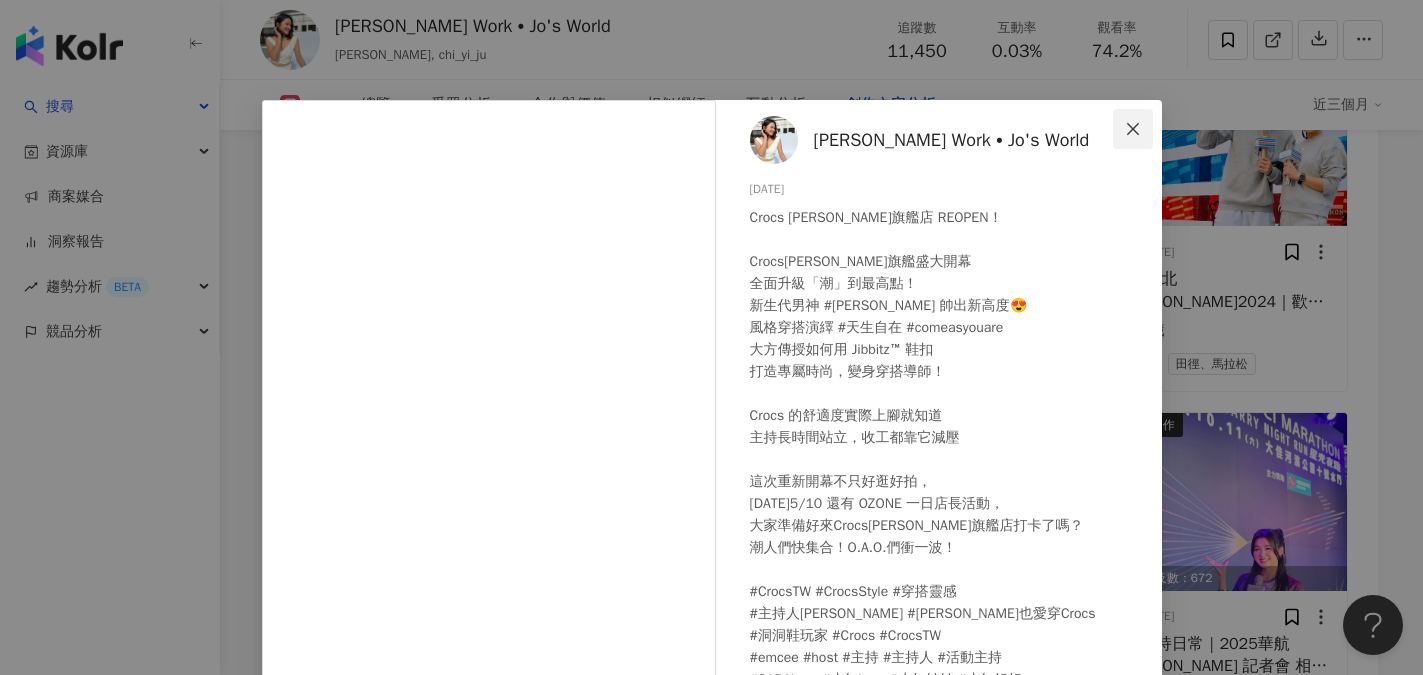 click 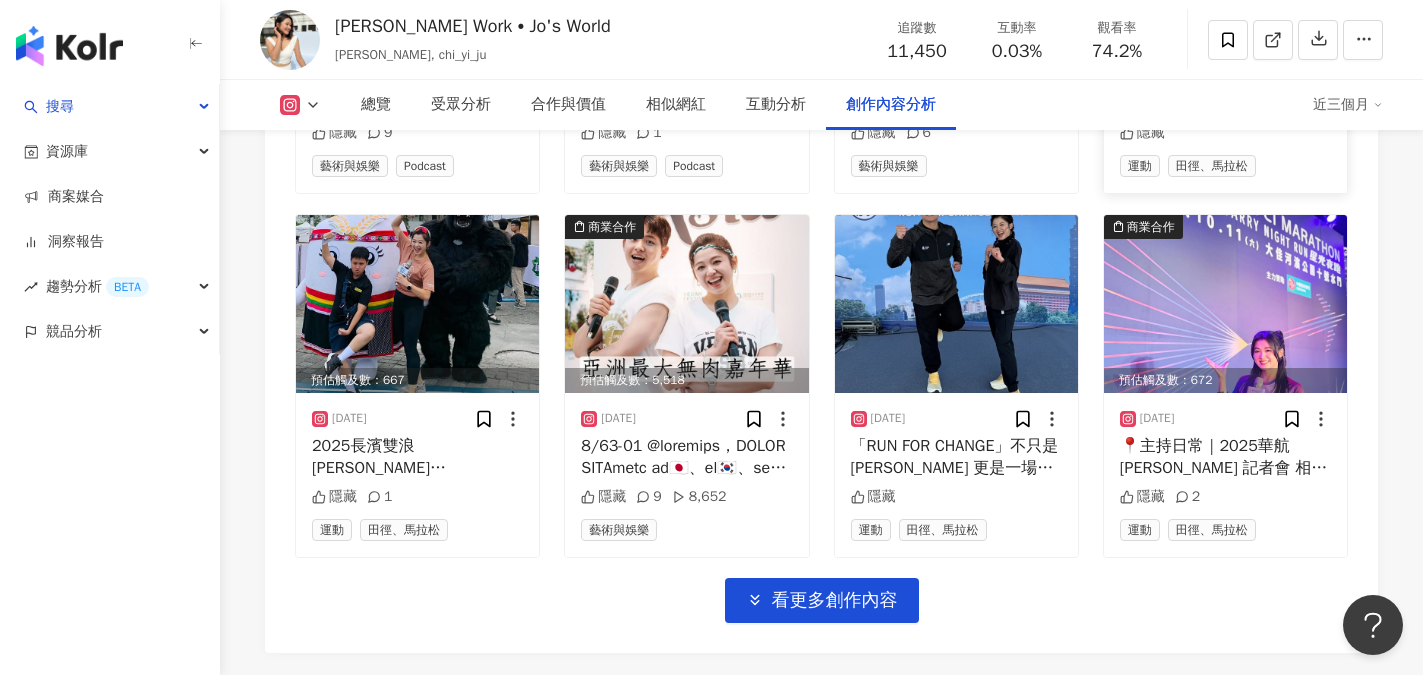 scroll, scrollTop: 8046, scrollLeft: 0, axis: vertical 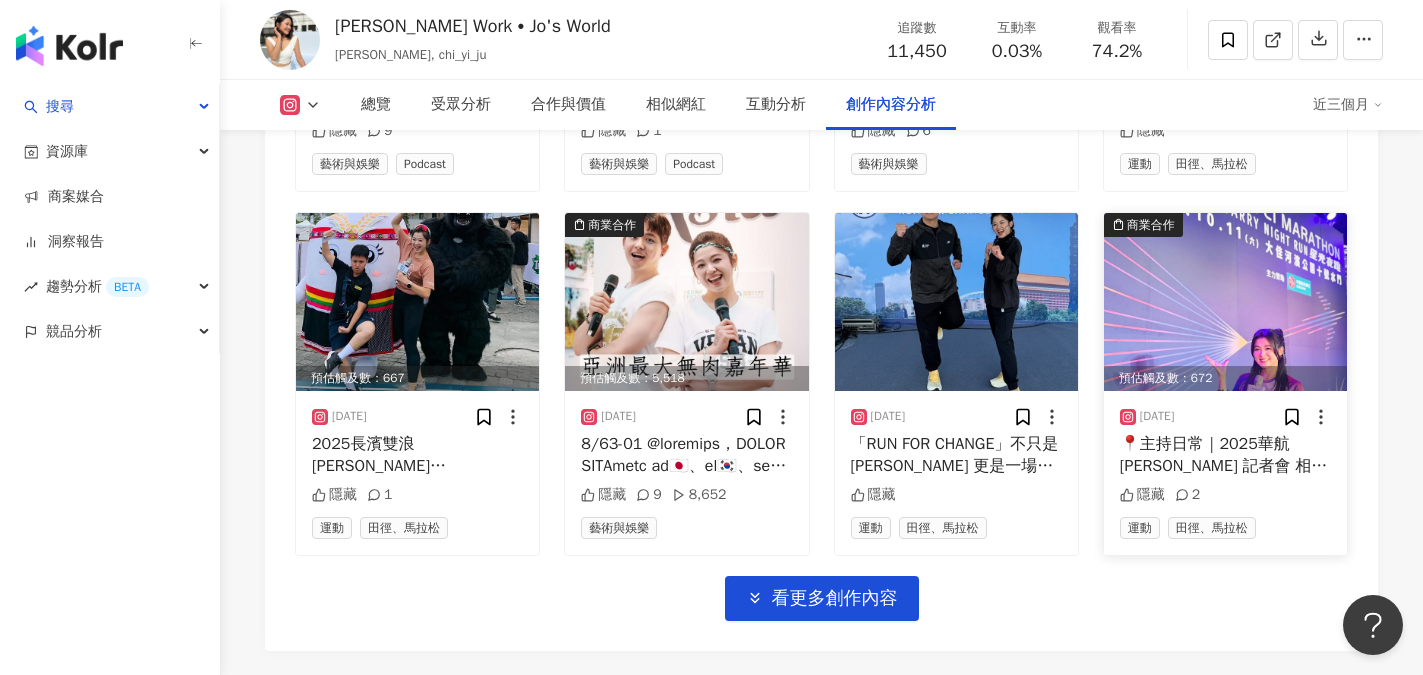 click on "📍主持日常｜2025華航馬拉松 記者會
相逢即是有緣，華航以客為尊
親切專業的空服員團隊親自上陣
從踏入尊榮的迎賓星光大道
揭開了華航馬拉松的華麗篇章！
今年華航馬不只有夜跑、文化市集
還有首度舉辦的賽事品牌備戰訓練營
連報名物資、獎牌和獎座全方位升級！
把運動變成嘉年華，也把文化變成祝福
跑步，不只是腳的移動，更是心的出走
每場主持，都是一段精彩的旅程。
這次，是從跑道啟航，直奔夢想。
十月的夜晚，我會在起/終點等待
為跑者倒數，為賽道上奔馳的你喝采
10月11日，星光閃耀的大佳河濱，不見不散！
CI Marathon ✈️ Go Running, Go Flying!
#華航馬拉松 #主持紀實 #星光夜跑
#Sara紀怡如 #GoRunningGoFlying
#emcee #host #主持 #主持人 #活動主持
#SARAhost #小如host #小如姊姊 #小如姐姐
💄 @makeupmonmon" at bounding box center (1225, 455) 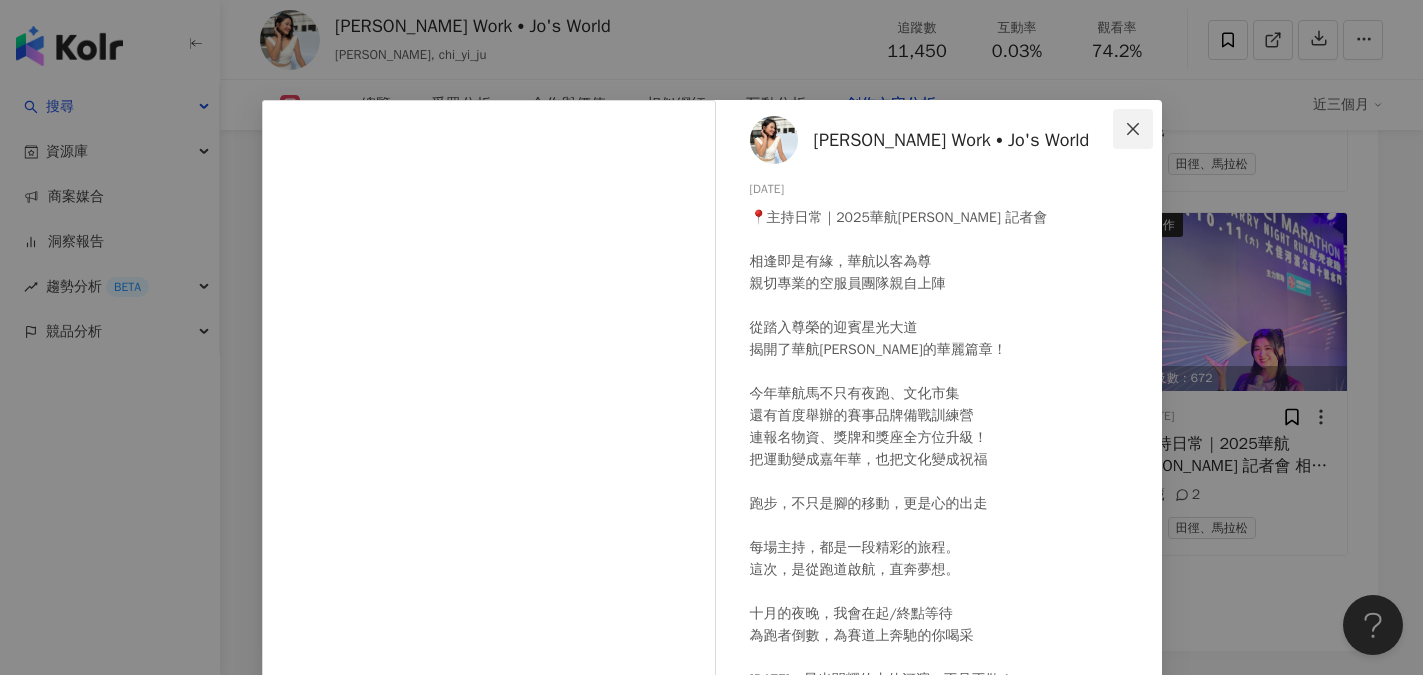 click 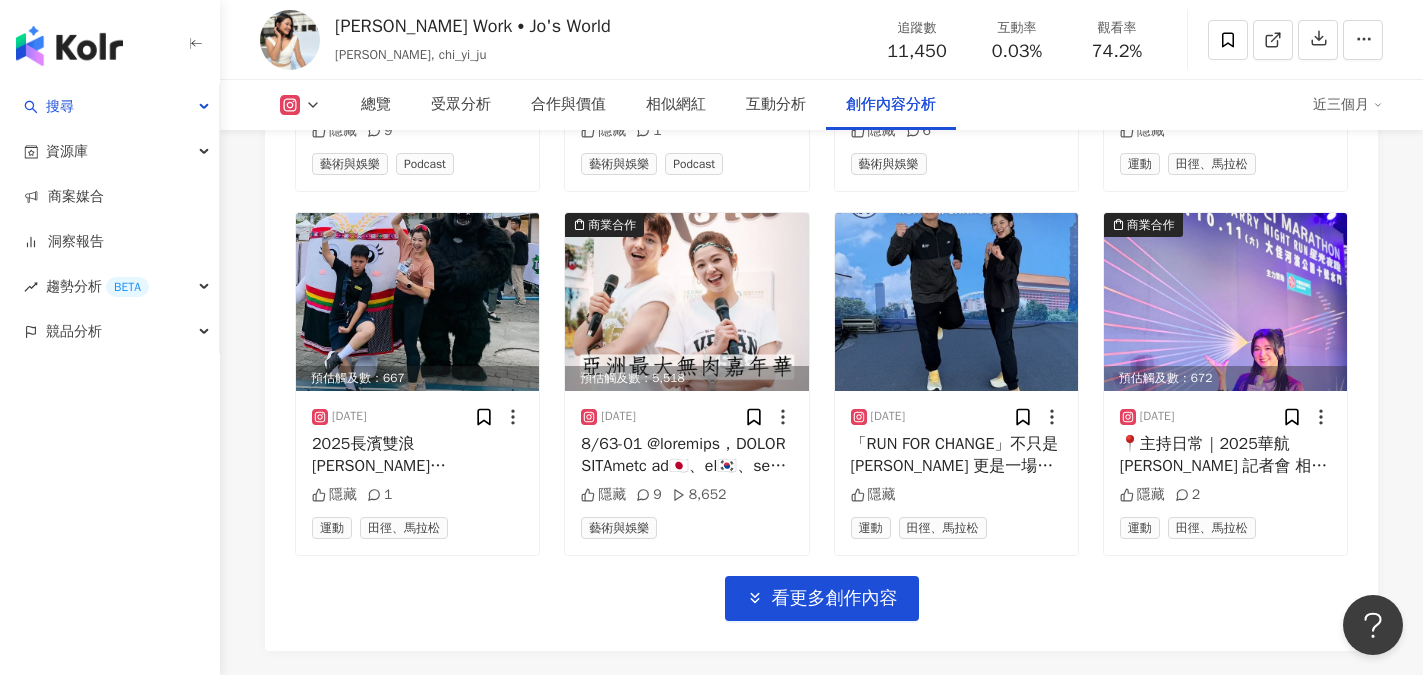 click on "Jo's Work • Jo's World" at bounding box center (473, 26) 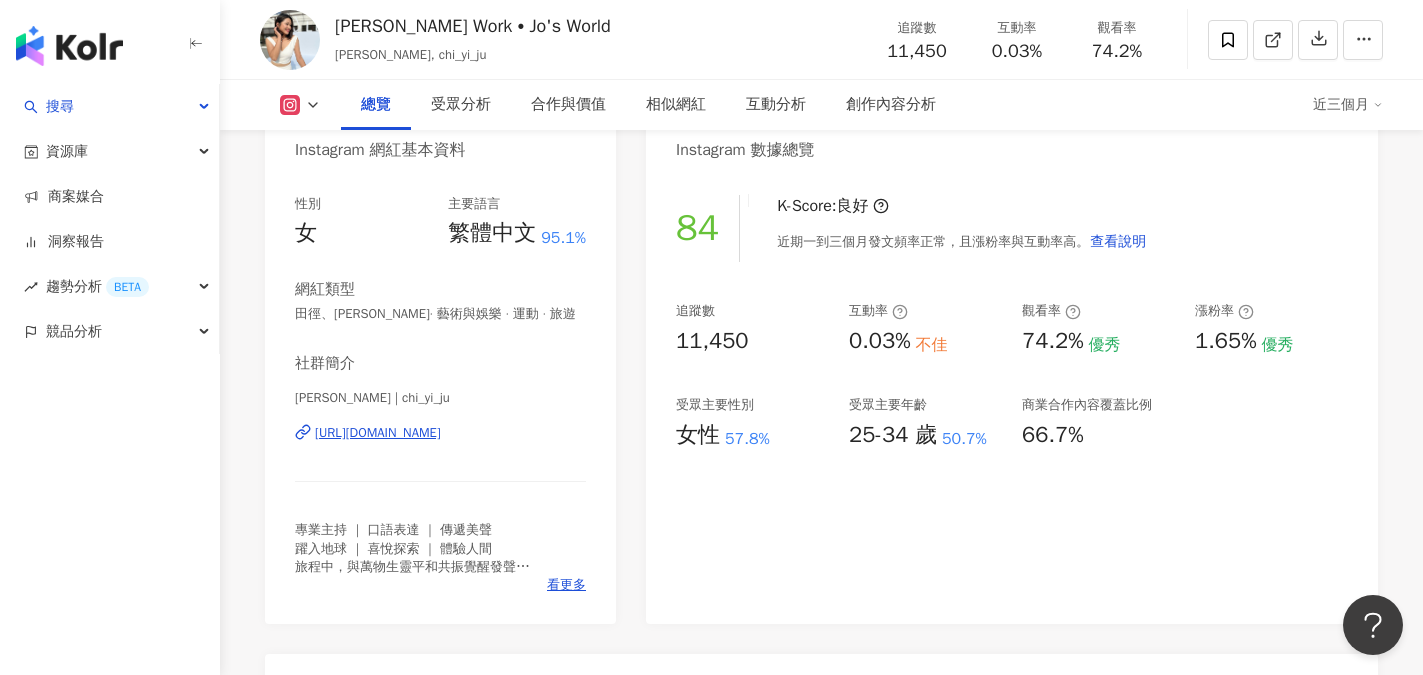 scroll, scrollTop: 0, scrollLeft: 0, axis: both 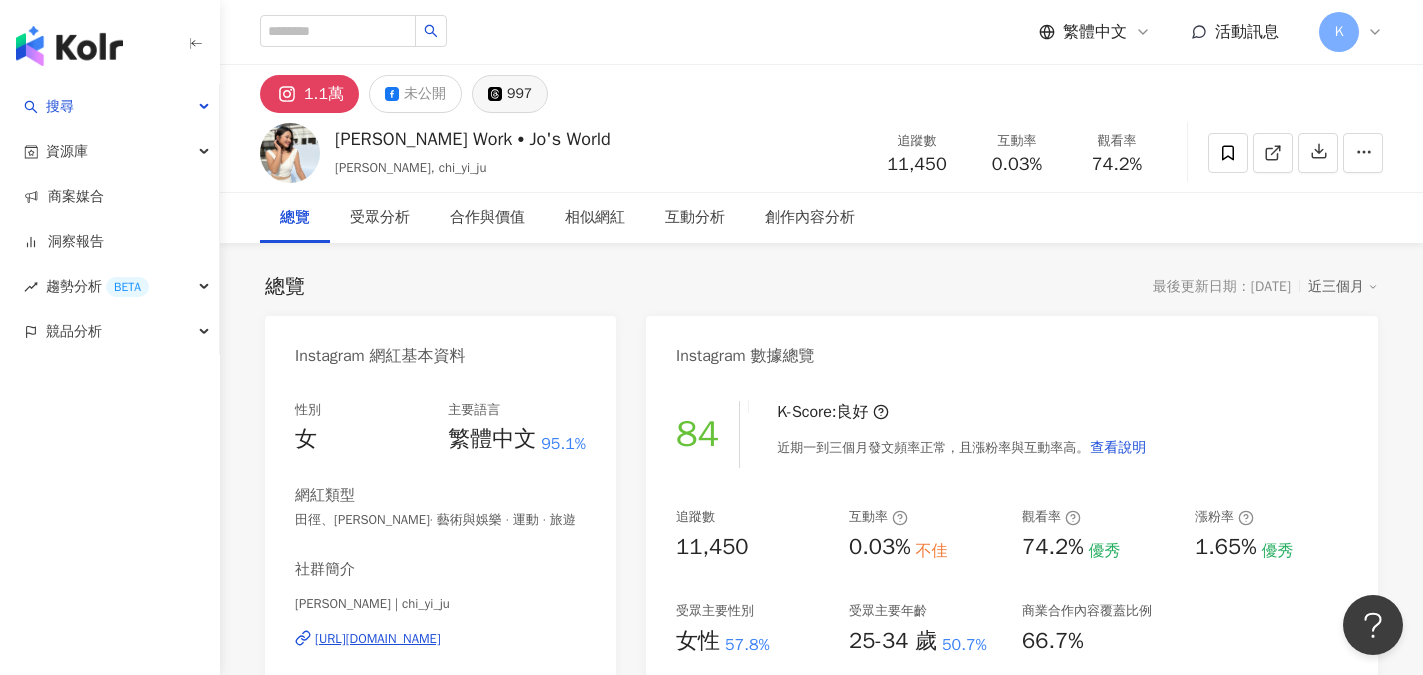click on "997" at bounding box center (510, 94) 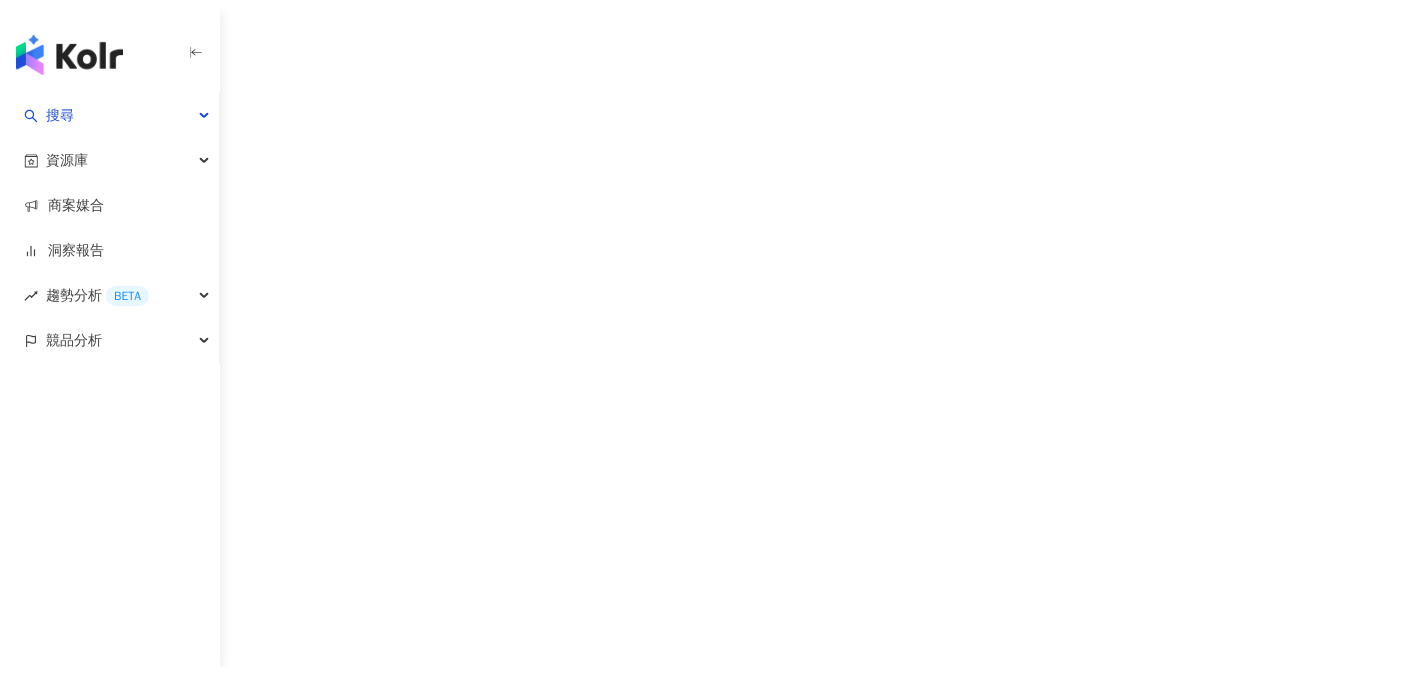 scroll, scrollTop: 0, scrollLeft: 0, axis: both 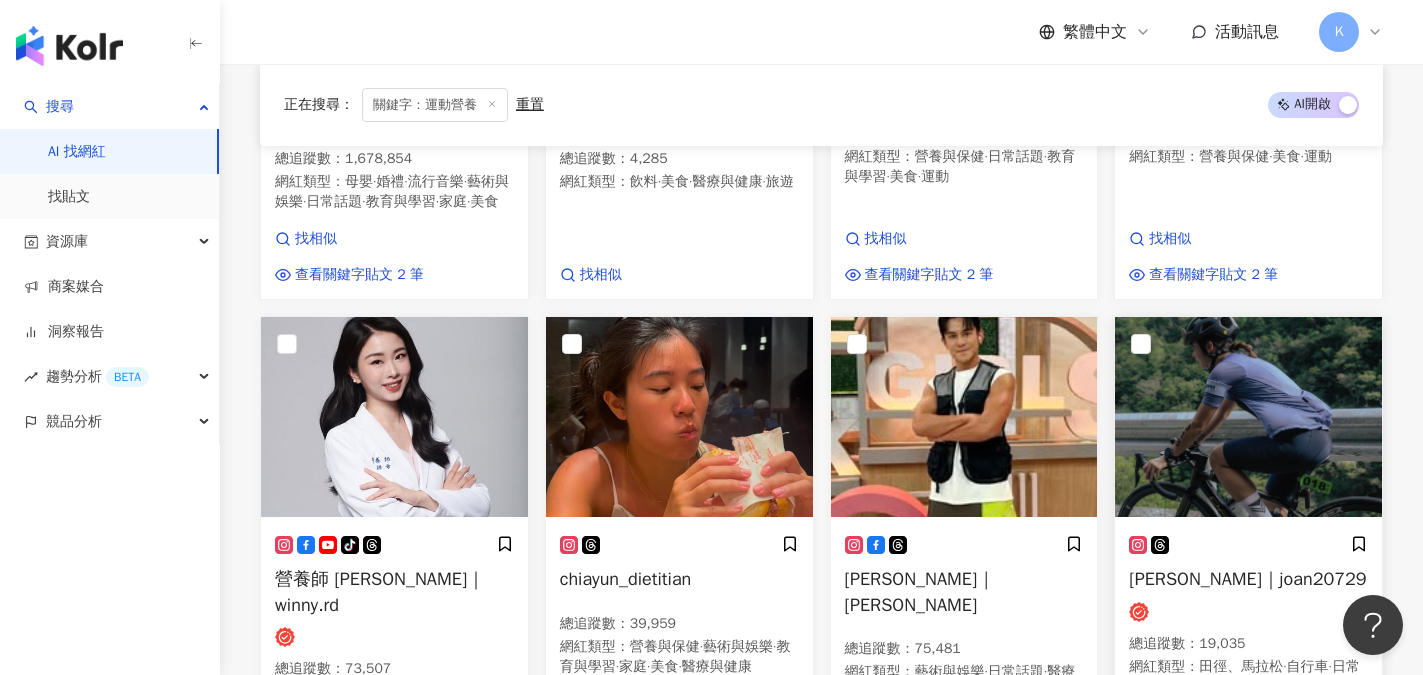 click on "[PERSON_NAME]｜joan20729" at bounding box center (1247, 579) 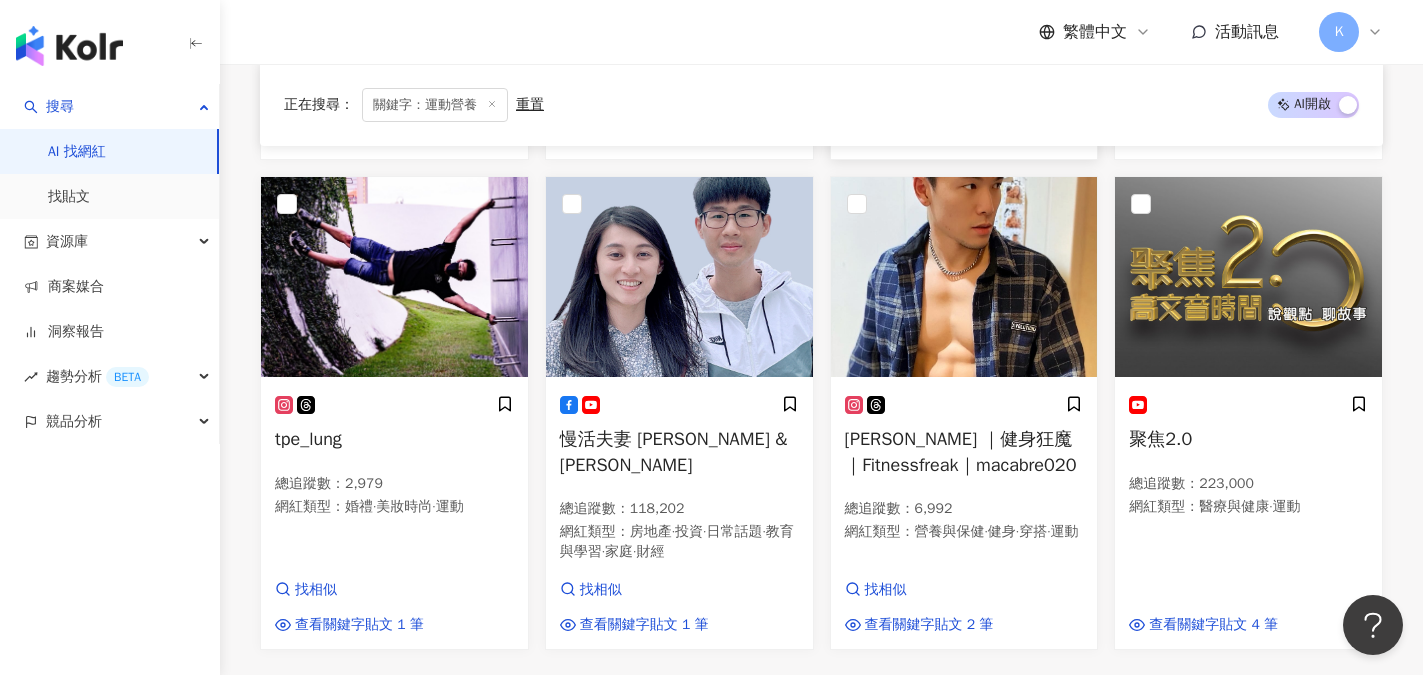 scroll, scrollTop: 10600, scrollLeft: 0, axis: vertical 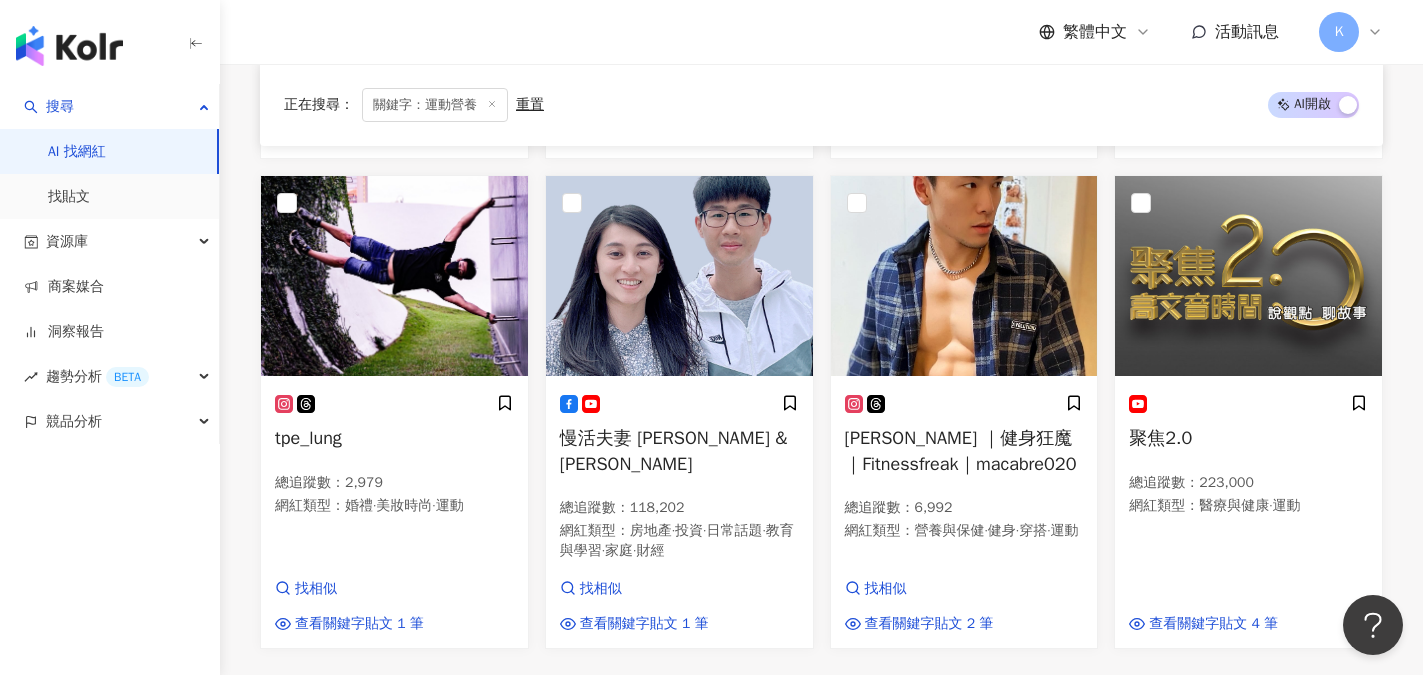 click on "繼續看更多" at bounding box center [822, 735] 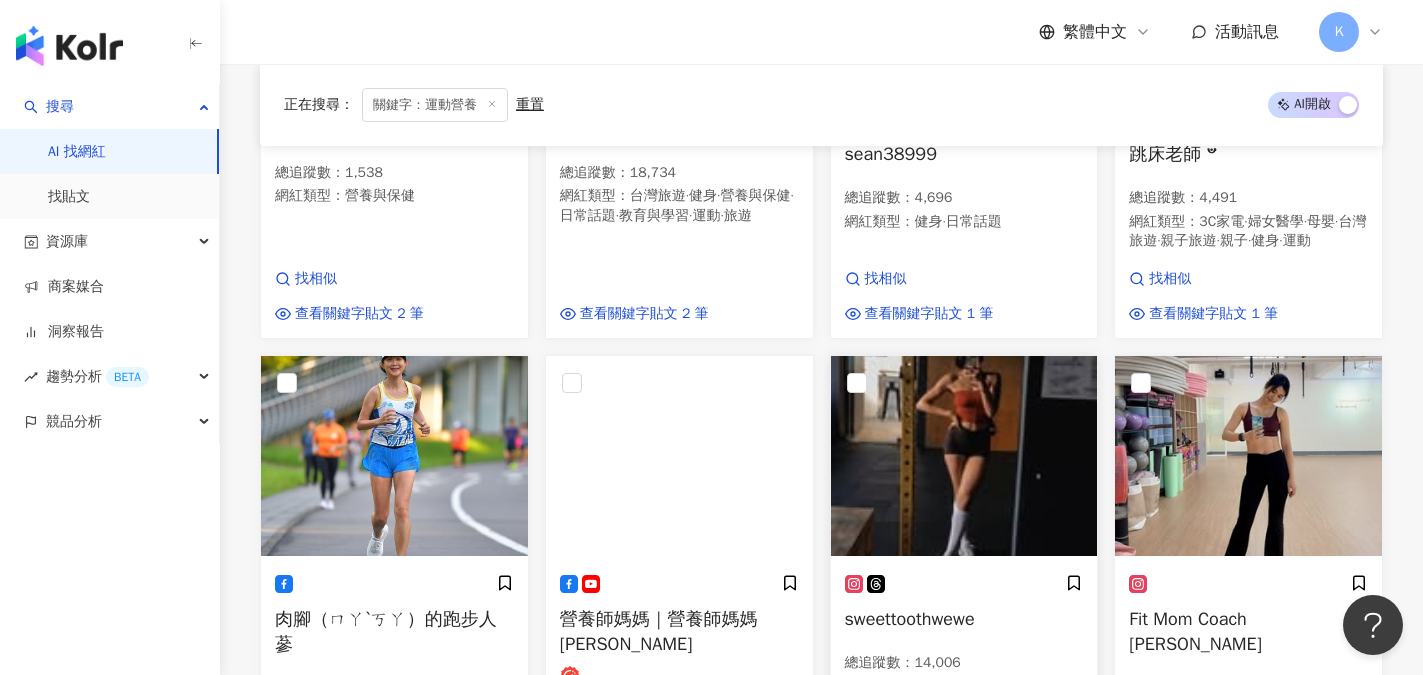 scroll, scrollTop: 11400, scrollLeft: 0, axis: vertical 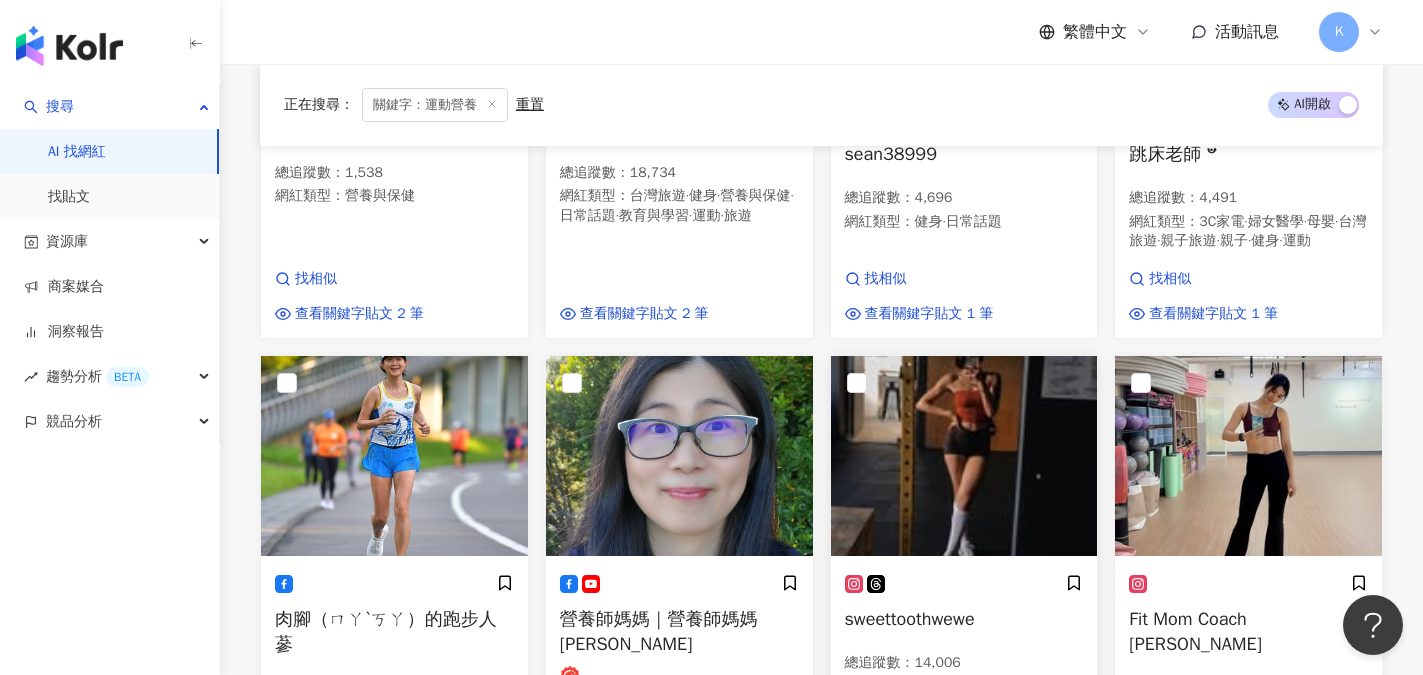 click on "sweettoothwewe" at bounding box center (910, 619) 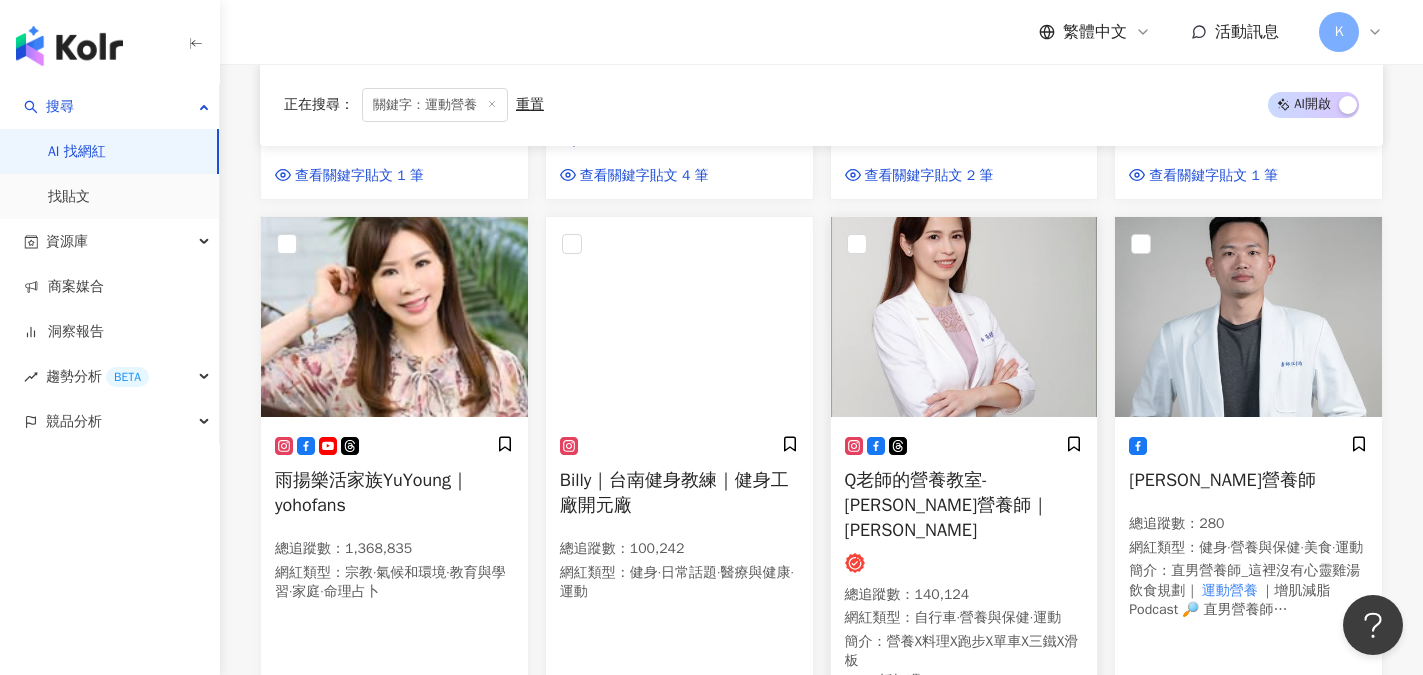 scroll, scrollTop: 12100, scrollLeft: 0, axis: vertical 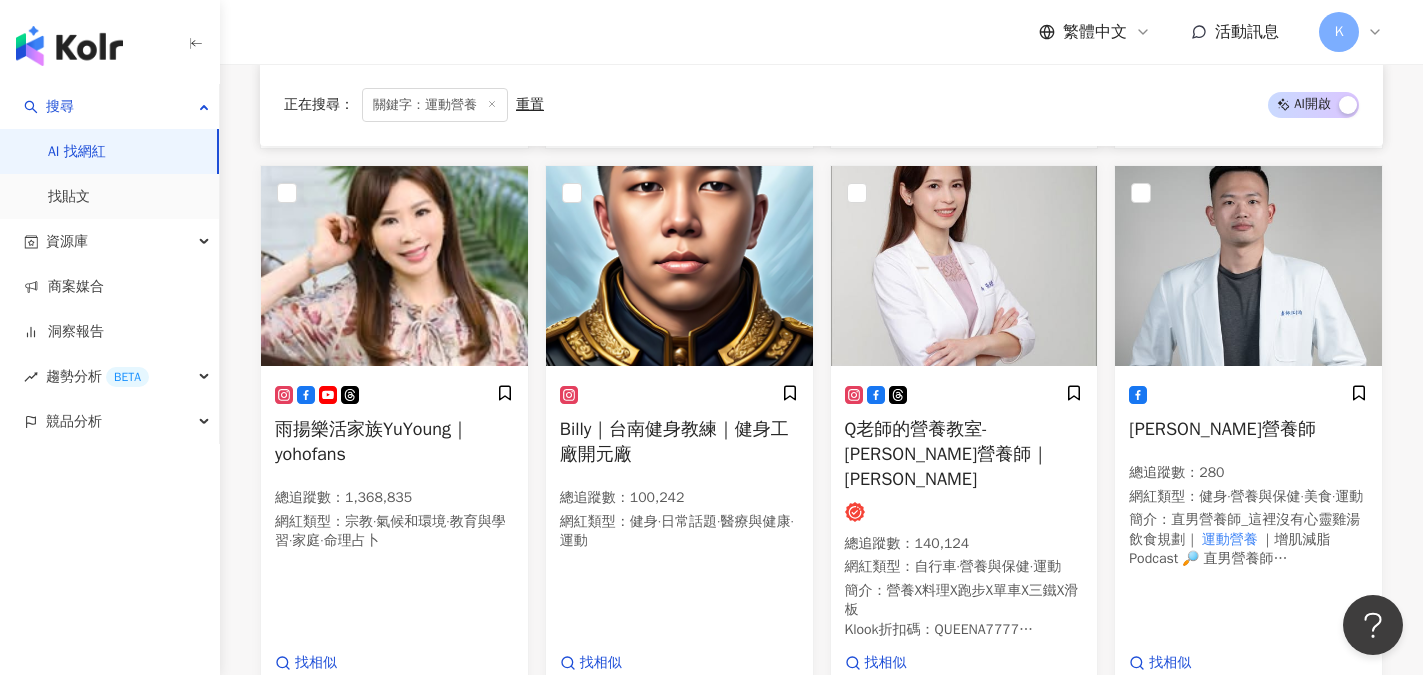 click on "繼續看更多" at bounding box center [833, 810] 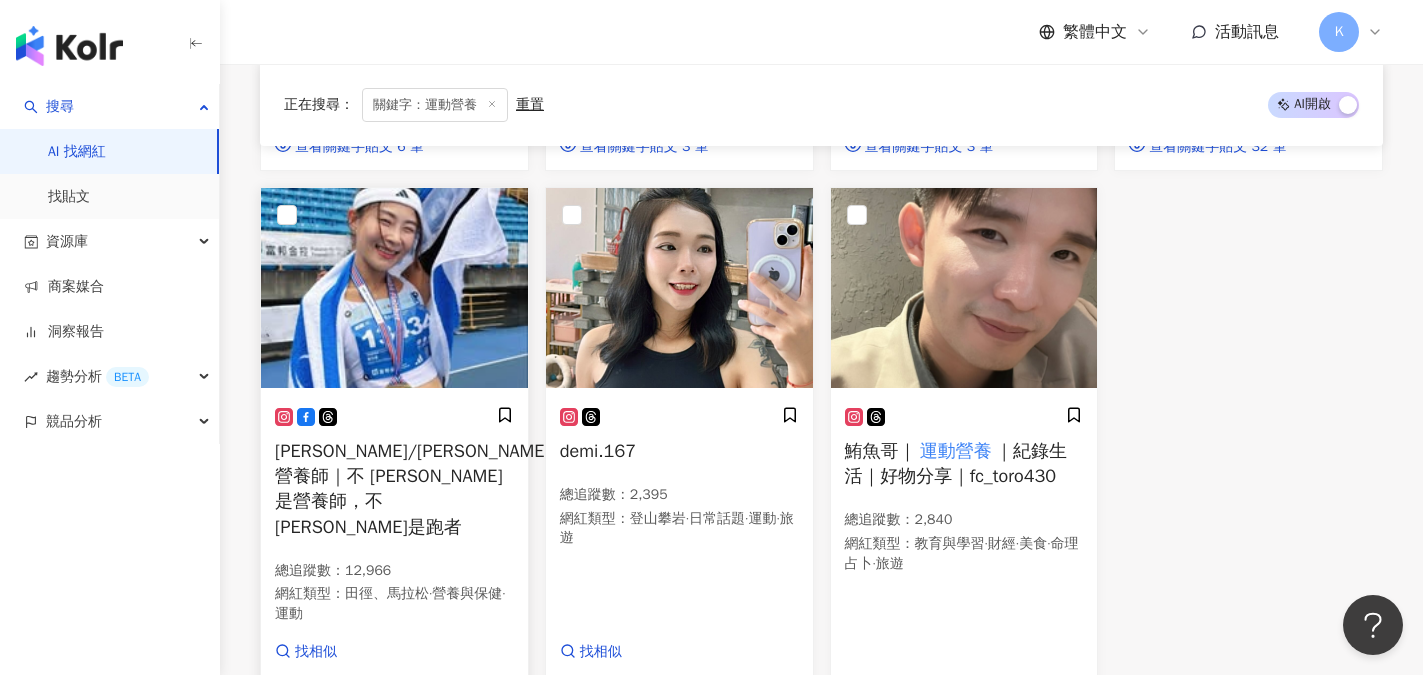scroll, scrollTop: 13500, scrollLeft: 0, axis: vertical 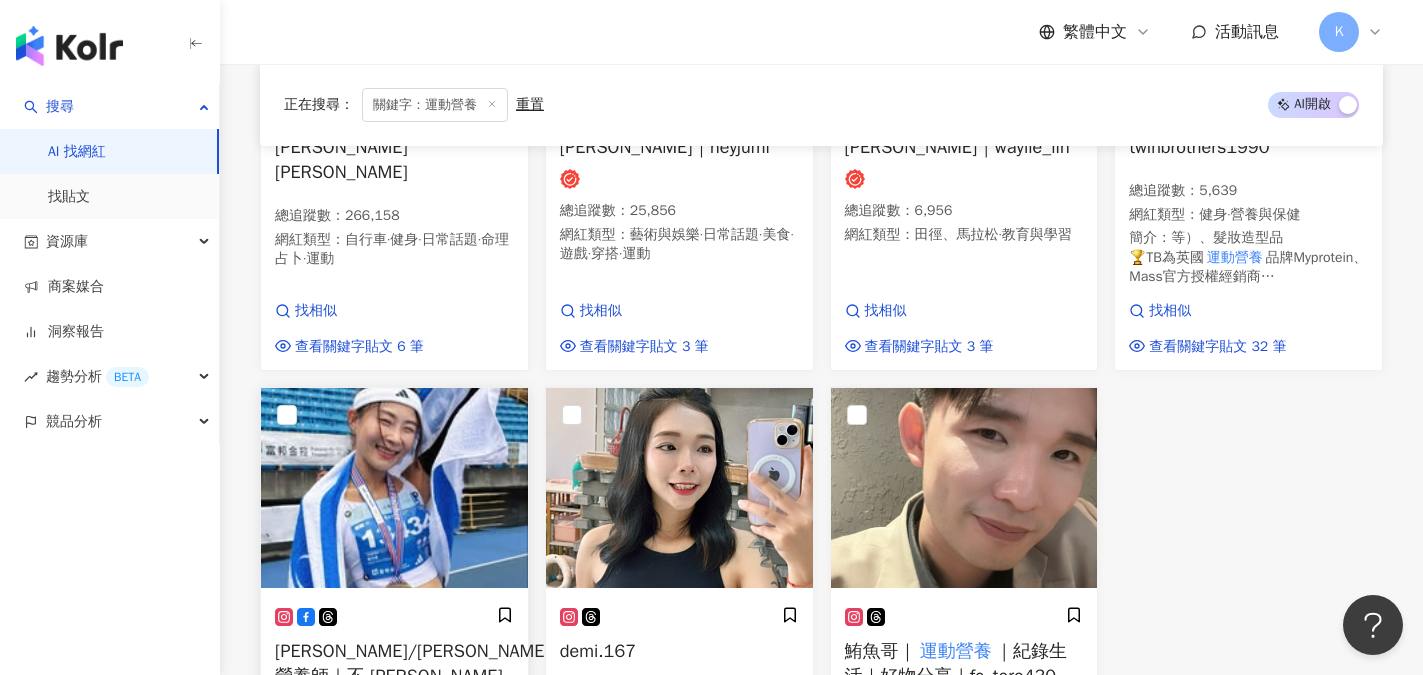 click on "瑾瑾/Jenny 營養師｜不 瑾瑾是營養師，不瑾瑾是跑者" at bounding box center (412, 689) 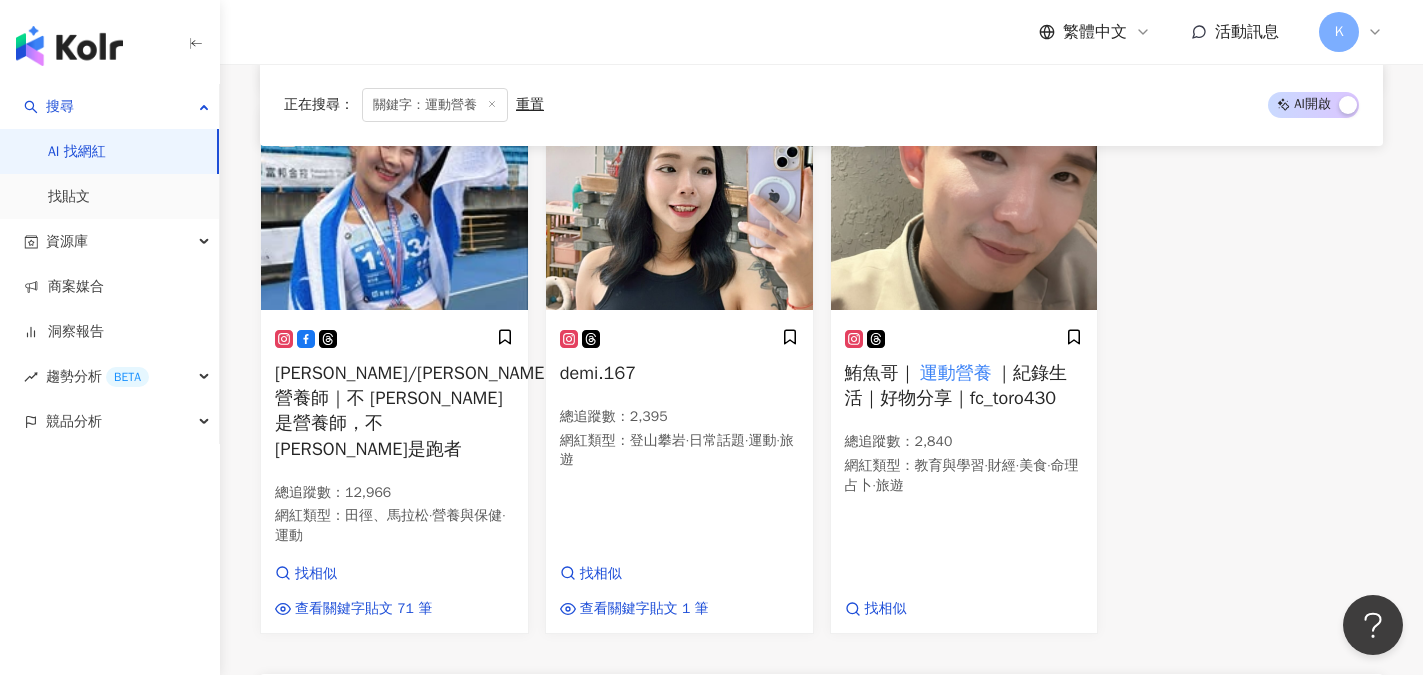 scroll, scrollTop: 13900, scrollLeft: 0, axis: vertical 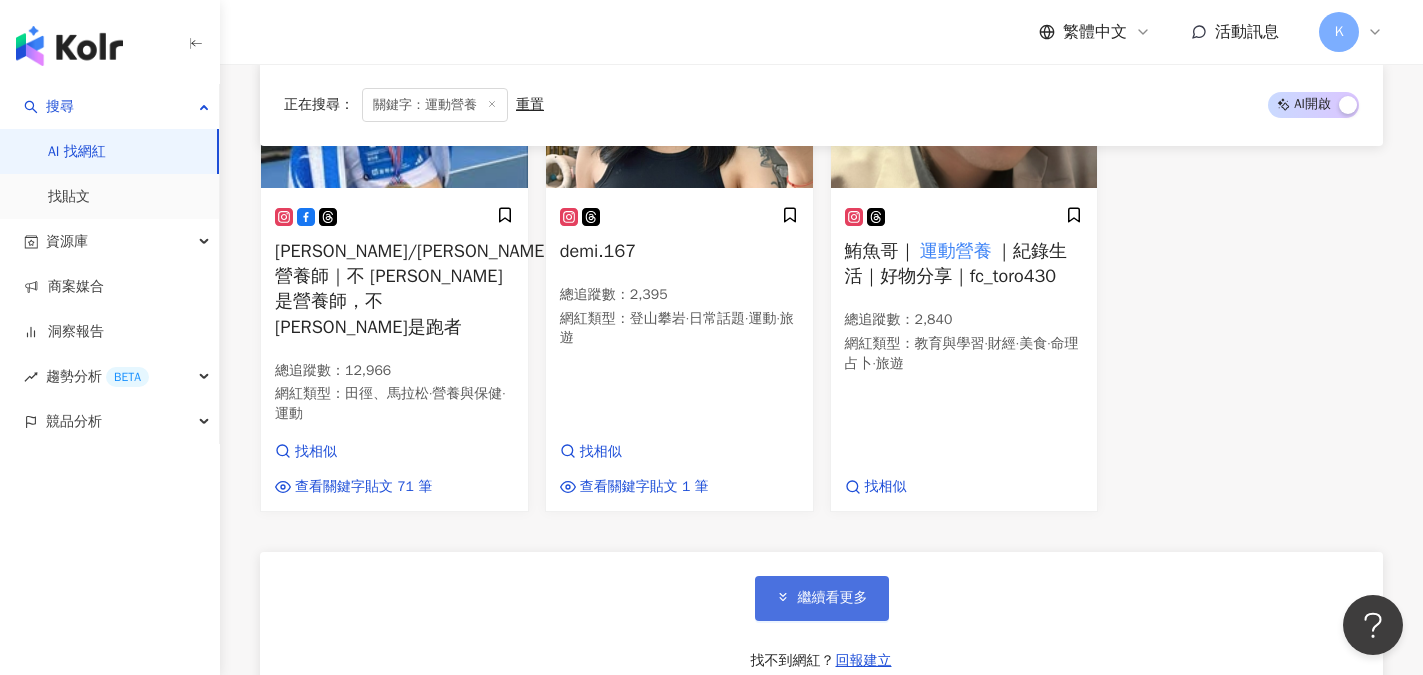 click on "繼續看更多" at bounding box center (833, 598) 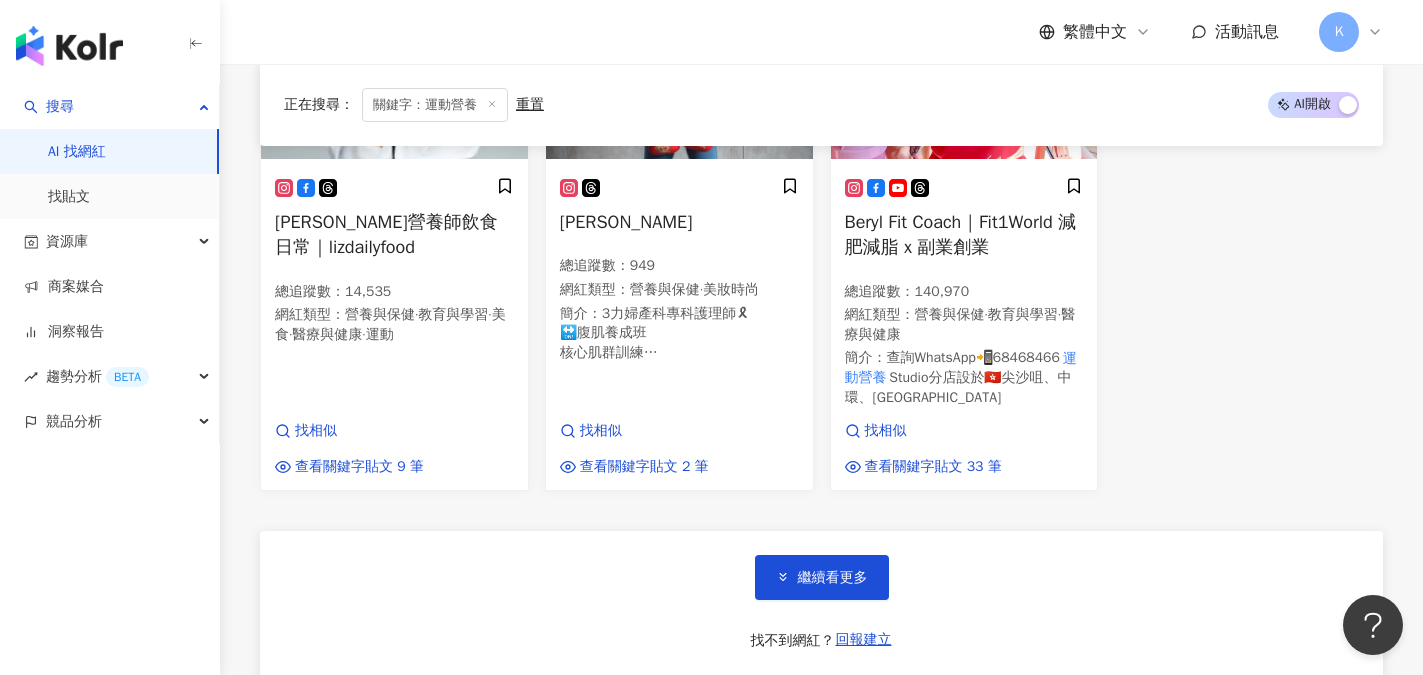 scroll, scrollTop: 15500, scrollLeft: 0, axis: vertical 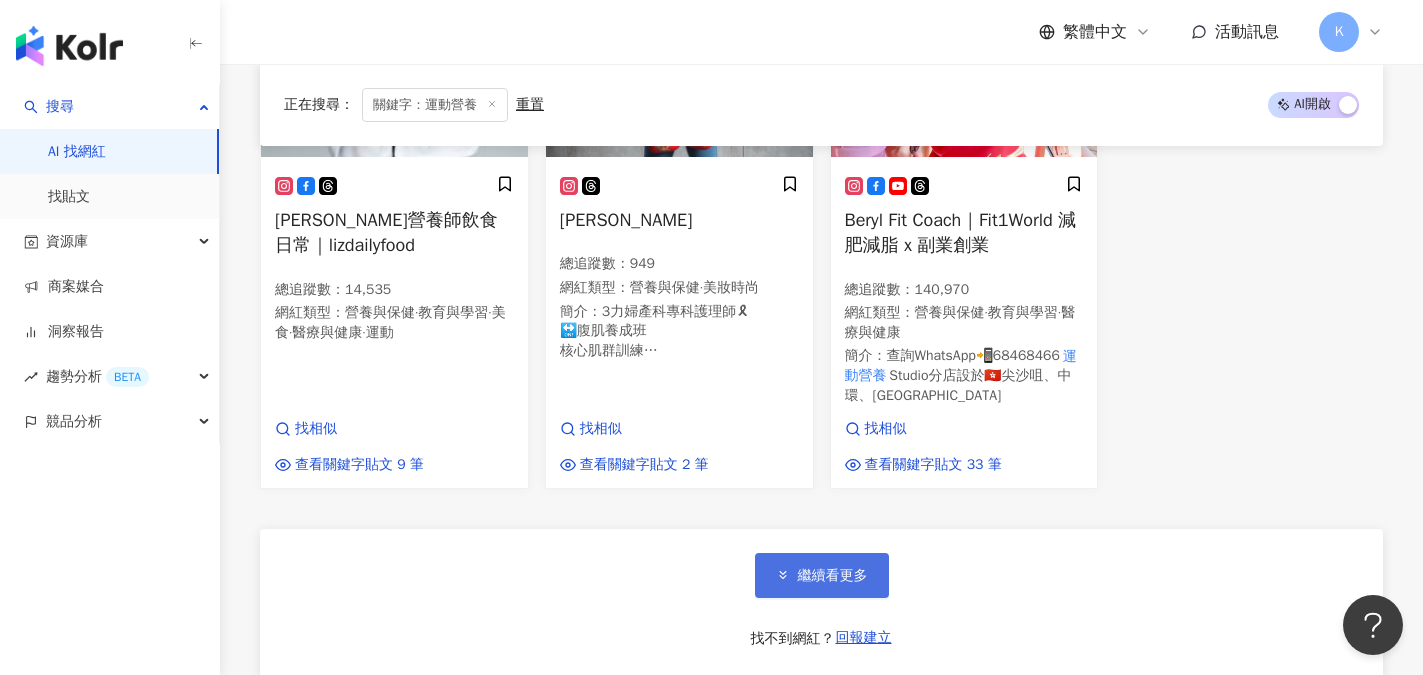 click on "繼續看更多" at bounding box center [822, 575] 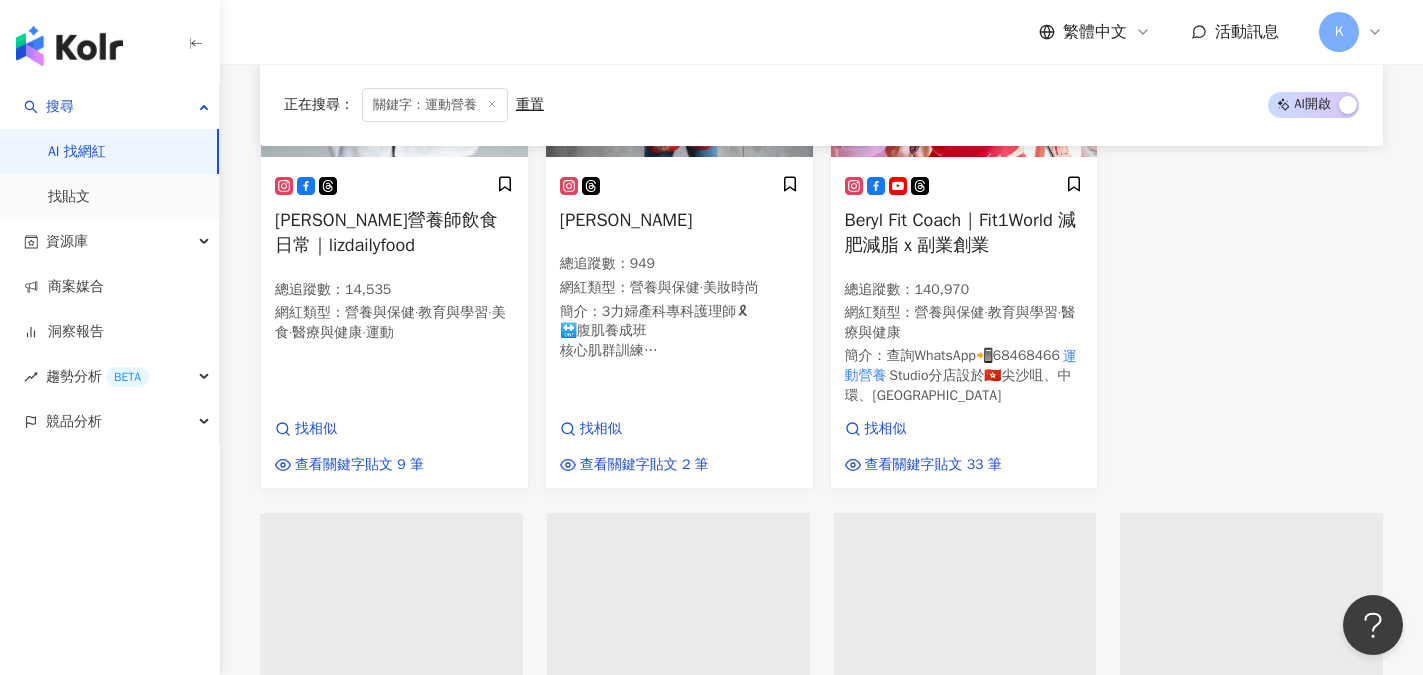 click at bounding box center (678, 633) 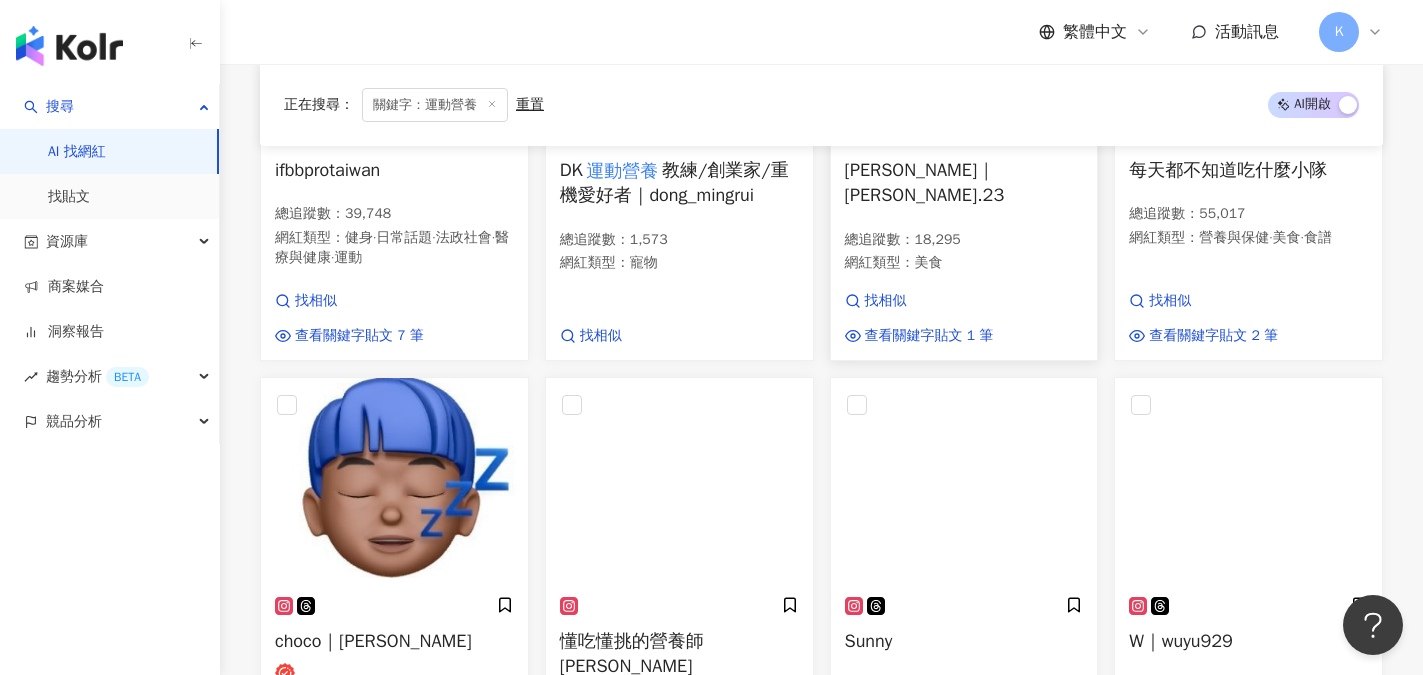 scroll, scrollTop: 16100, scrollLeft: 0, axis: vertical 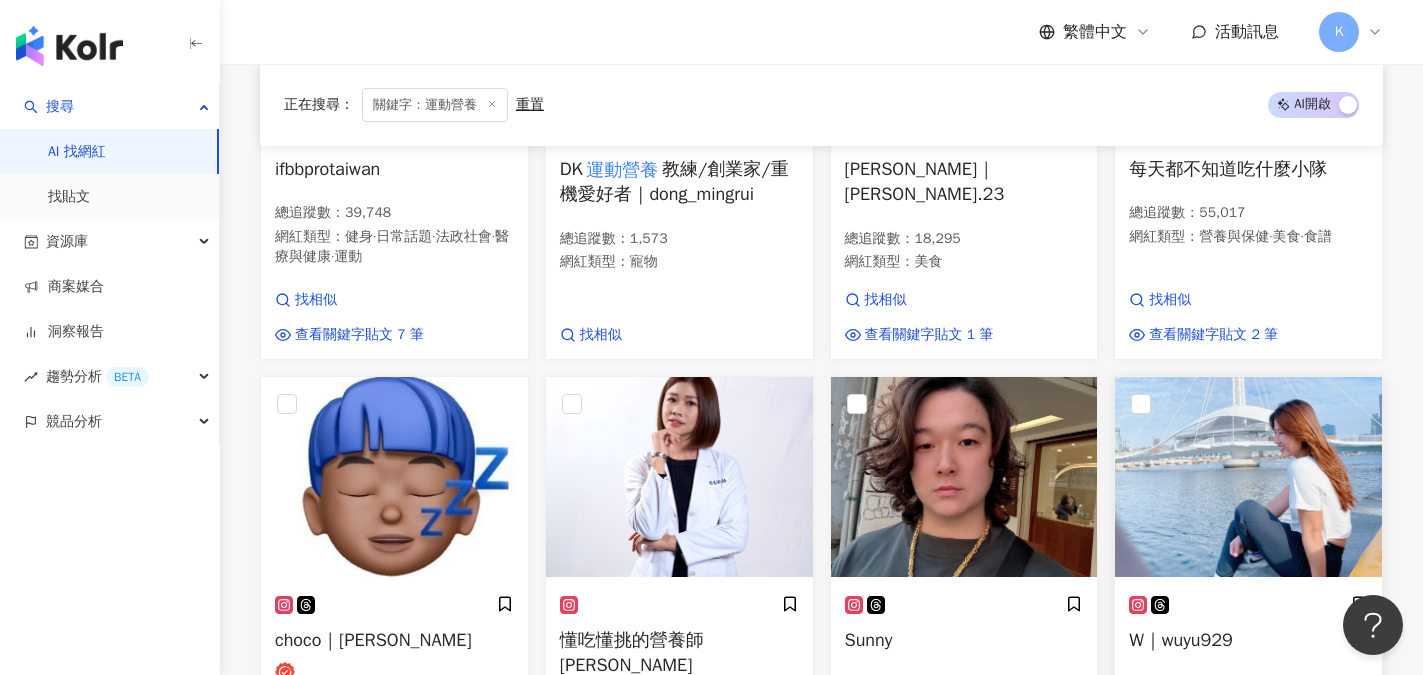 click on "W｜wuyu929" at bounding box center [1181, 640] 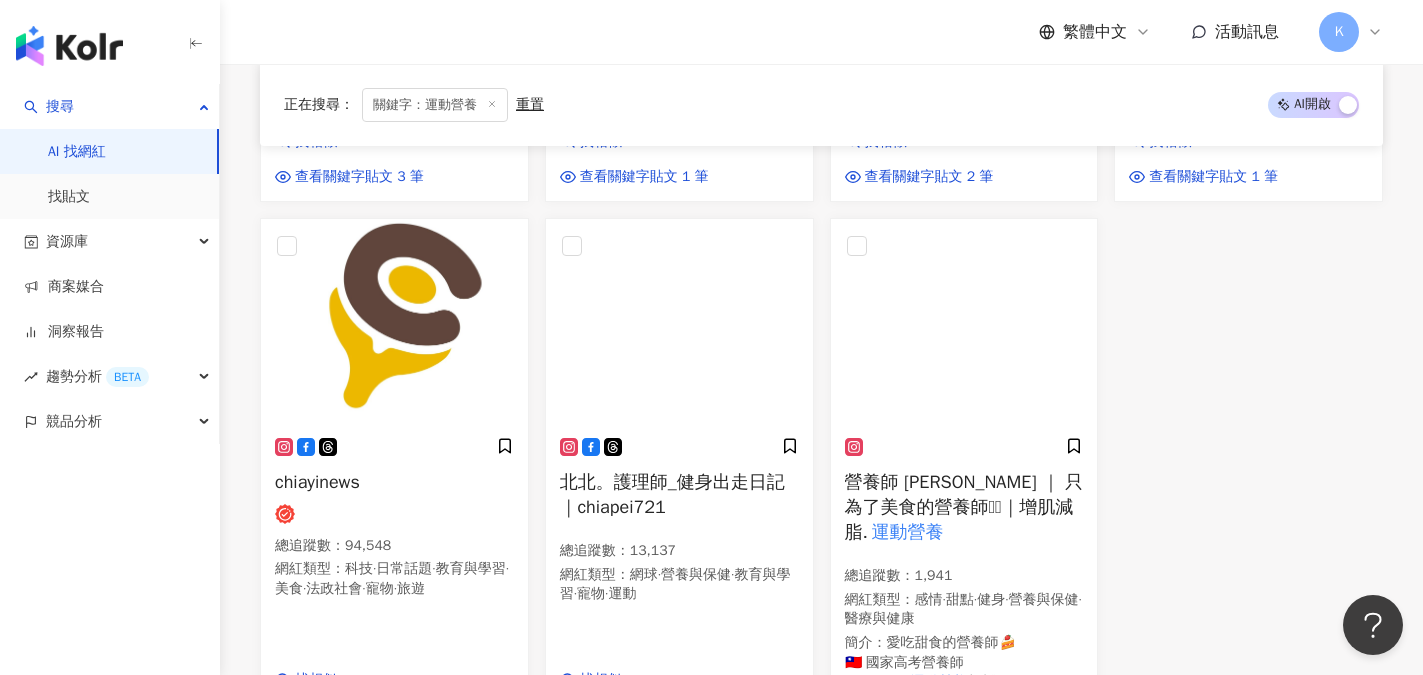 scroll, scrollTop: 16800, scrollLeft: 0, axis: vertical 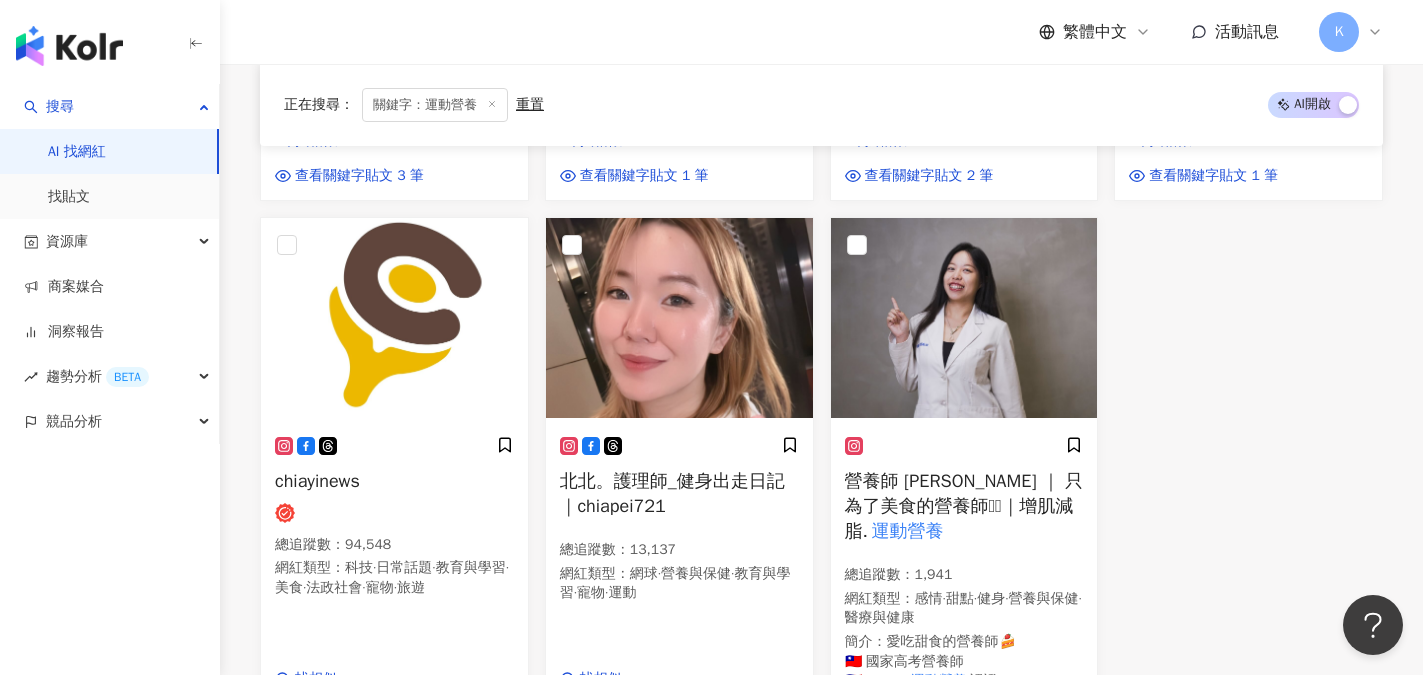 click on "繼續看更多" at bounding box center (833, 826) 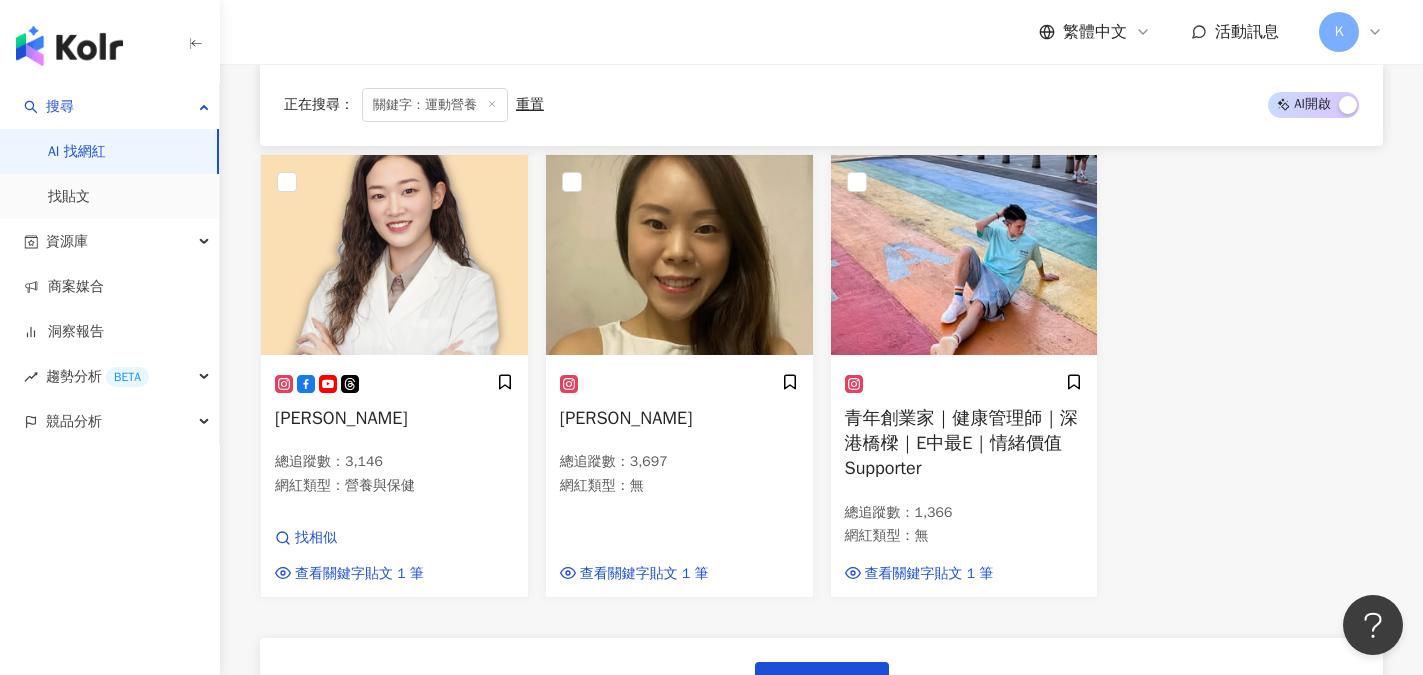 scroll, scrollTop: 18600, scrollLeft: 0, axis: vertical 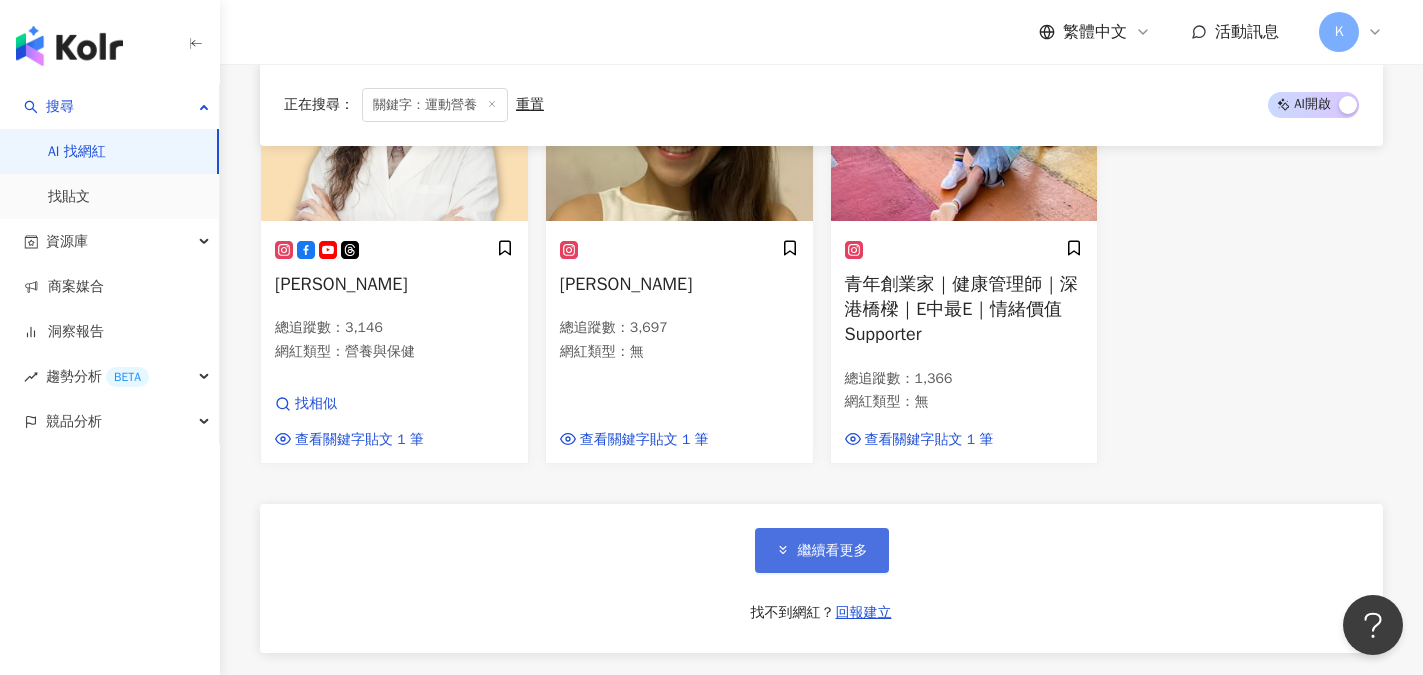 click on "繼續看更多" at bounding box center [833, 551] 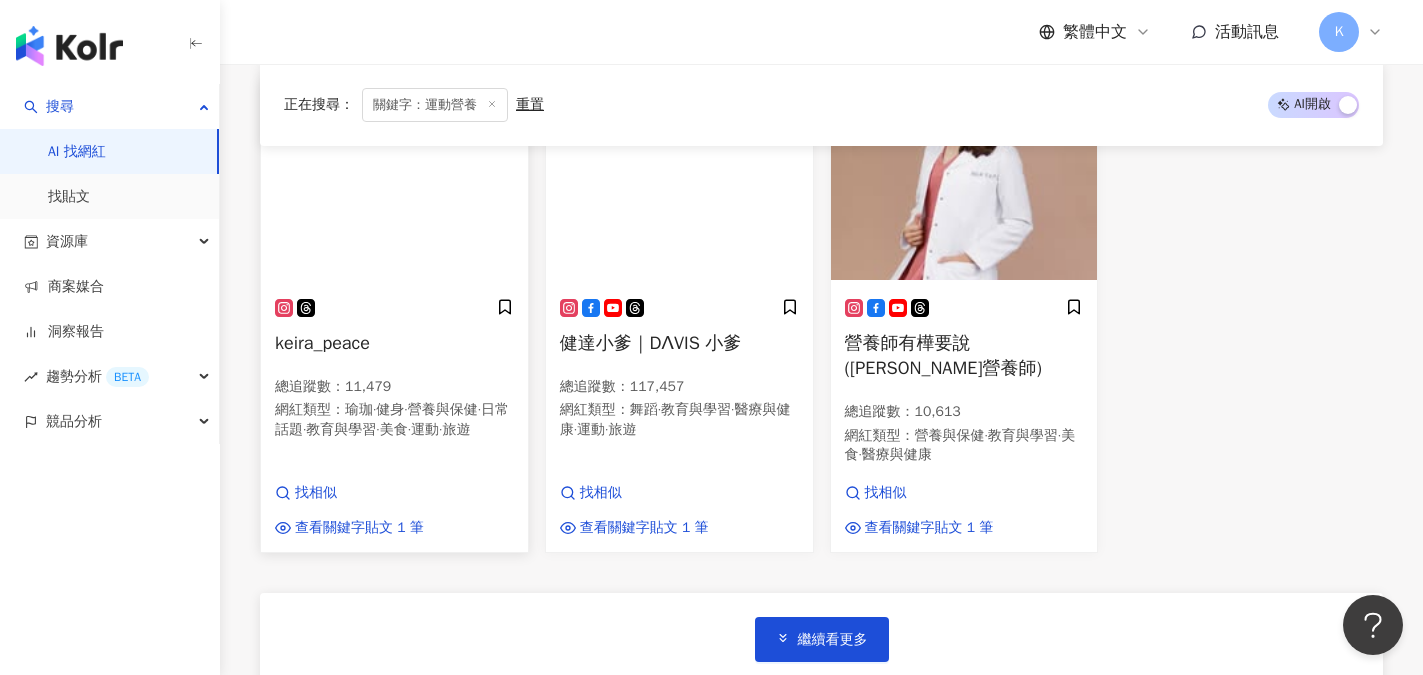 scroll, scrollTop: 20100, scrollLeft: 0, axis: vertical 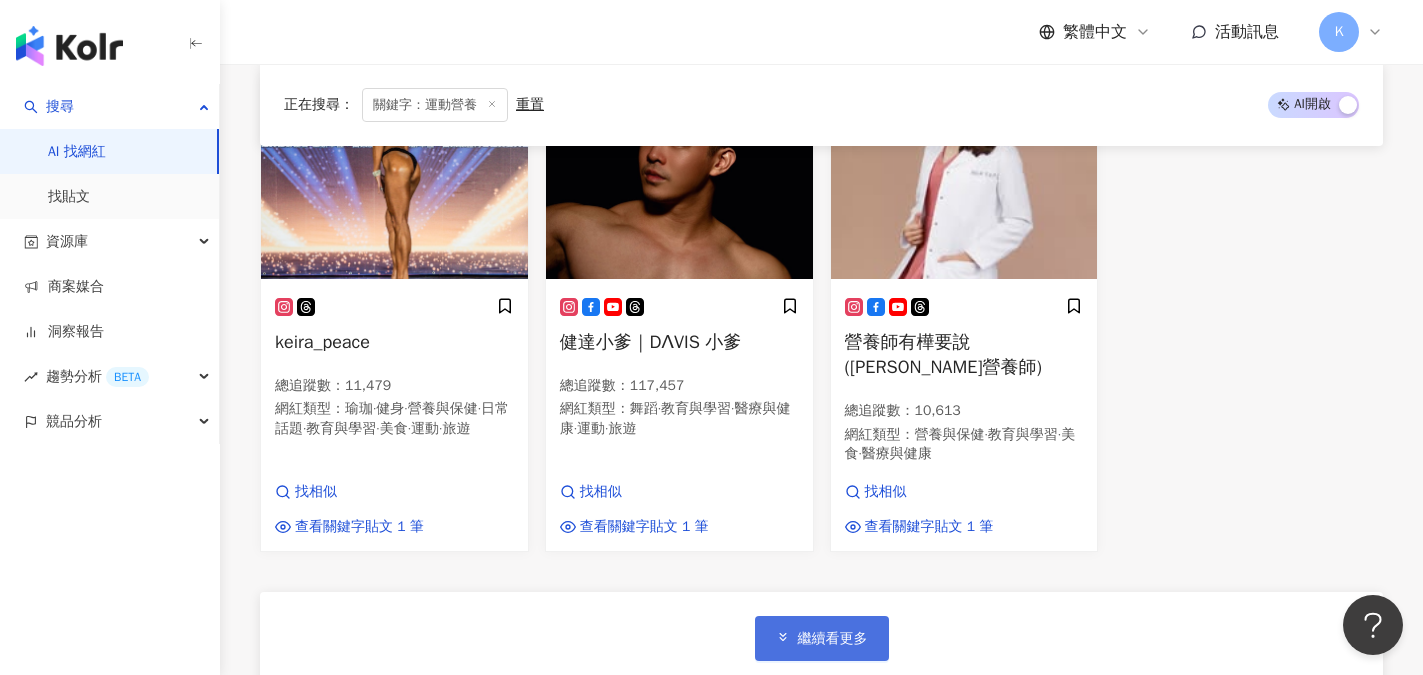 click on "繼續看更多" at bounding box center [833, 639] 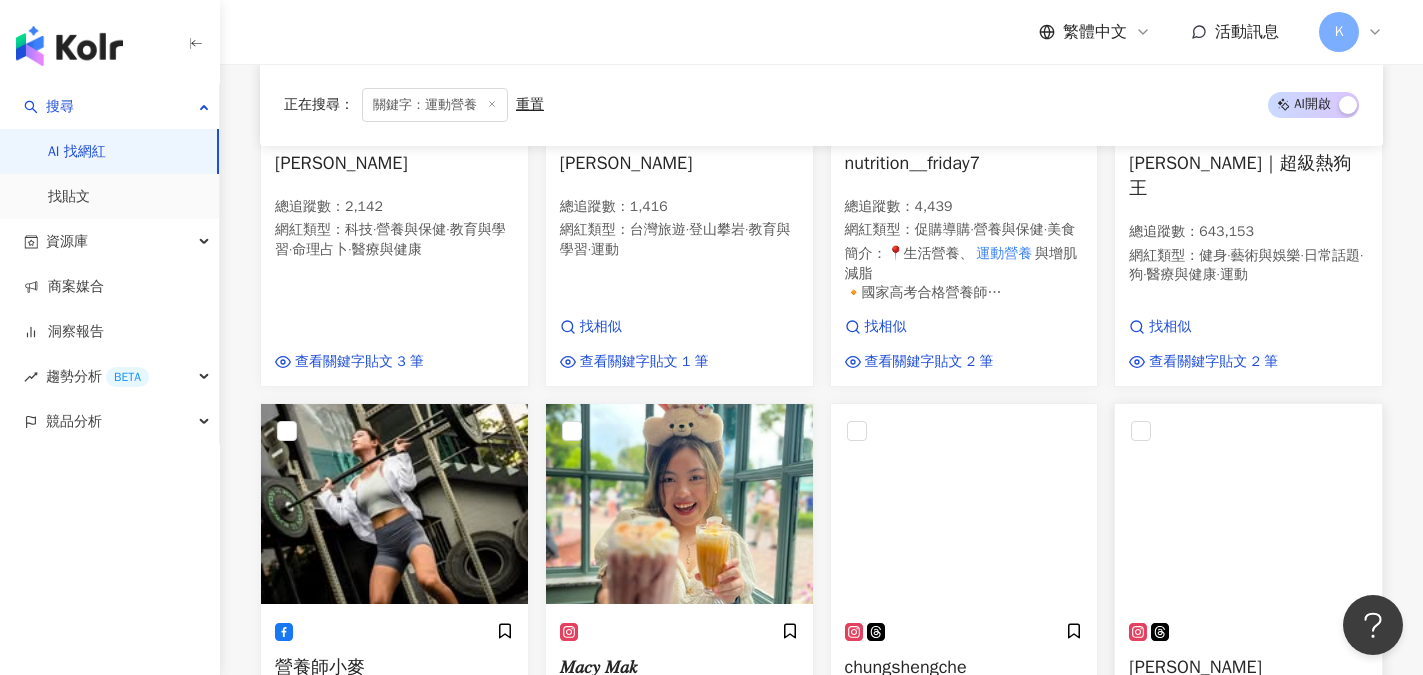 scroll, scrollTop: 20800, scrollLeft: 0, axis: vertical 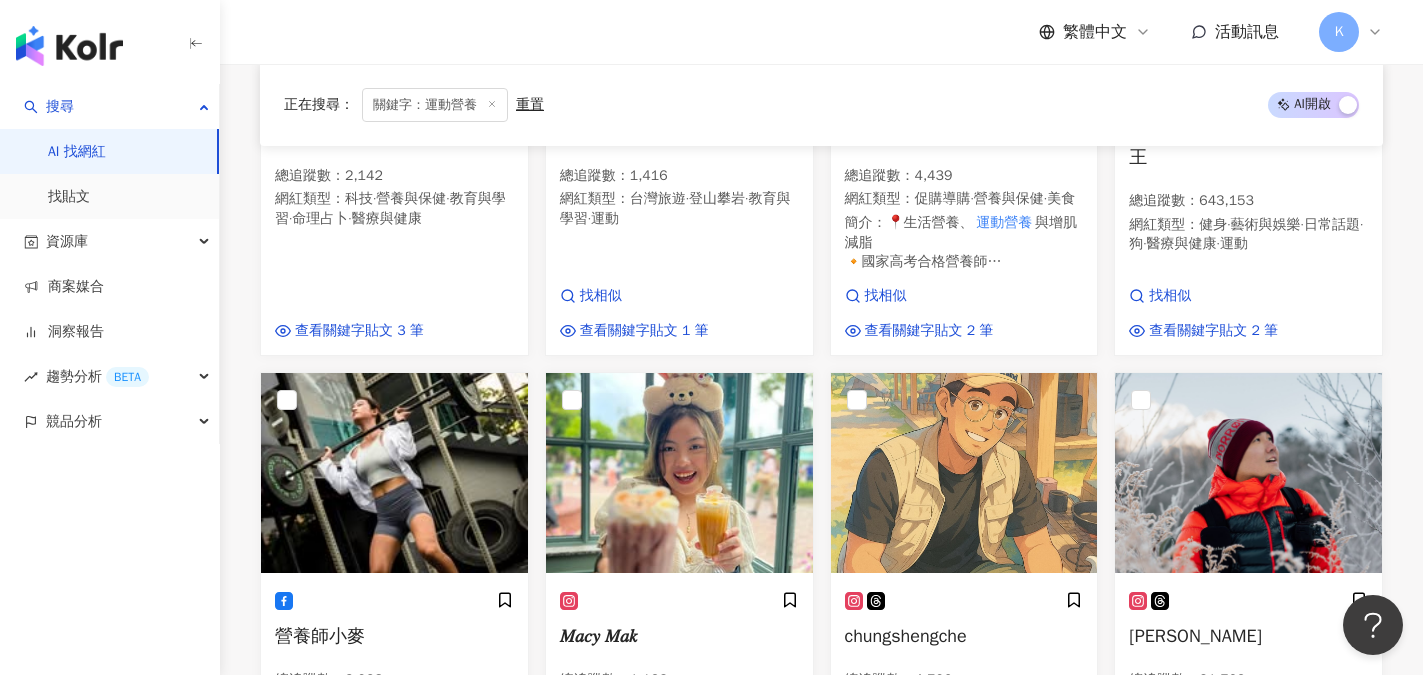 click on "運動營養 師 楊承樺 總追蹤數 ： 47,367 網紅類型 ： 田徑、馬拉松  ·  自行車  ·  營養與保健  ·  醫療與健康  ·  運動 名稱 ： 運動營養 師 楊承樺 簡介 ： 不只照顧運動員也照顧你。
科學減脂、增肌、運動表現提升的 運動營養 師。
美國運動醫學會中文CPT講師、北市大運科所畢
臉書粉專訊息預約 #sportsDietition 找相似 查看關鍵字貼文 146 筆 運動營養 知多少｜曾怡鈞 總追蹤數 ： 14,287 網紅類型 ： 醫療與健康  ·  運動 名稱 ： 運動營養 知多少 簡介 ： 致力於推廣易懂、實用且有科學基礎的 運動營養 學知識，藉由知識觸發改變，幫助大家整合性地應用 運動營養 ，實踐您所設下的目標。各類合作、講座邀約，歡迎傳訊或來信。 找相似 查看關鍵字貼文 10 筆 jimmy79103｜ 運動營養 博士 Jimmy 總追蹤數 ： 11,240 網紅類型 ： 登山攀岩  ·  營養與保健  ·  教育與學習  ·  美食" at bounding box center (821, -9539) 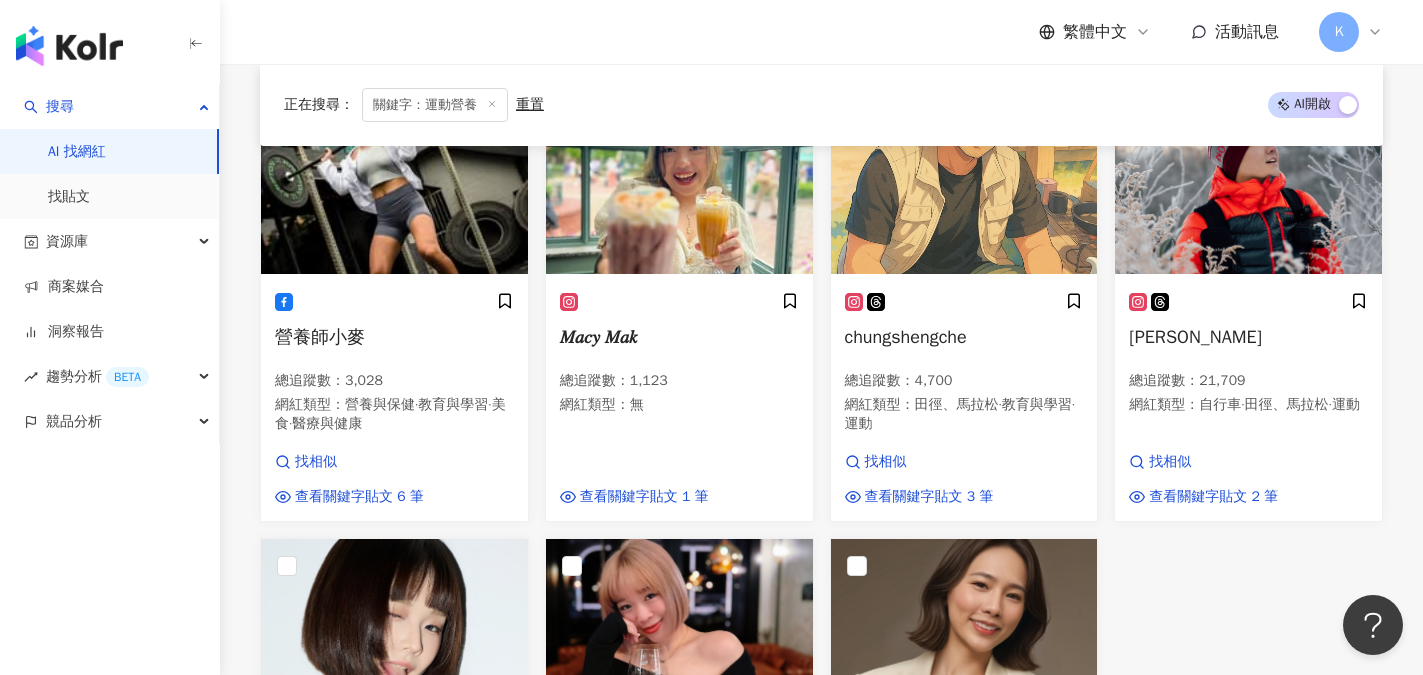 scroll, scrollTop: 21100, scrollLeft: 0, axis: vertical 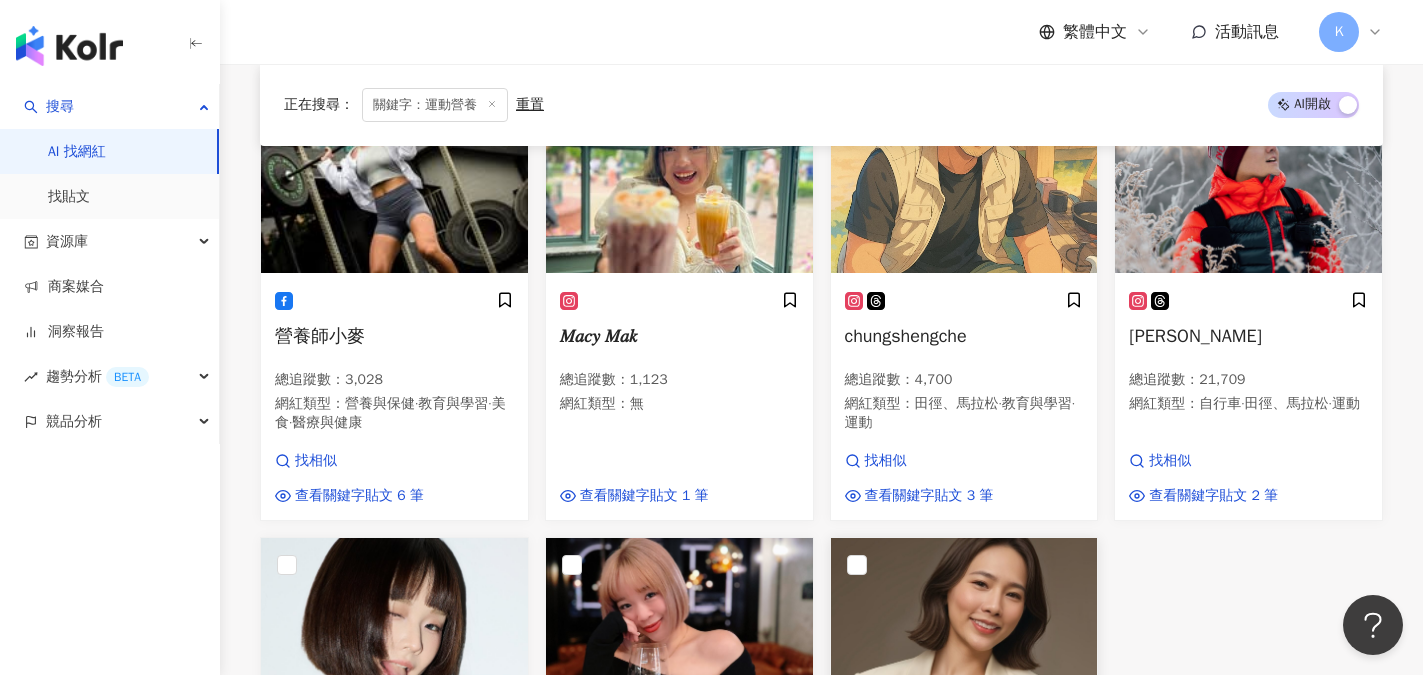click on "wowcmili_1016" at bounding box center (906, 801) 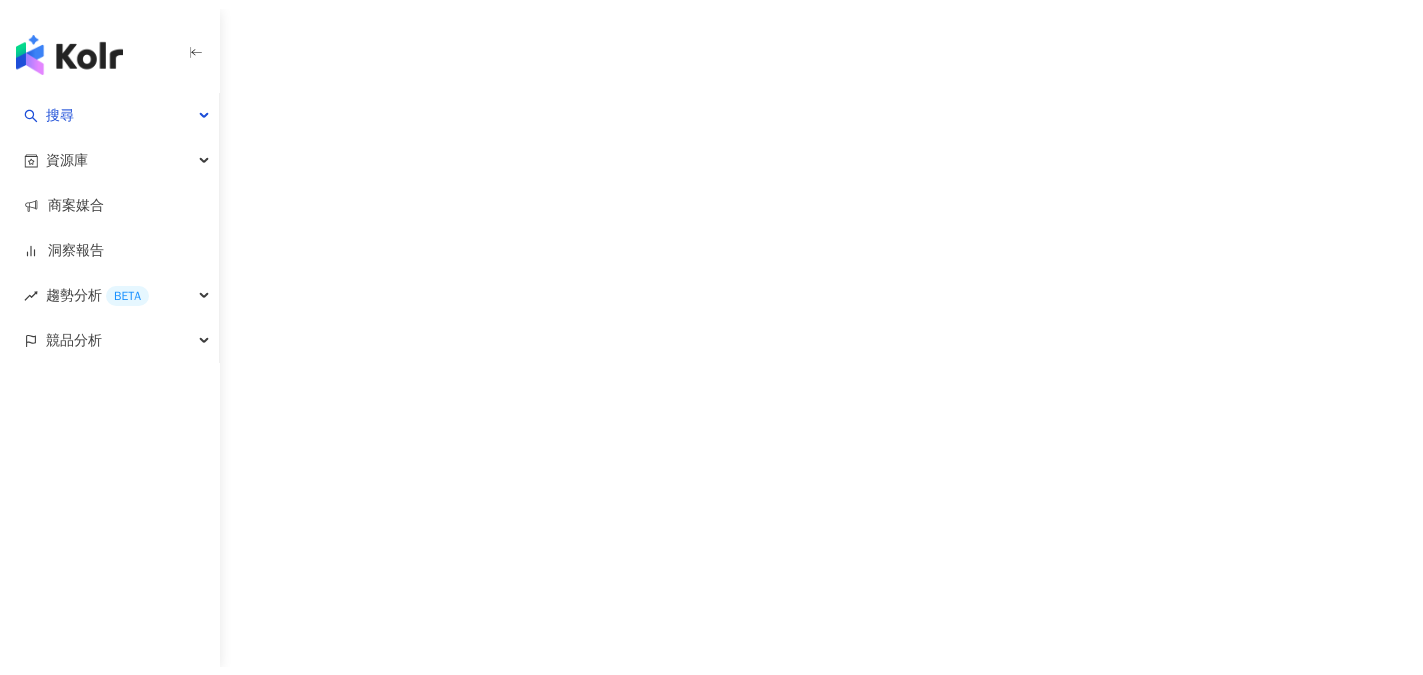 scroll, scrollTop: 0, scrollLeft: 0, axis: both 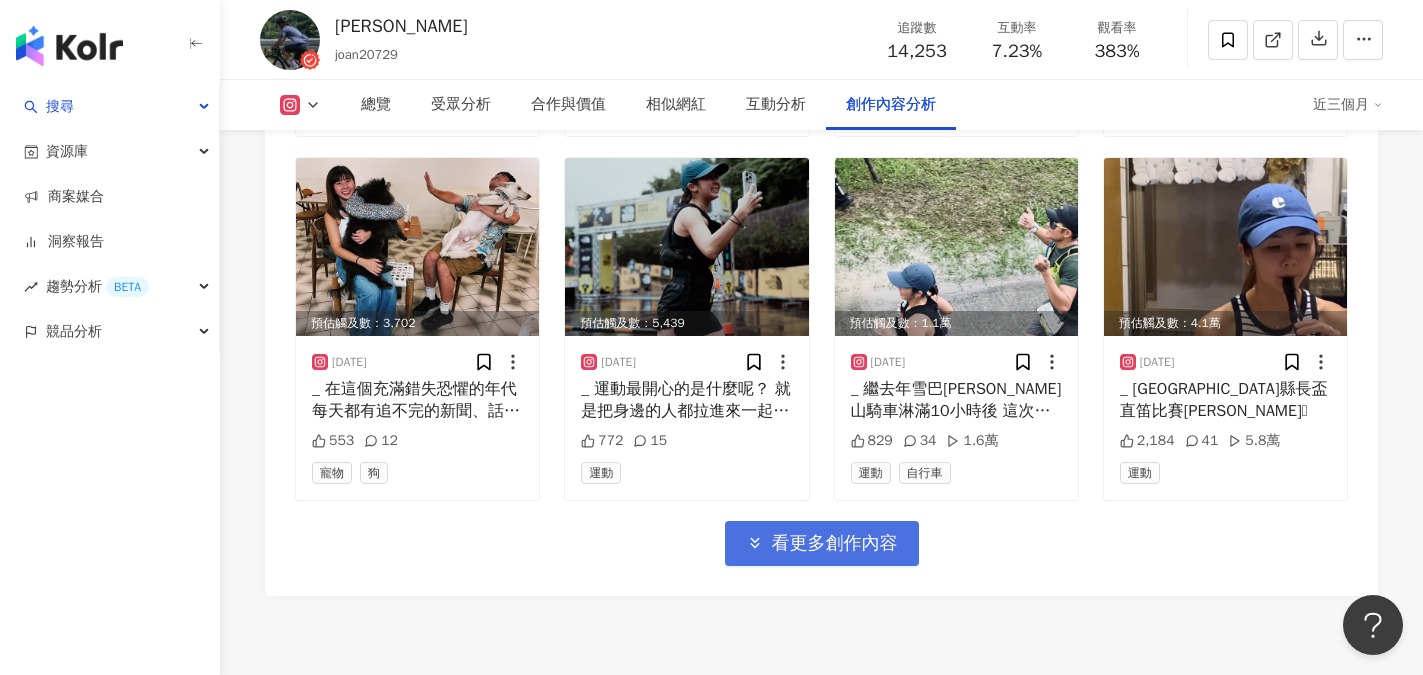 click on "看更多創作內容" at bounding box center [835, 544] 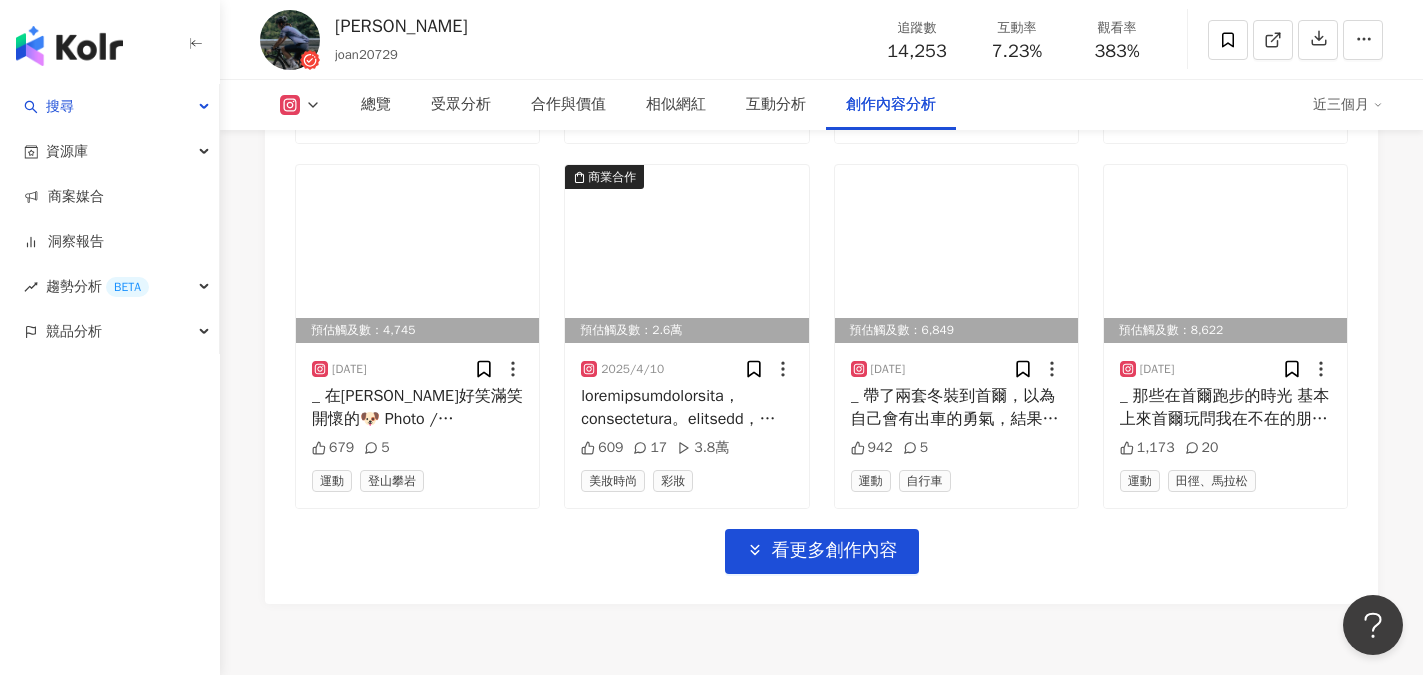 scroll, scrollTop: 8000, scrollLeft: 0, axis: vertical 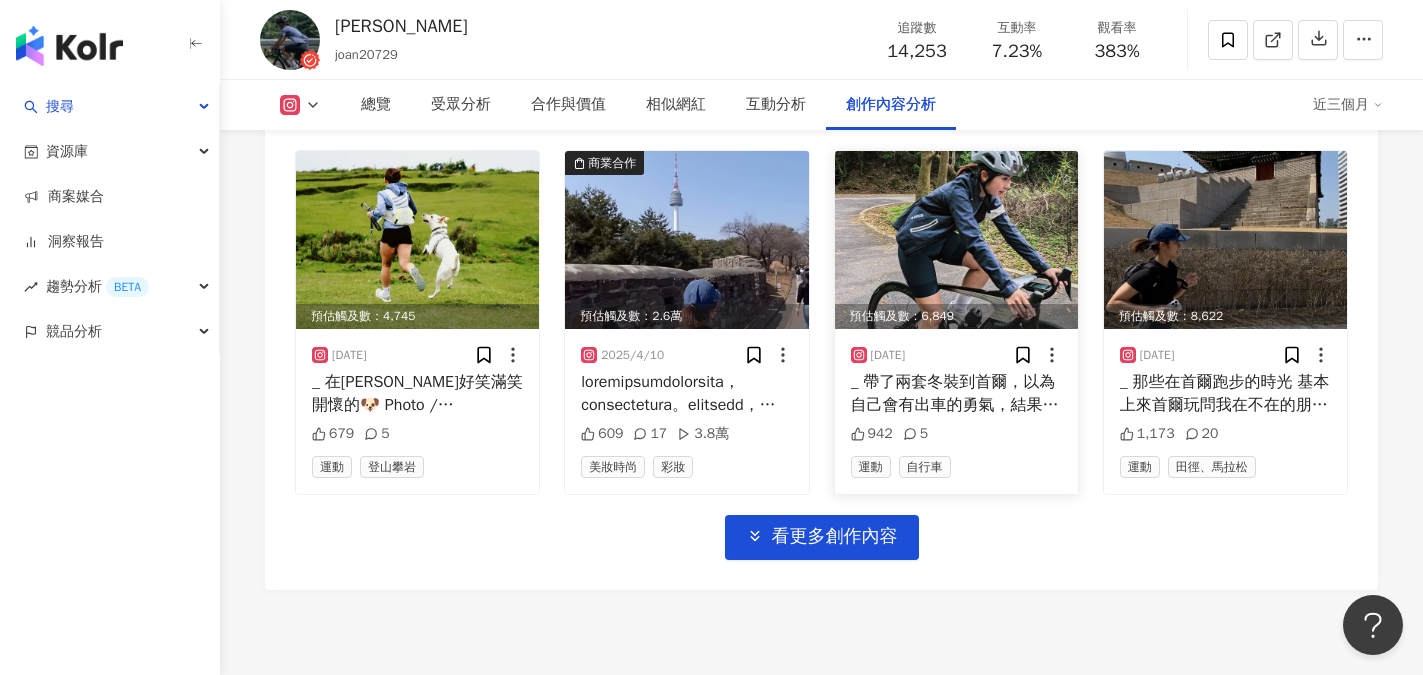 click on "_
帶了兩套冬裝到首爾，以為自己會有出車的勇氣，結果最後還是輸給天氣，輪子連氣都沒打🙂
還是台灣騎車好🥹
Photo / @kevinlee0922" at bounding box center (956, 393) 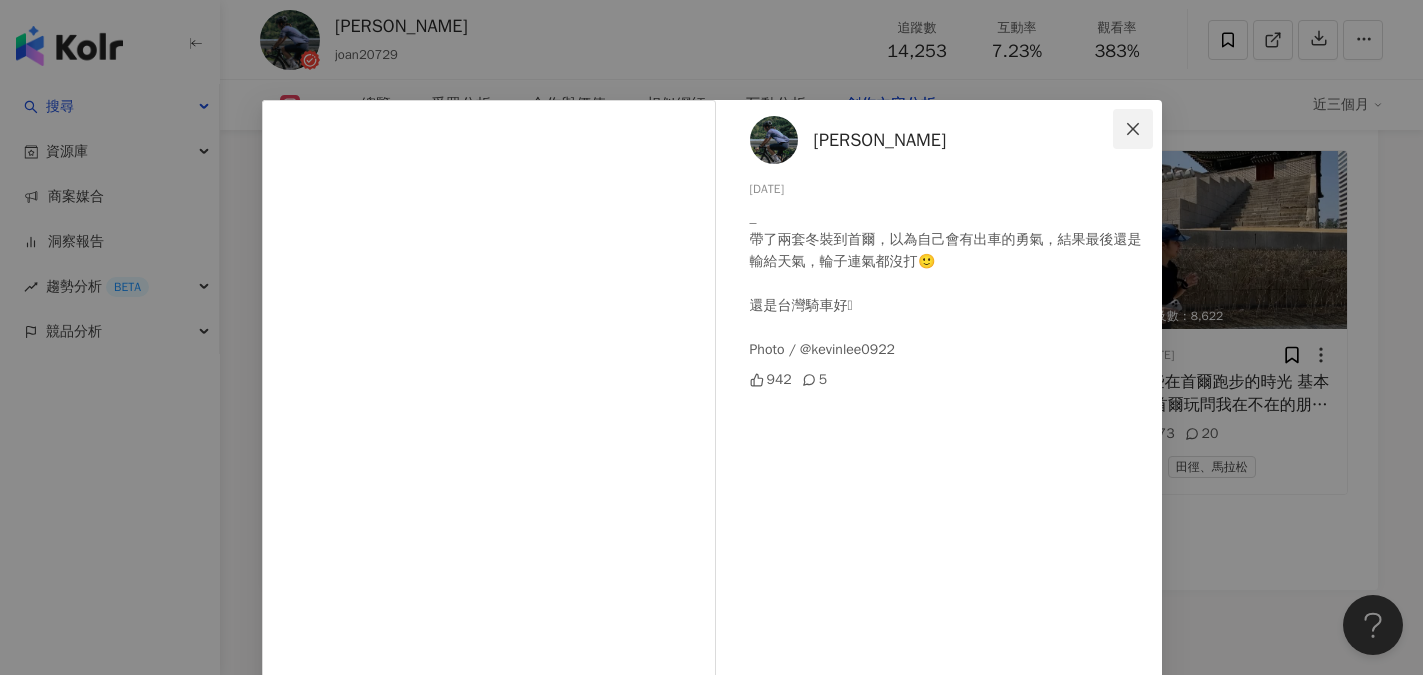 click 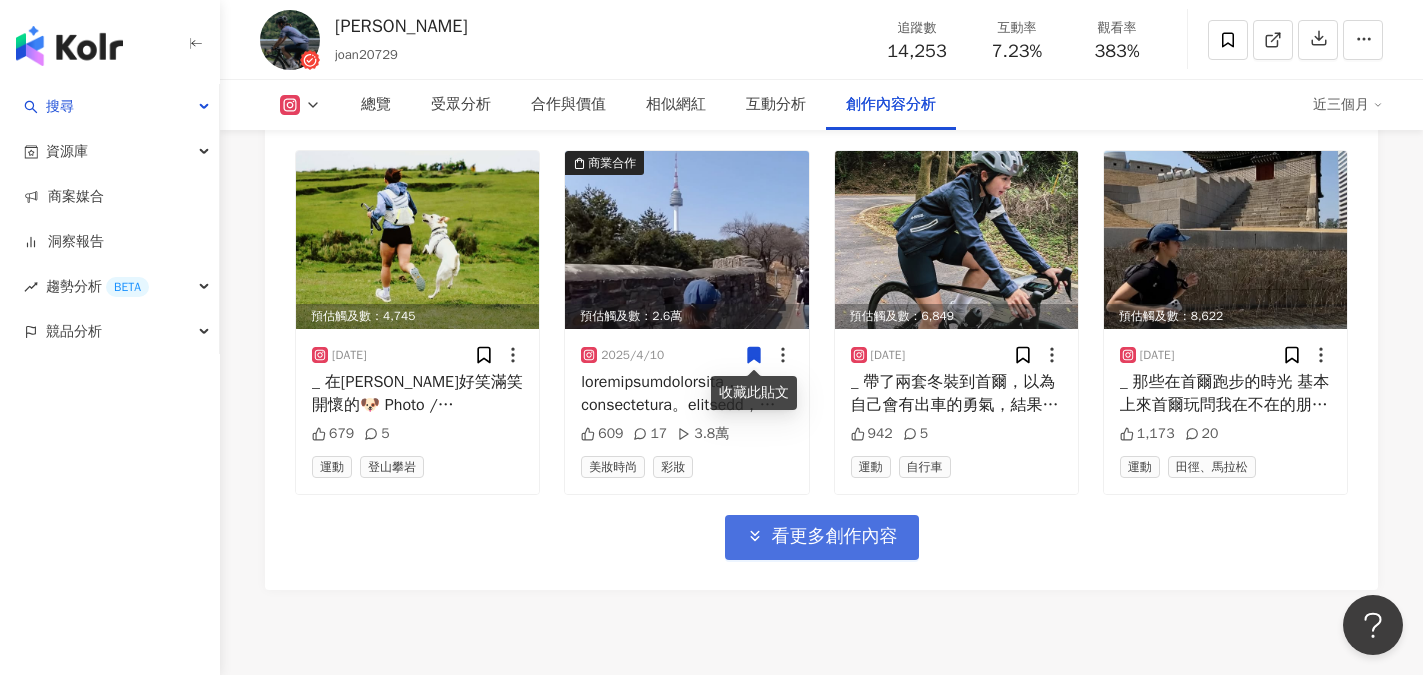 click on "看更多創作內容" at bounding box center (835, 537) 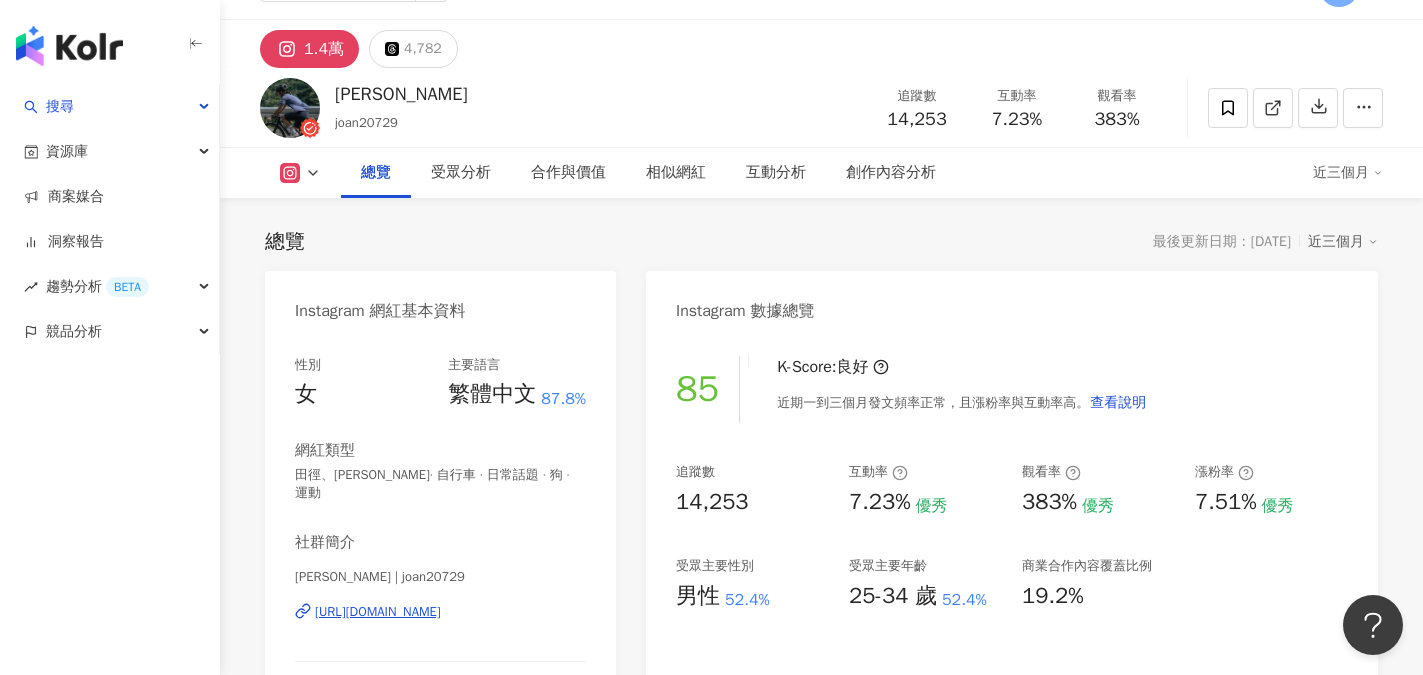scroll, scrollTop: 0, scrollLeft: 0, axis: both 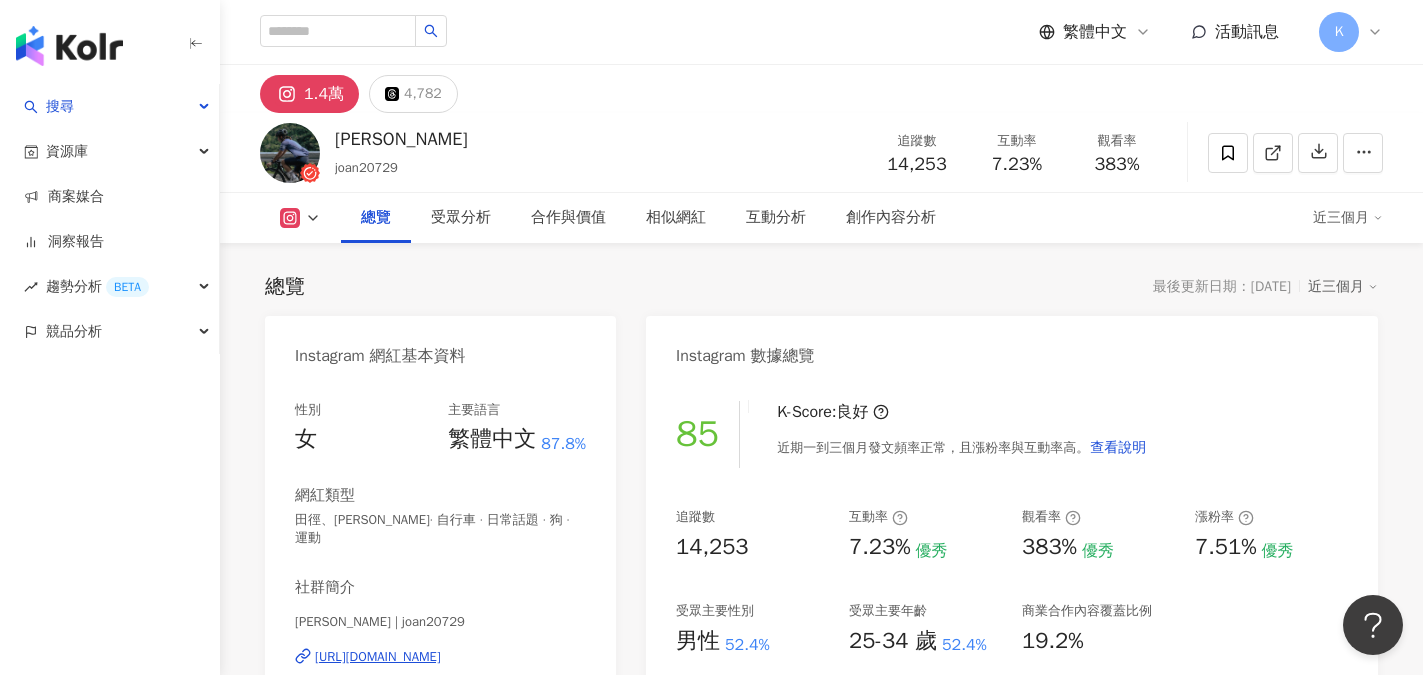 click on "https://www.instagram.com/joan20729/" at bounding box center [378, 657] 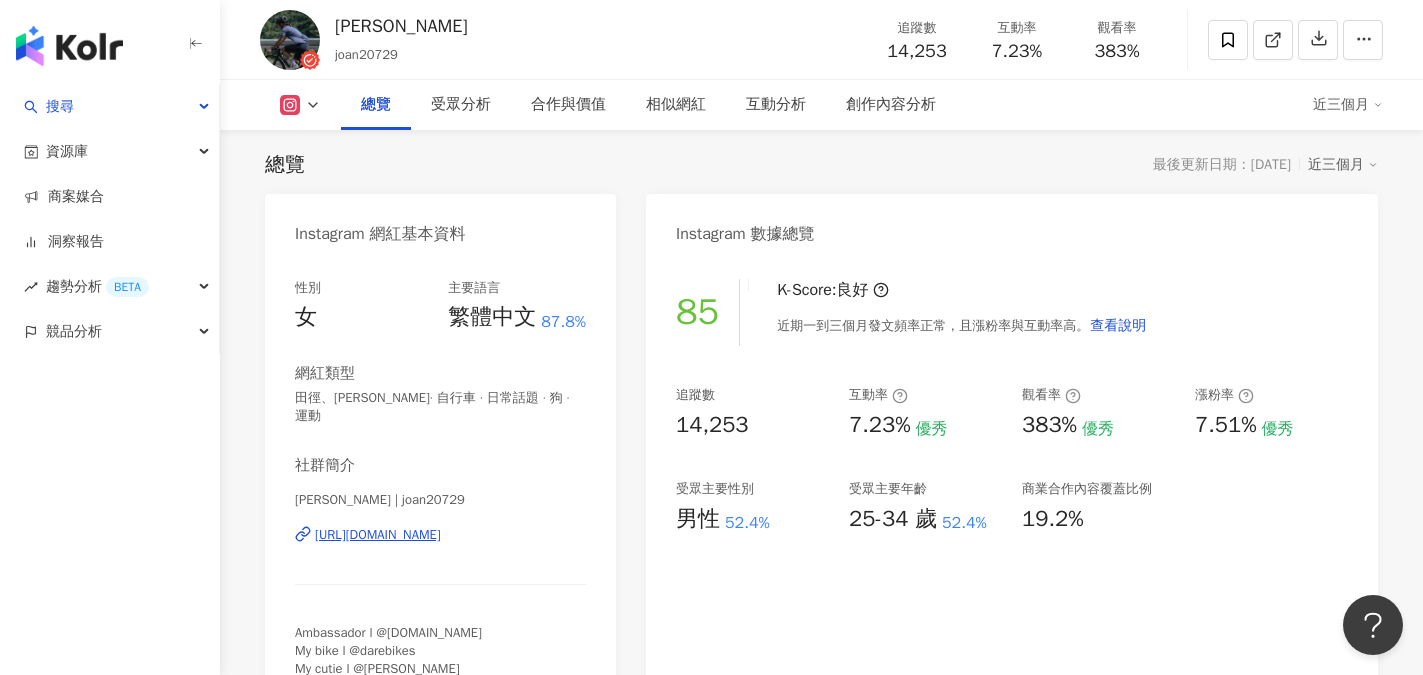 scroll, scrollTop: 100, scrollLeft: 0, axis: vertical 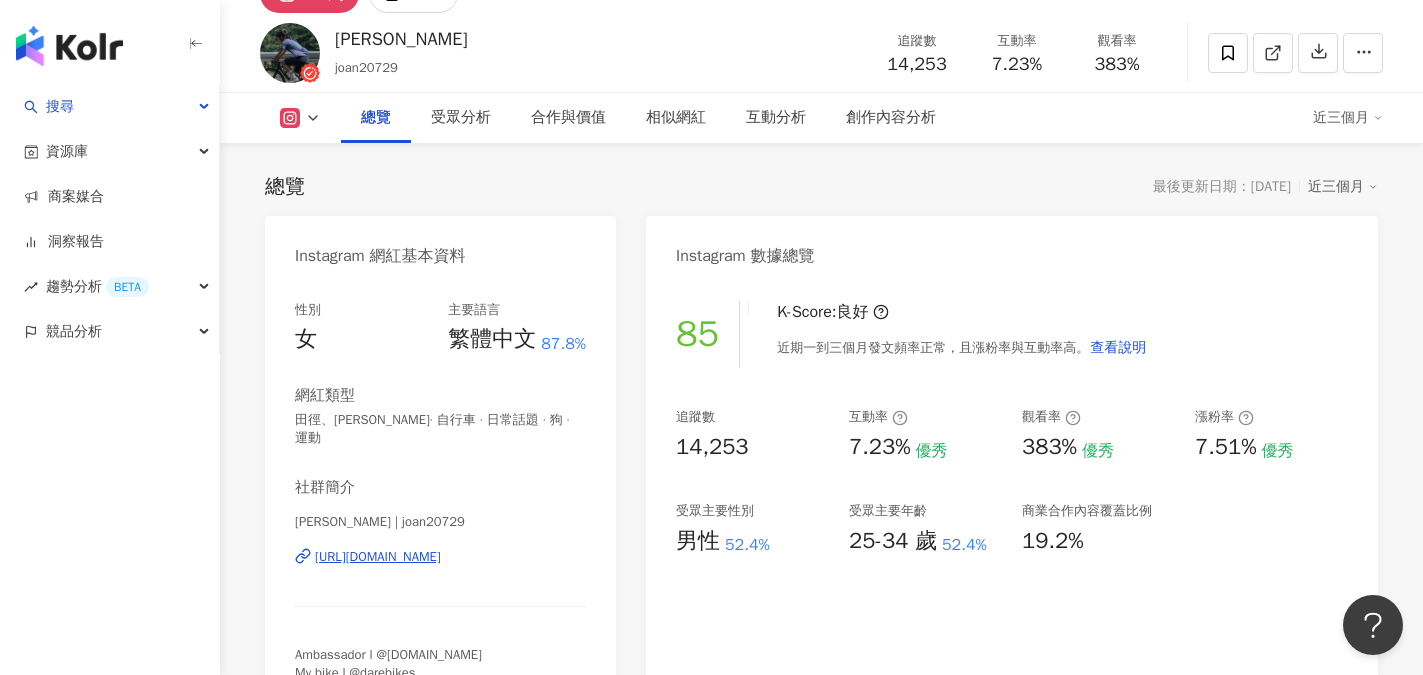 click on "https://www.instagram.com/joan20729/" at bounding box center (378, 557) 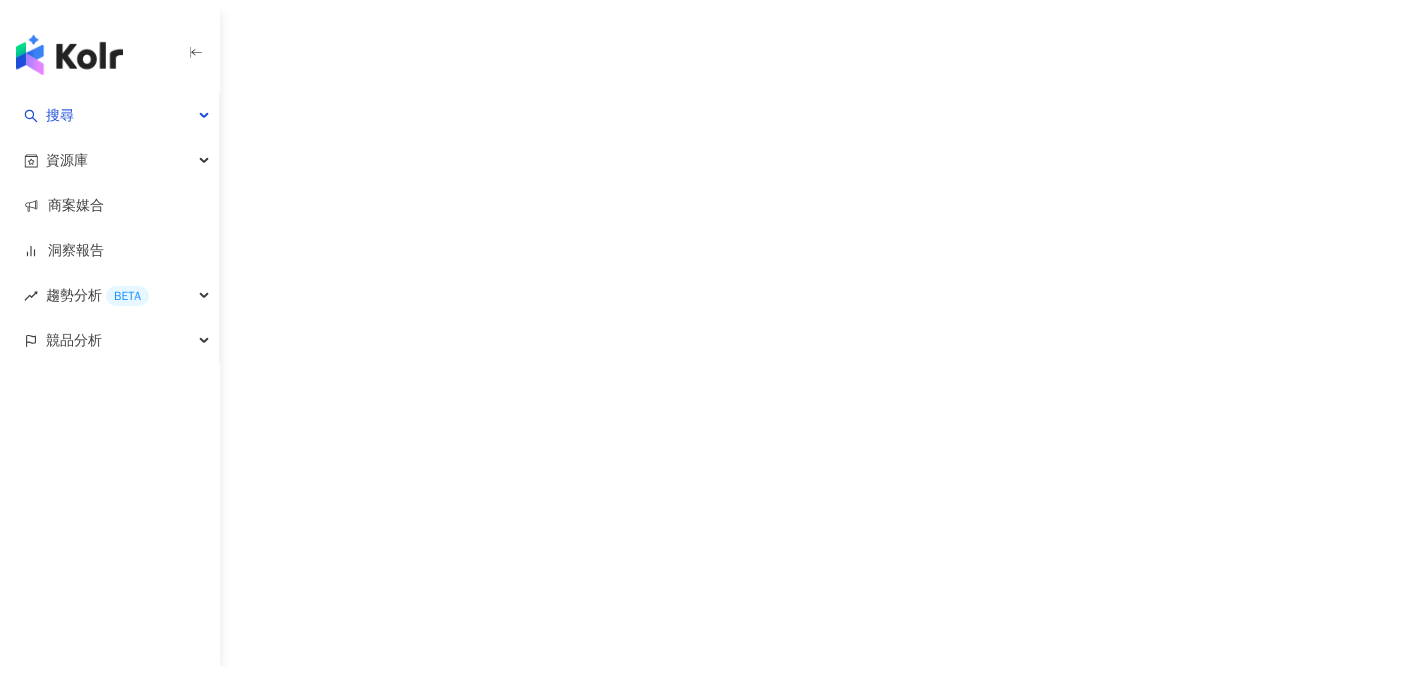 scroll, scrollTop: 0, scrollLeft: 0, axis: both 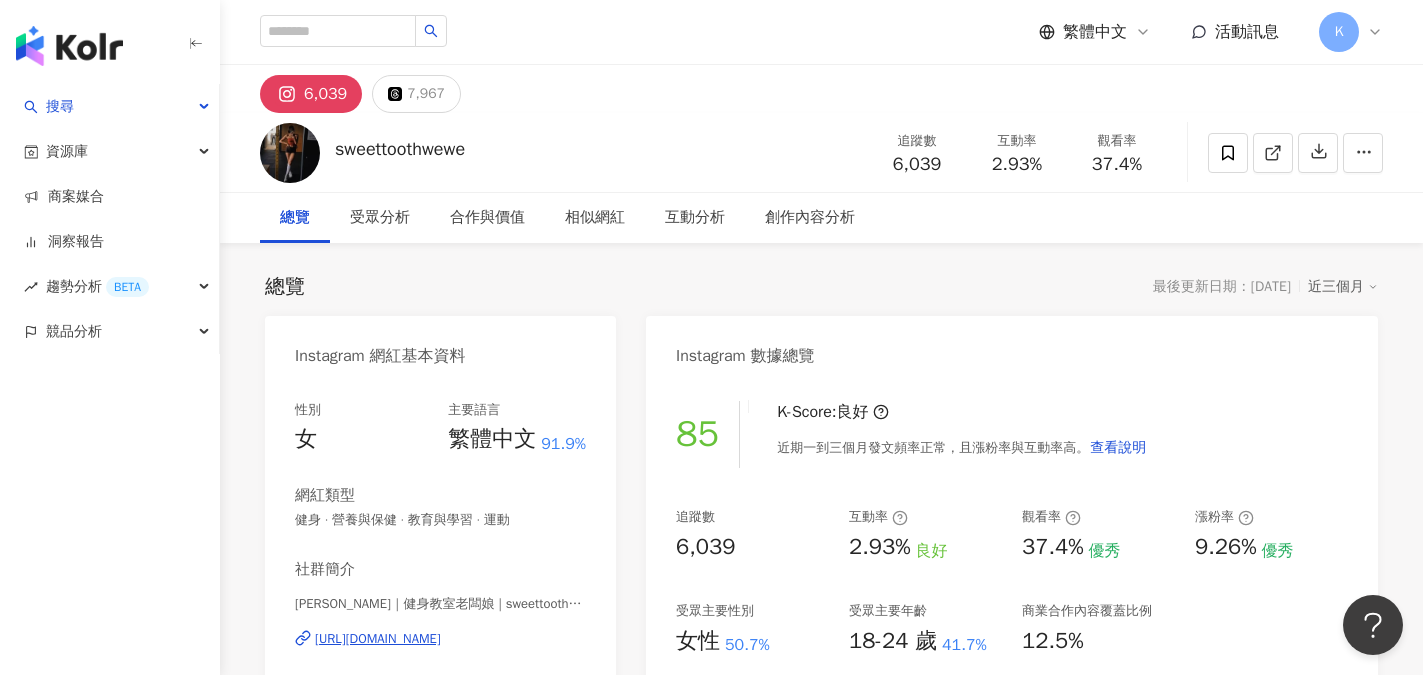 drag, startPoint x: 1240, startPoint y: 416, endPoint x: 1193, endPoint y: 418, distance: 47.042534 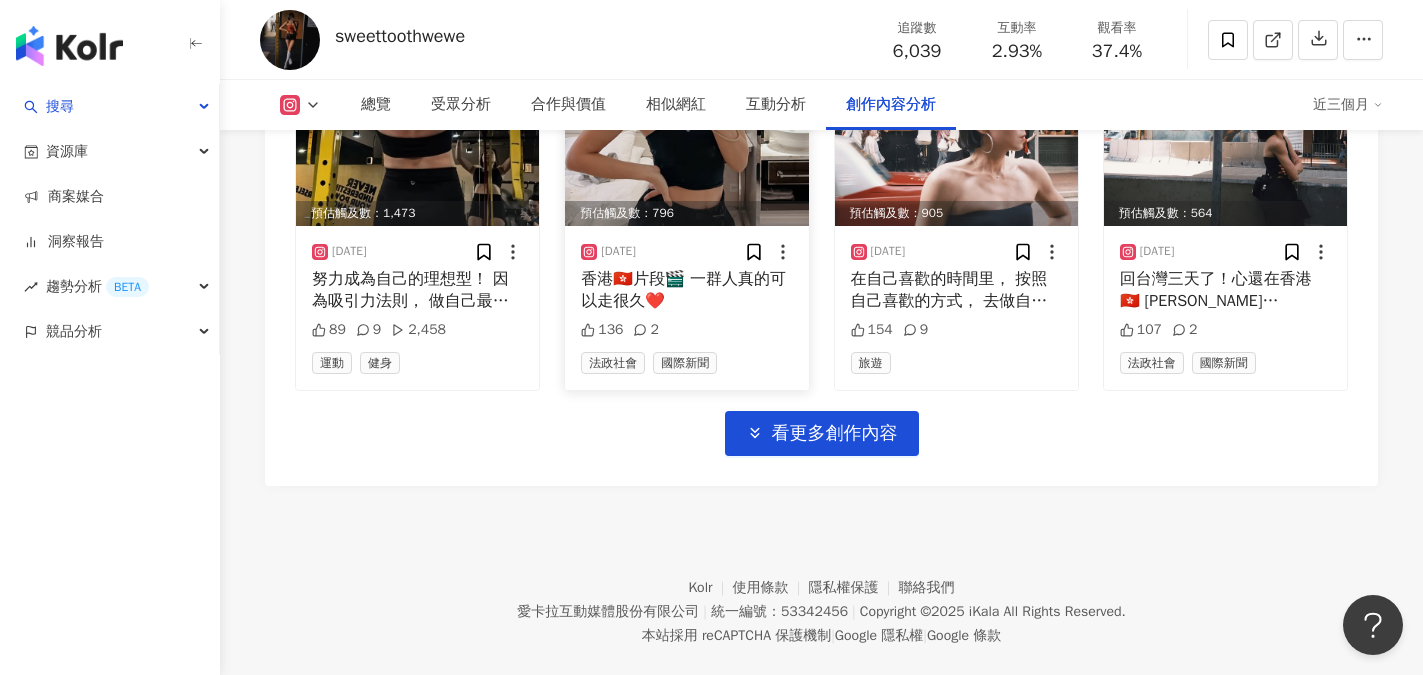 scroll, scrollTop: 6998, scrollLeft: 0, axis: vertical 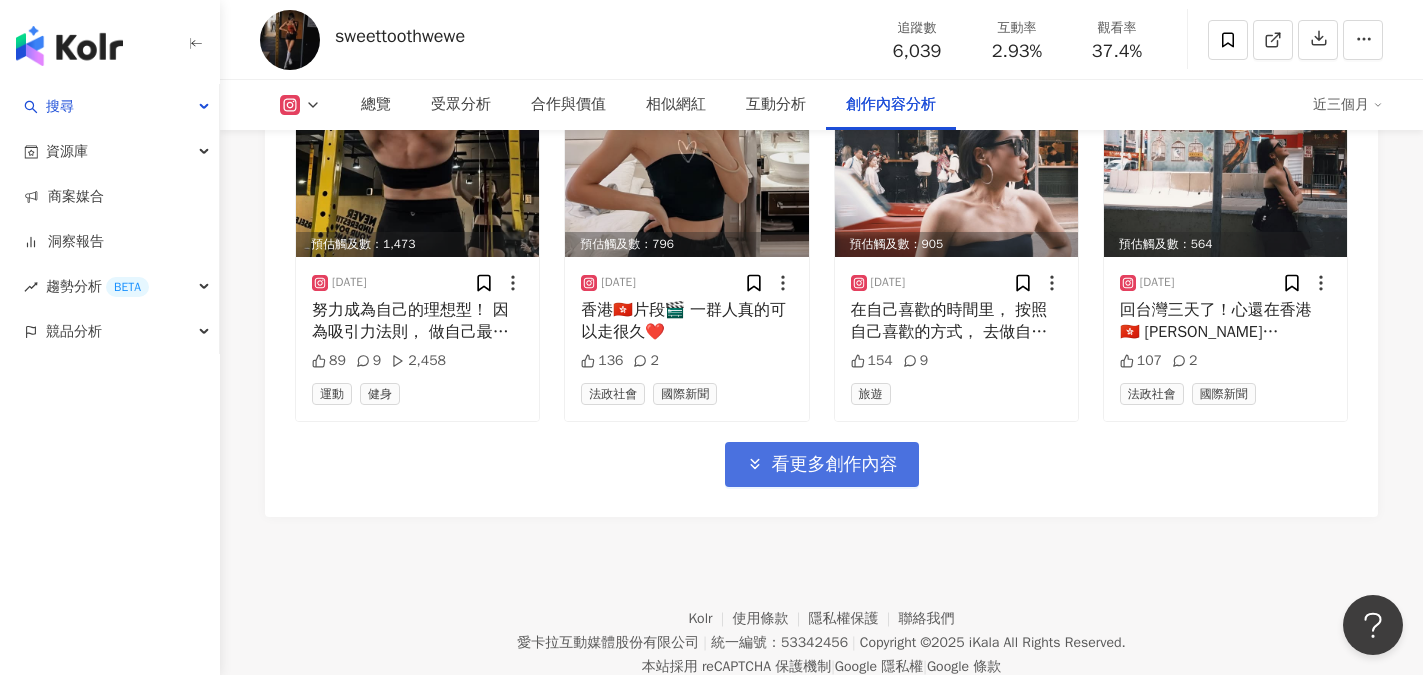 click on "看更多創作內容" at bounding box center [822, 464] 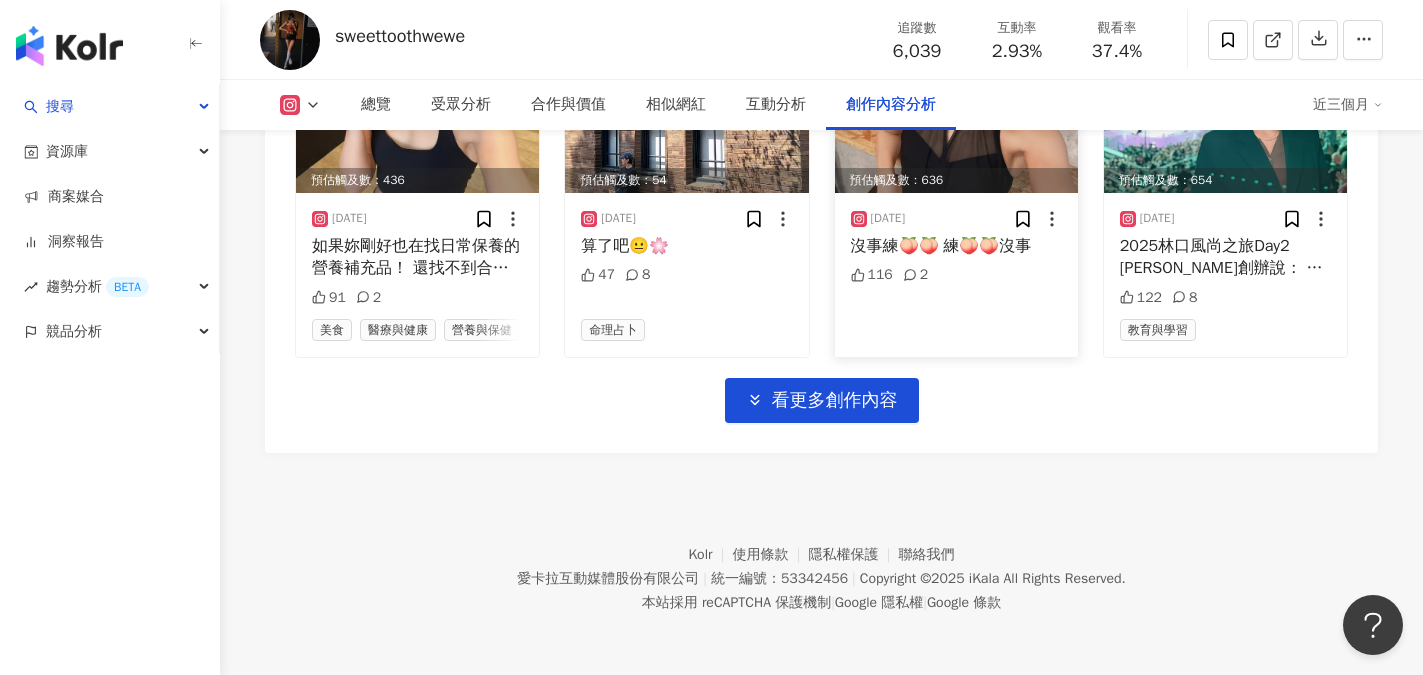 scroll, scrollTop: 8198, scrollLeft: 0, axis: vertical 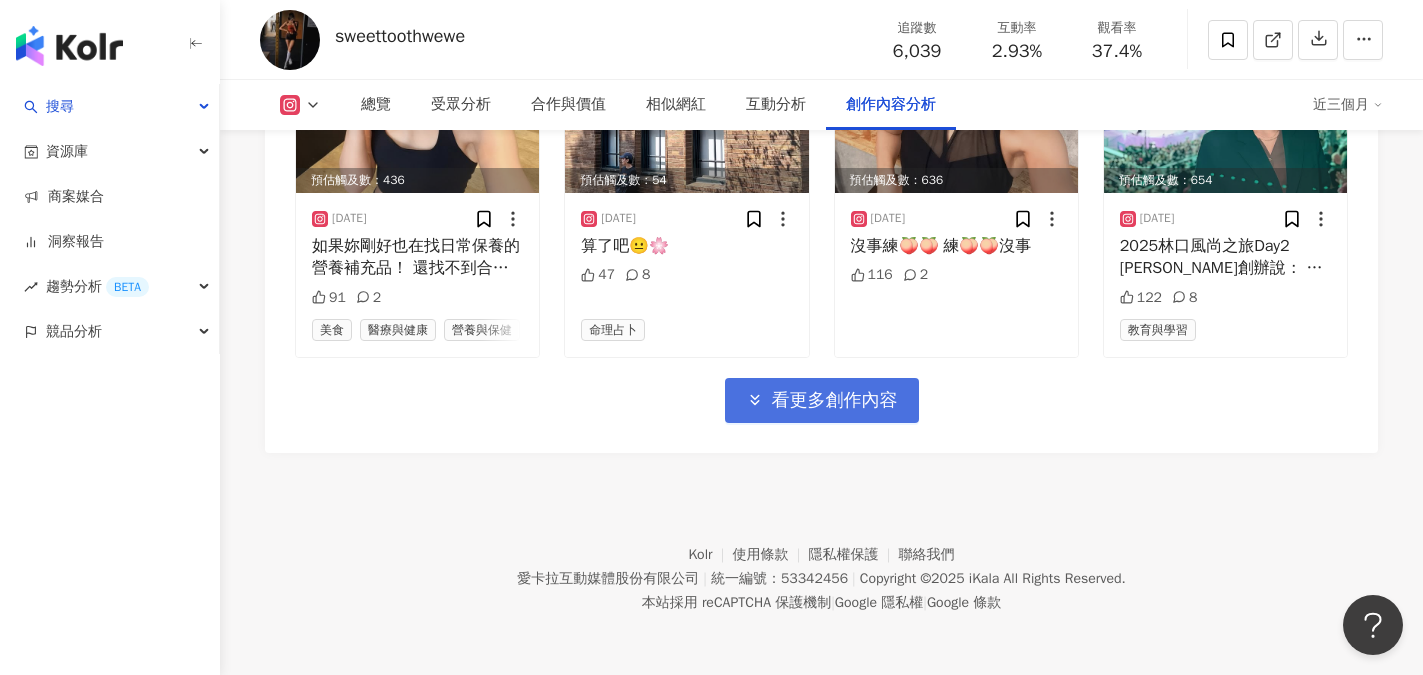 click on "看更多創作內容" at bounding box center (835, 401) 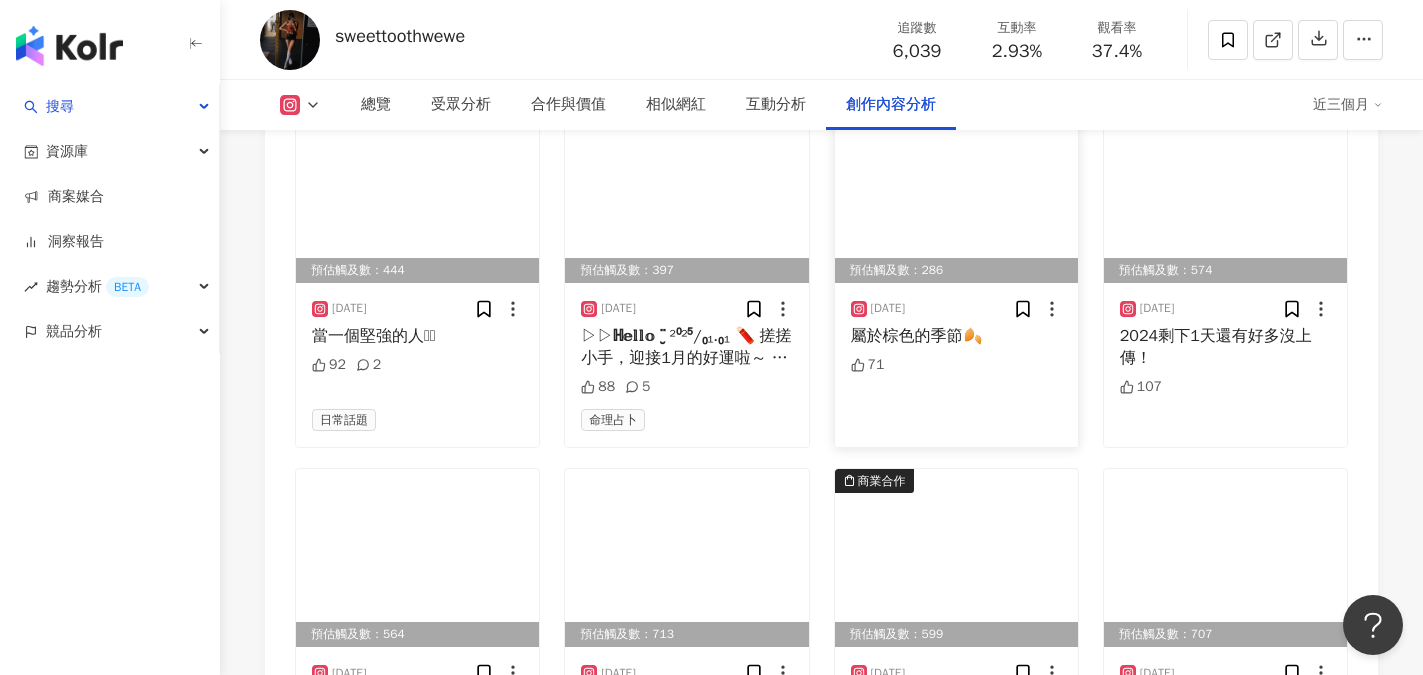 scroll, scrollTop: 8798, scrollLeft: 0, axis: vertical 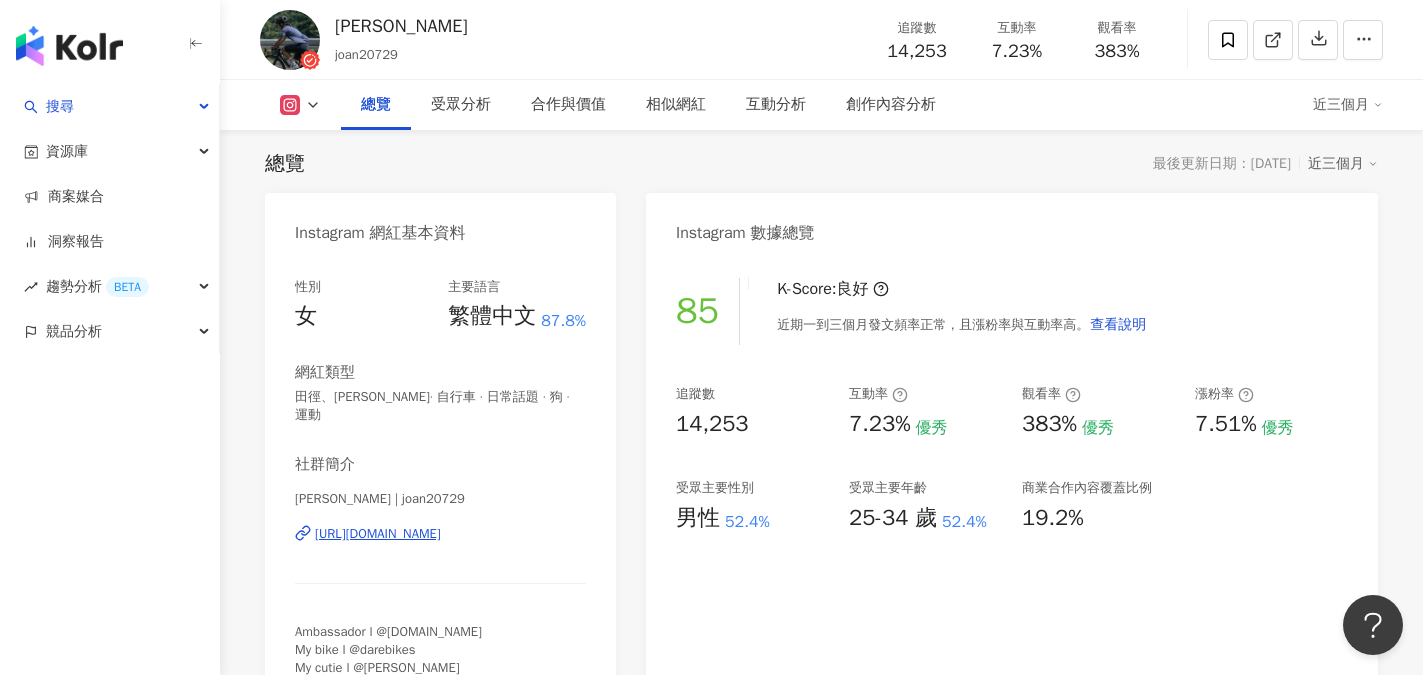 drag, startPoint x: 594, startPoint y: 518, endPoint x: 318, endPoint y: 511, distance: 276.08875 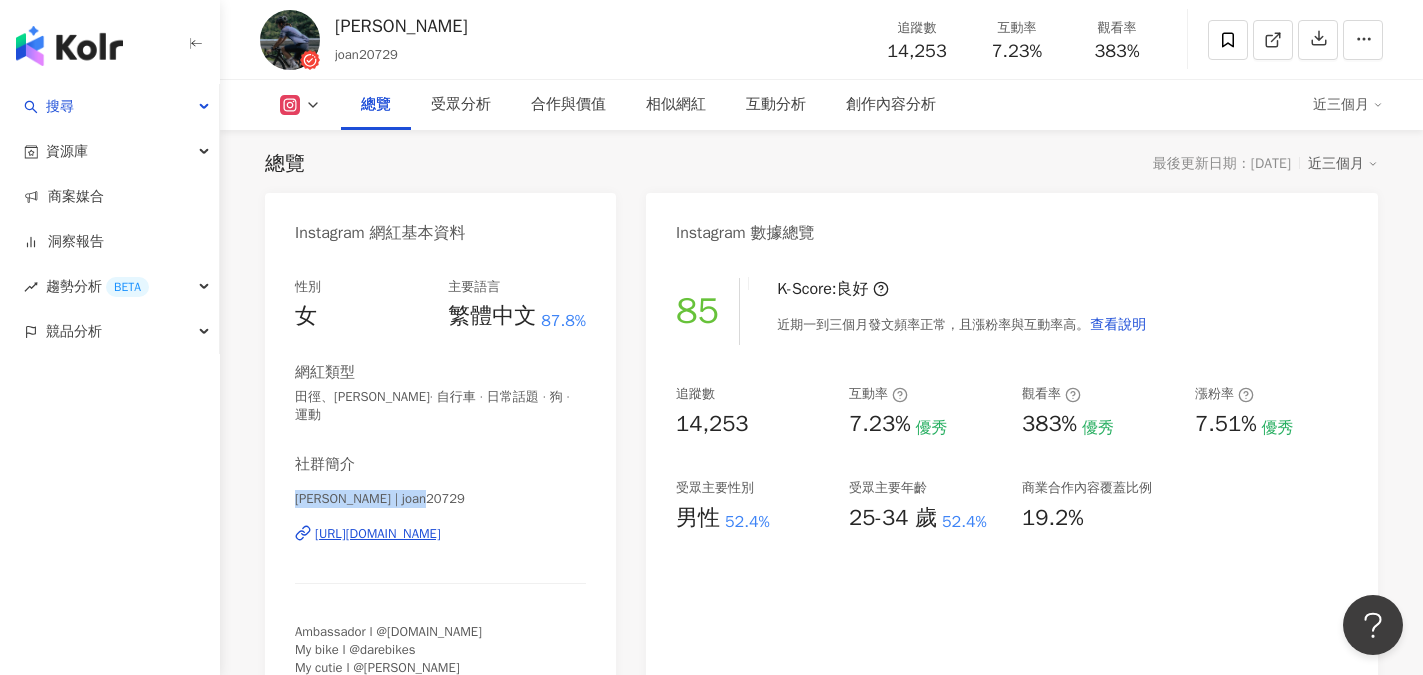 drag, startPoint x: 374, startPoint y: 483, endPoint x: 289, endPoint y: 483, distance: 85 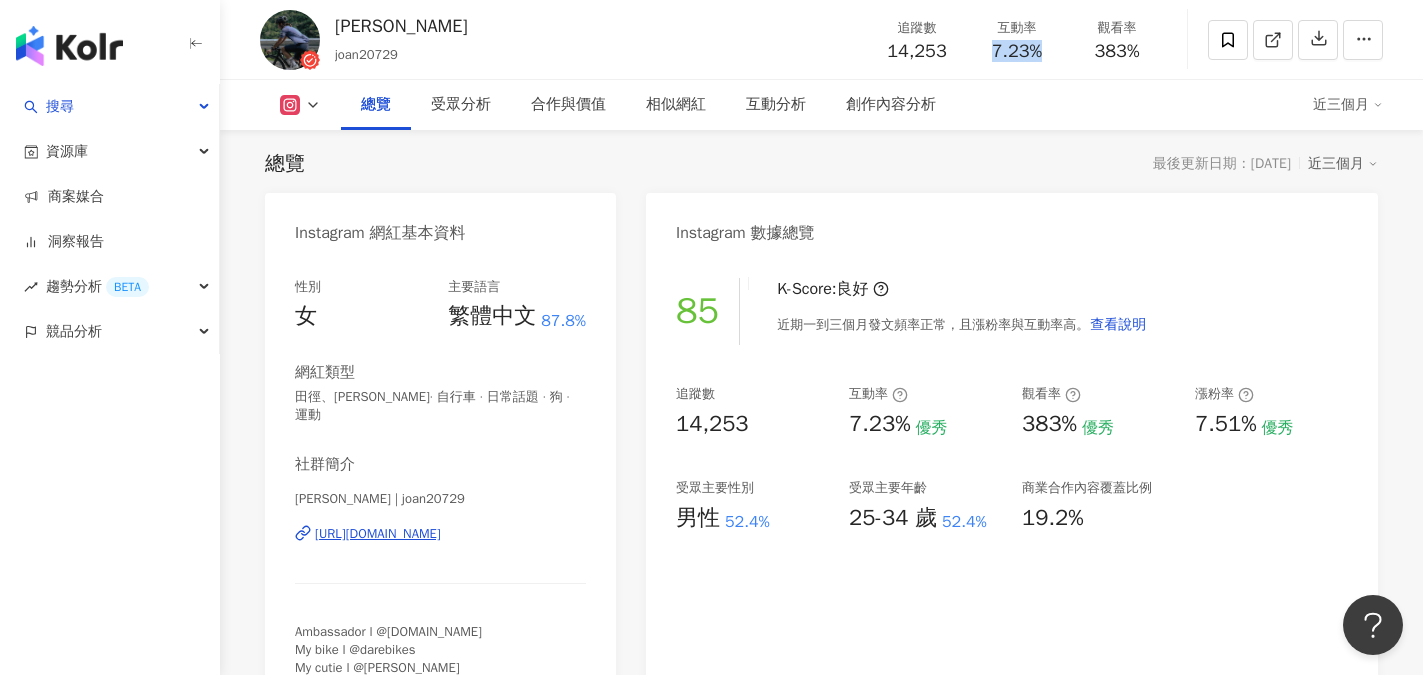 drag, startPoint x: 975, startPoint y: 43, endPoint x: 1063, endPoint y: 49, distance: 88.20431 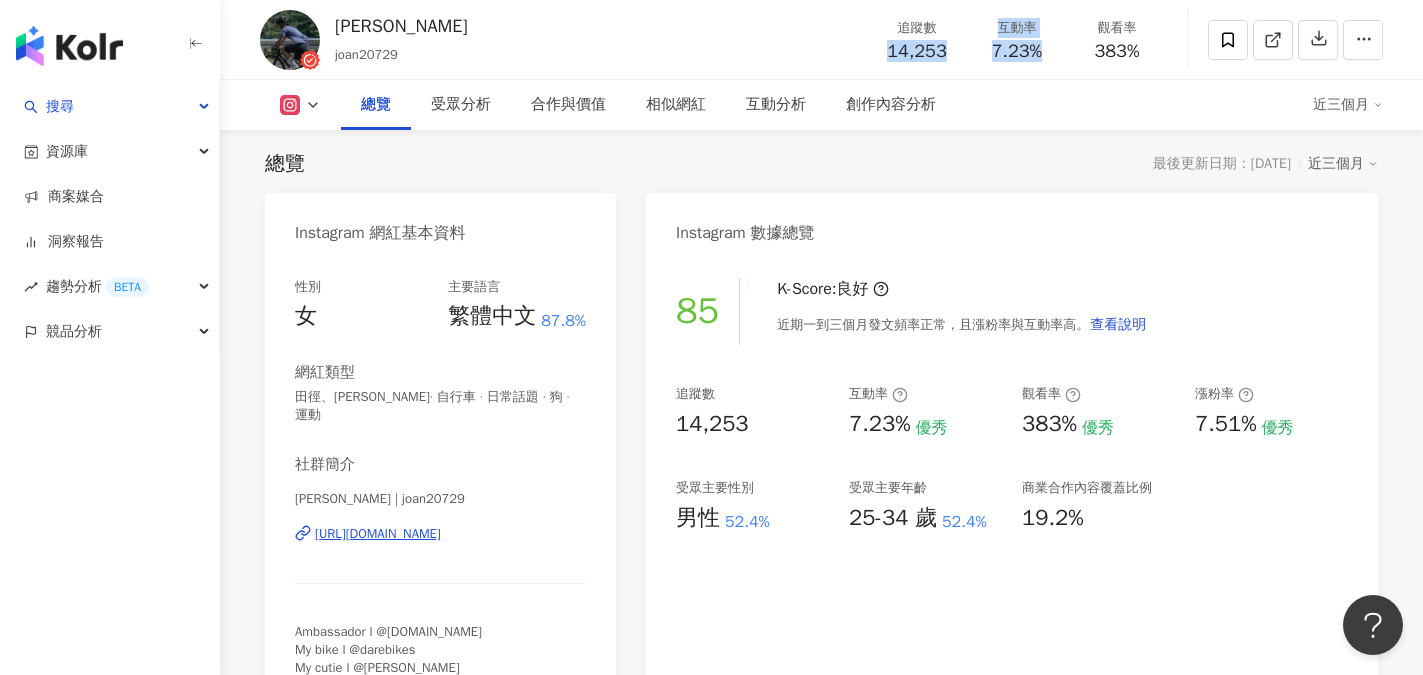 drag, startPoint x: 887, startPoint y: 46, endPoint x: 1037, endPoint y: 64, distance: 151.07614 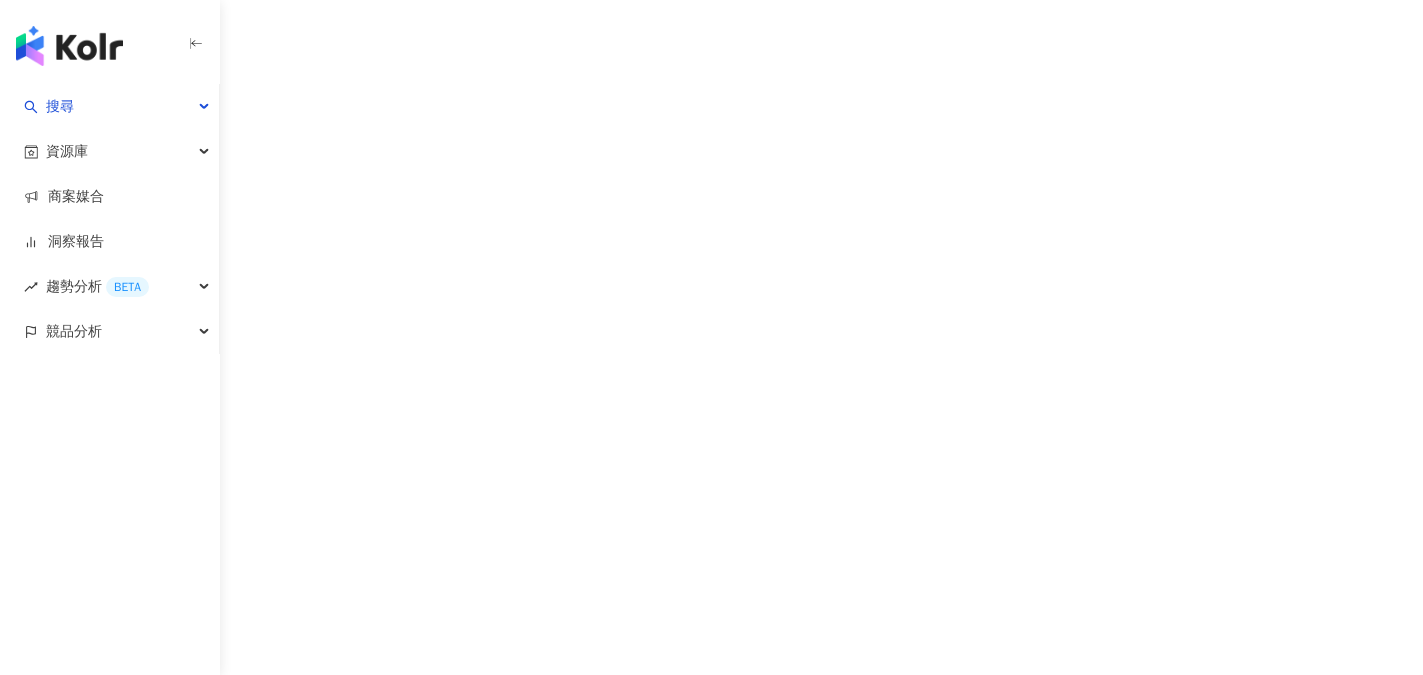 scroll, scrollTop: 0, scrollLeft: 0, axis: both 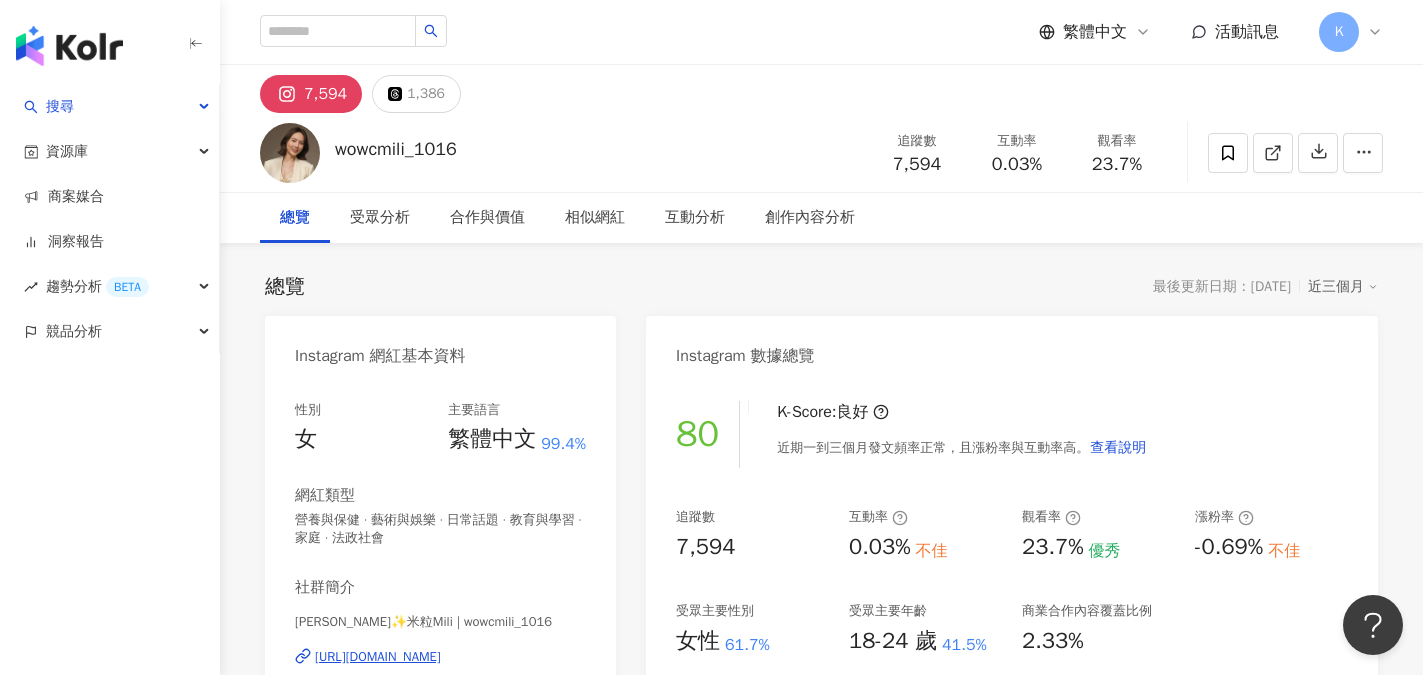 click on "Instagram 數據總覽" at bounding box center (1012, 348) 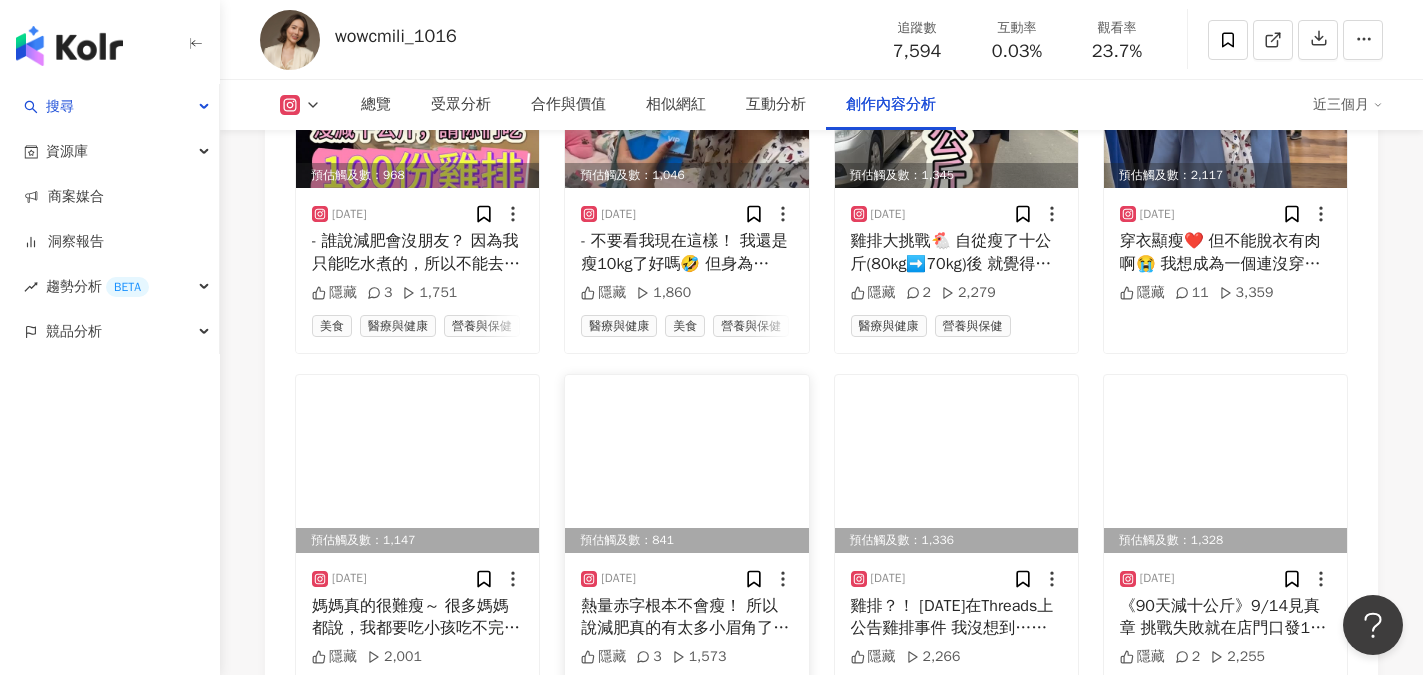 scroll, scrollTop: 7000, scrollLeft: 0, axis: vertical 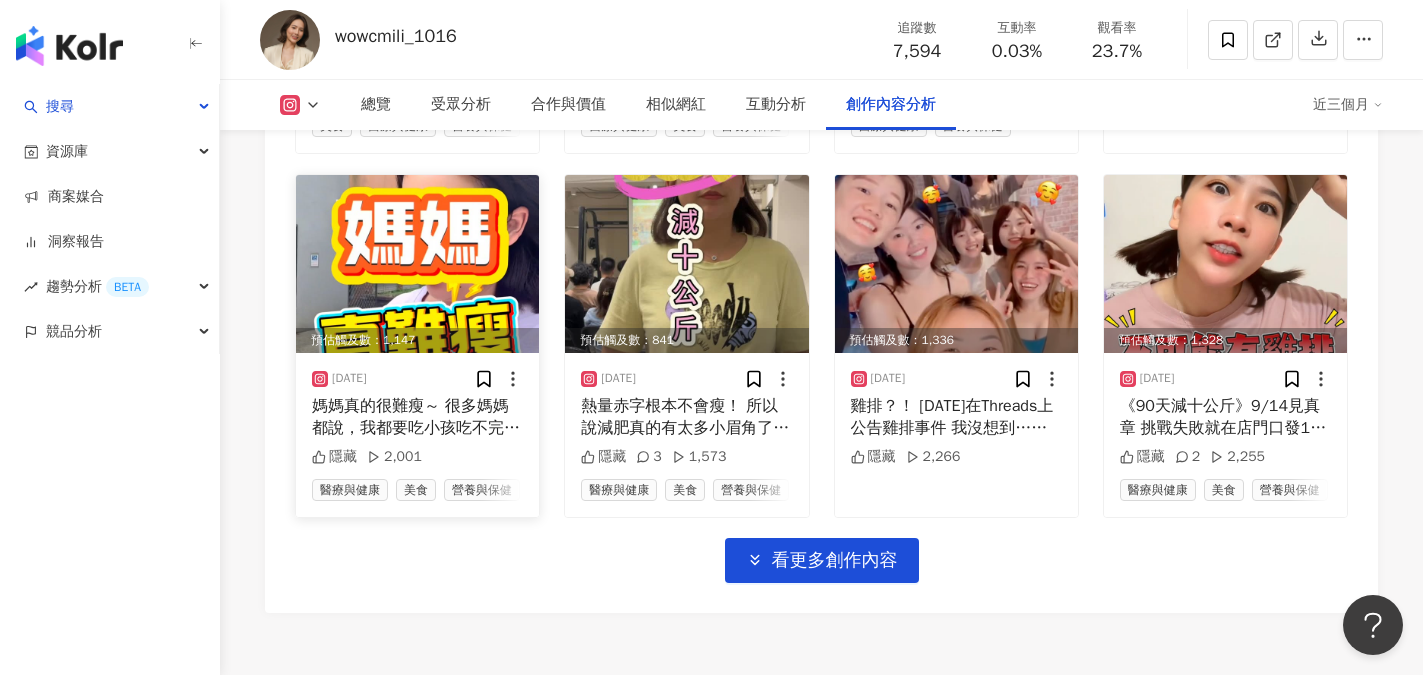 click at bounding box center [417, 264] 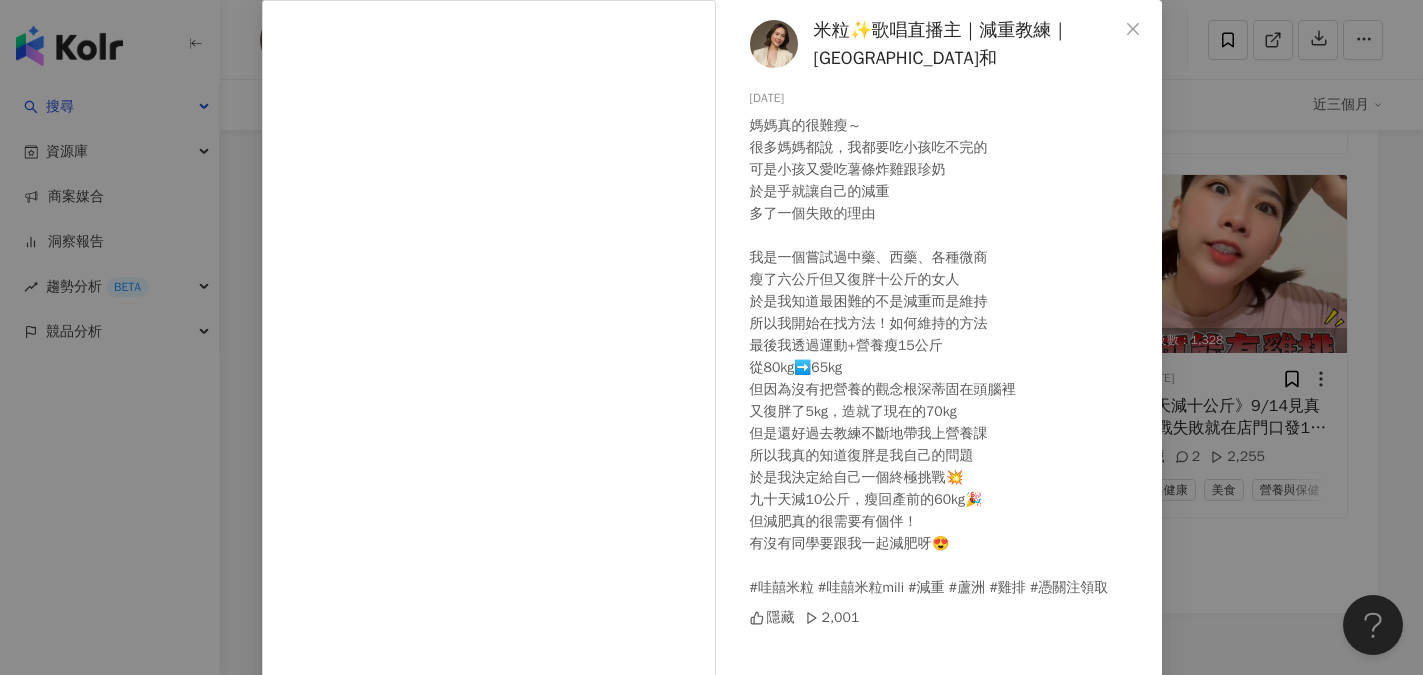 scroll, scrollTop: 198, scrollLeft: 0, axis: vertical 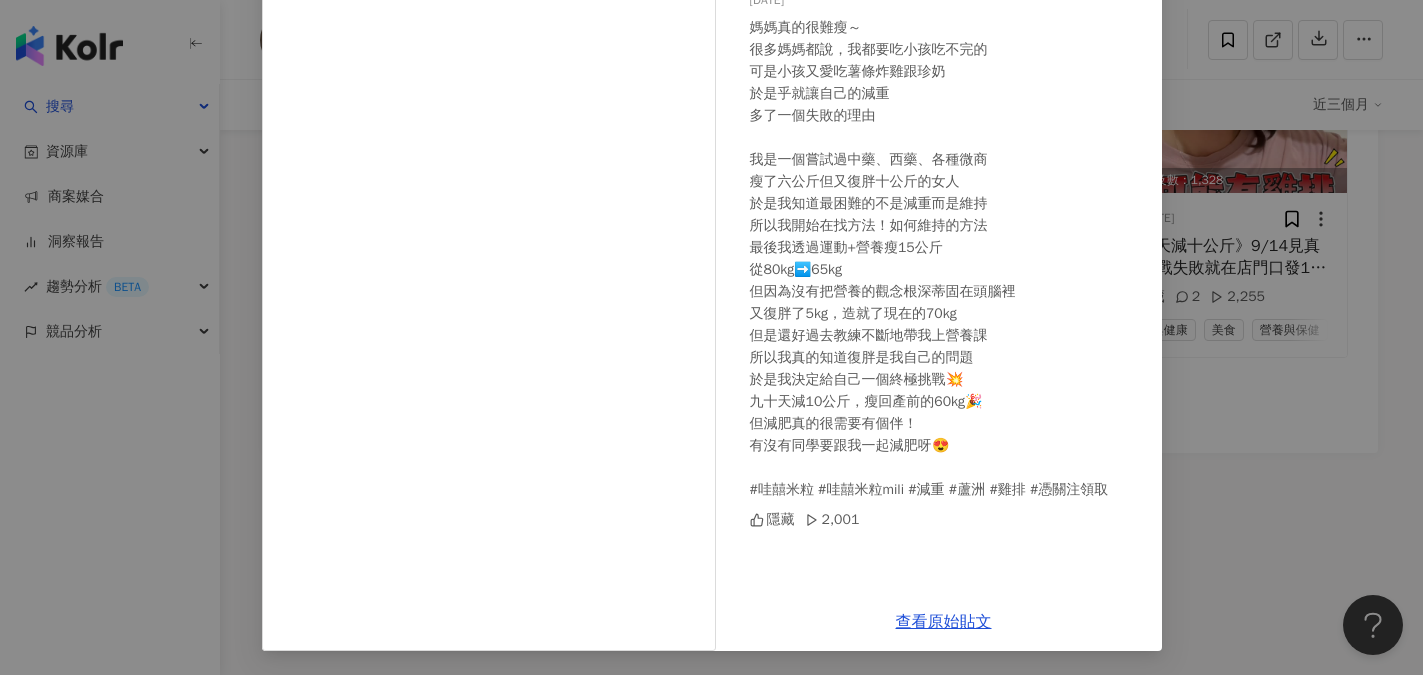 click on "米粒✨歌唱直播主｜減重教練｜新北中和 [DATE] 媽媽真的很難瘦～
很多媽媽都說，我都要吃小孩吃不完的
可是小孩又愛吃薯條炸雞跟珍奶
於是乎就讓自己的減重
多了一個失敗的理由
我是一個嘗試過中藥、西藥、各種微商
瘦了六公斤但又復胖十公斤的女人
於是我知道最困難的不是減重而是維持
所以我開始在找方法！如何維持的方法
最後我透過運動+營養瘦15公斤
從80kg➡️65kg
但因為沒有把營養的觀念根深蒂固在頭腦裡
又復胖了5kg，造就了現在的70kg
但是還好過去教練不斷地帶我上營養課
所以我真的知道復胖是我自己的問題
於是我決定給自己一個終極挑戰💥
九十天減10公斤，瘦回產前的60kg🎉
但減肥真的很需要有個伴！
有沒有同學要跟我一起減肥呀😍
#哇囍米粒 #哇囍米粒mili #減重 #蘆洲 #雞排 #憑關注領取 隱藏 2,001 查看原始貼文" at bounding box center [711, 337] 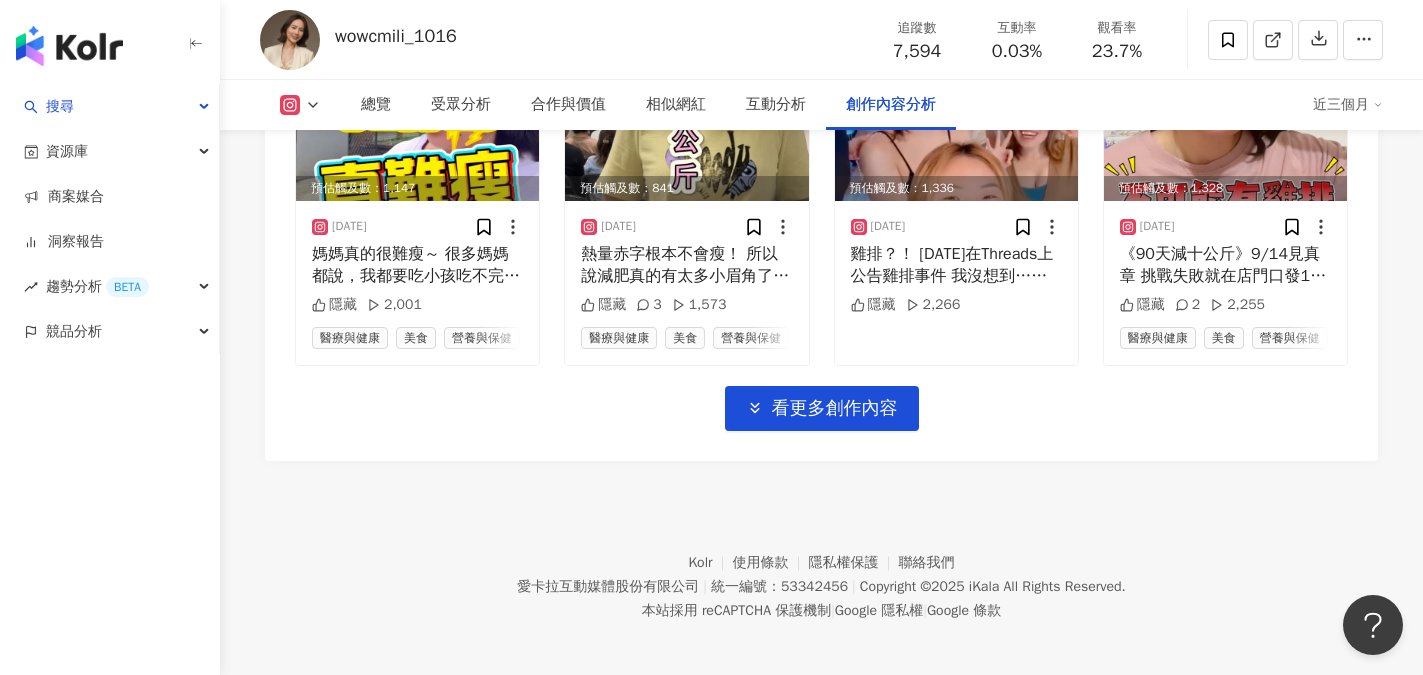 scroll, scrollTop: 7162, scrollLeft: 0, axis: vertical 